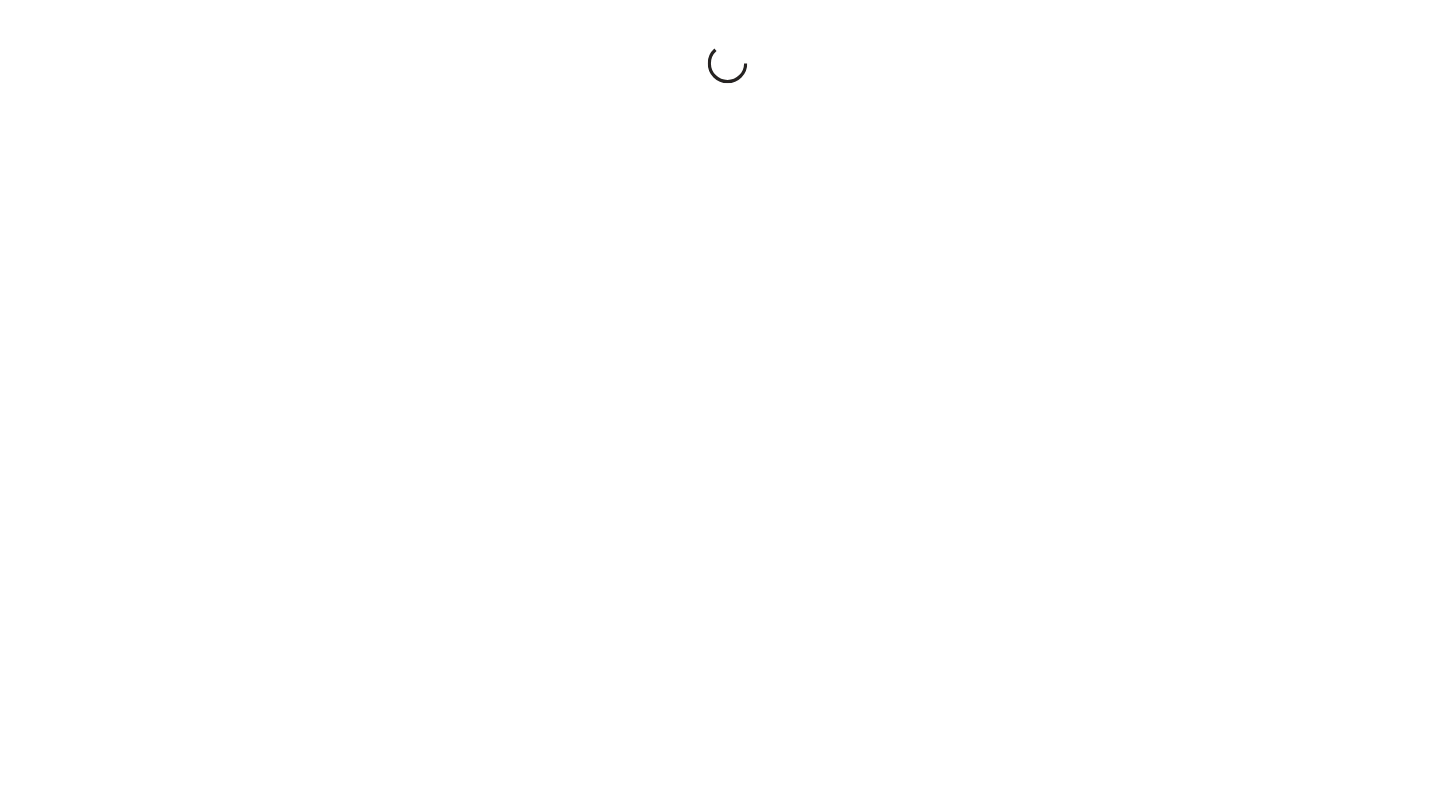 scroll, scrollTop: 0, scrollLeft: 0, axis: both 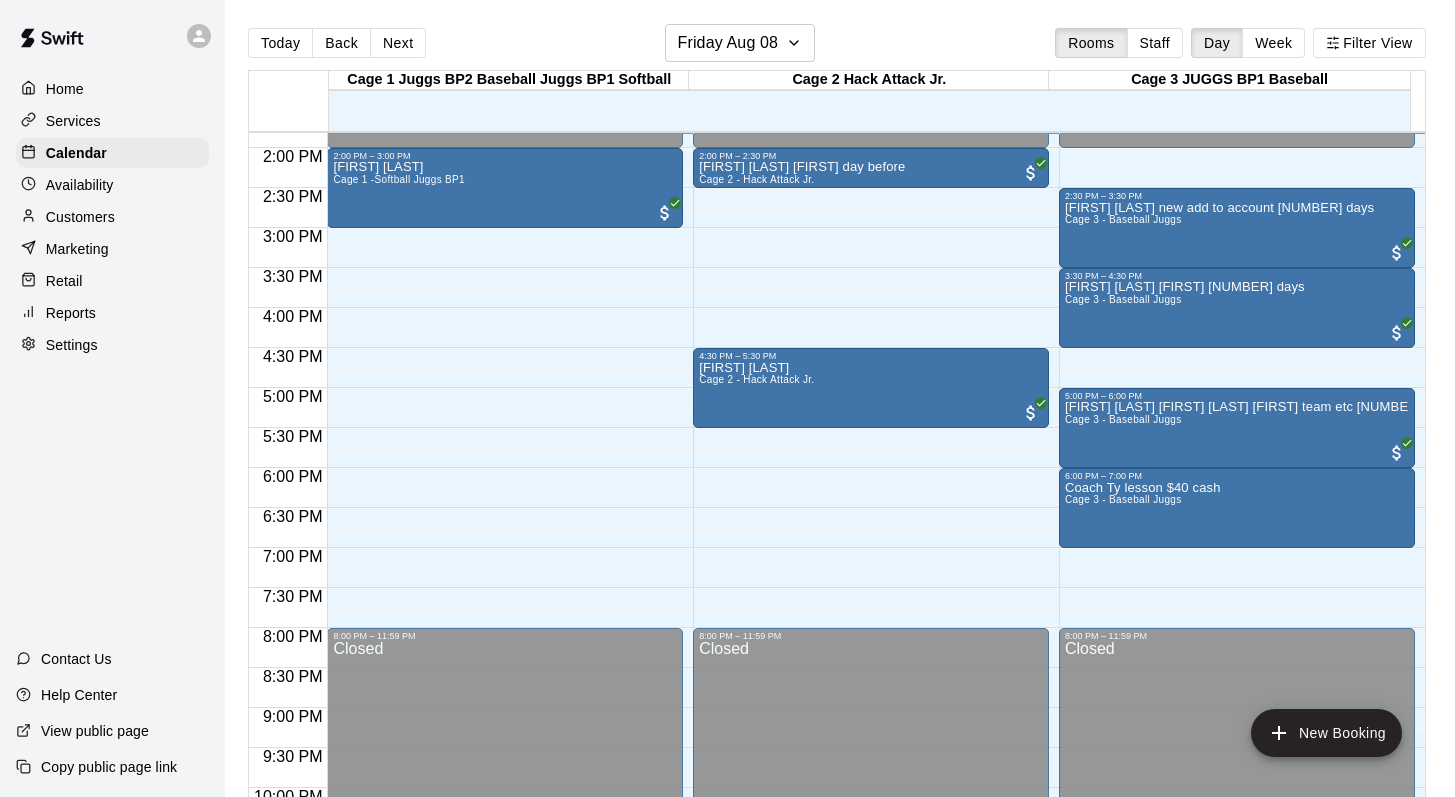 click on "Customers" at bounding box center [80, 217] 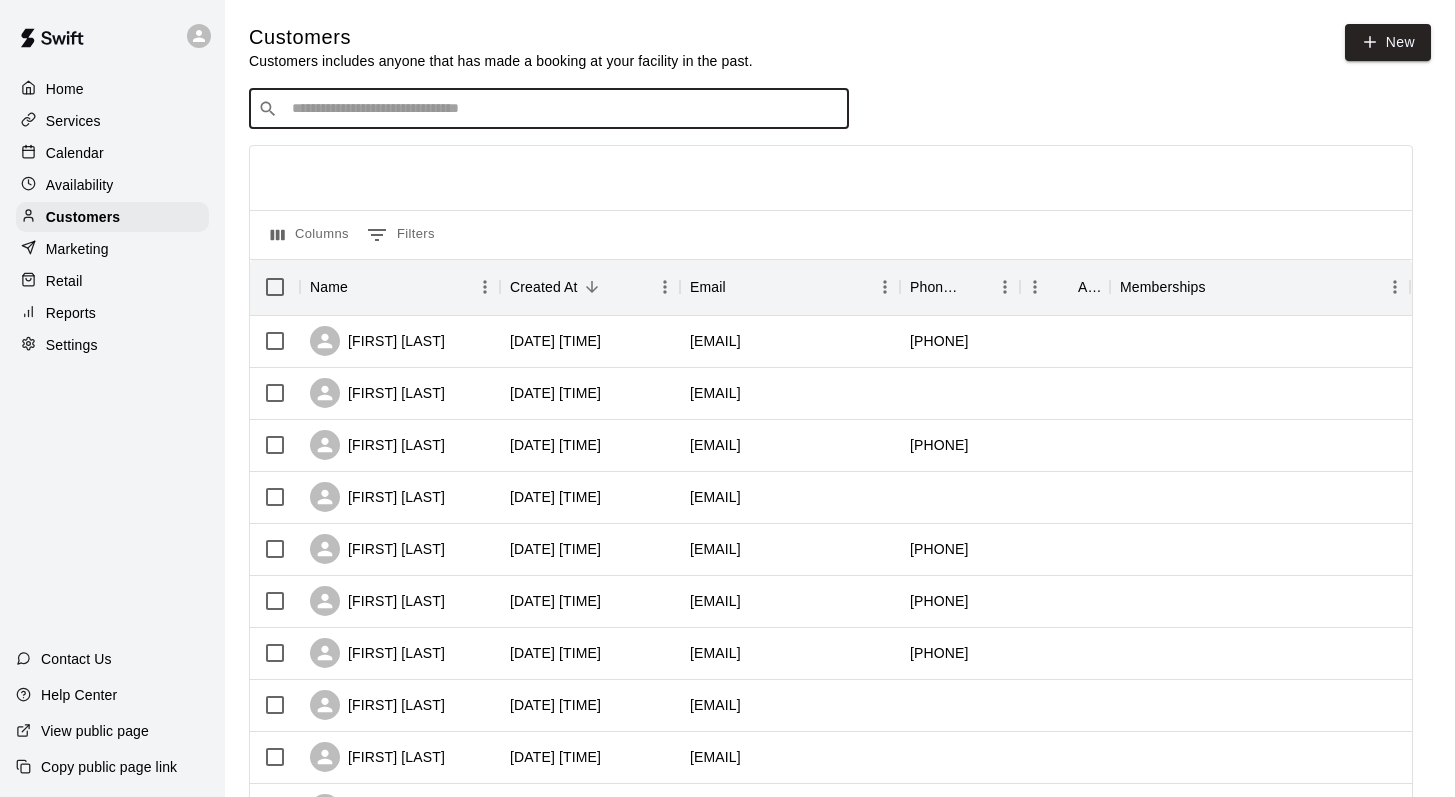 click at bounding box center [563, 109] 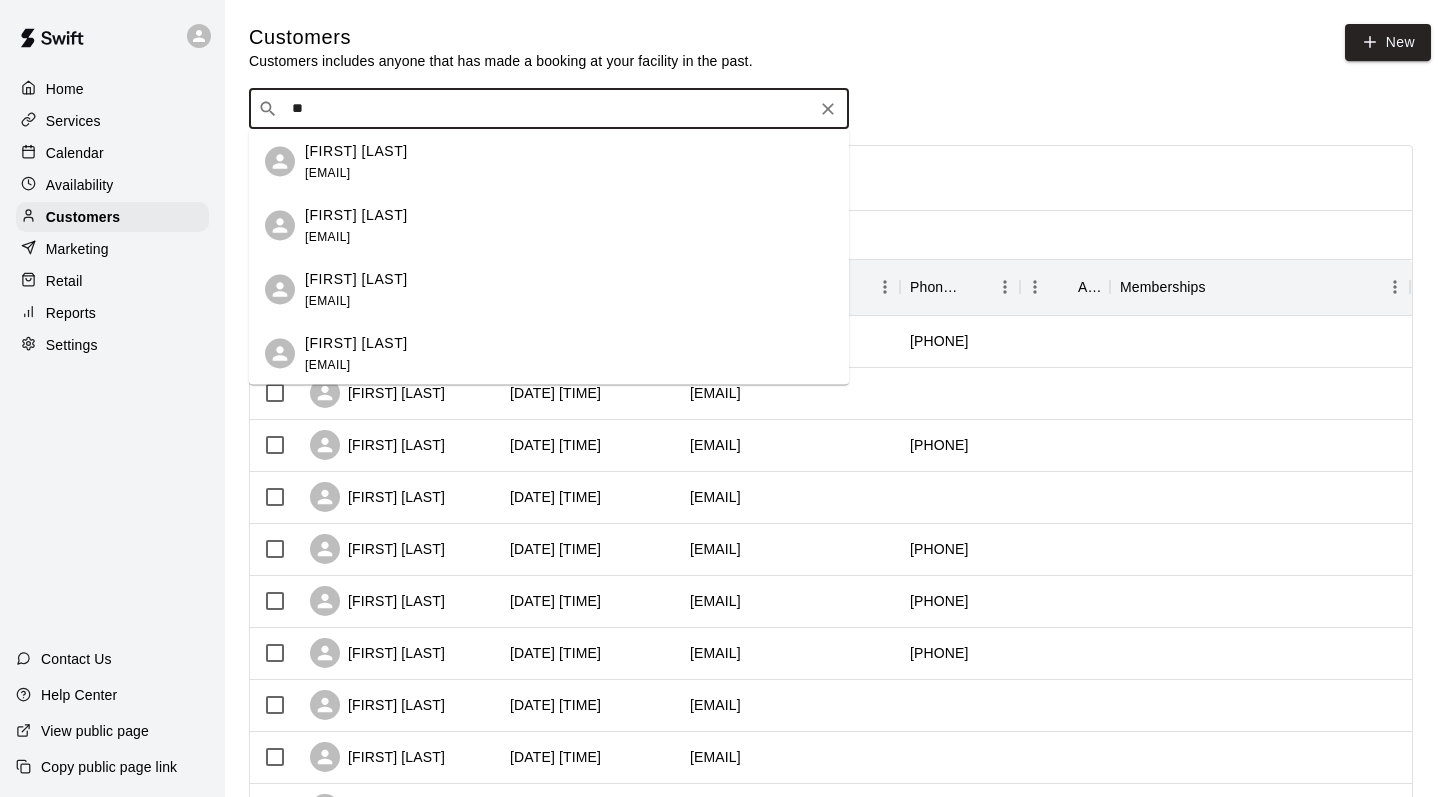 type on "*" 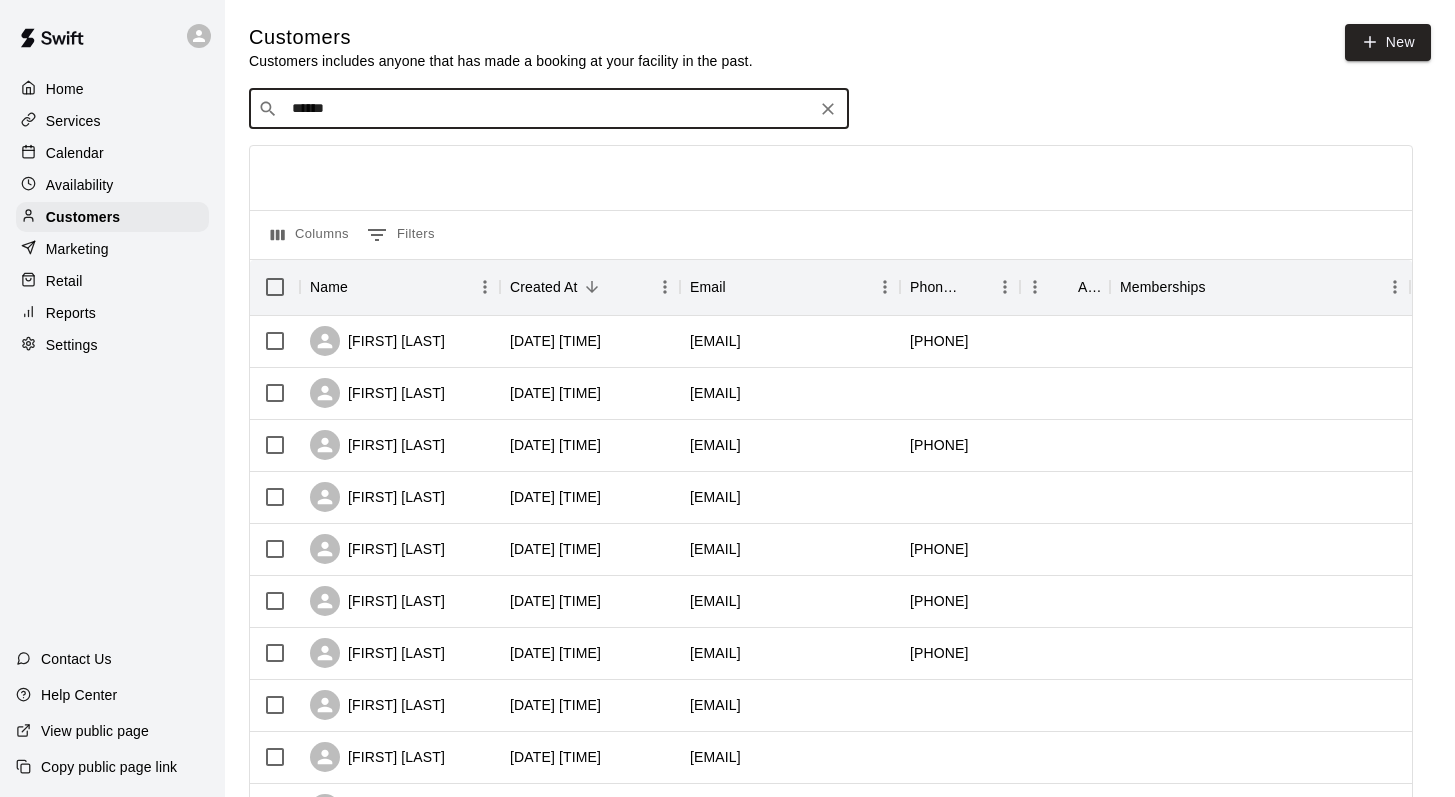 type on "*******" 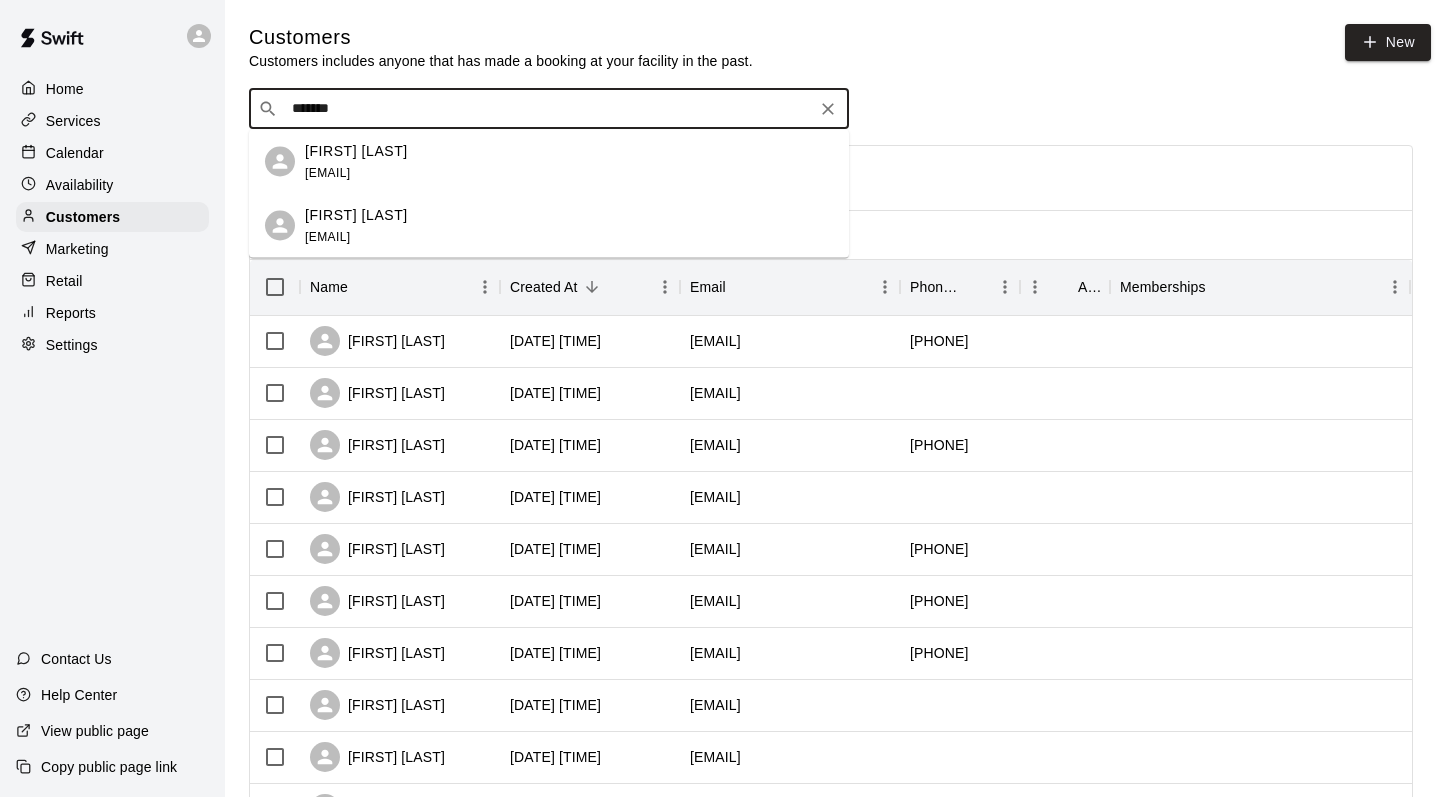 click on "Brianna Payment" at bounding box center (356, 150) 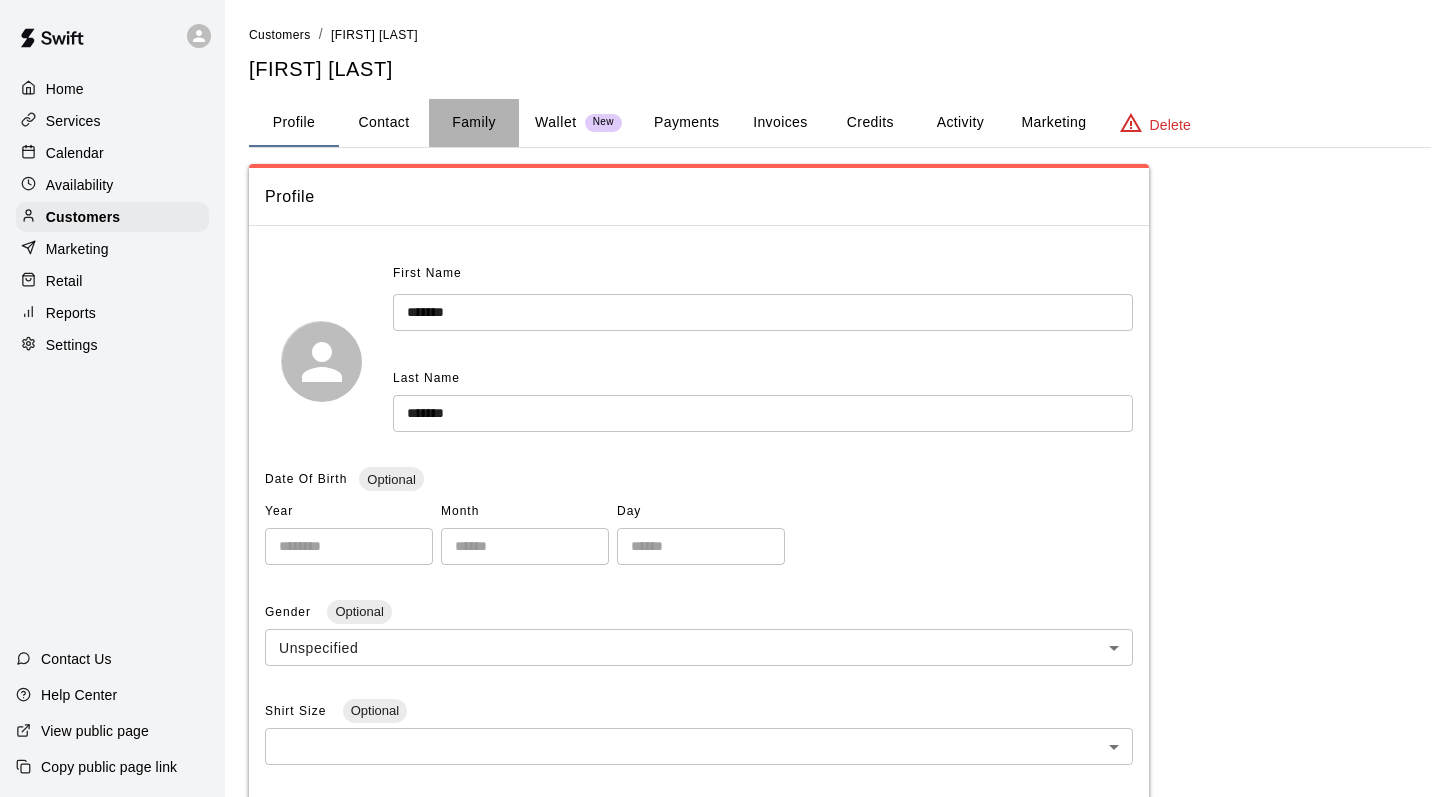 click on "Family" at bounding box center [474, 123] 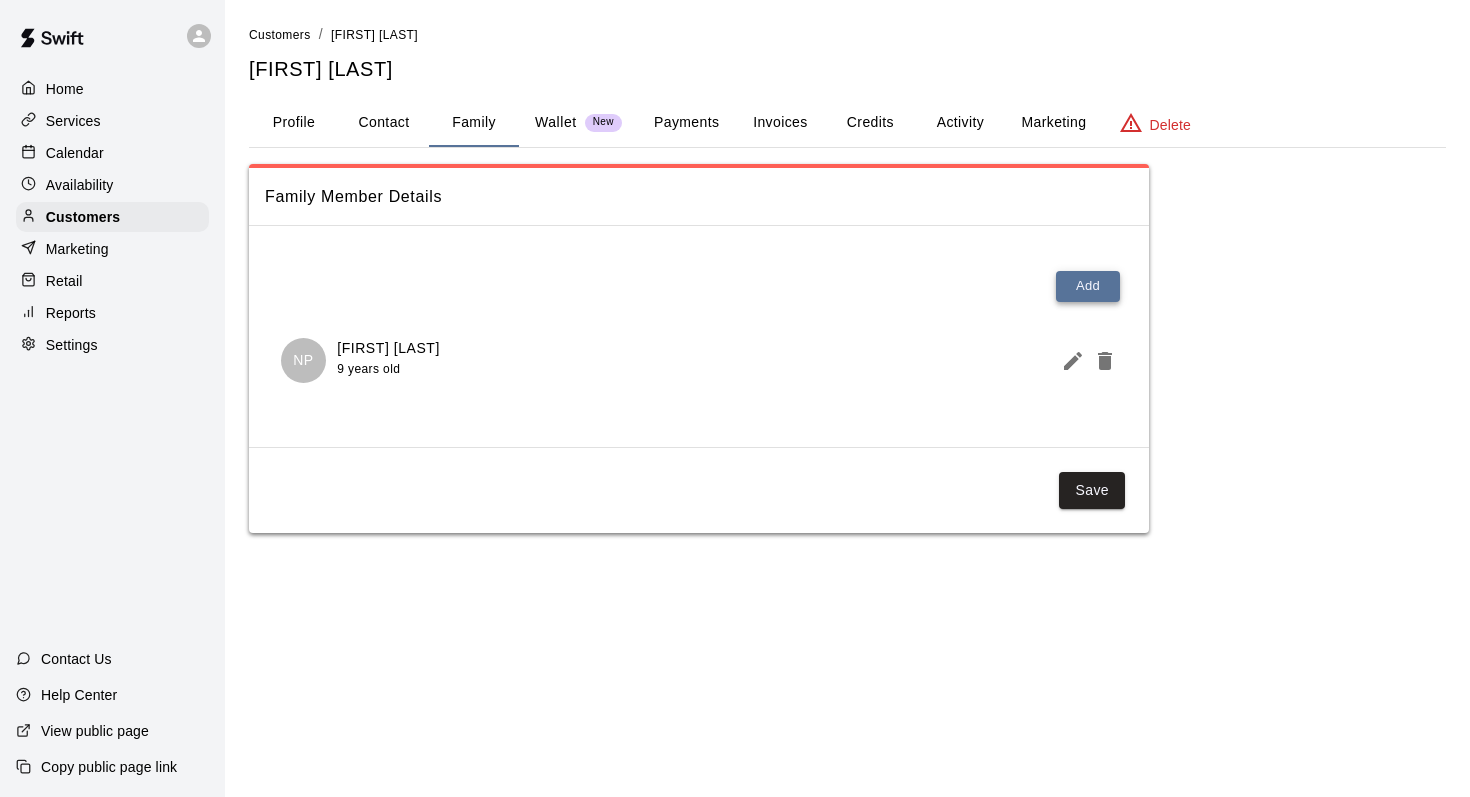 click on "Add" at bounding box center (1088, 286) 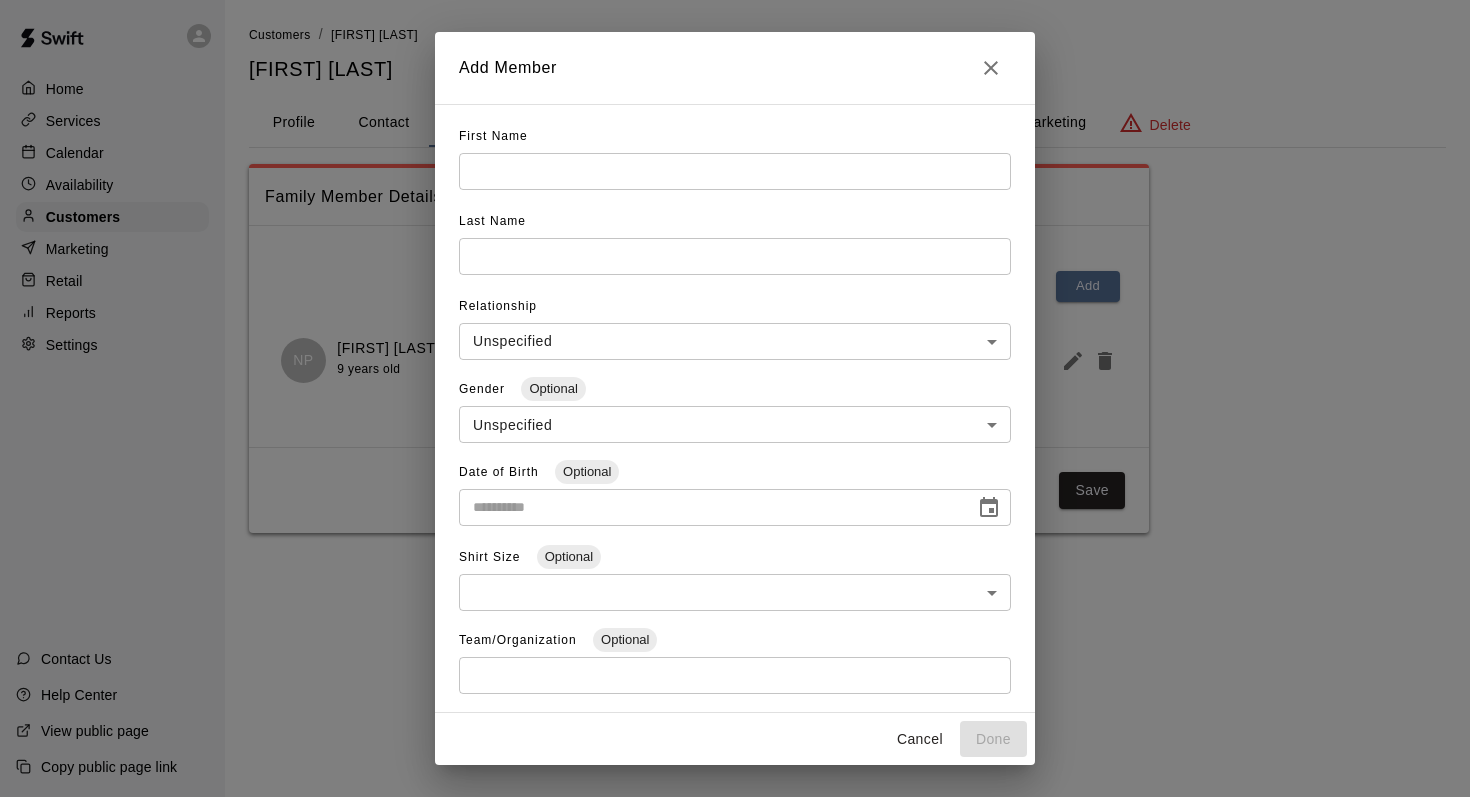 click at bounding box center [735, 171] 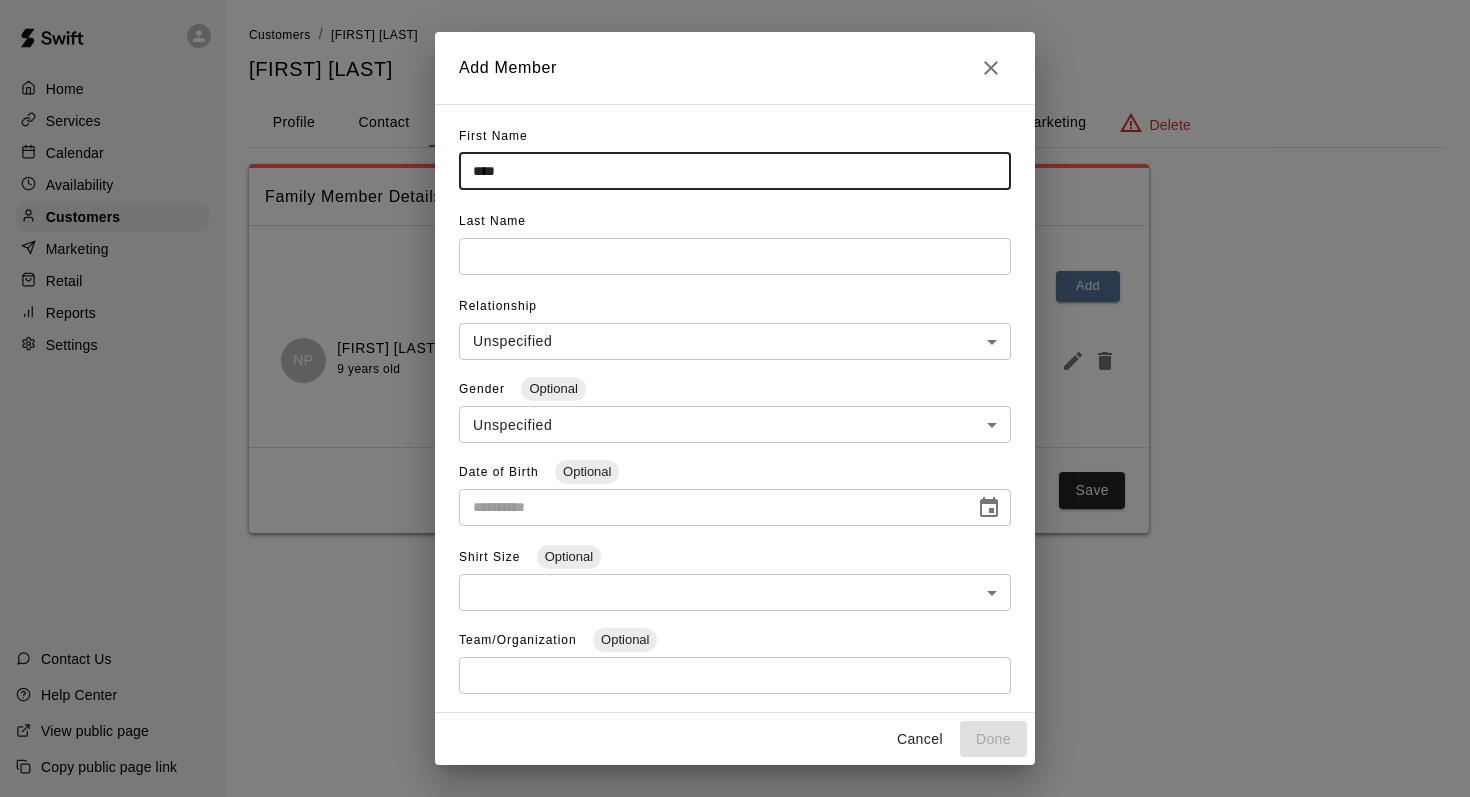 type on "****" 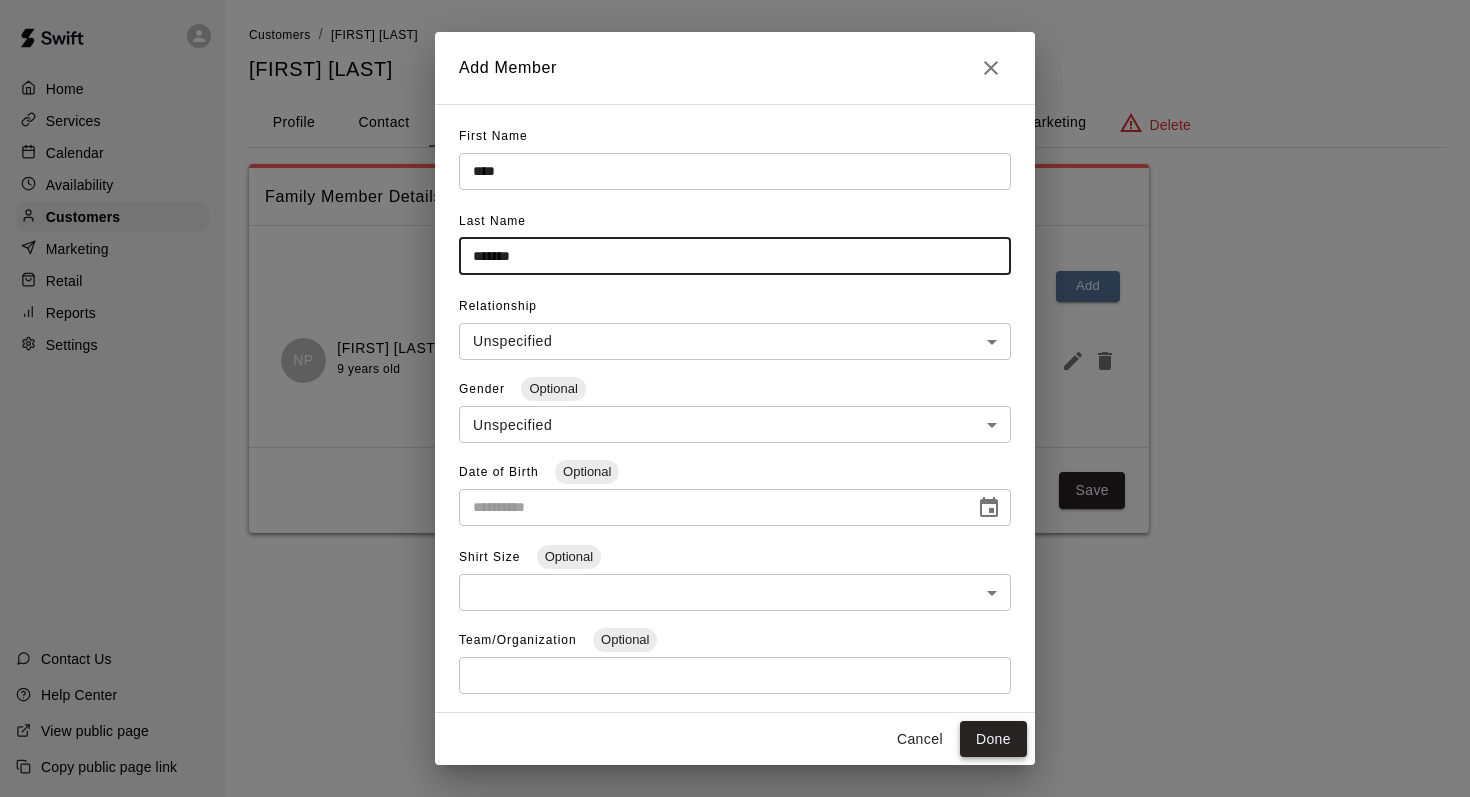 type on "*******" 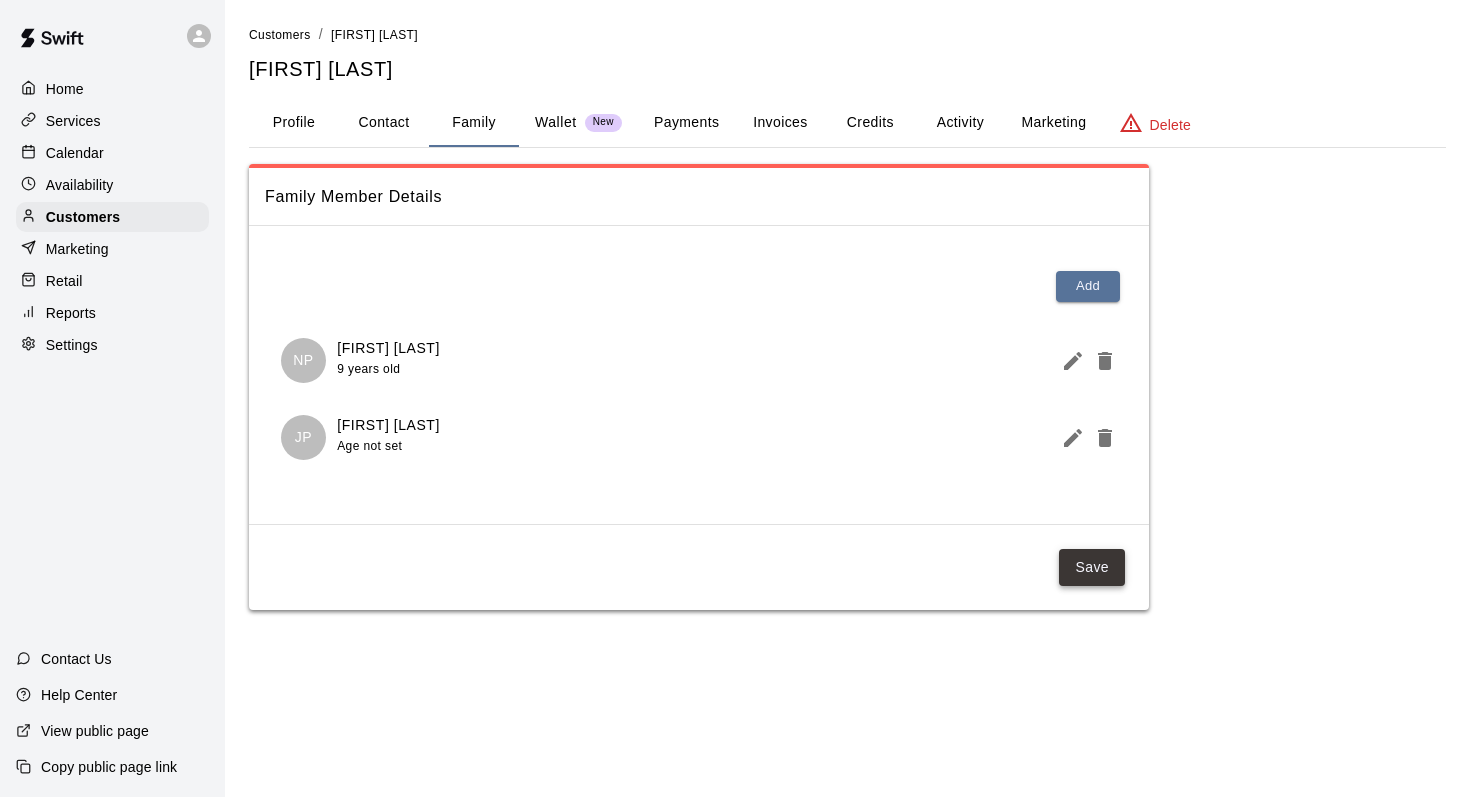 click on "Save" at bounding box center [1092, 567] 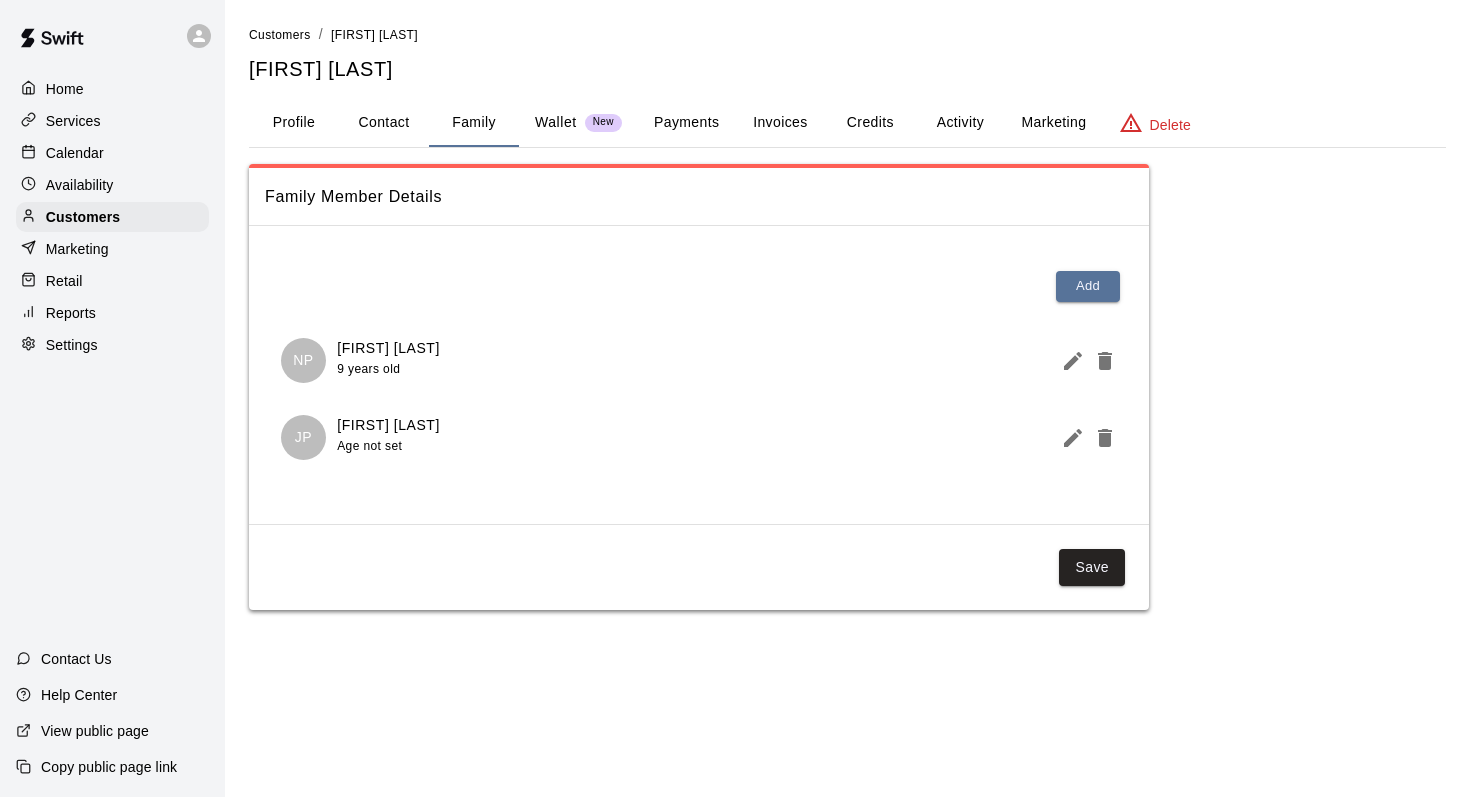 click on "Calendar" at bounding box center (75, 153) 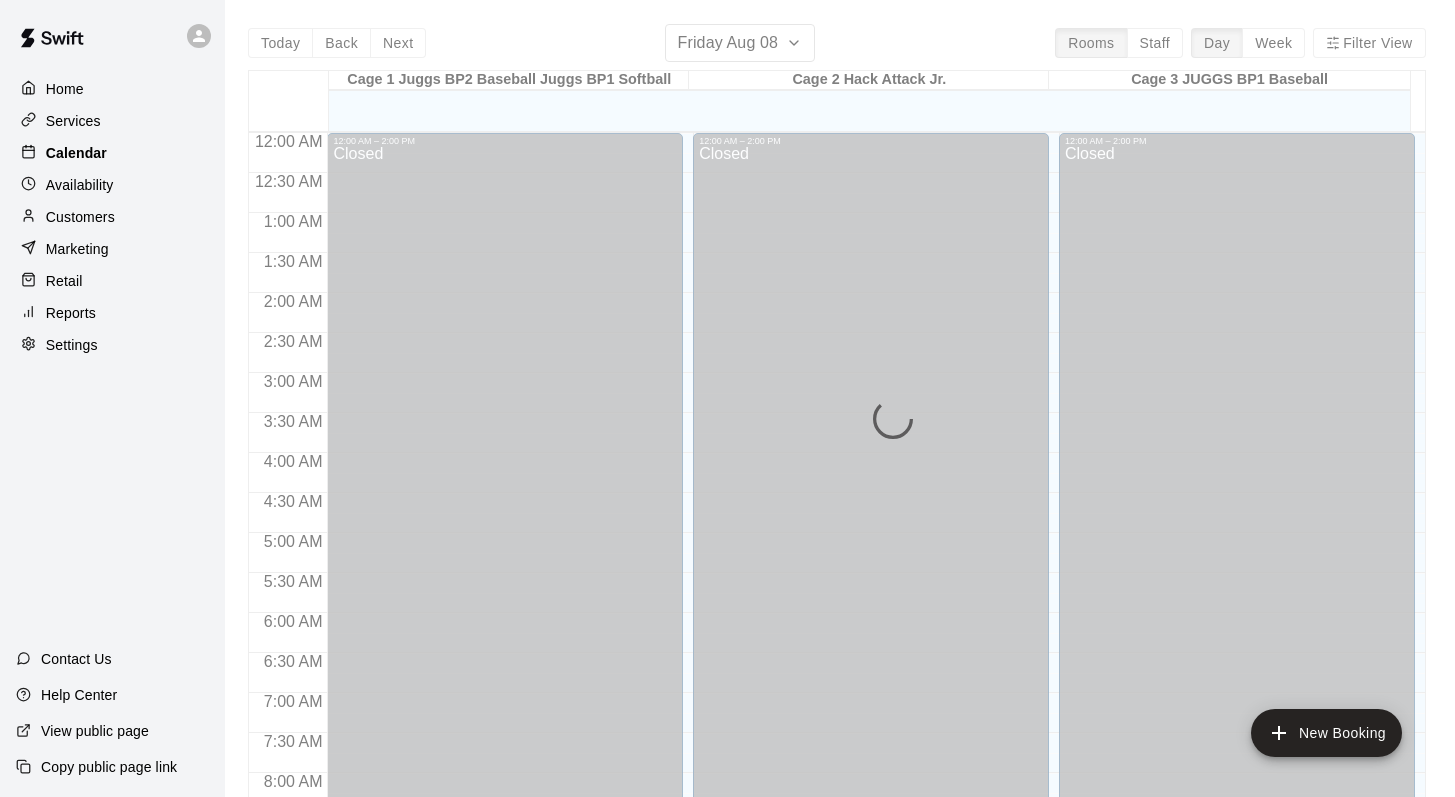 scroll, scrollTop: 1108, scrollLeft: 0, axis: vertical 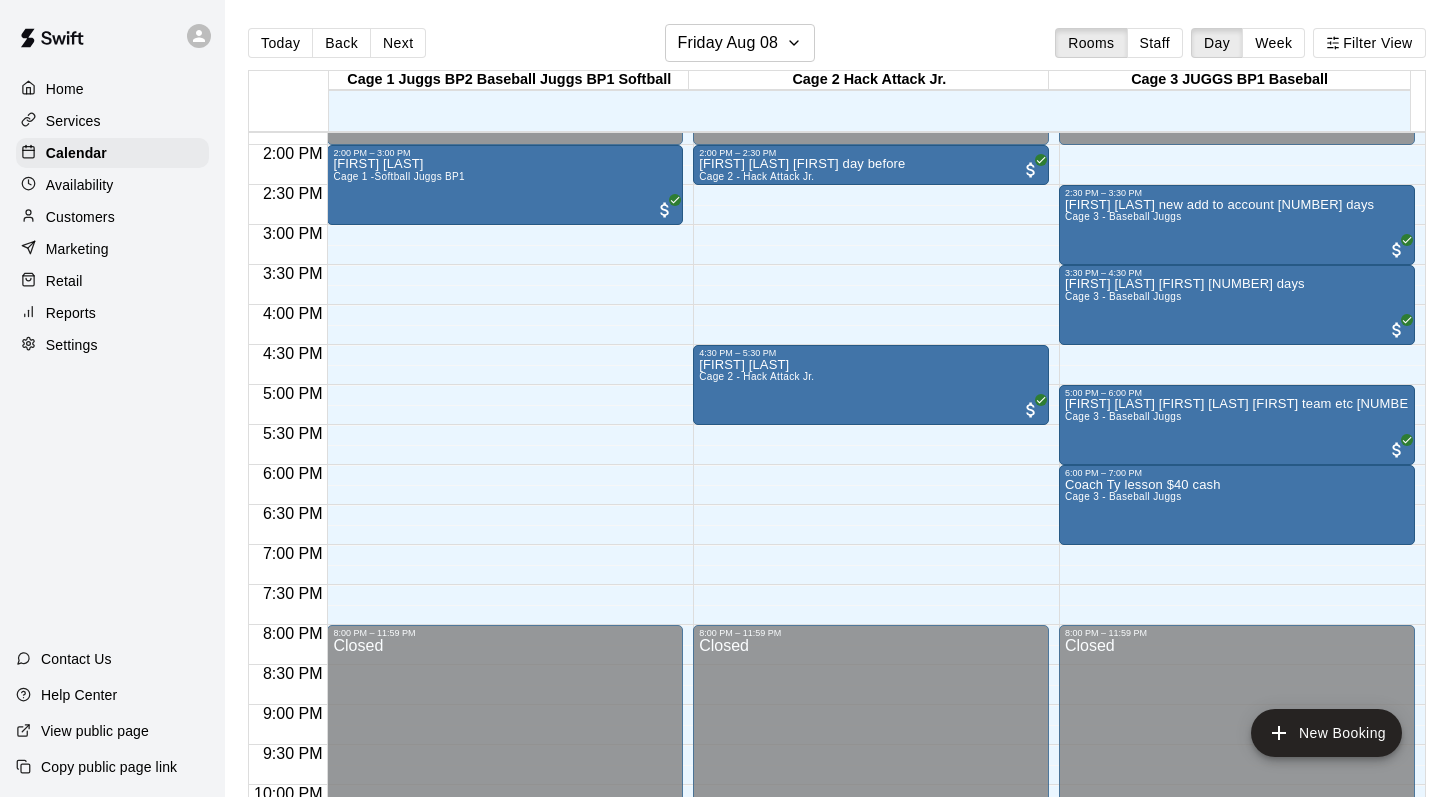click on "Customers" at bounding box center [80, 217] 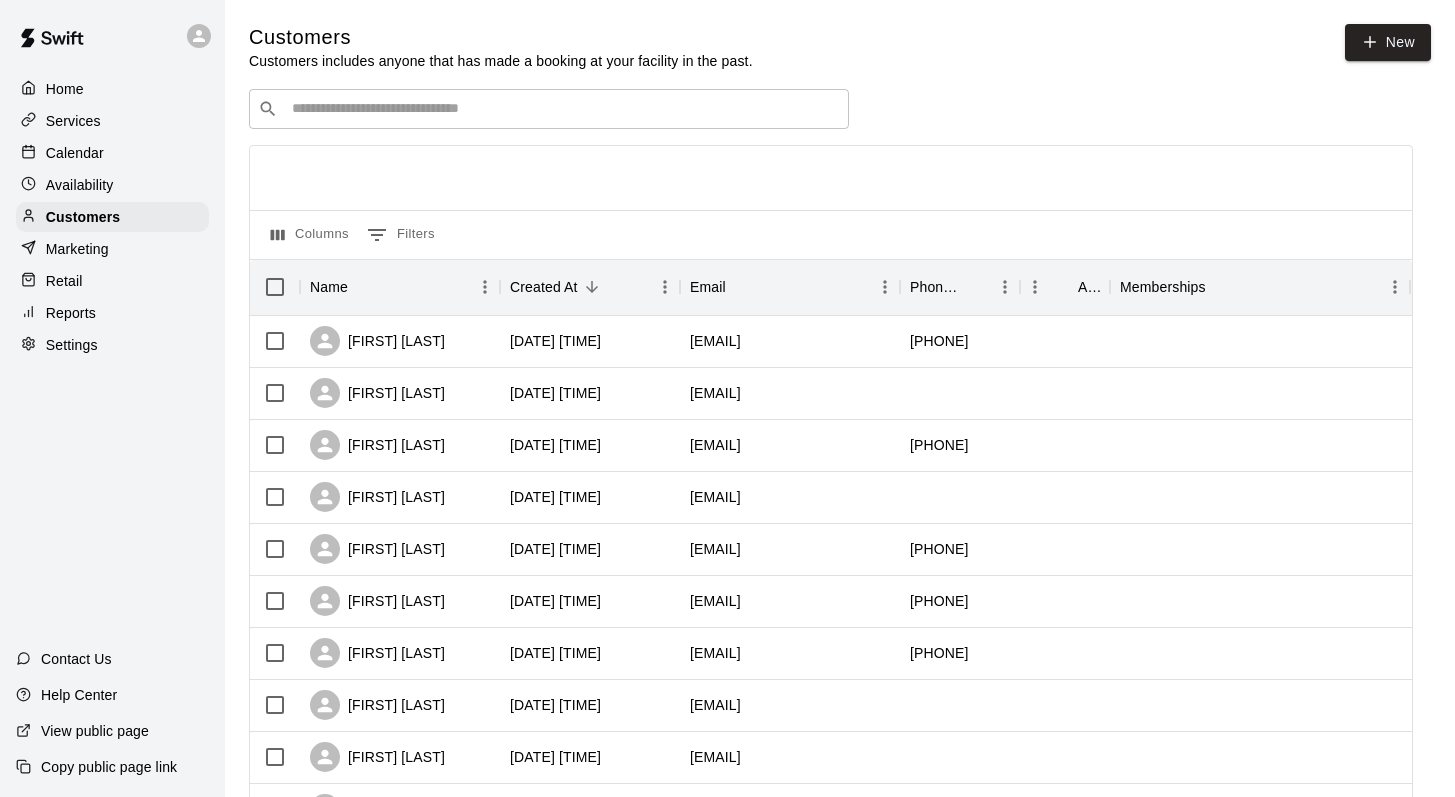 click on "​ ​" at bounding box center [549, 109] 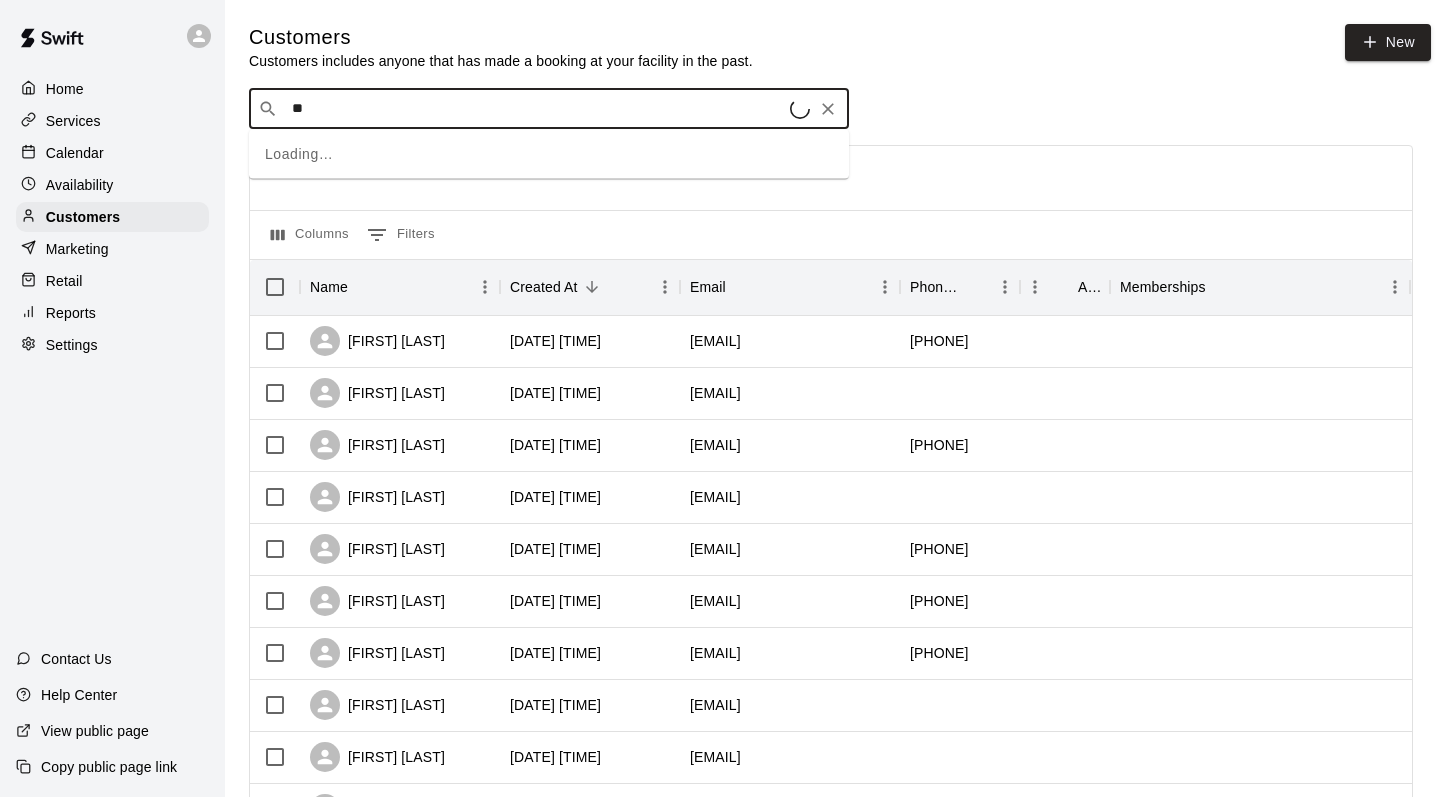 type on "*" 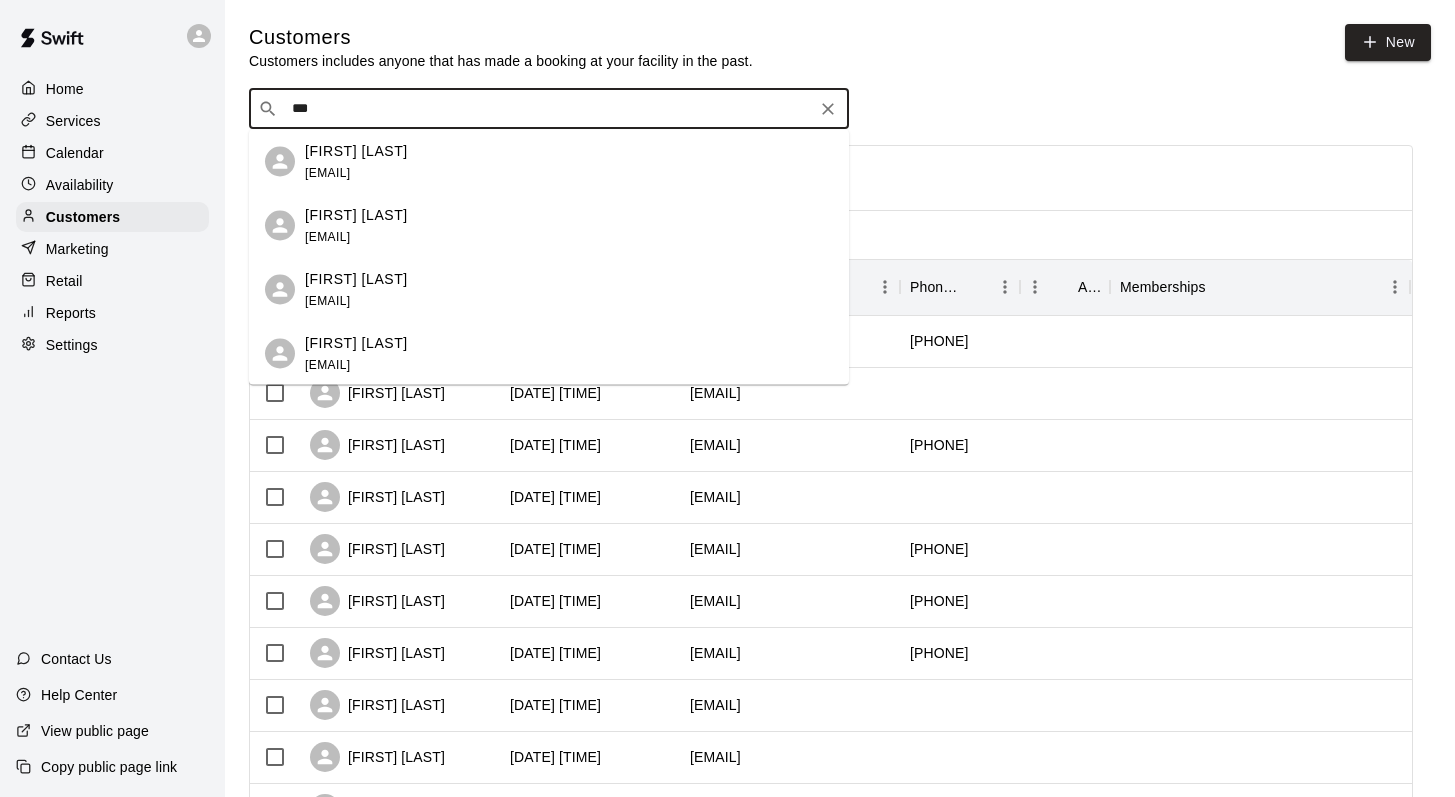 type on "****" 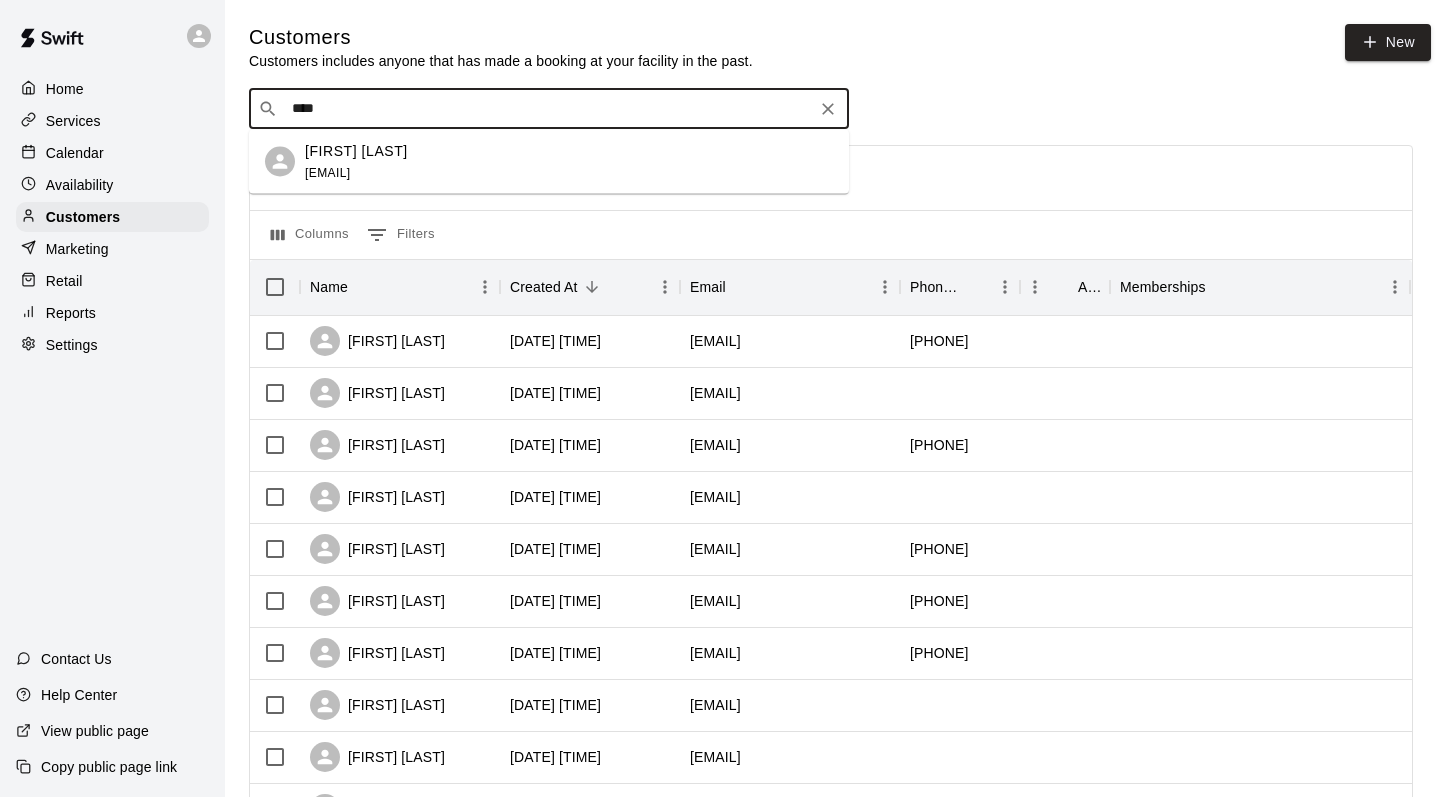 click on "[FIRST] [LAST]" at bounding box center (356, 150) 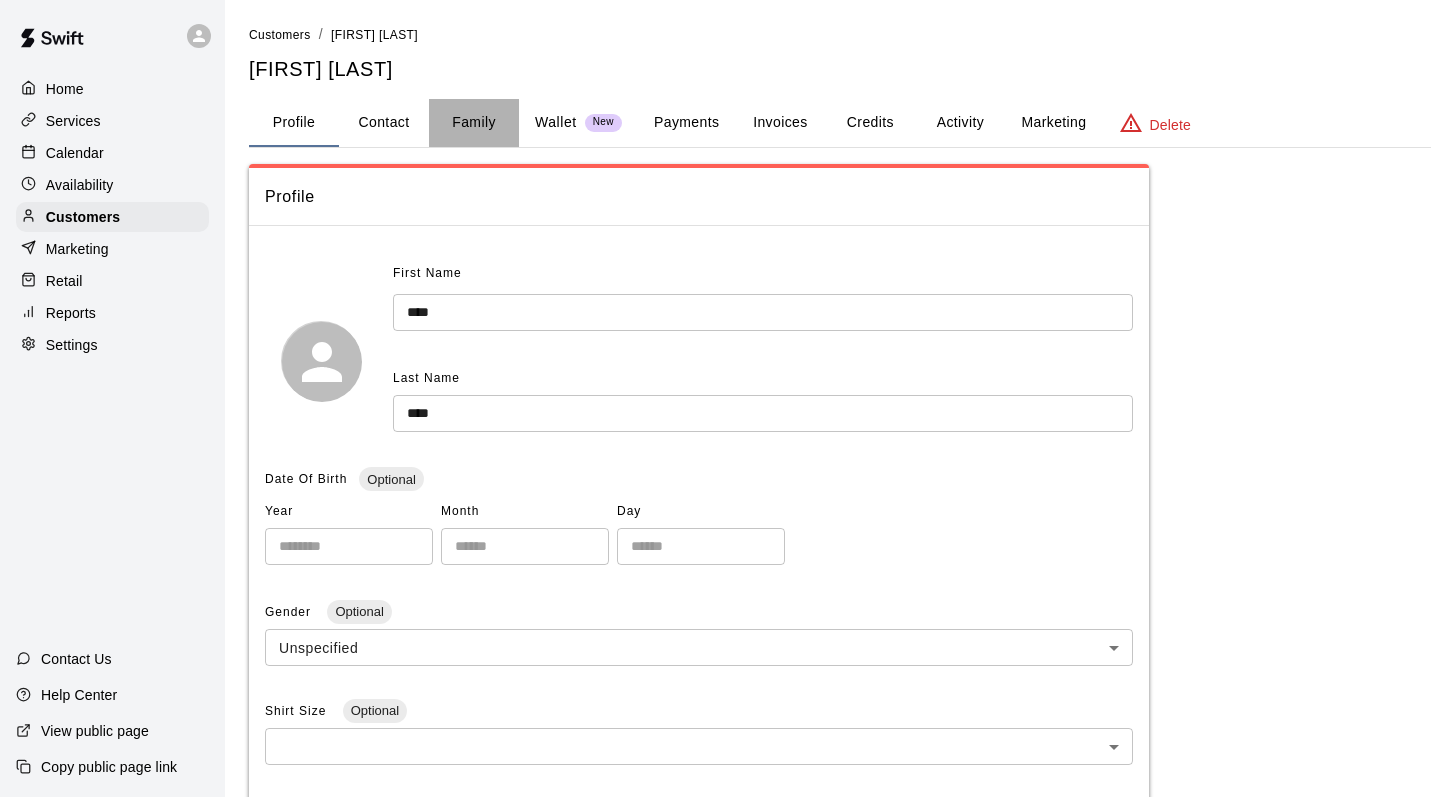 click on "Family" at bounding box center [474, 123] 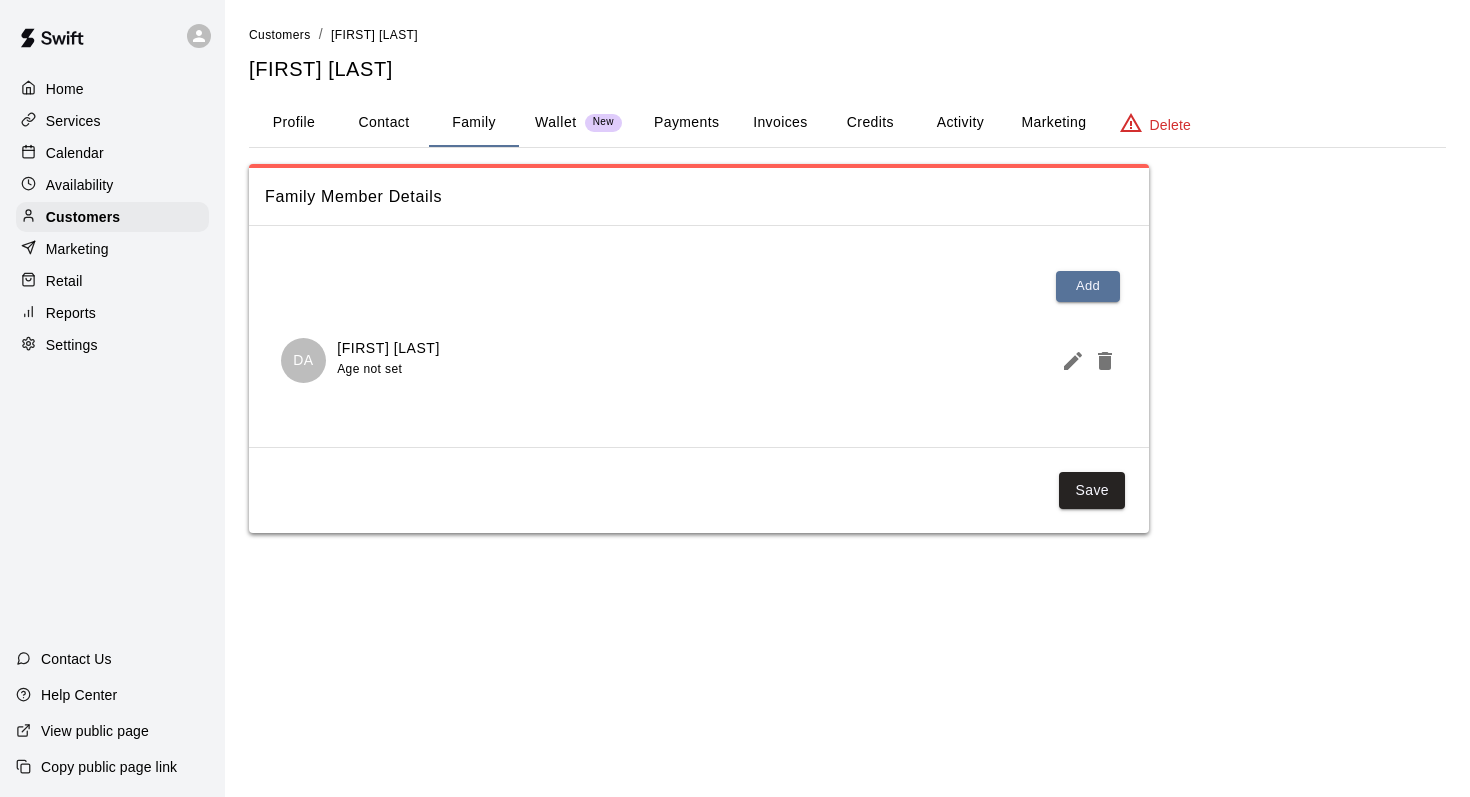 click on "Activity" at bounding box center [960, 123] 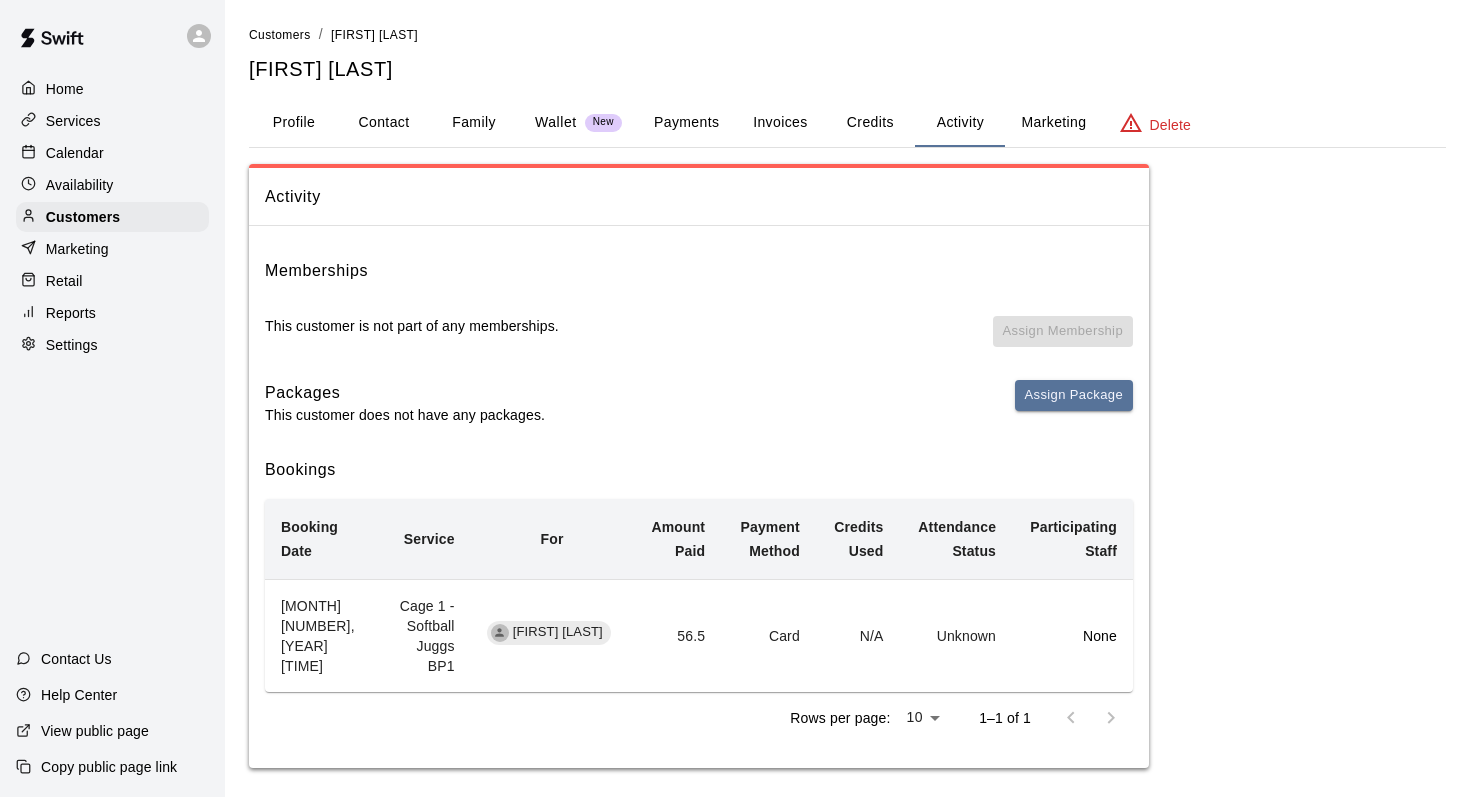 click on "Calendar" at bounding box center (75, 153) 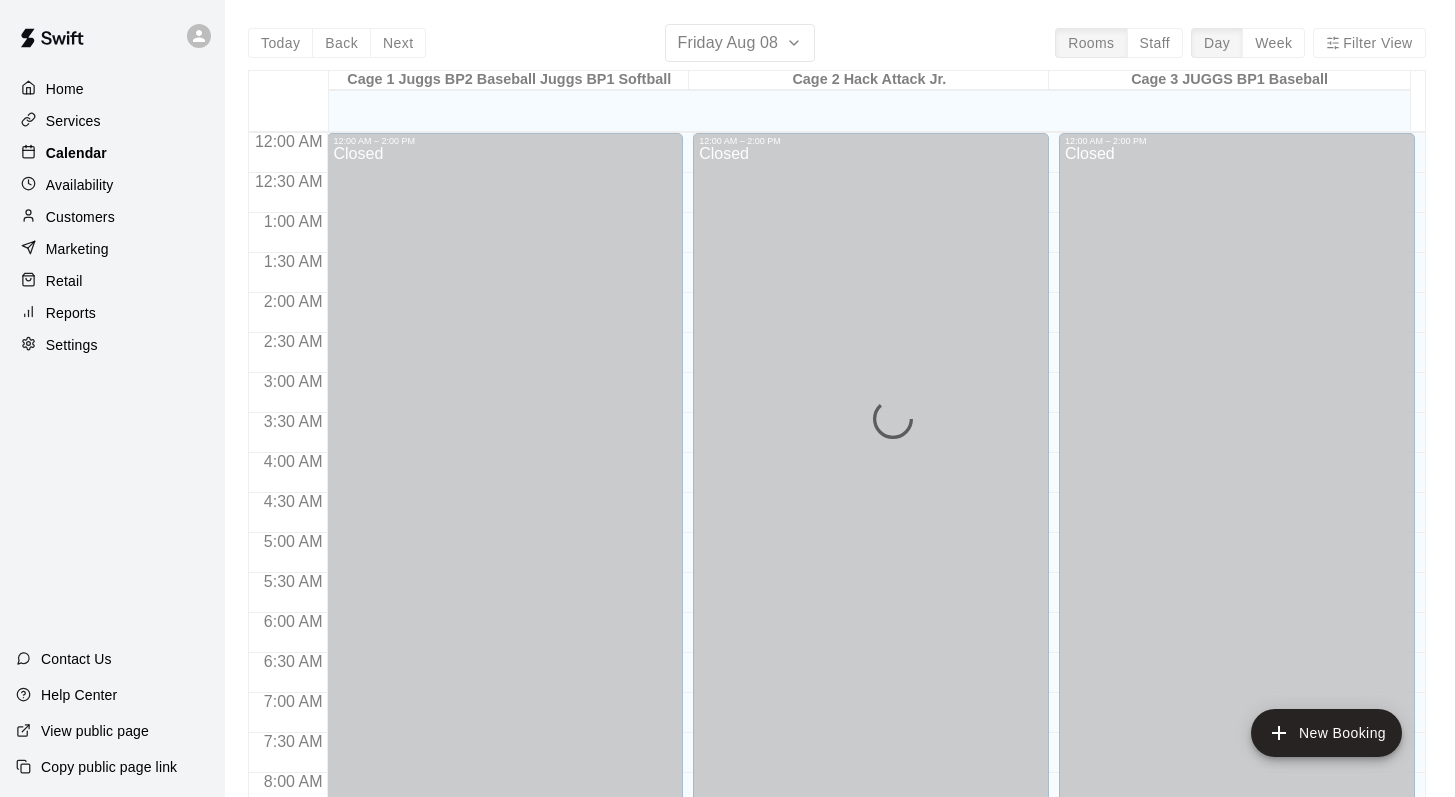 scroll, scrollTop: 1108, scrollLeft: 0, axis: vertical 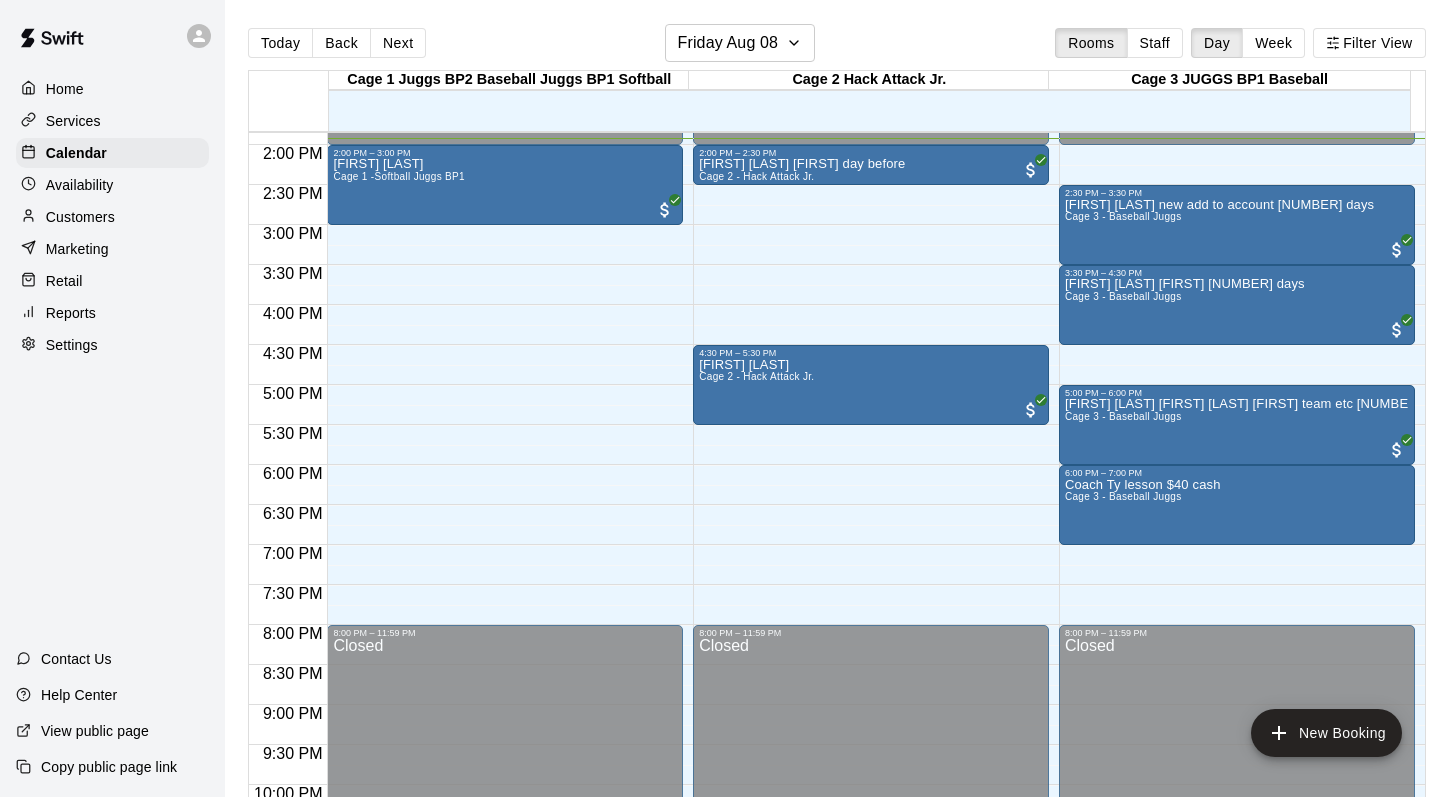 click on "Customers" at bounding box center [80, 217] 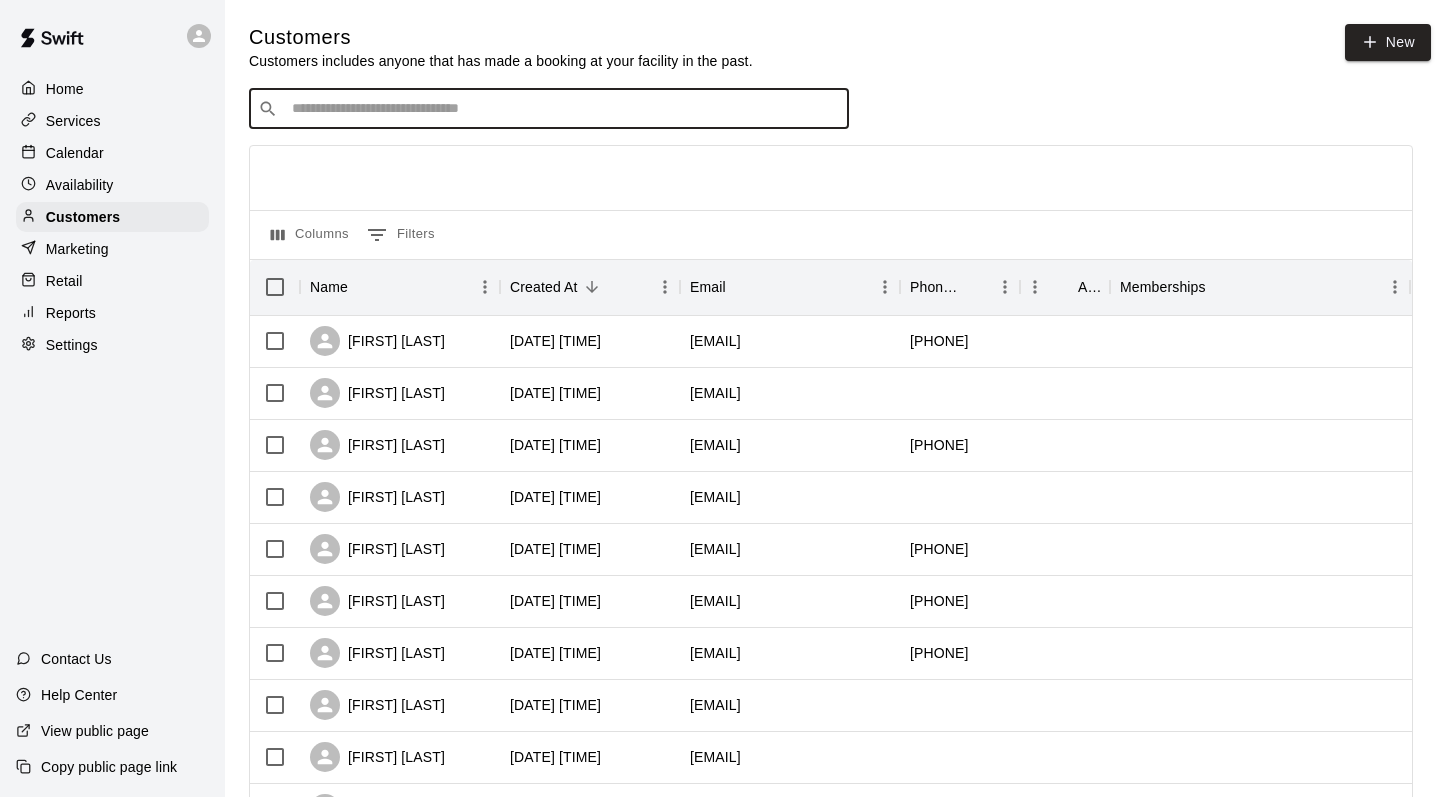 click at bounding box center (563, 109) 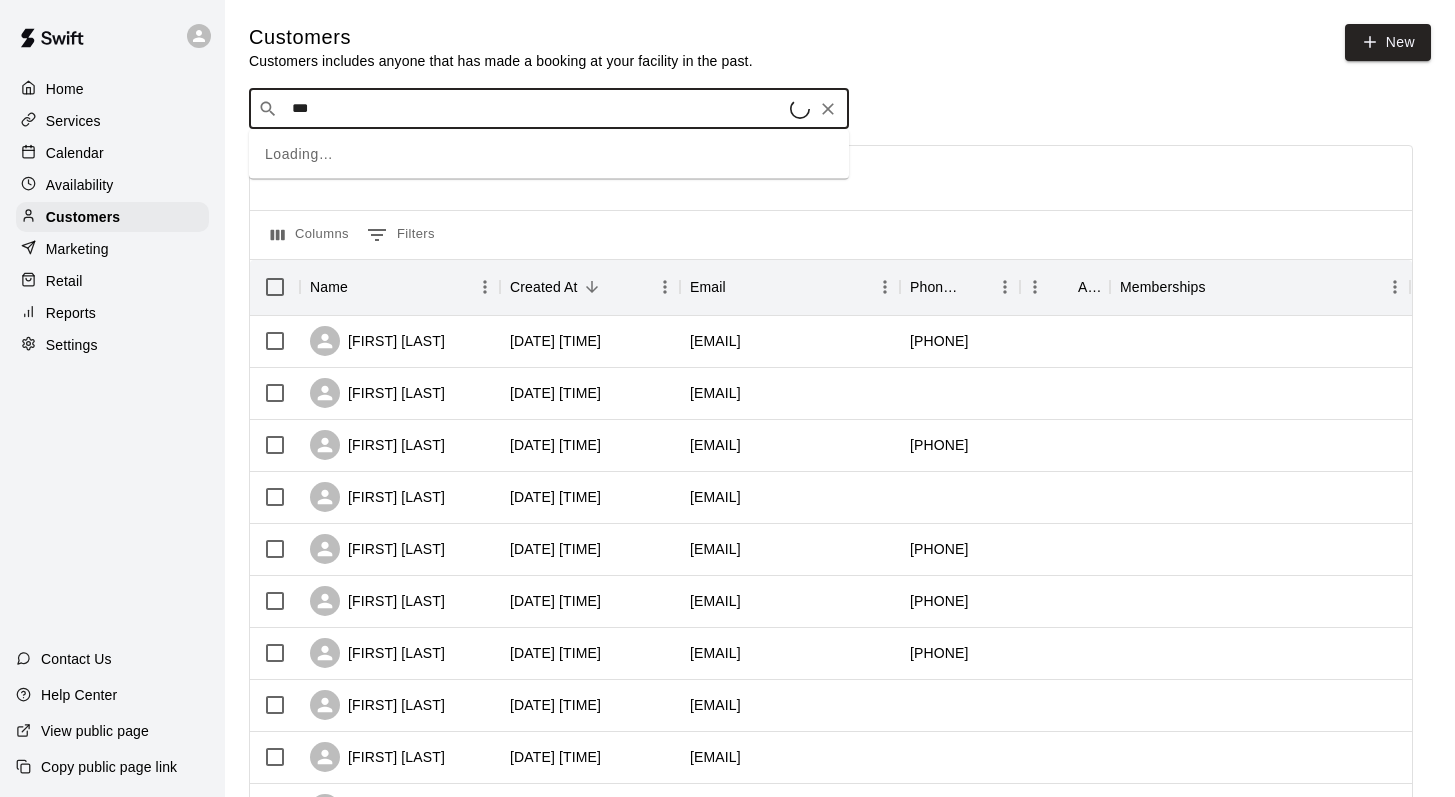 type on "****" 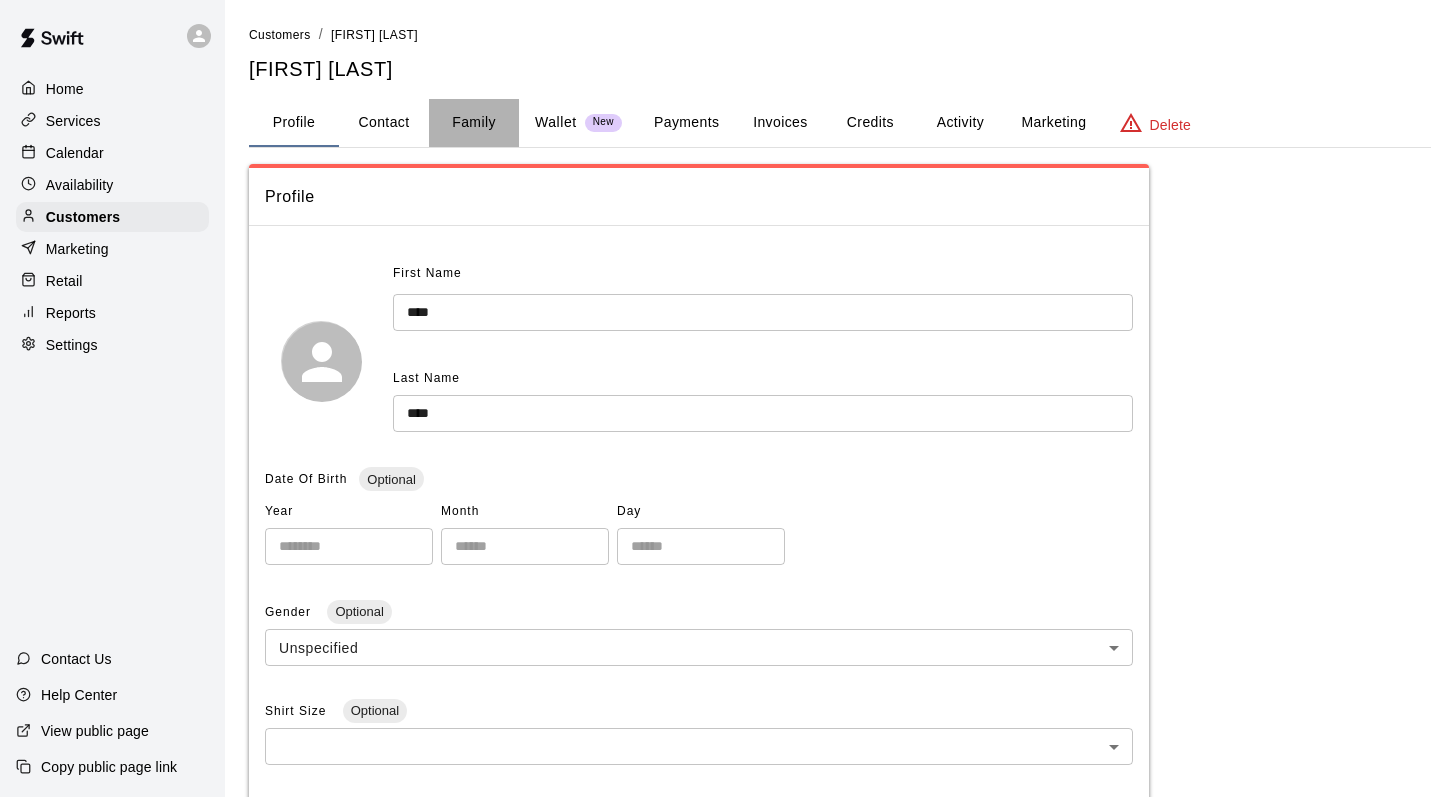 click on "Family" at bounding box center (474, 123) 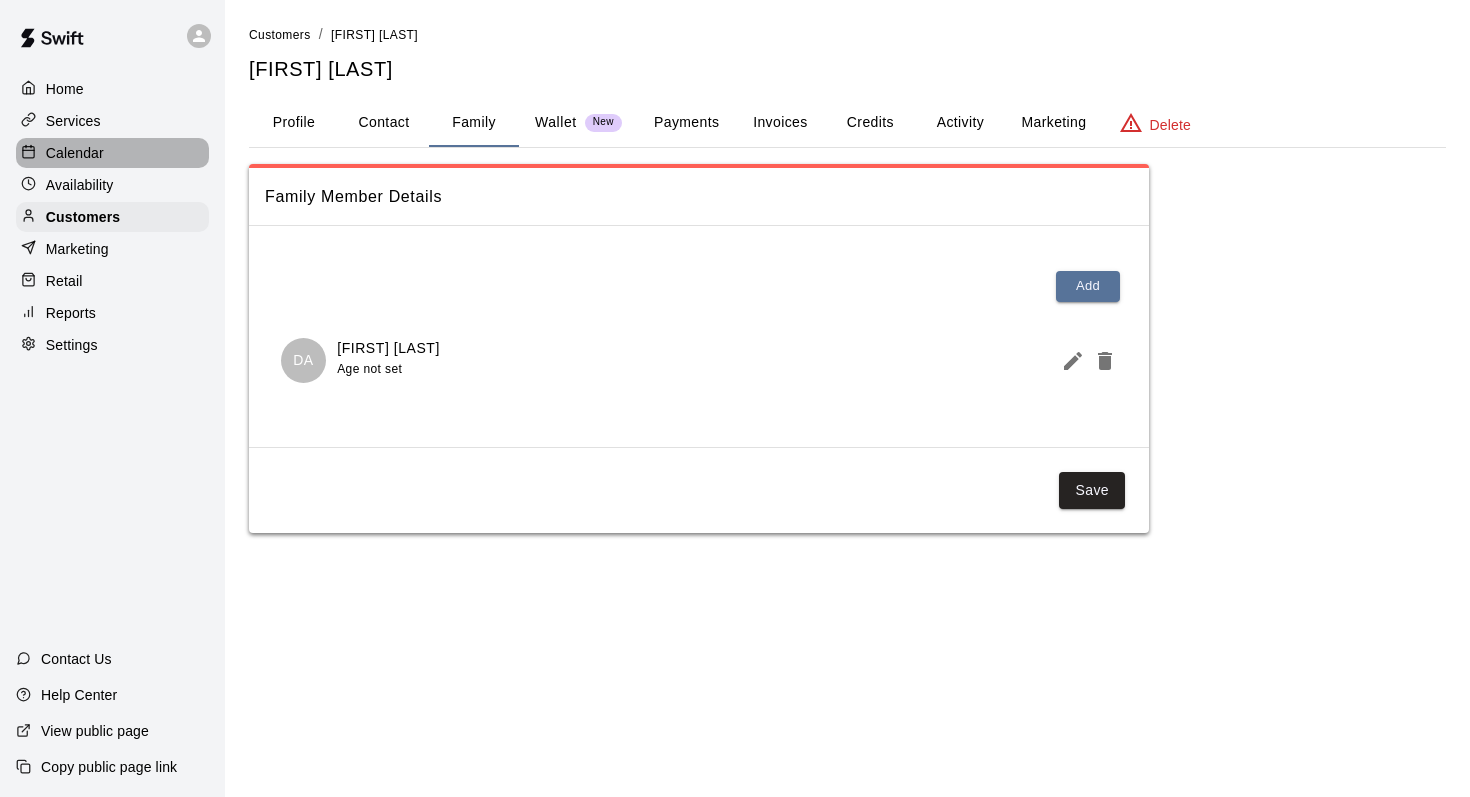 click on "Calendar" at bounding box center (75, 153) 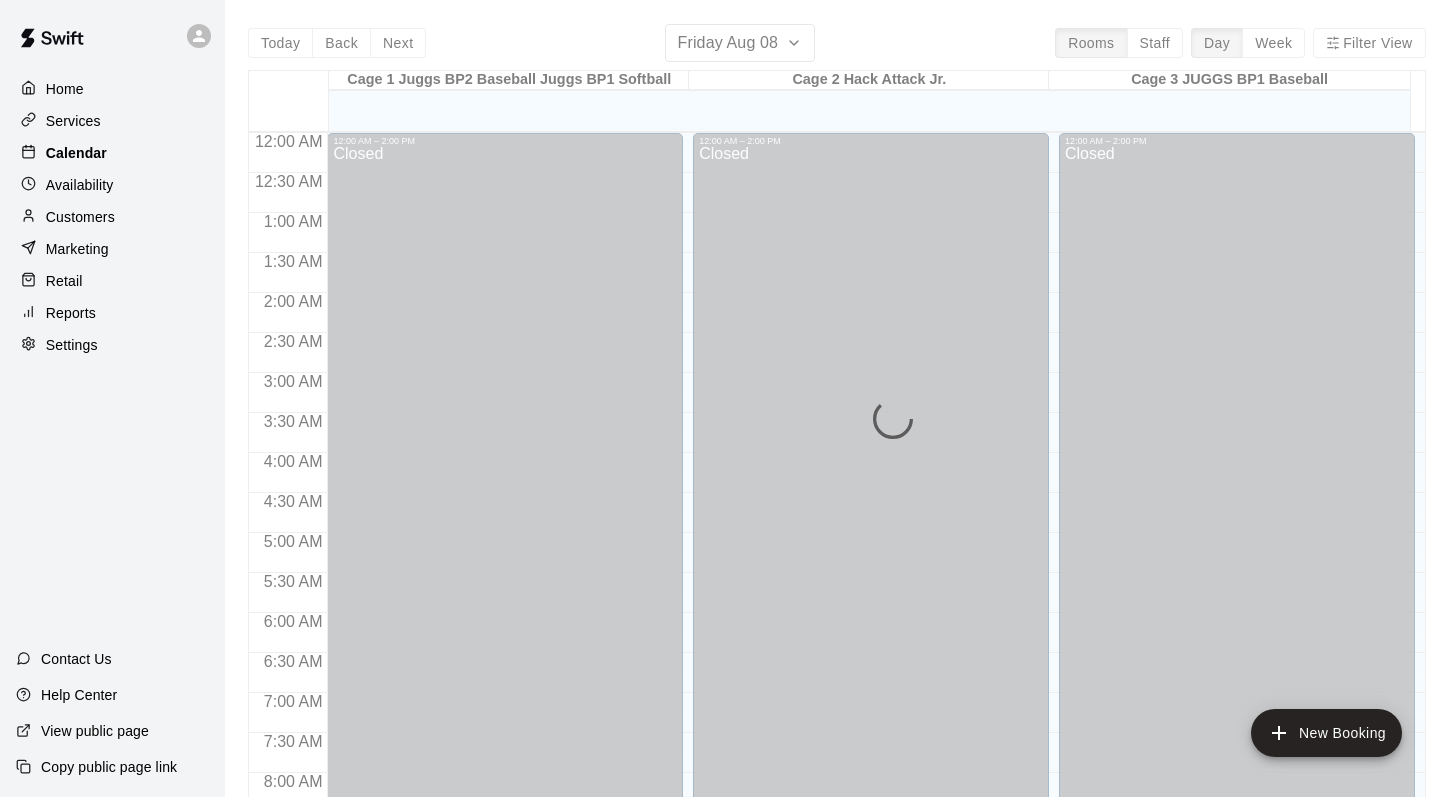 scroll, scrollTop: 1114, scrollLeft: 0, axis: vertical 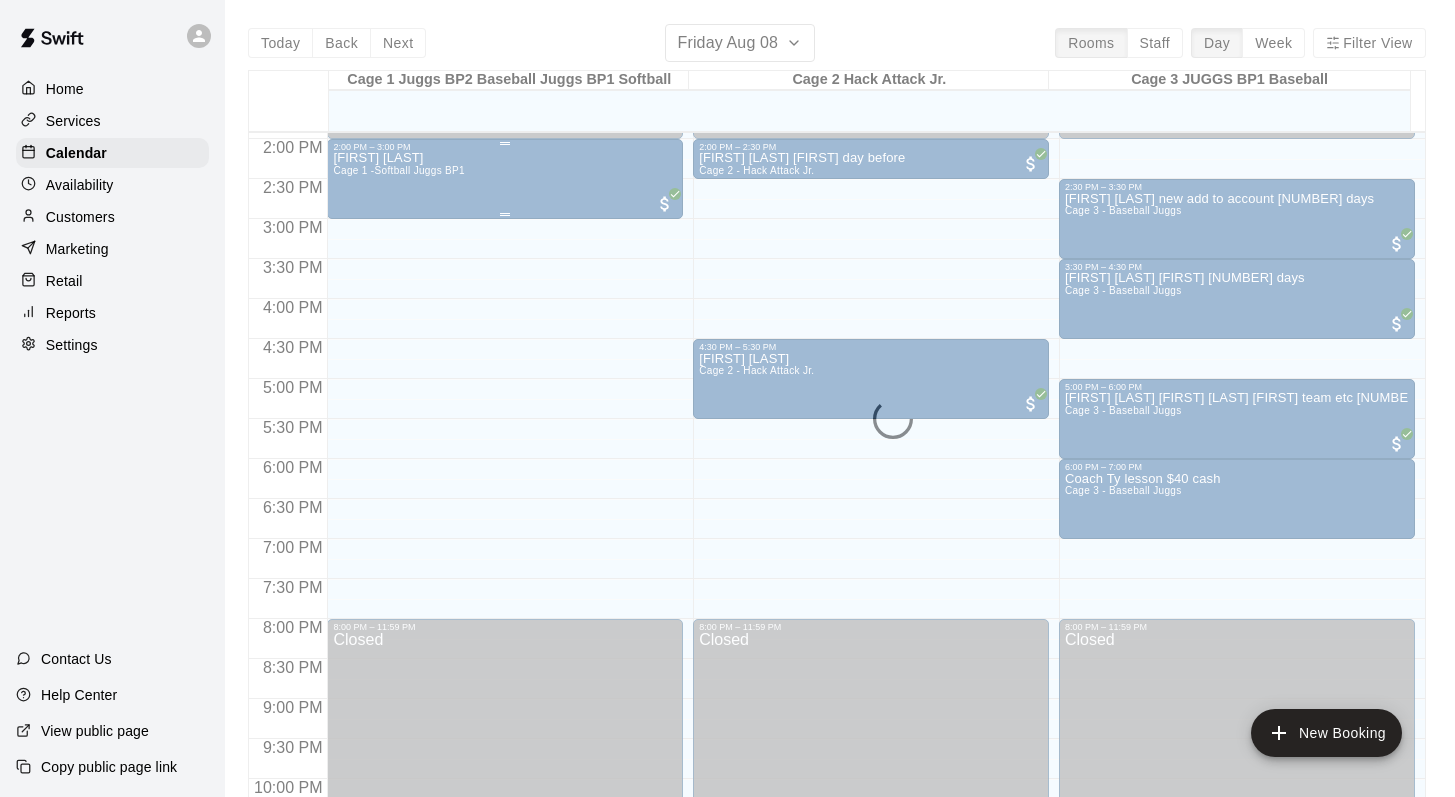 click on "Cage 1 -Softball  Juggs BP1" at bounding box center (399, 170) 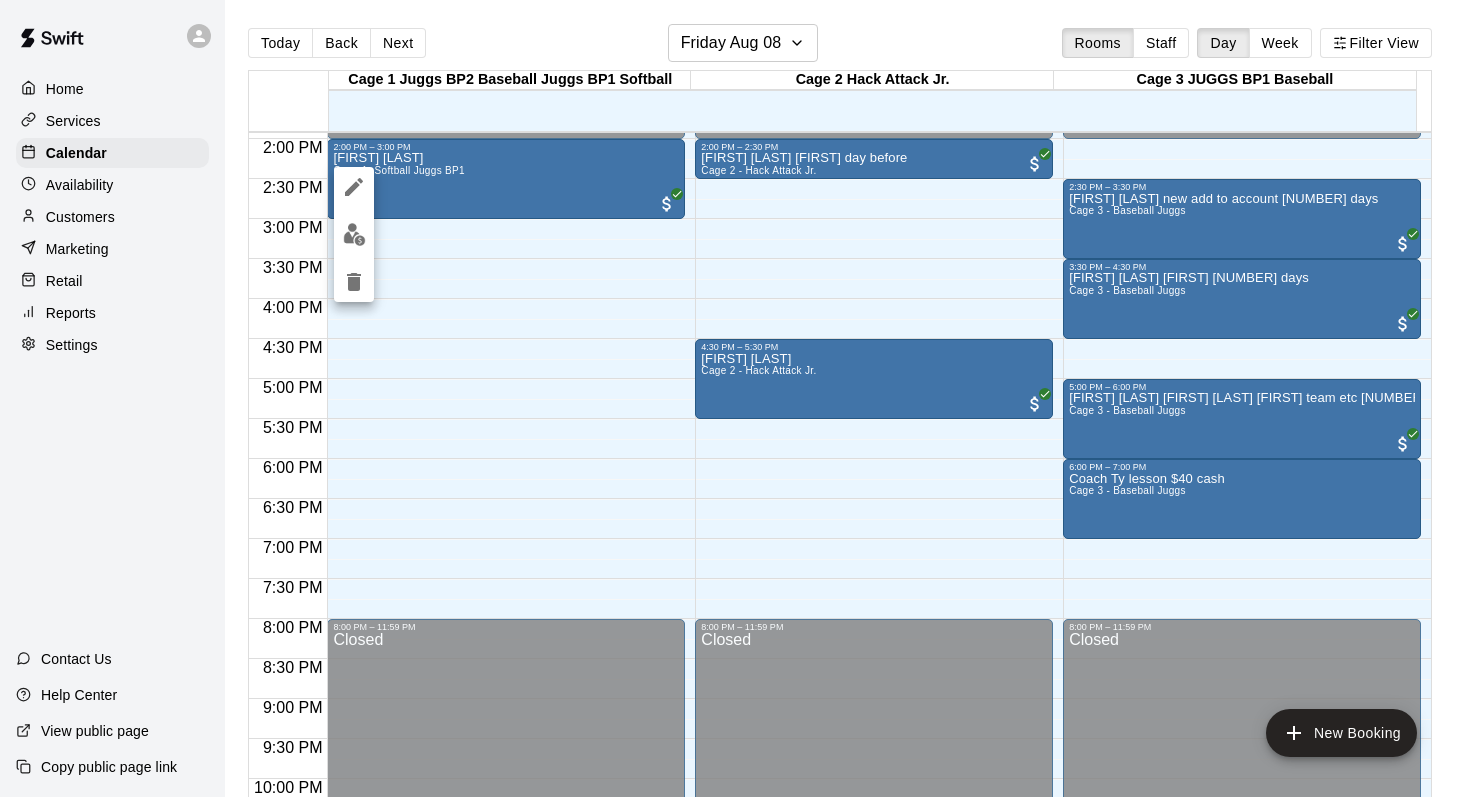 click 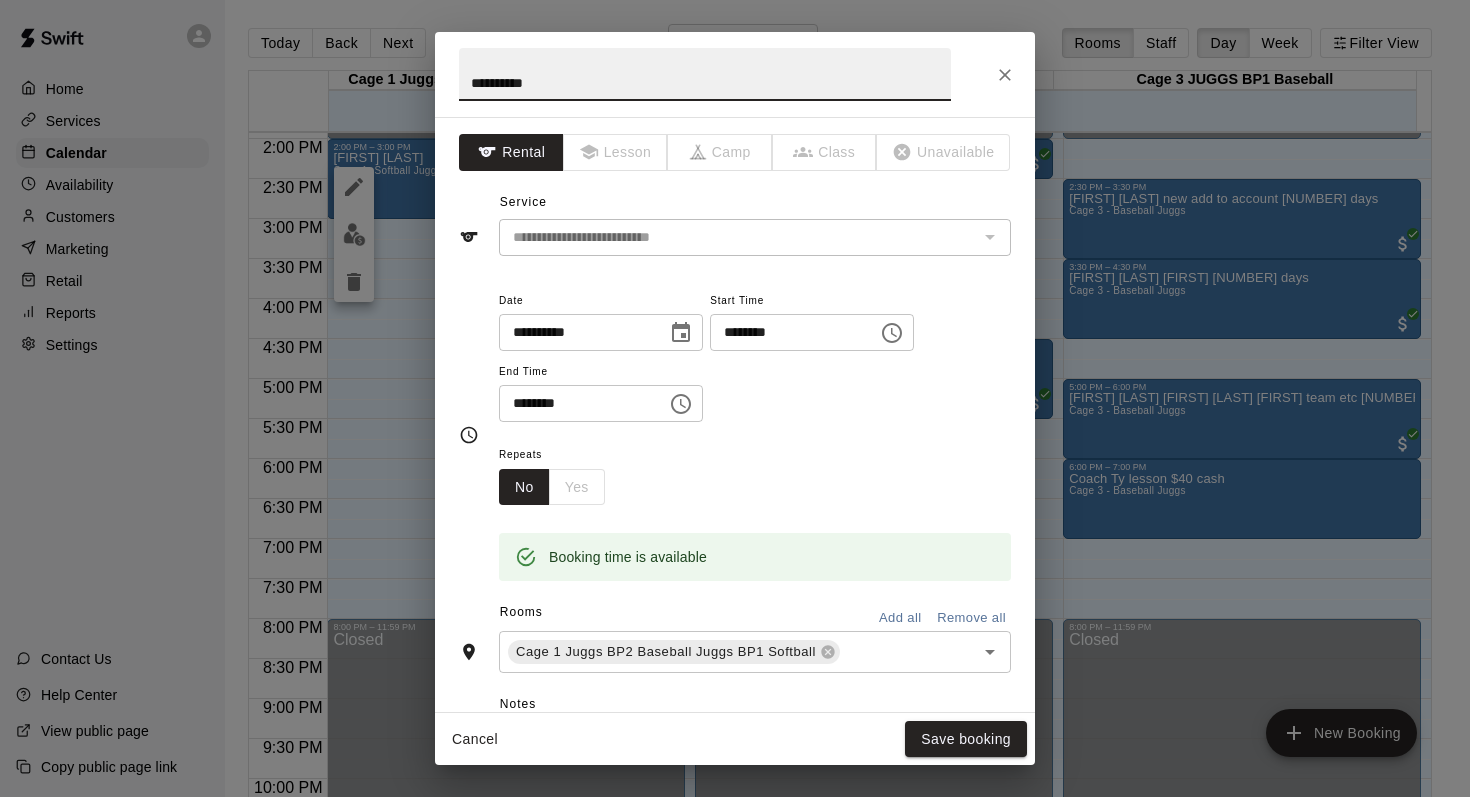 click on "**********" at bounding box center [735, 398] 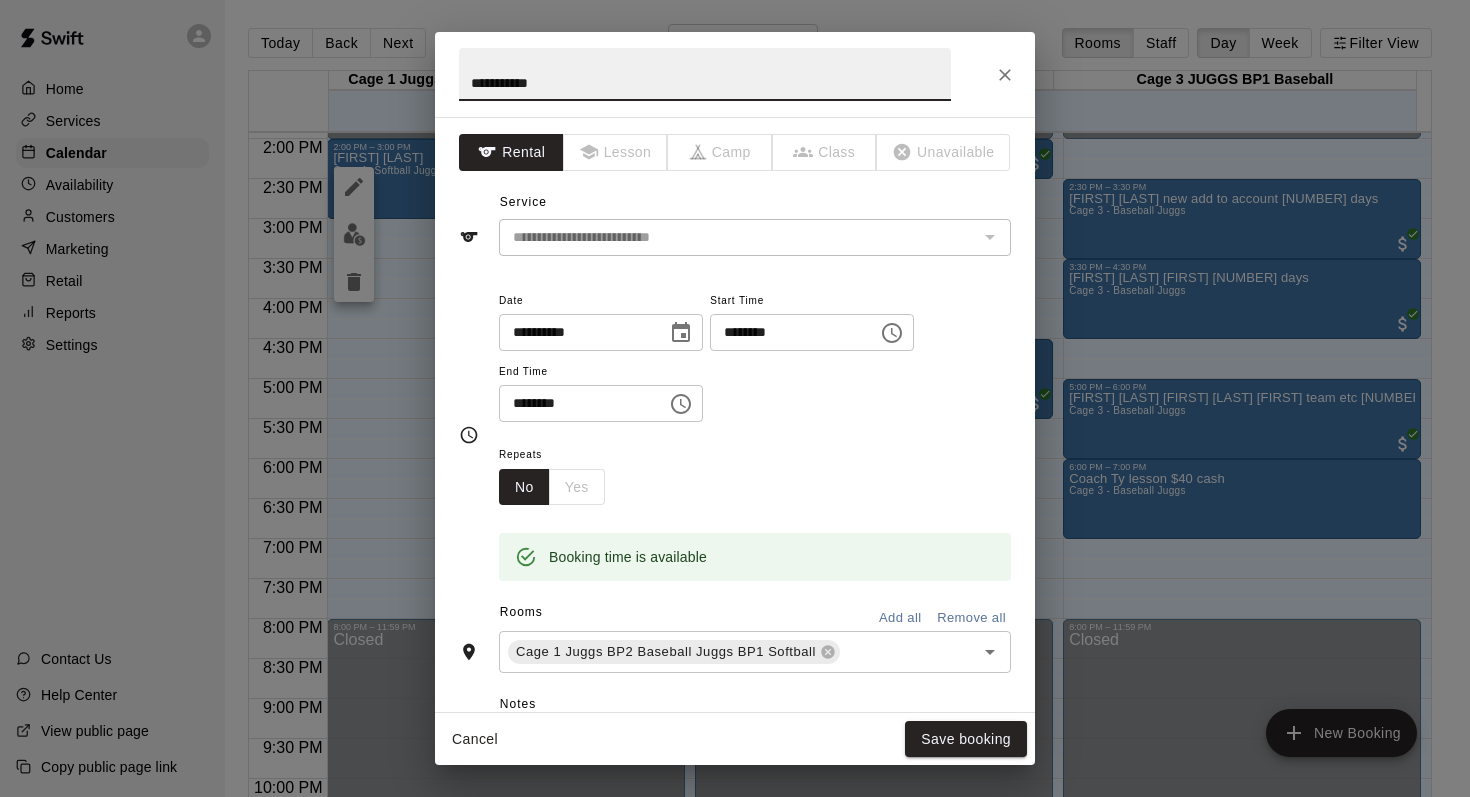 type on "**********" 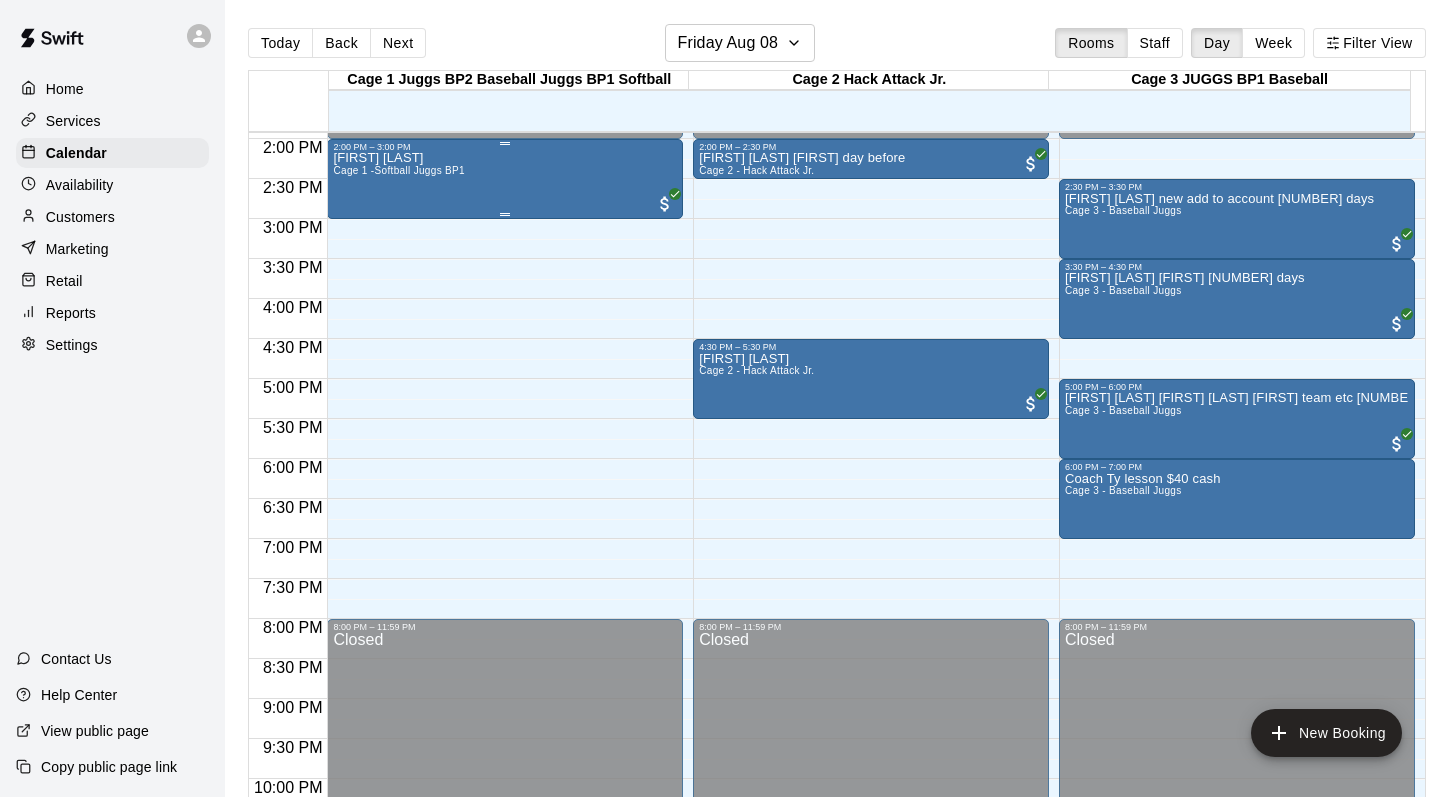 click on "[FIRST] [LAST]" at bounding box center [399, 158] 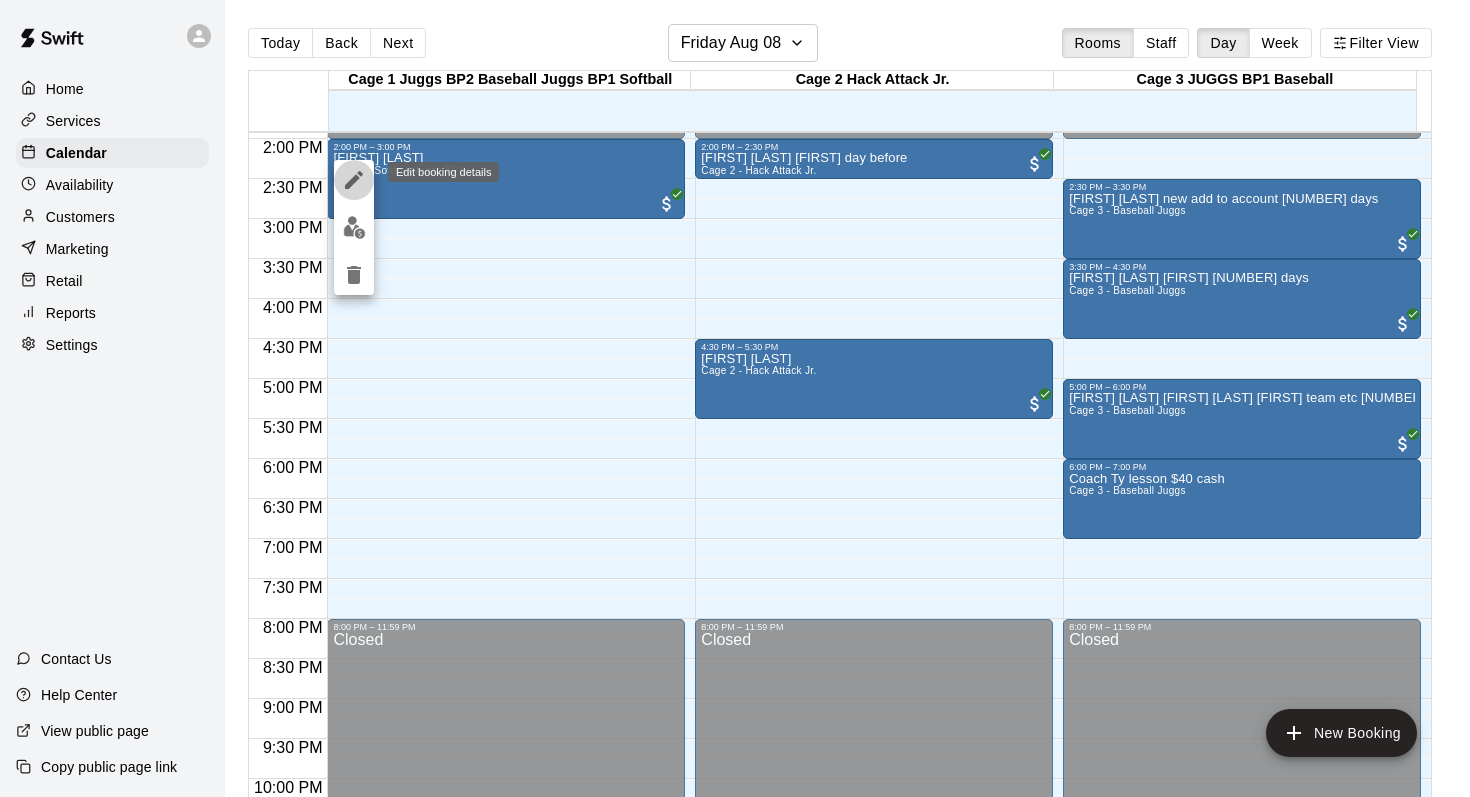 click 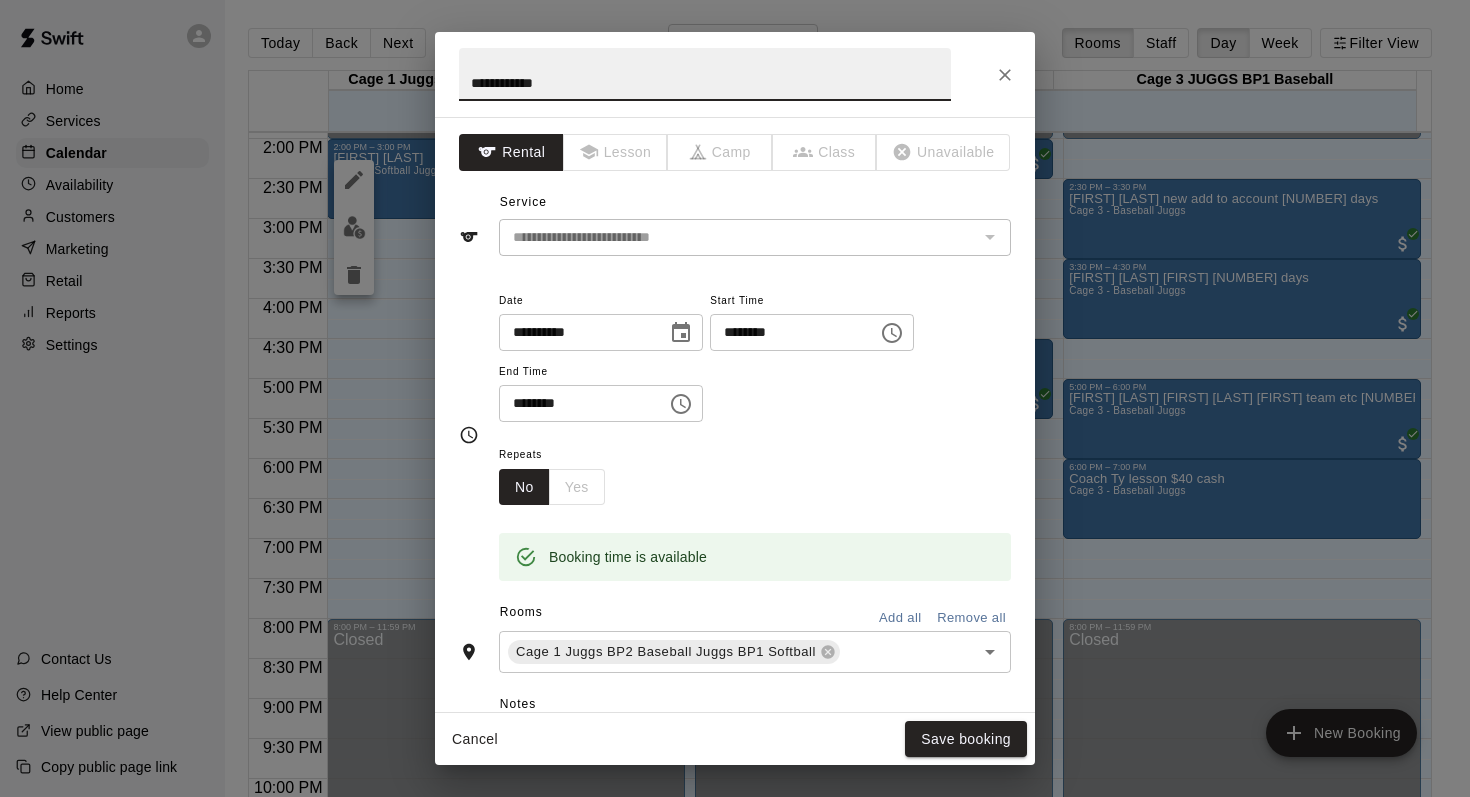 click on "**********" at bounding box center (735, 398) 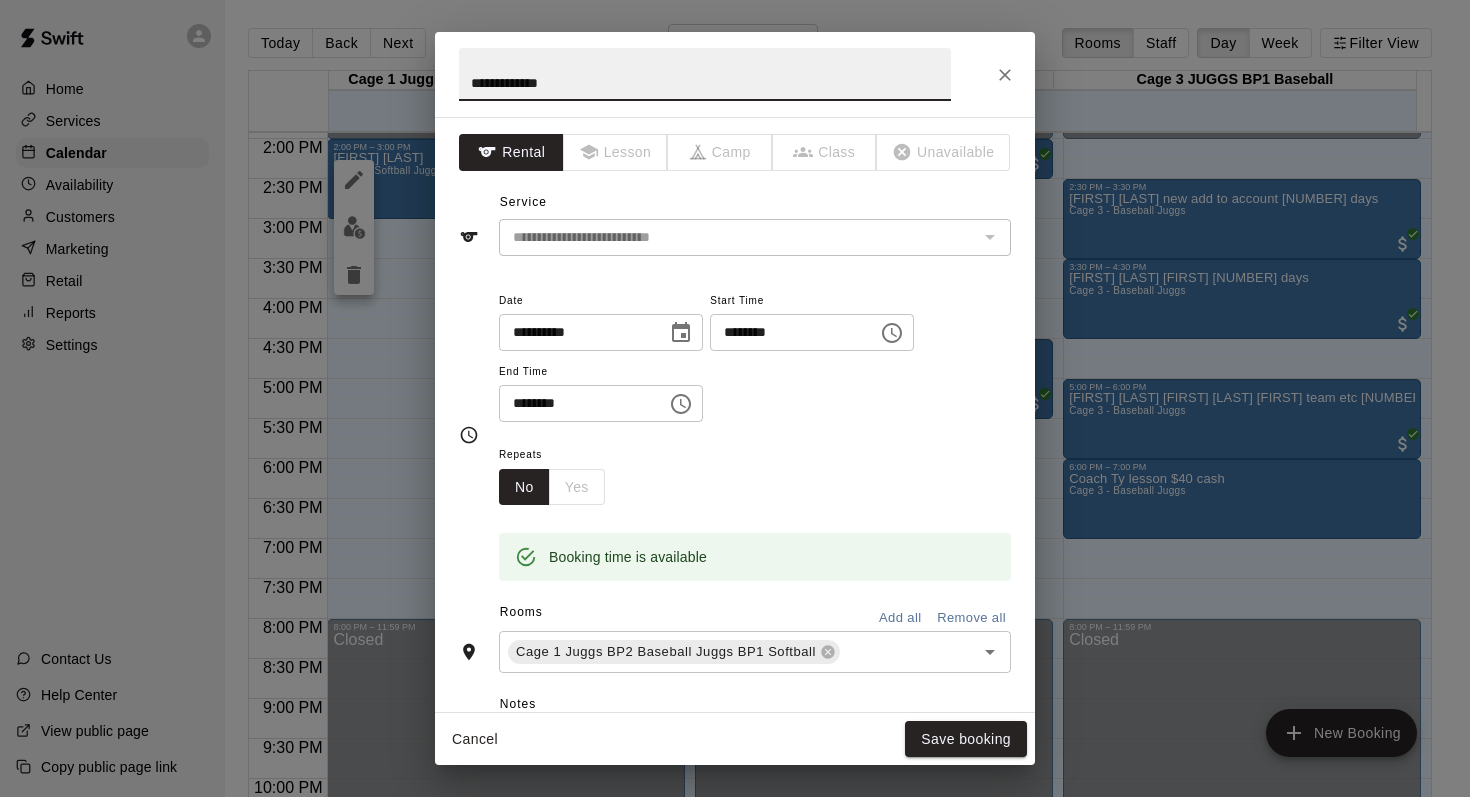 type on "**********" 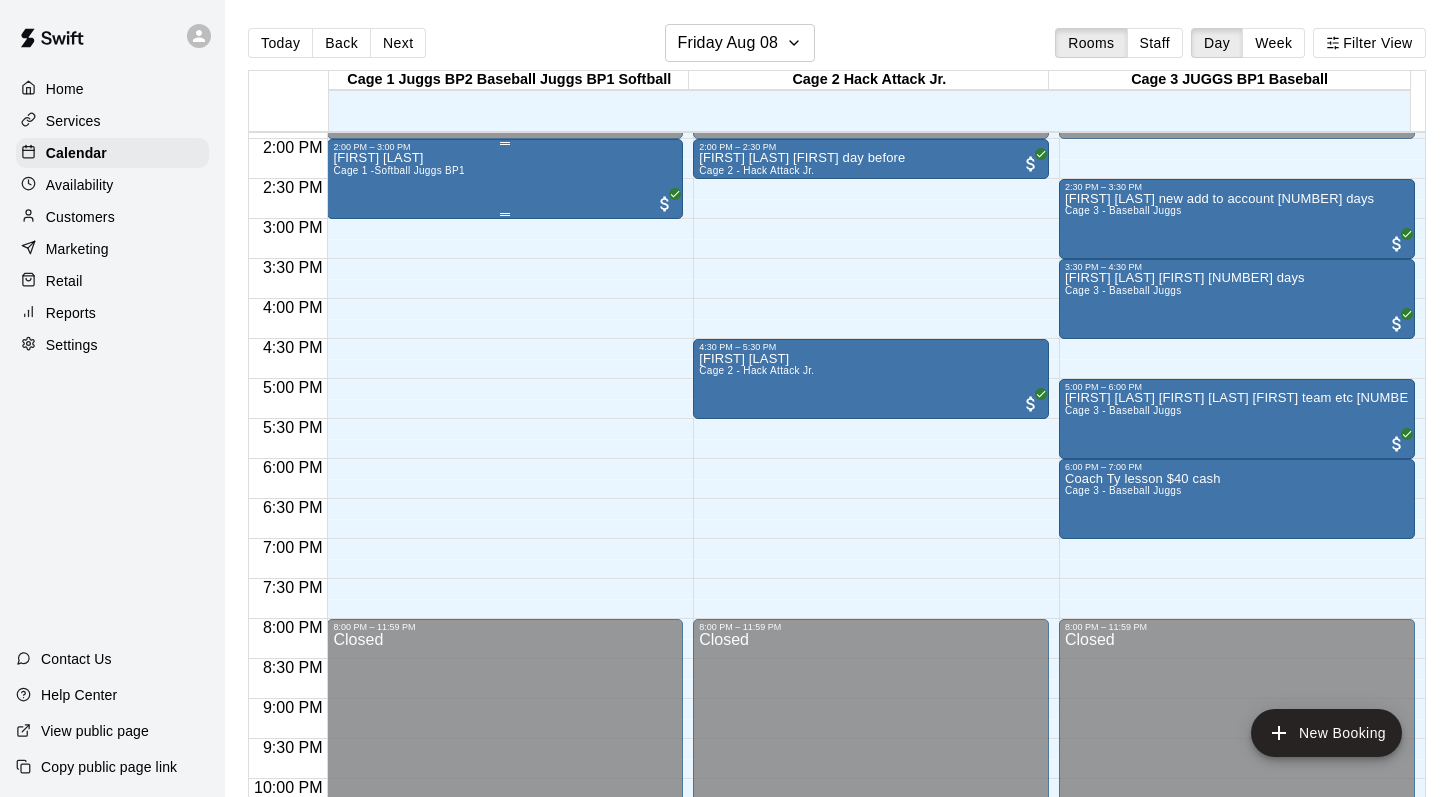 click on "Cage 1 -Softball  Juggs BP1" at bounding box center [399, 170] 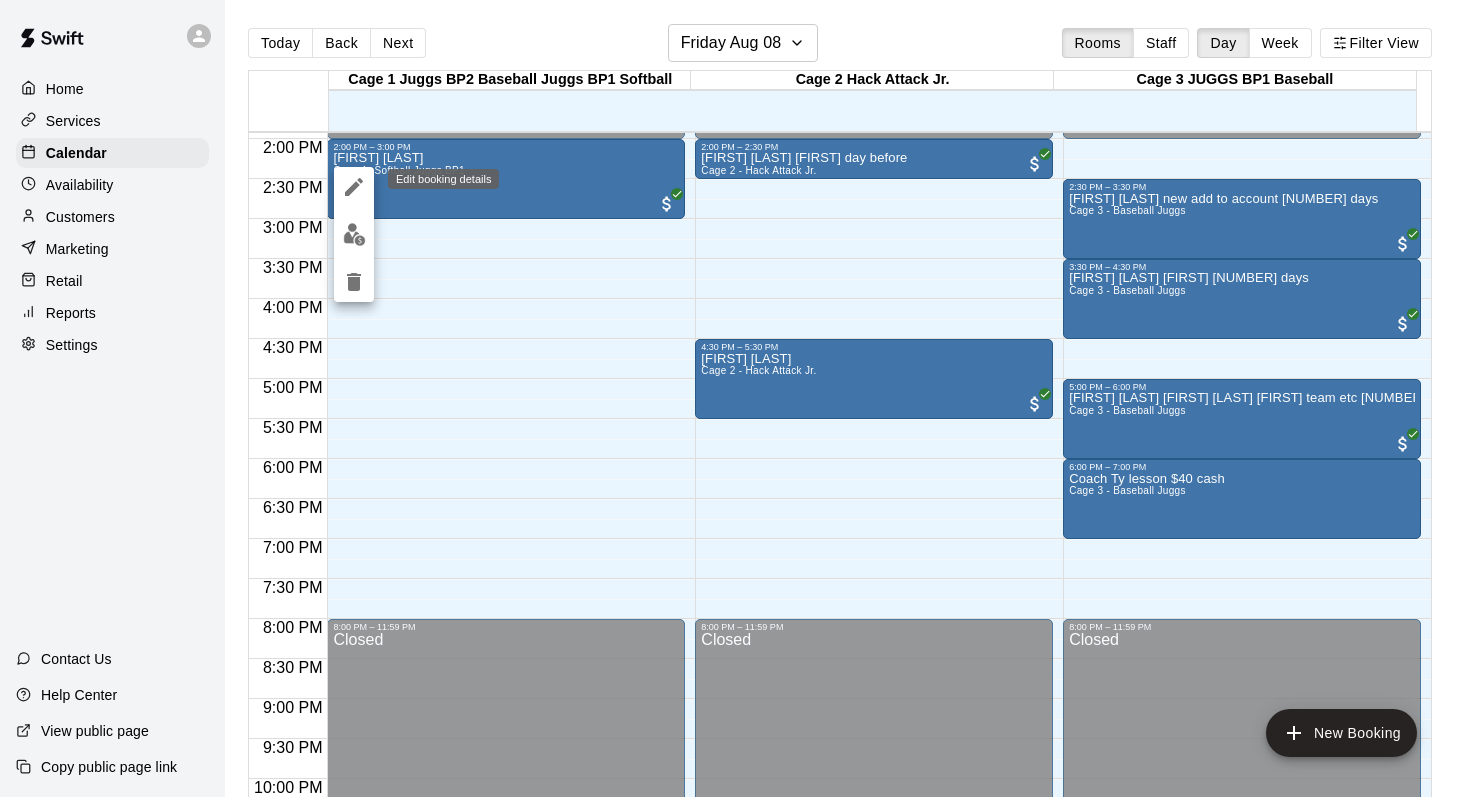 click 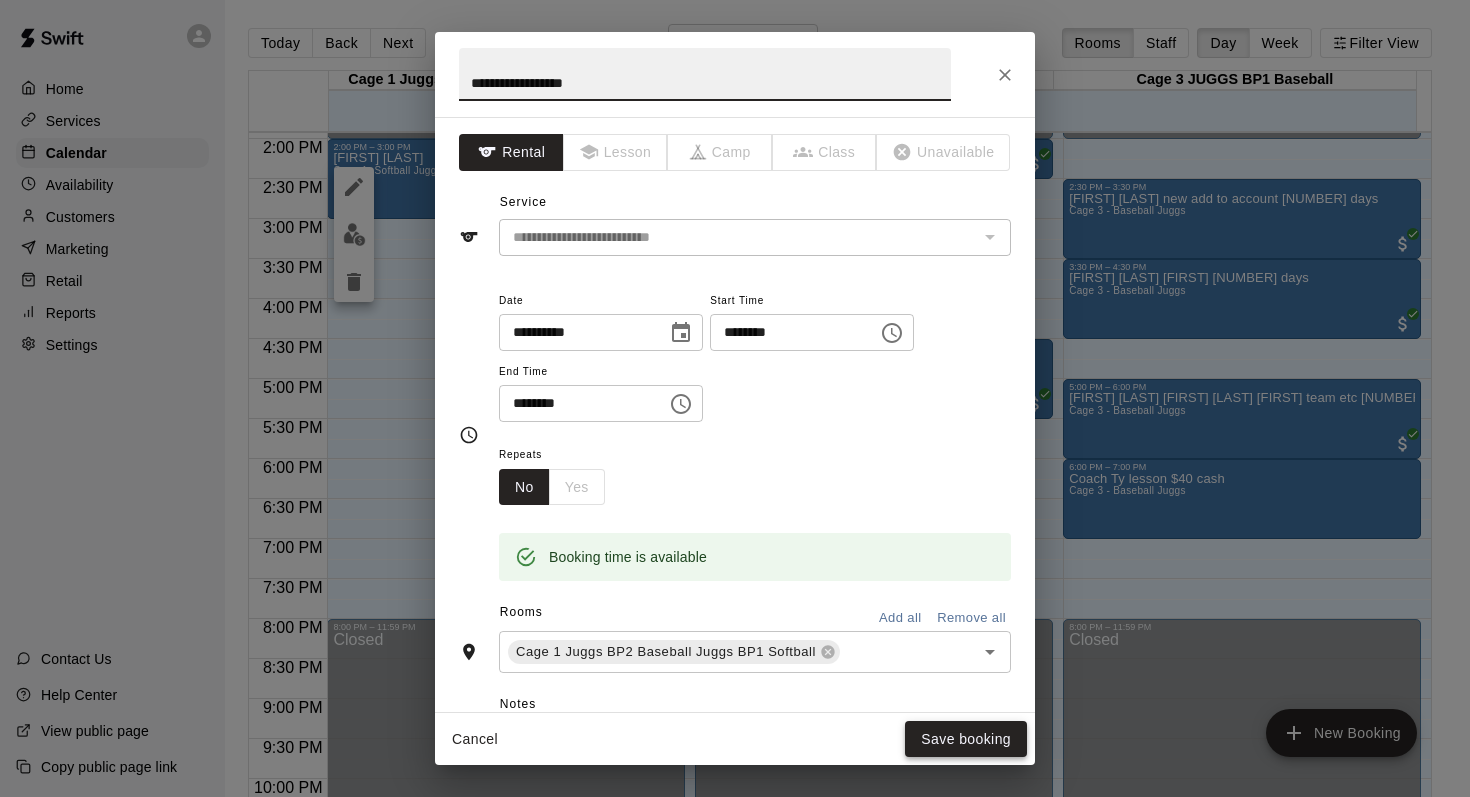type on "**********" 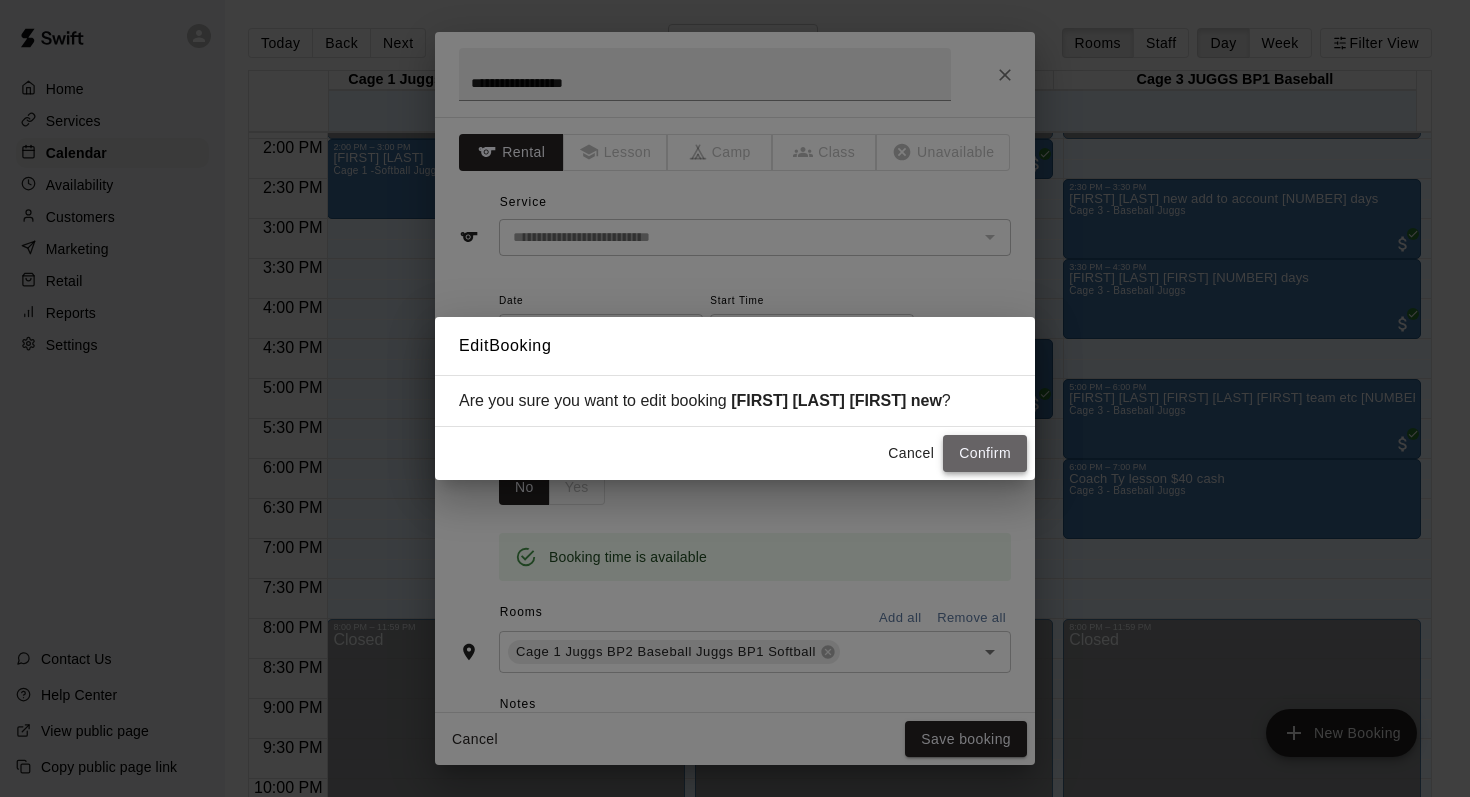 click on "Confirm" at bounding box center [985, 453] 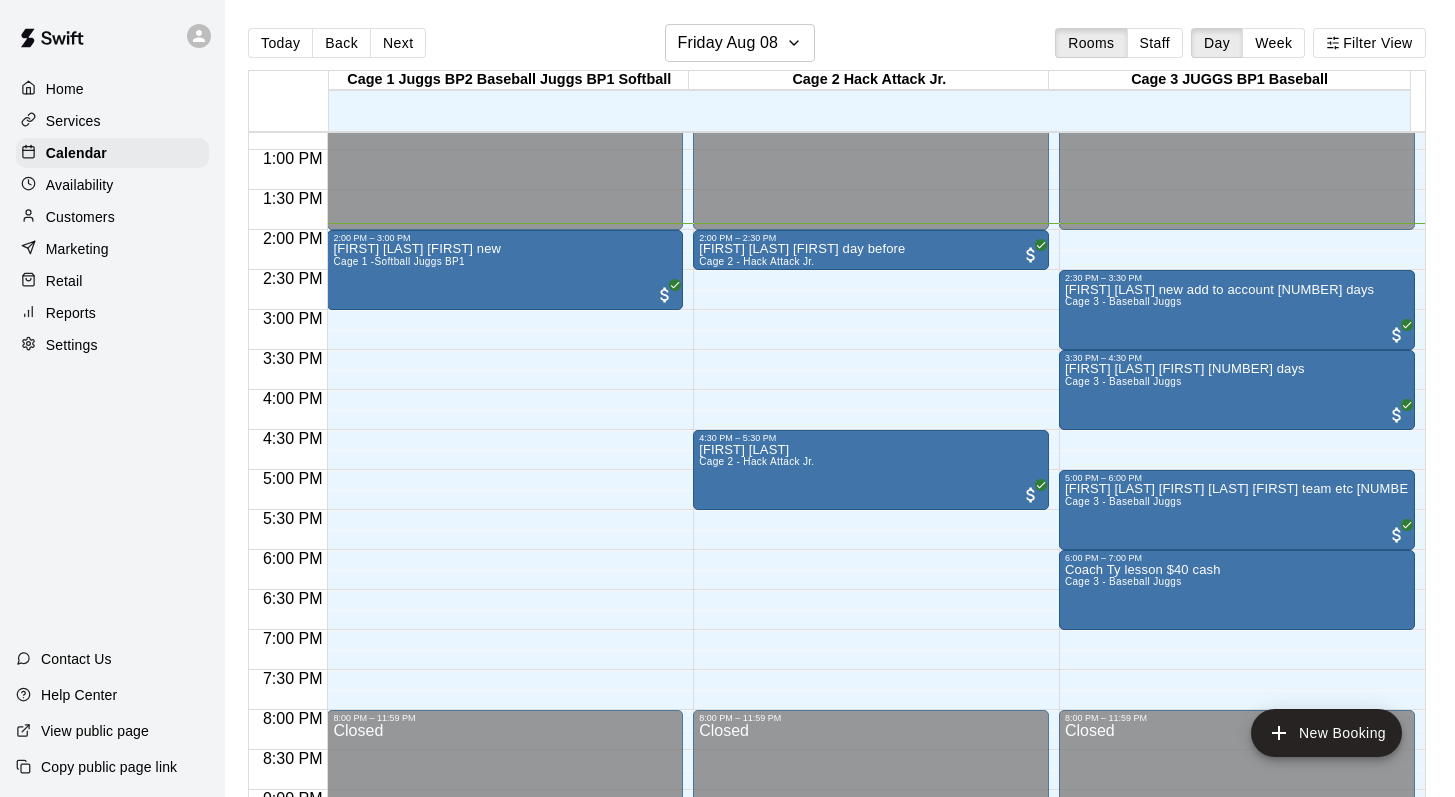 scroll, scrollTop: 1015, scrollLeft: 0, axis: vertical 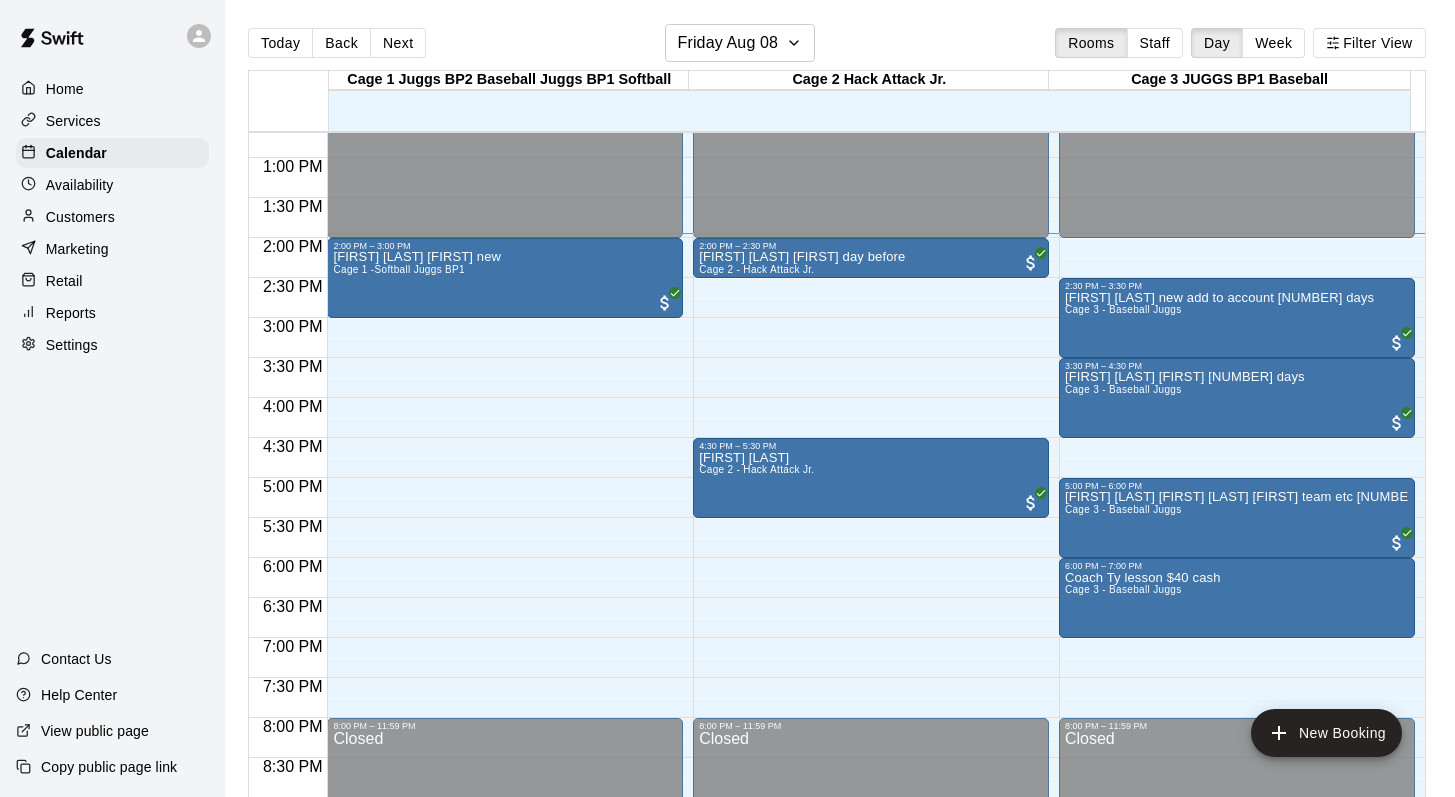 click on "Customers" at bounding box center [80, 217] 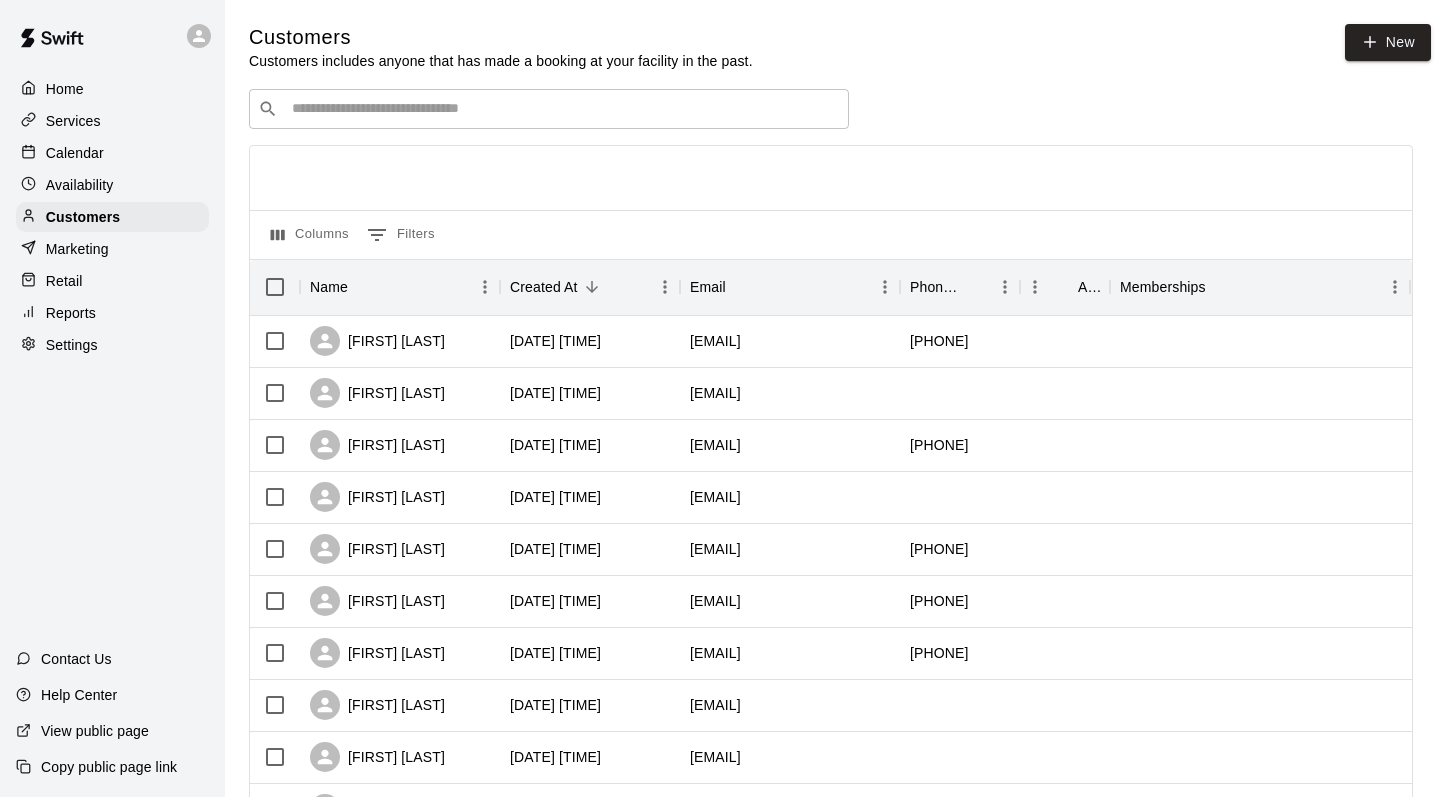 click at bounding box center (563, 109) 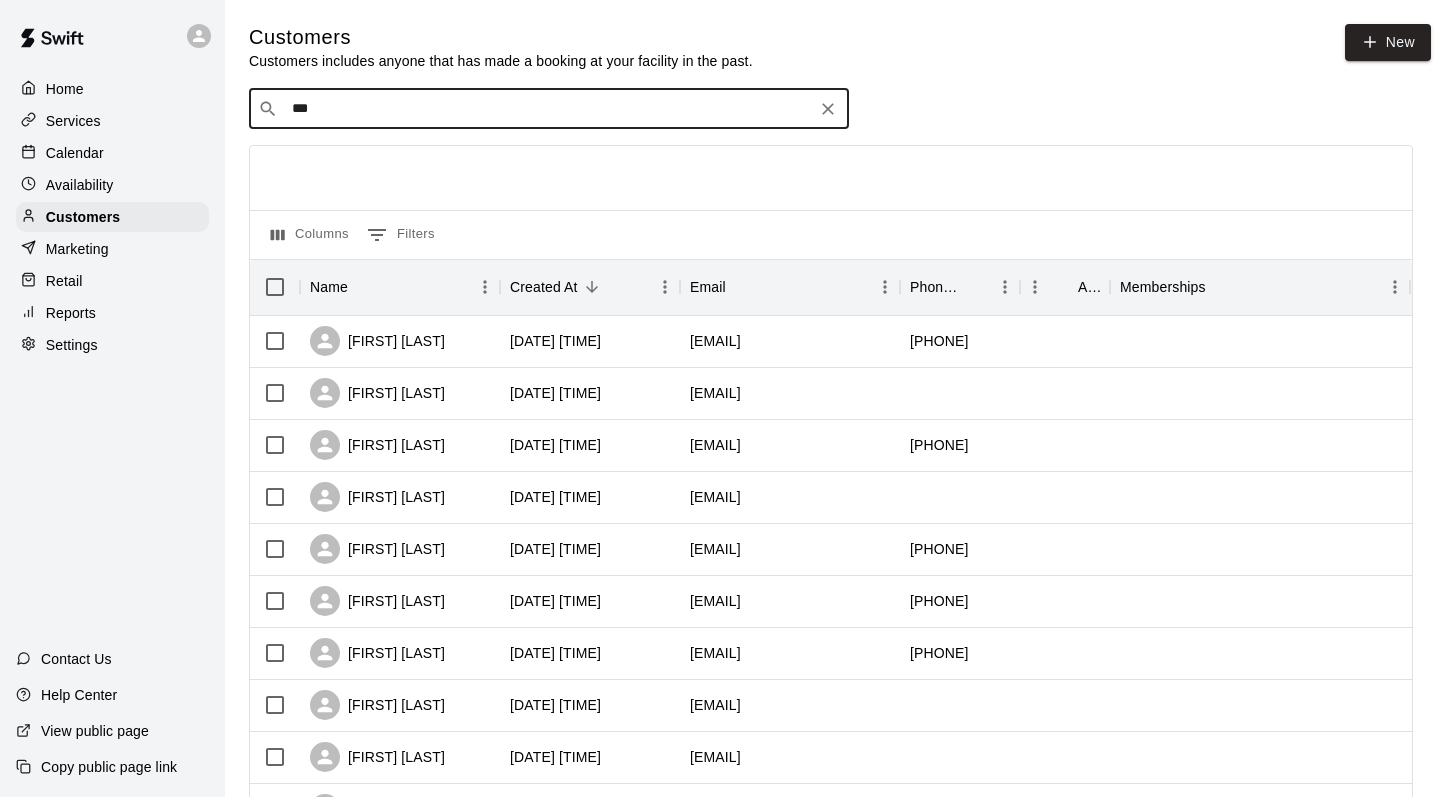 type on "****" 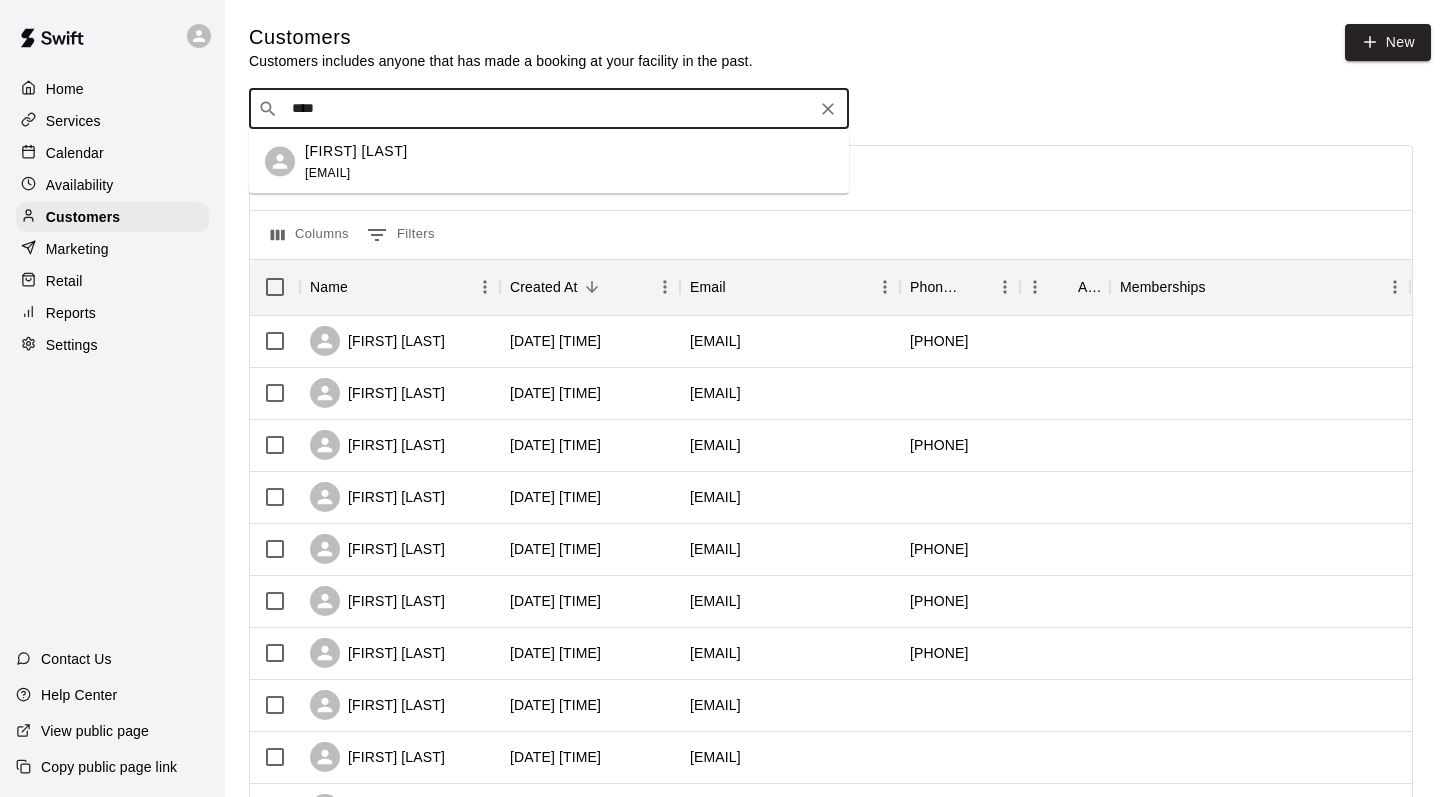 click on "geraldineacosta1@gmail.com" at bounding box center [327, 172] 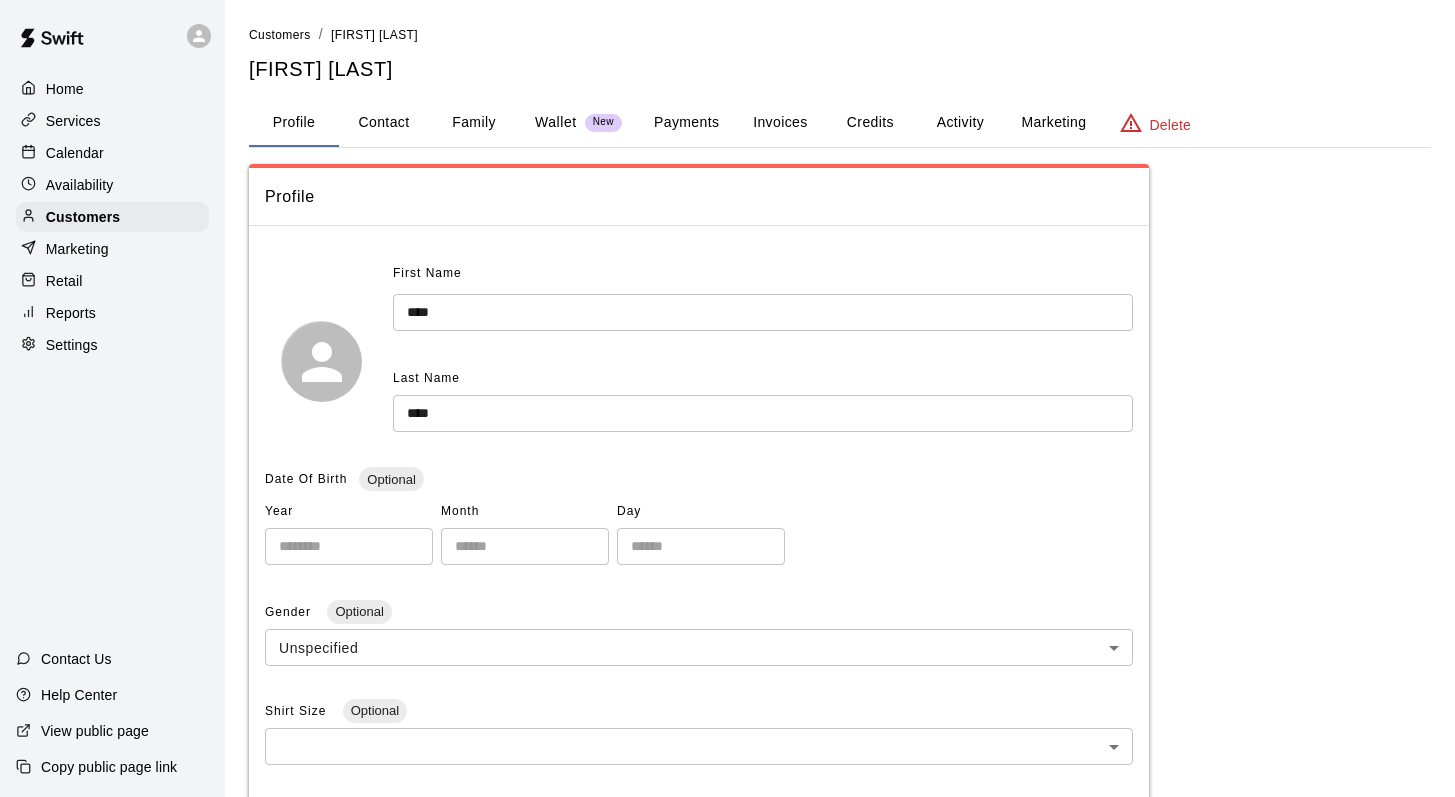 click on "Family" at bounding box center (474, 123) 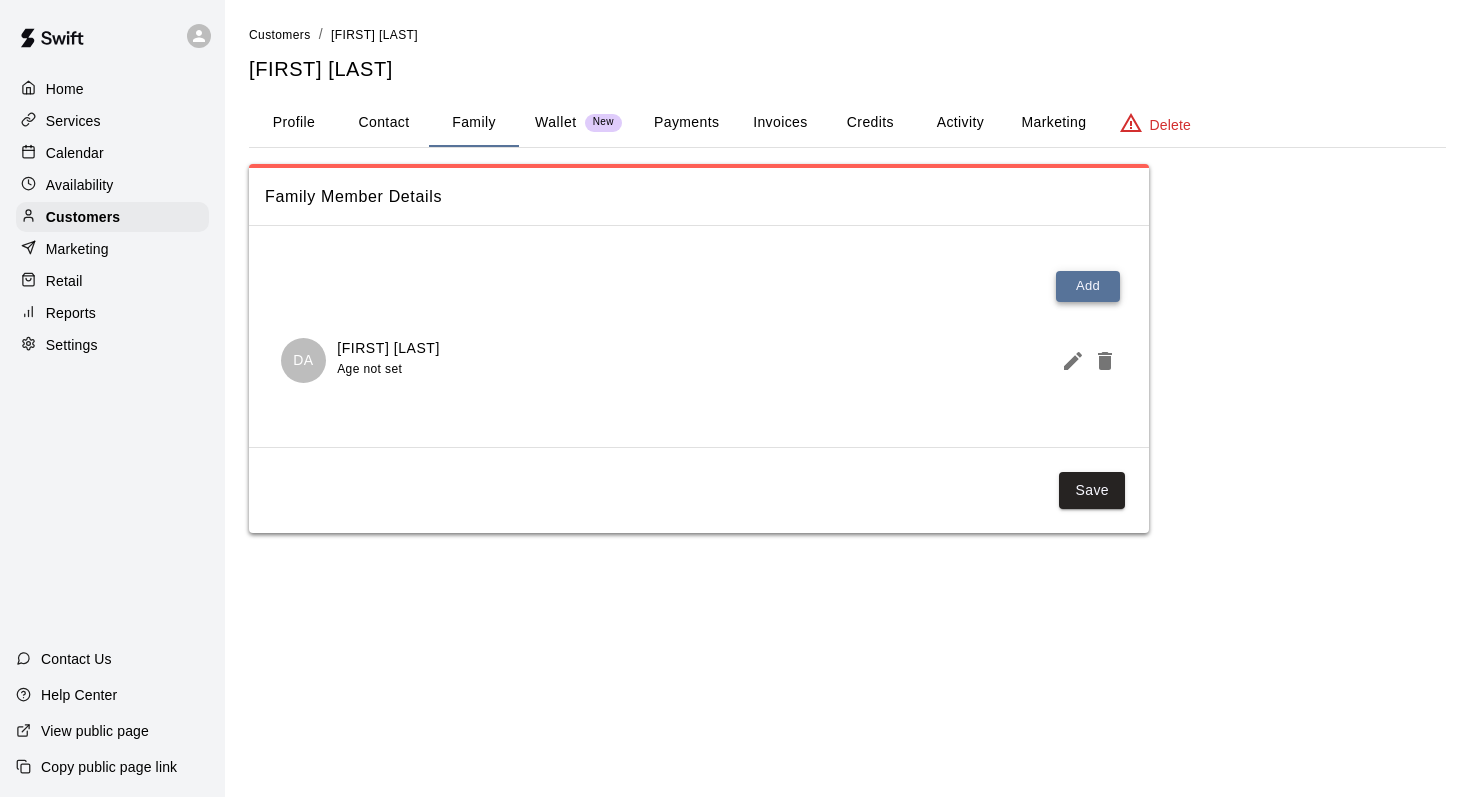 click on "Add" at bounding box center [1088, 286] 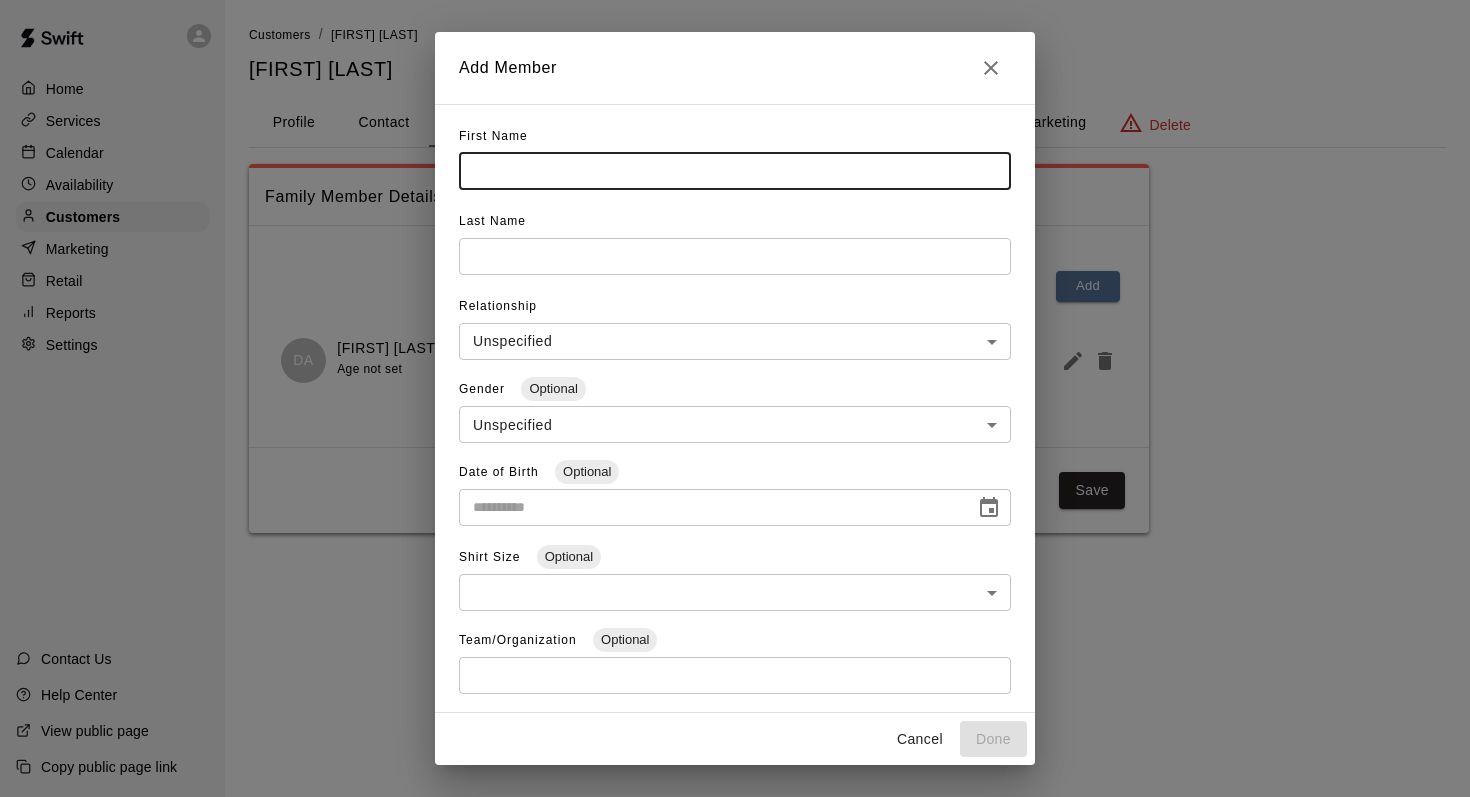click at bounding box center (735, 171) 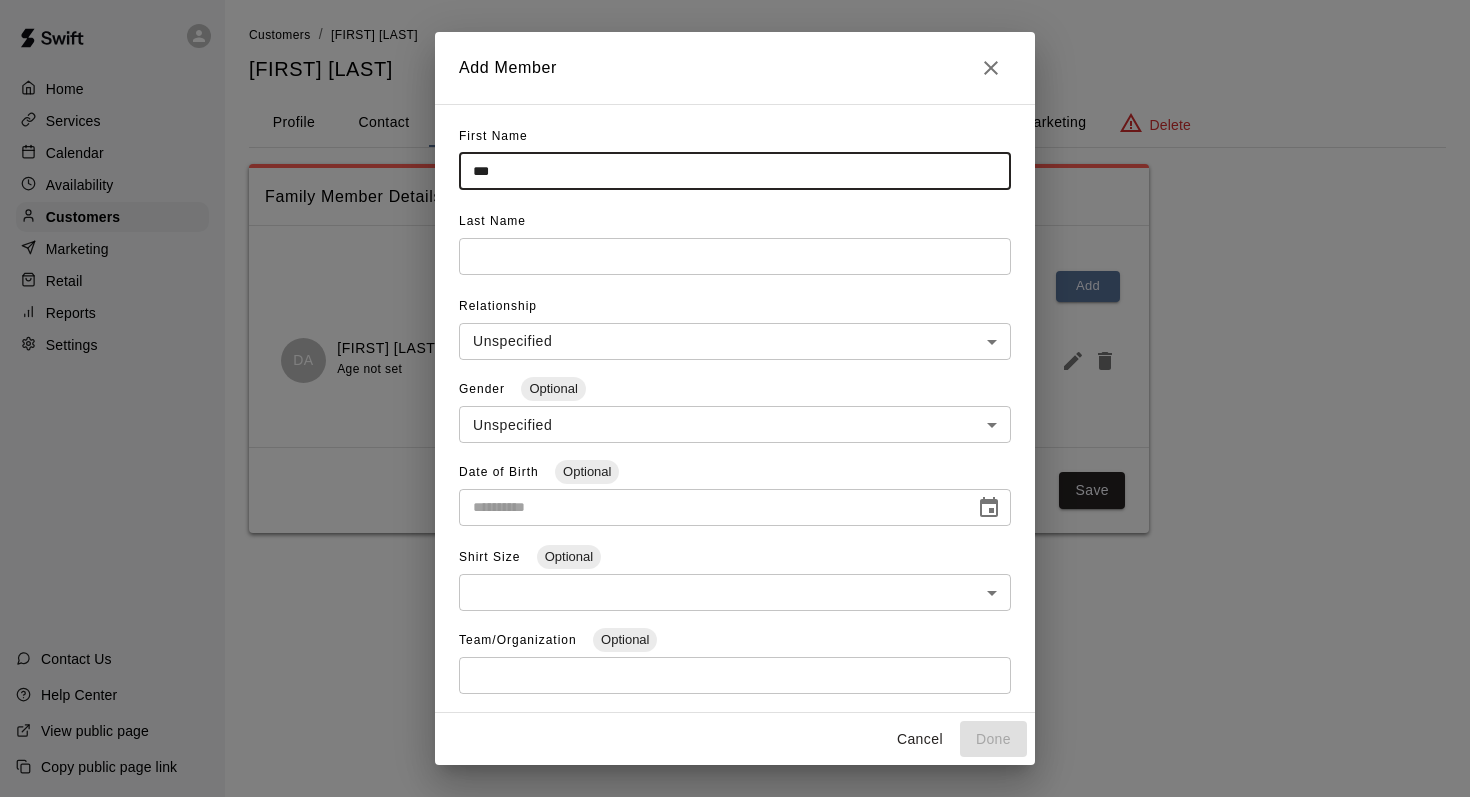 type on "***" 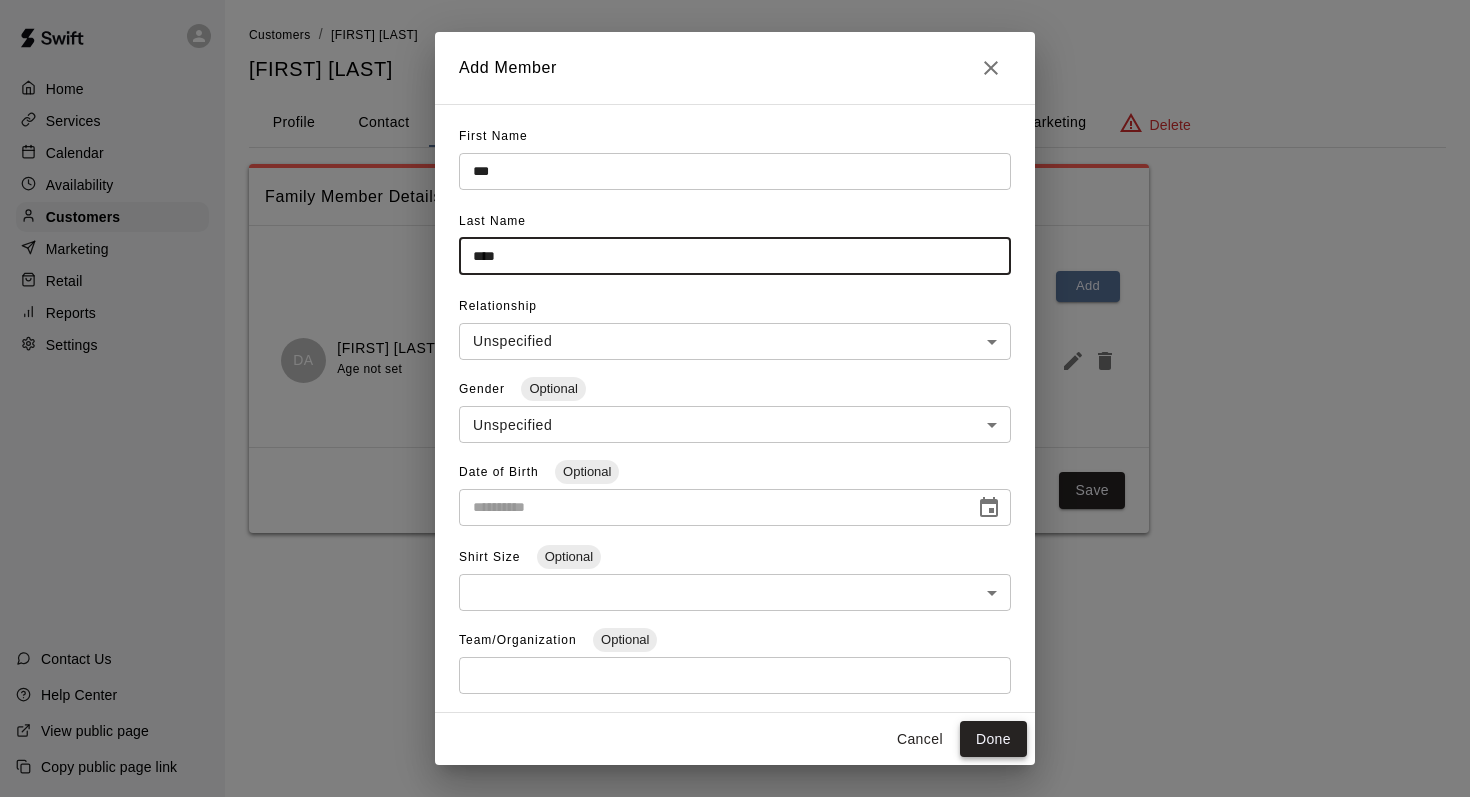 type on "****" 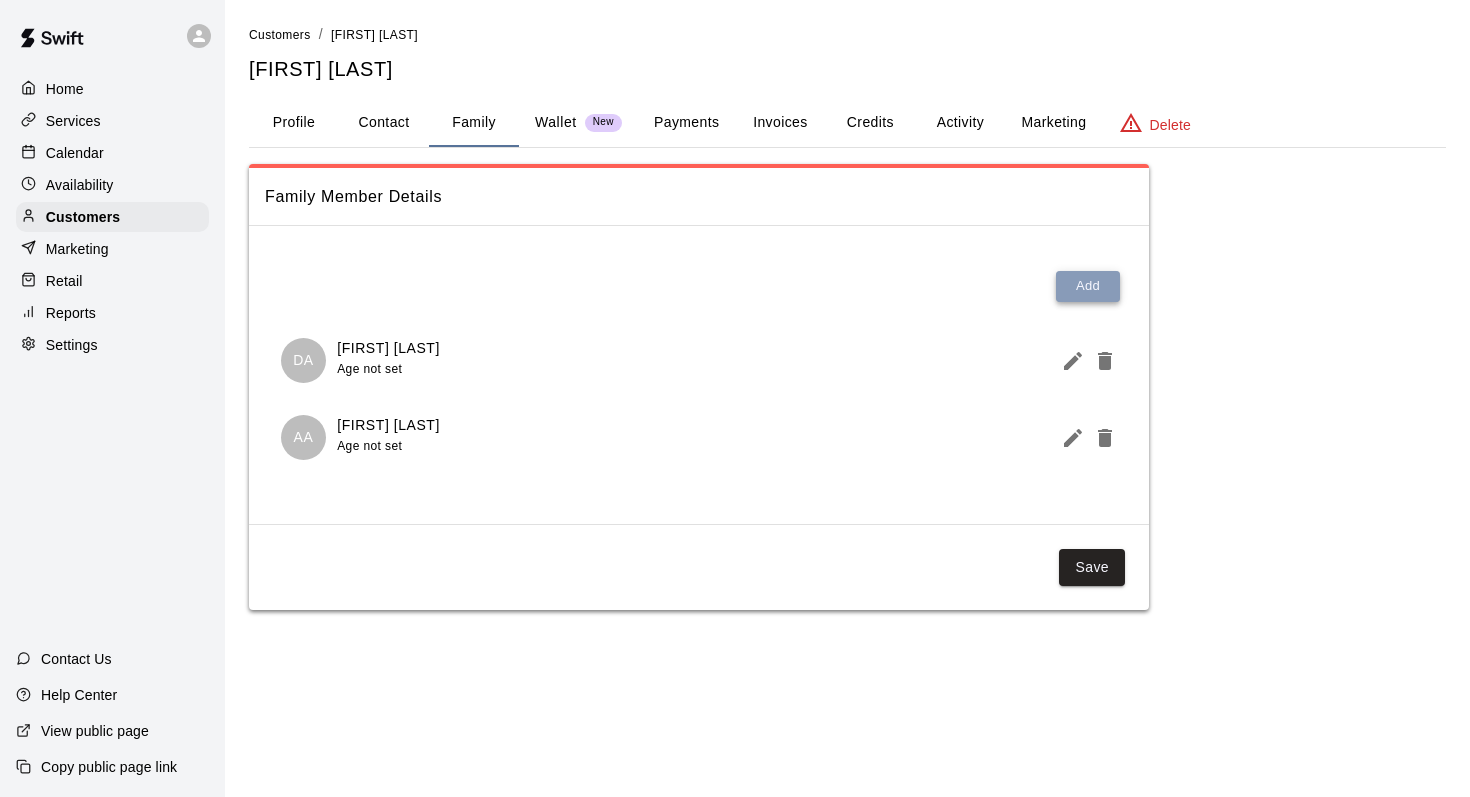 click on "Add" at bounding box center (1088, 286) 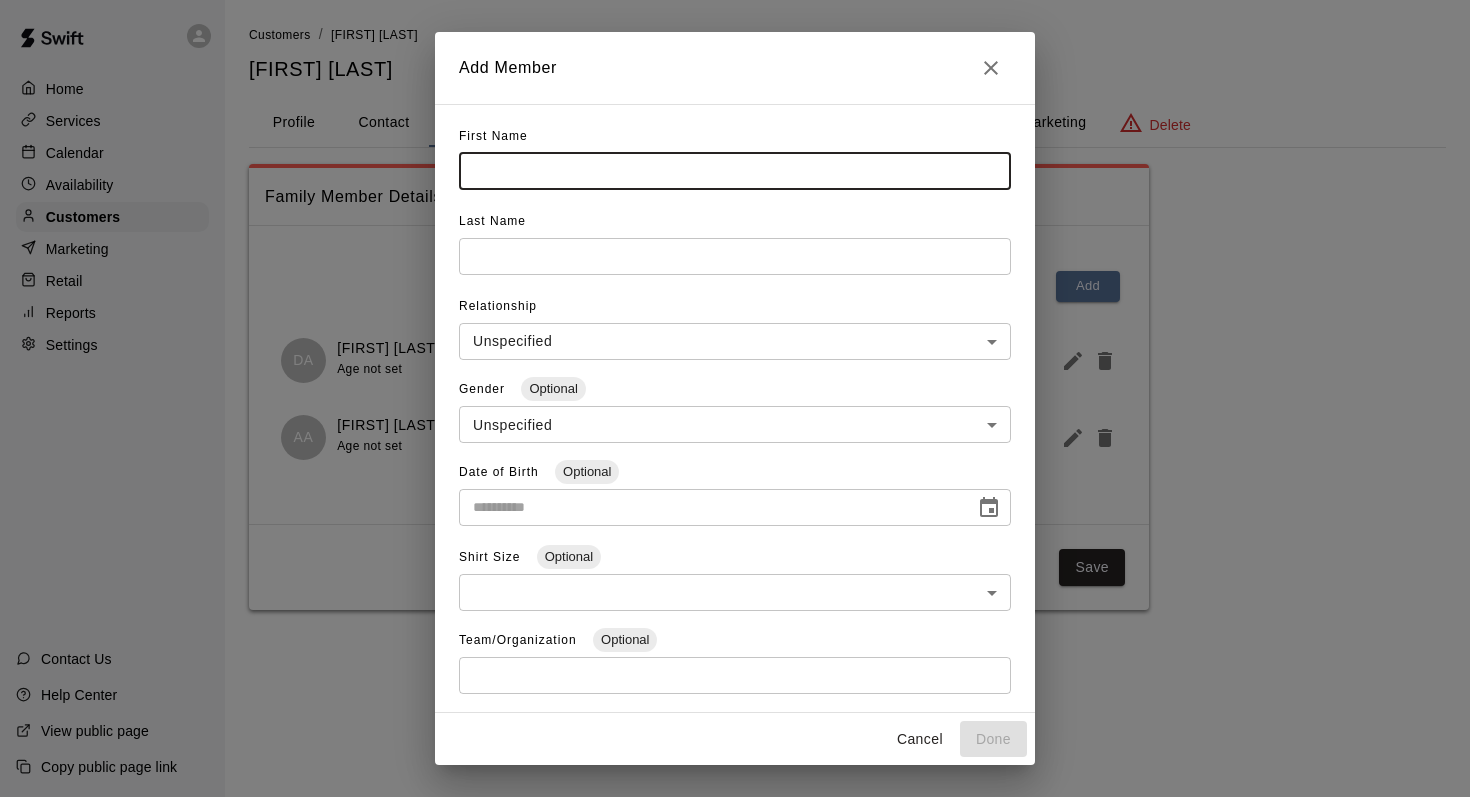 click at bounding box center (735, 171) 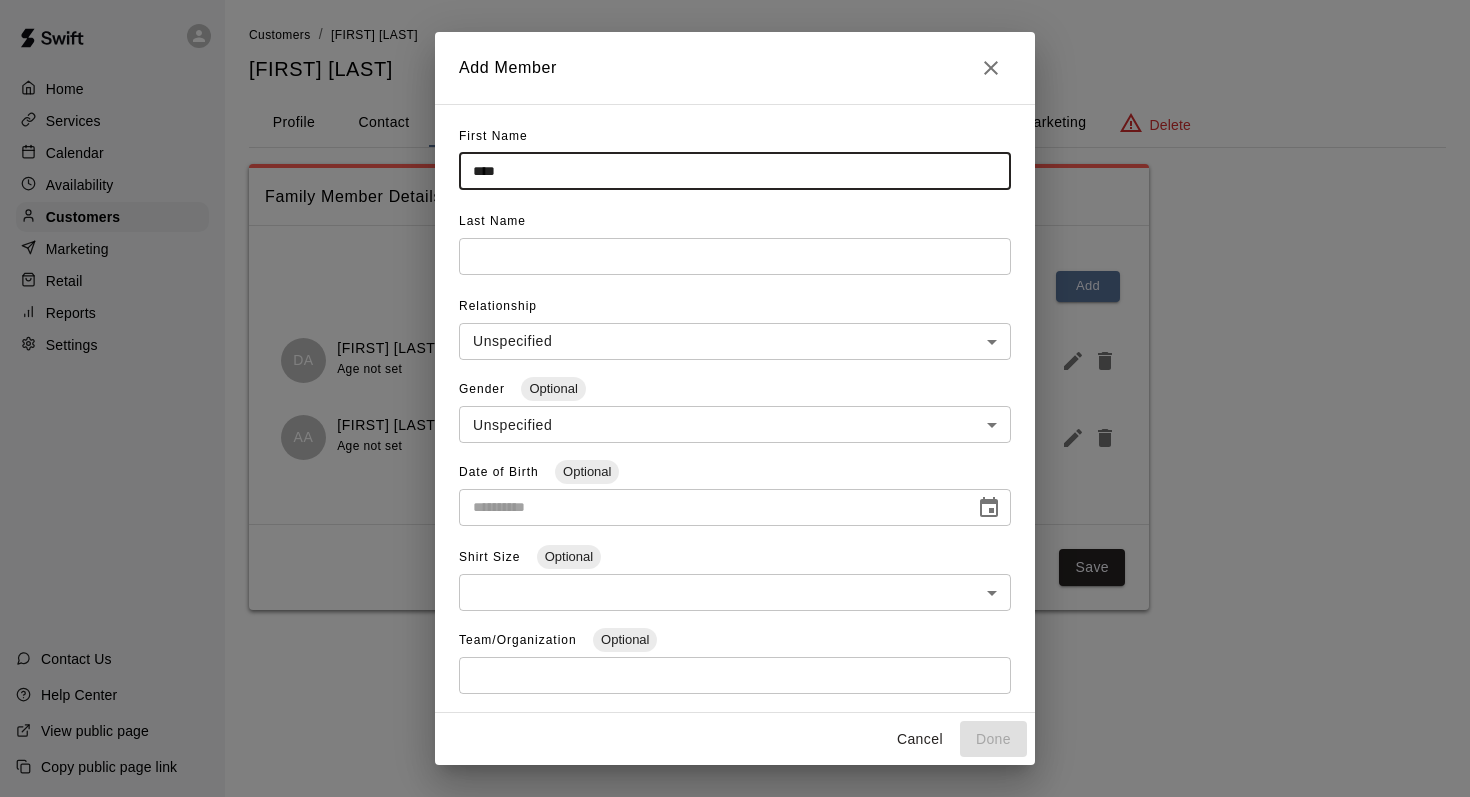 type on "****" 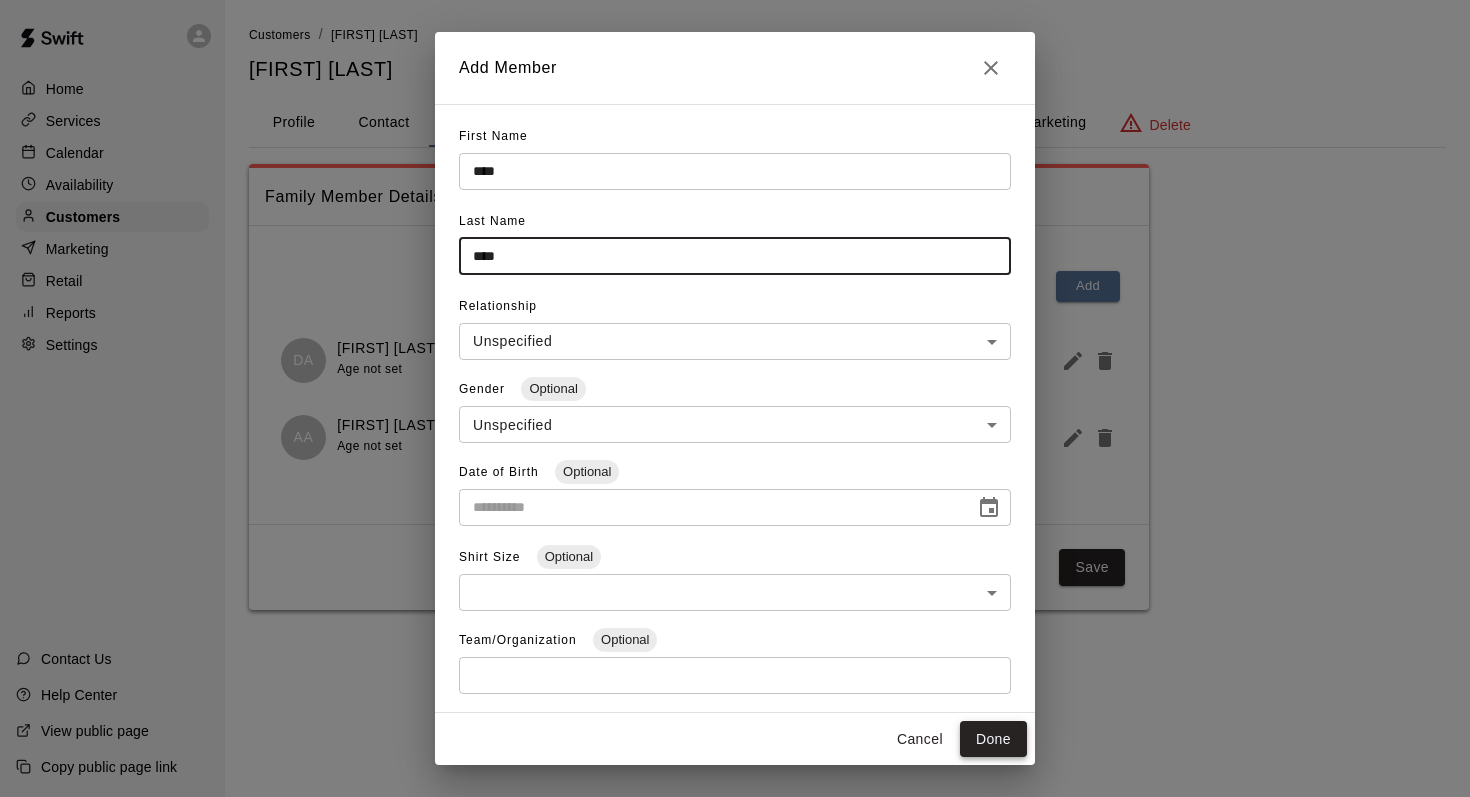 type on "****" 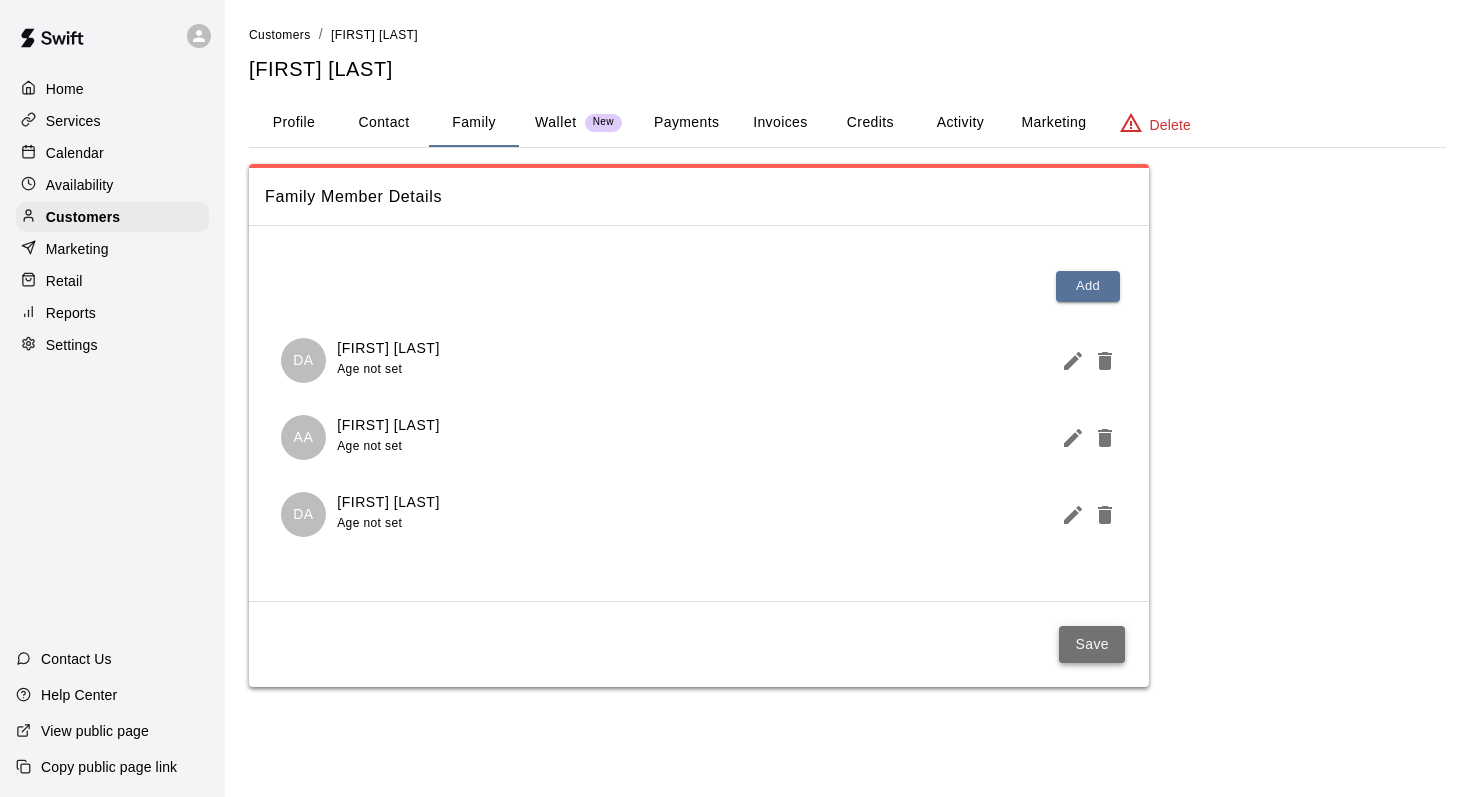 click on "Save" at bounding box center (1092, 644) 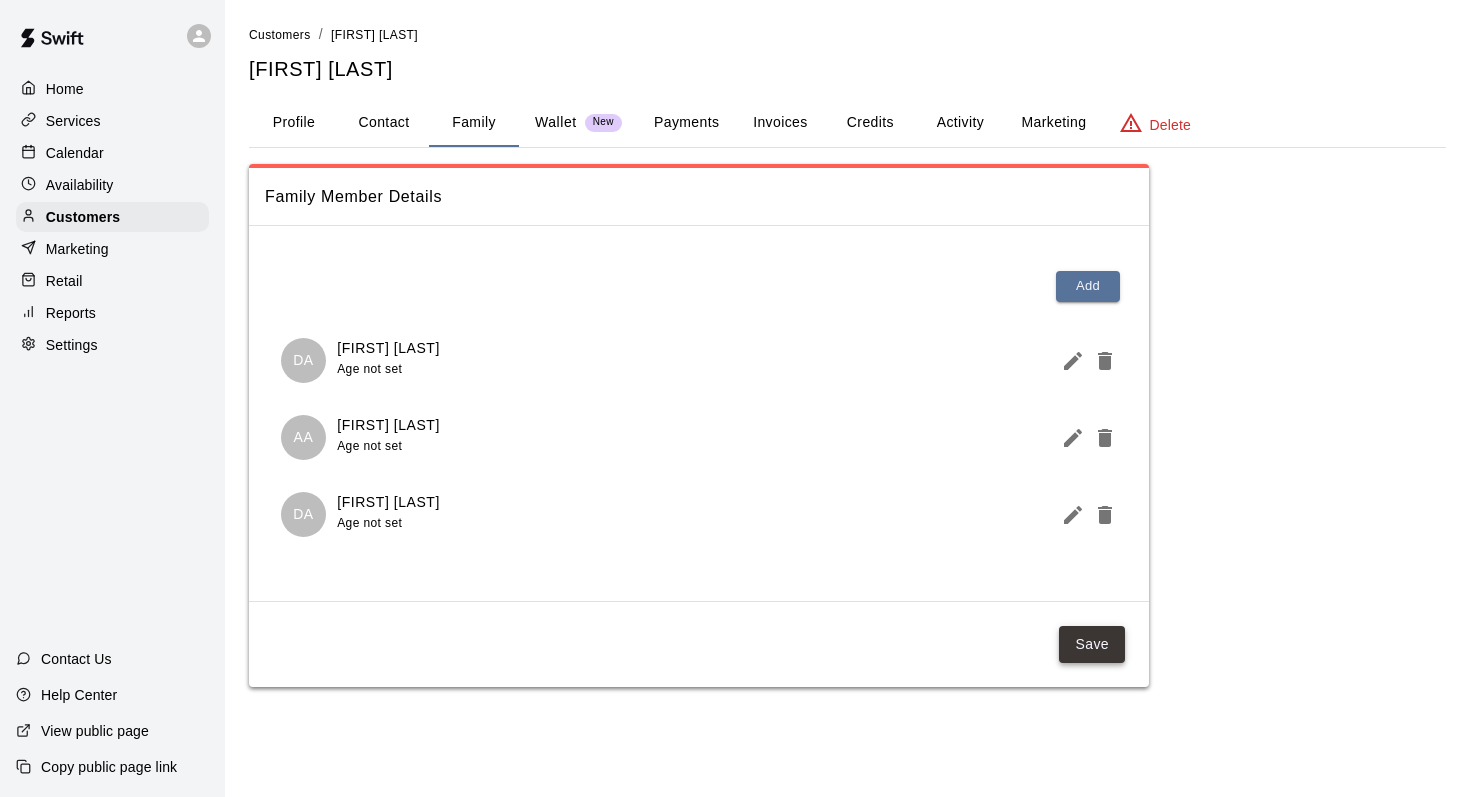 click on "Save" at bounding box center (1092, 644) 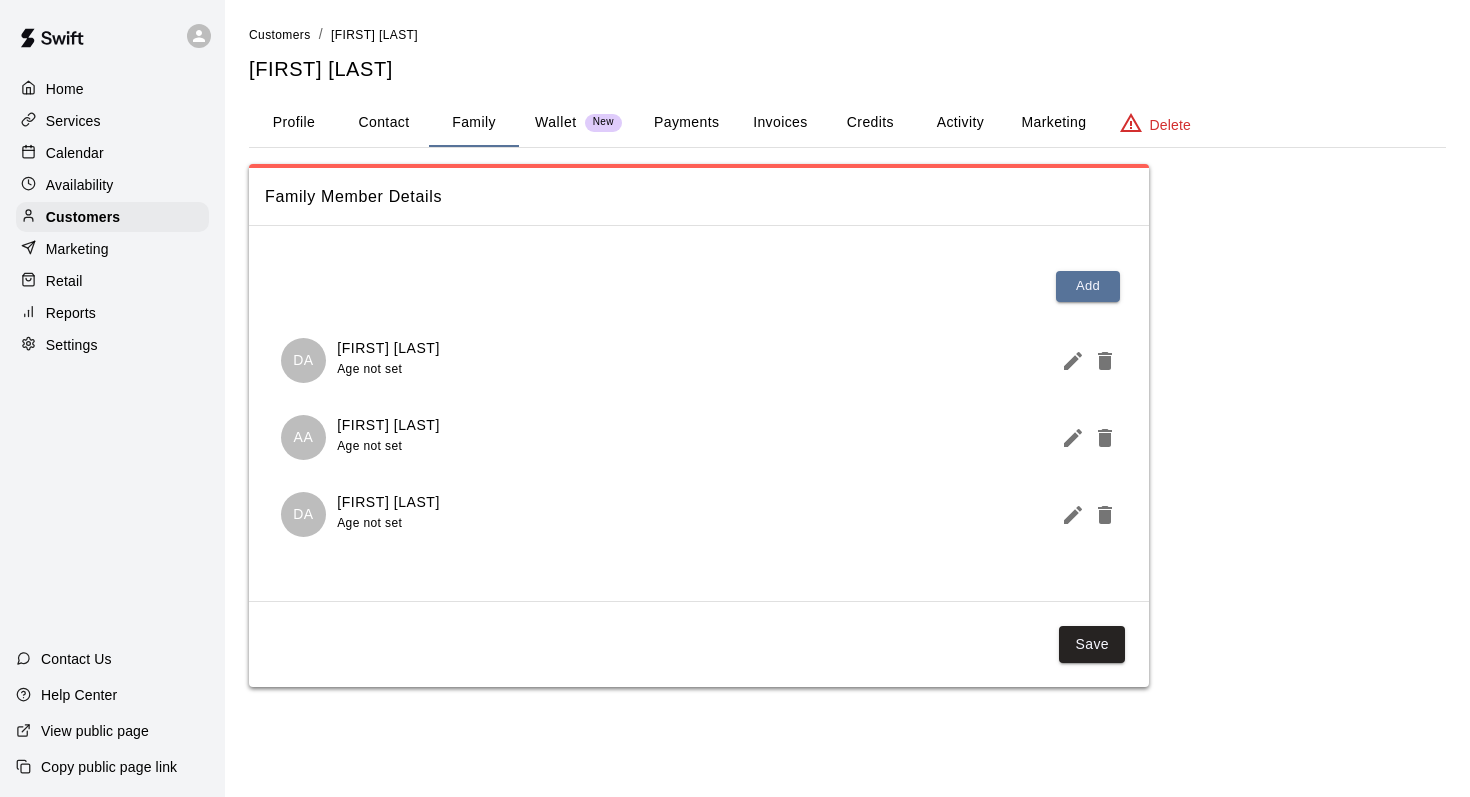 click on "Calendar" at bounding box center [75, 153] 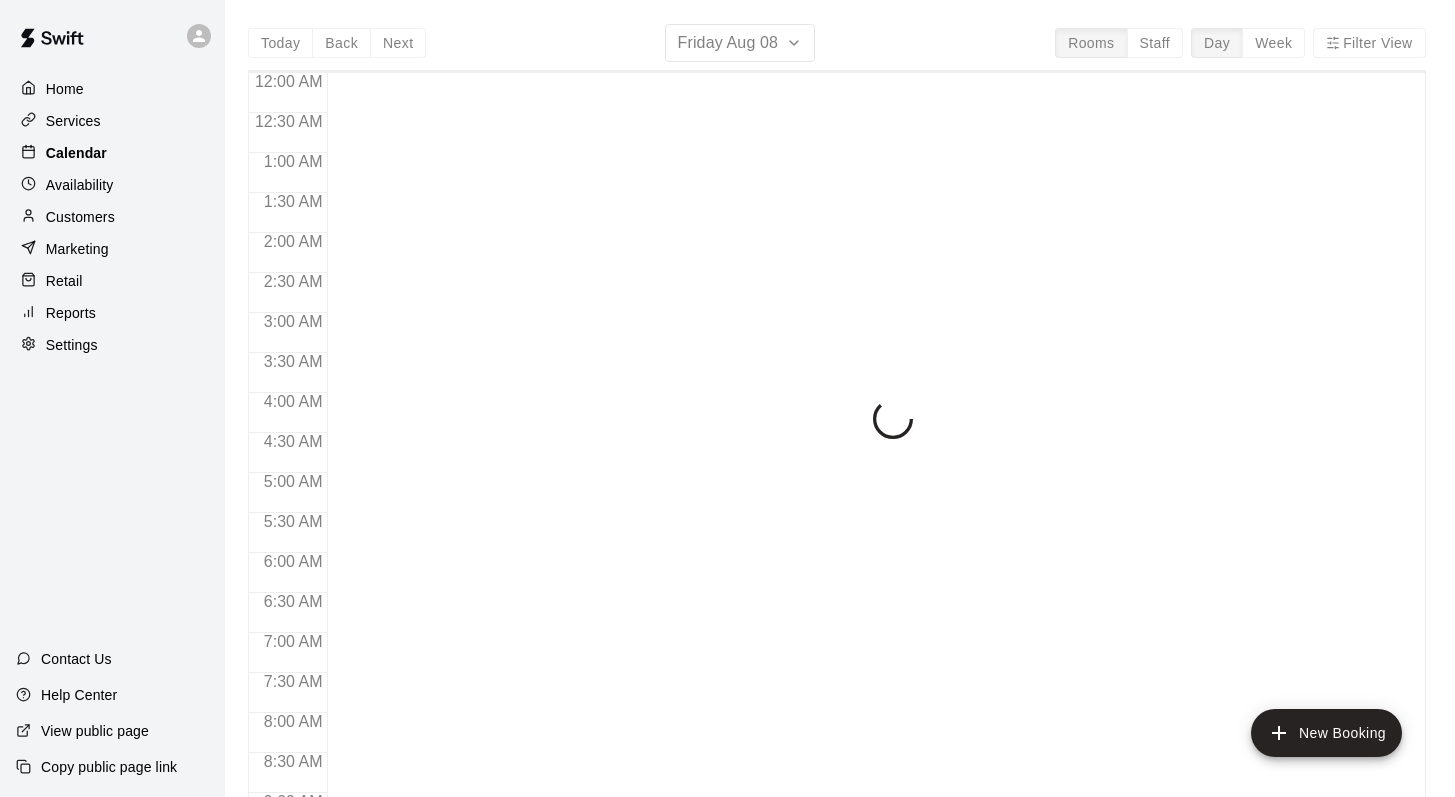 scroll, scrollTop: 1124, scrollLeft: 0, axis: vertical 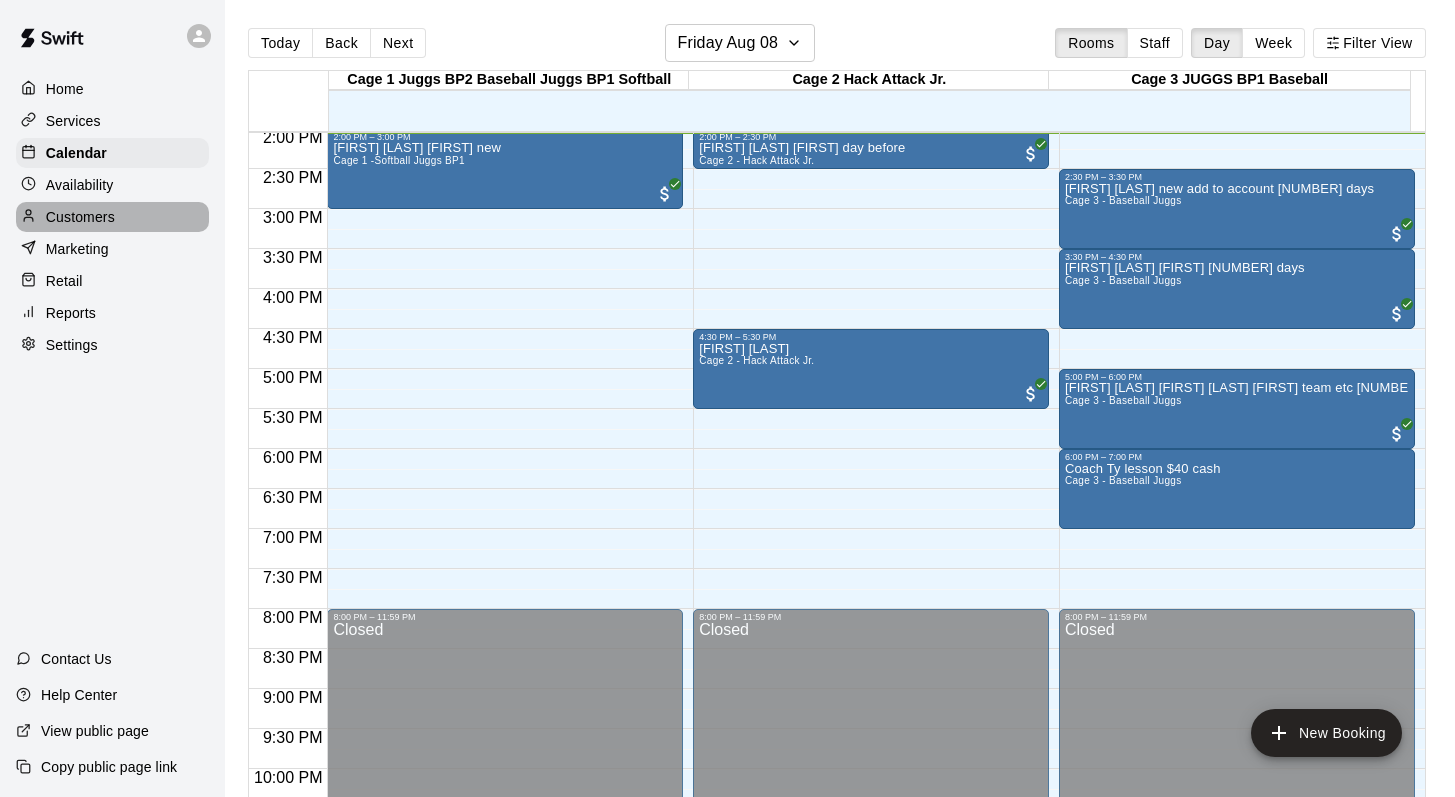 click on "Customers" at bounding box center (80, 217) 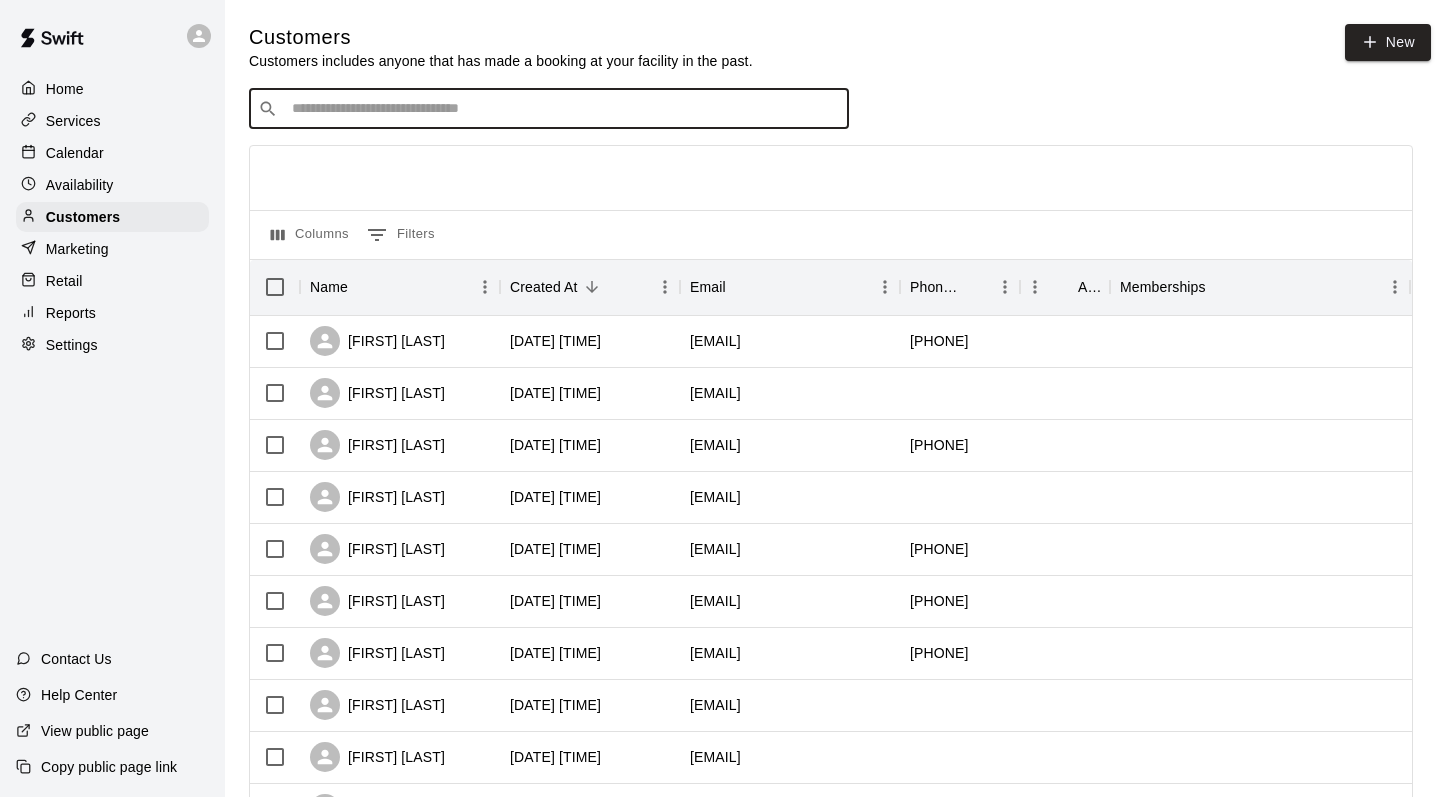 click at bounding box center (563, 109) 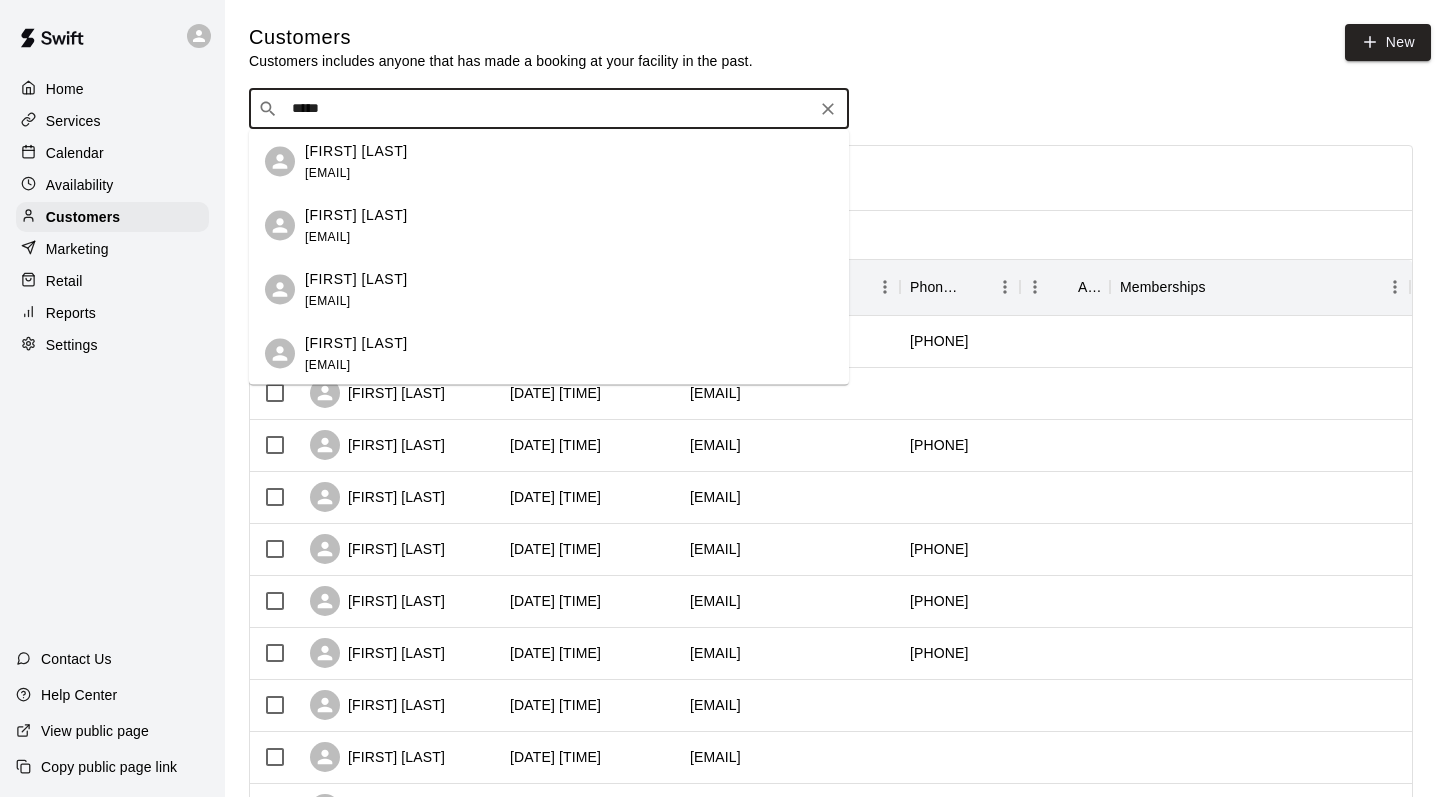 scroll, scrollTop: 1, scrollLeft: 0, axis: vertical 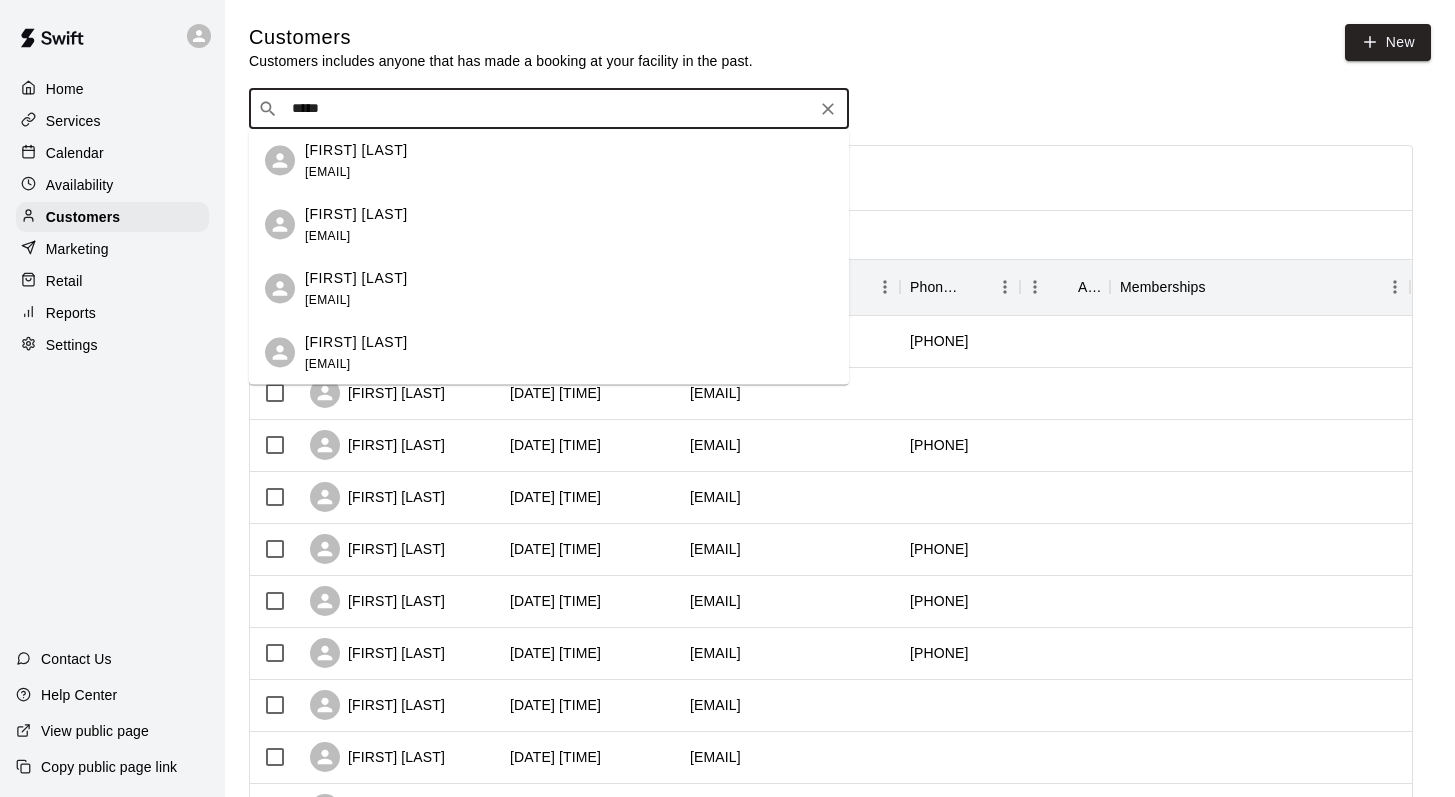 type on "****" 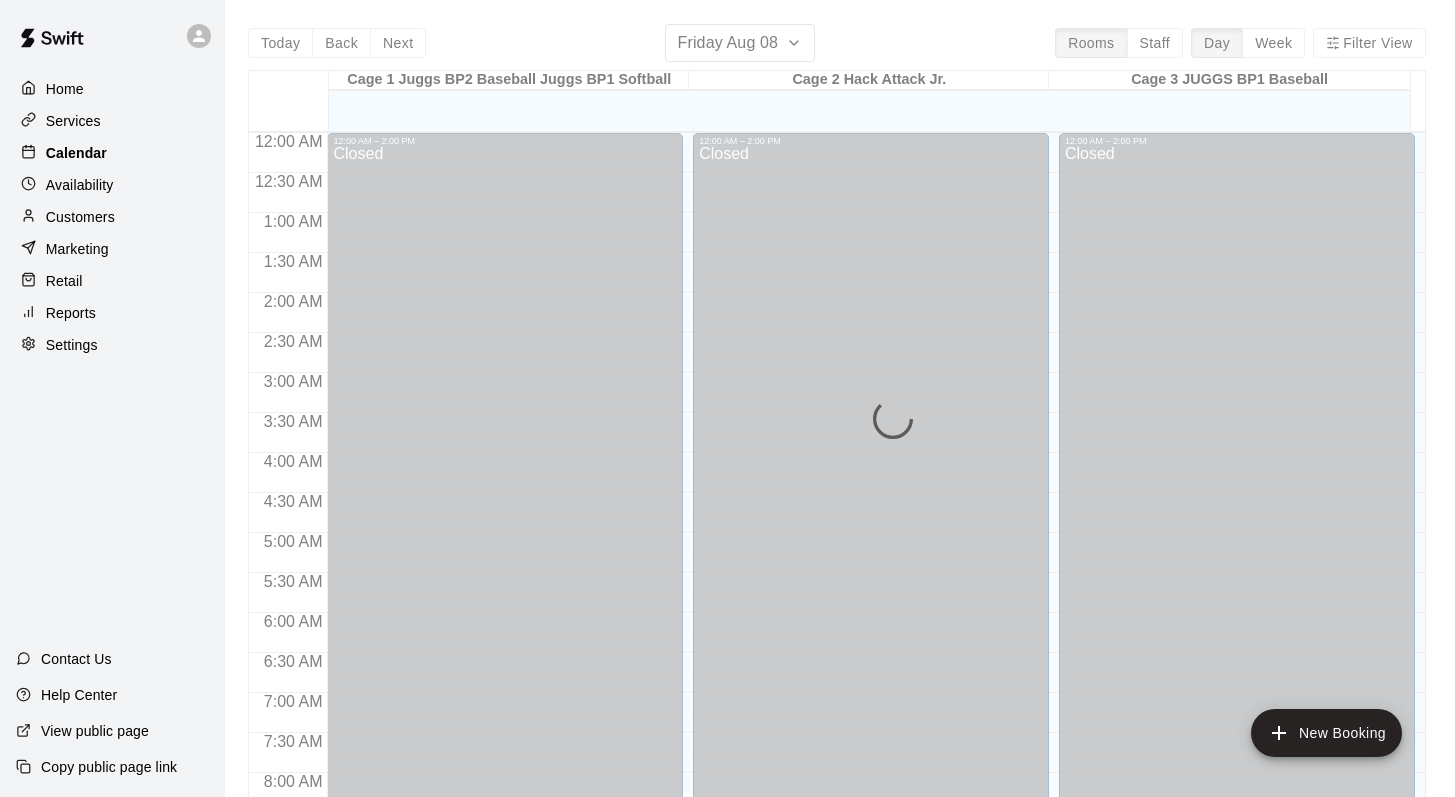 scroll, scrollTop: 1125, scrollLeft: 0, axis: vertical 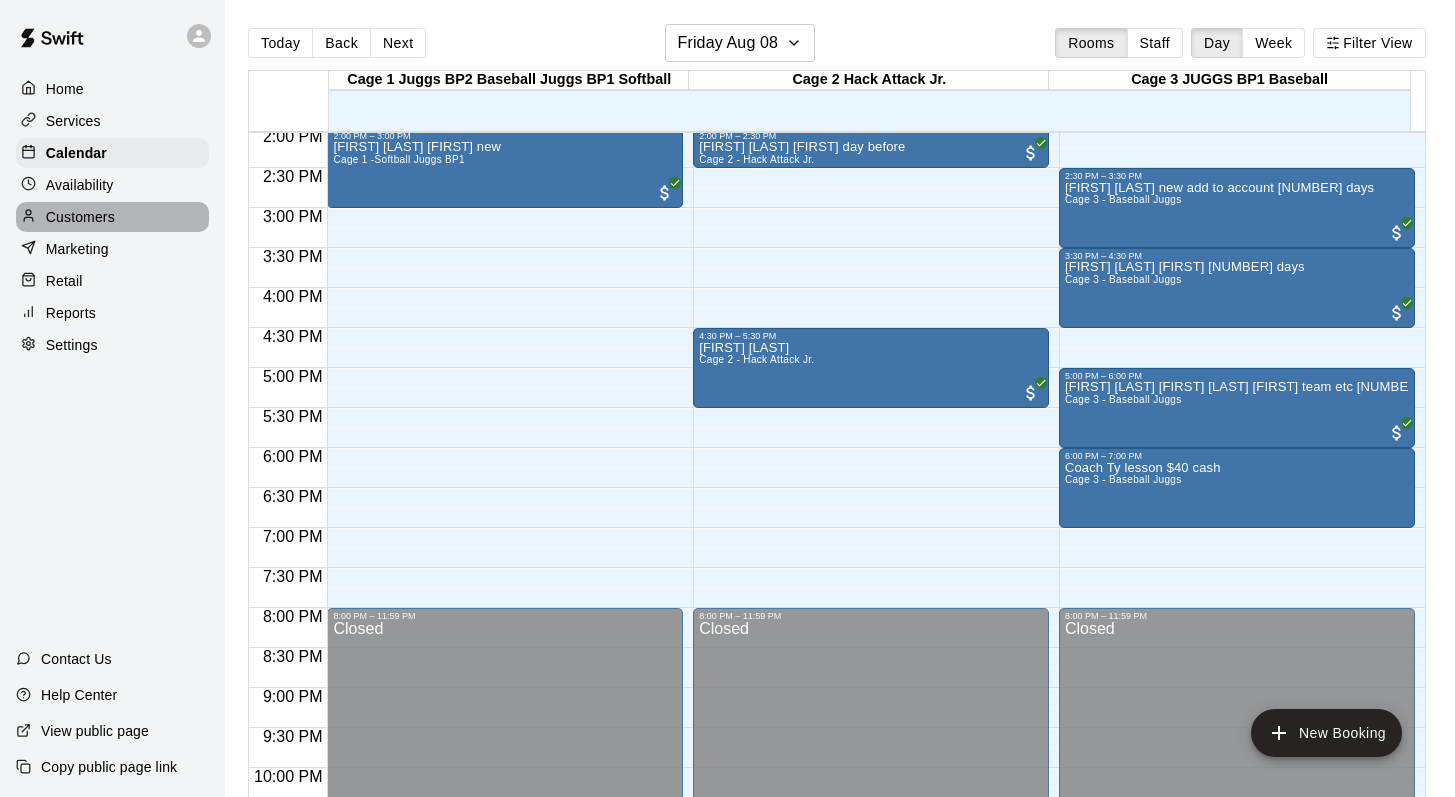 click on "Customers" at bounding box center [80, 217] 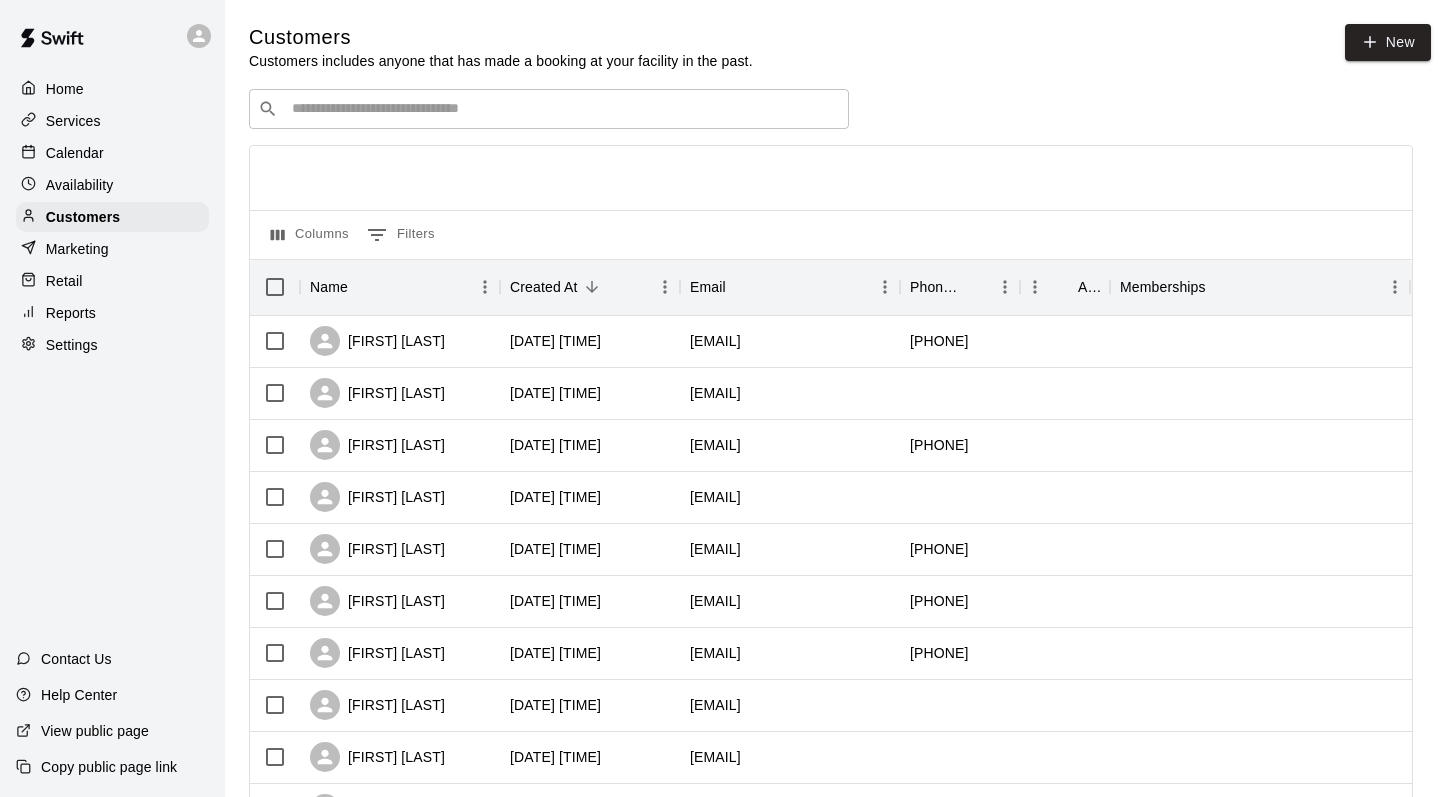 click at bounding box center (563, 109) 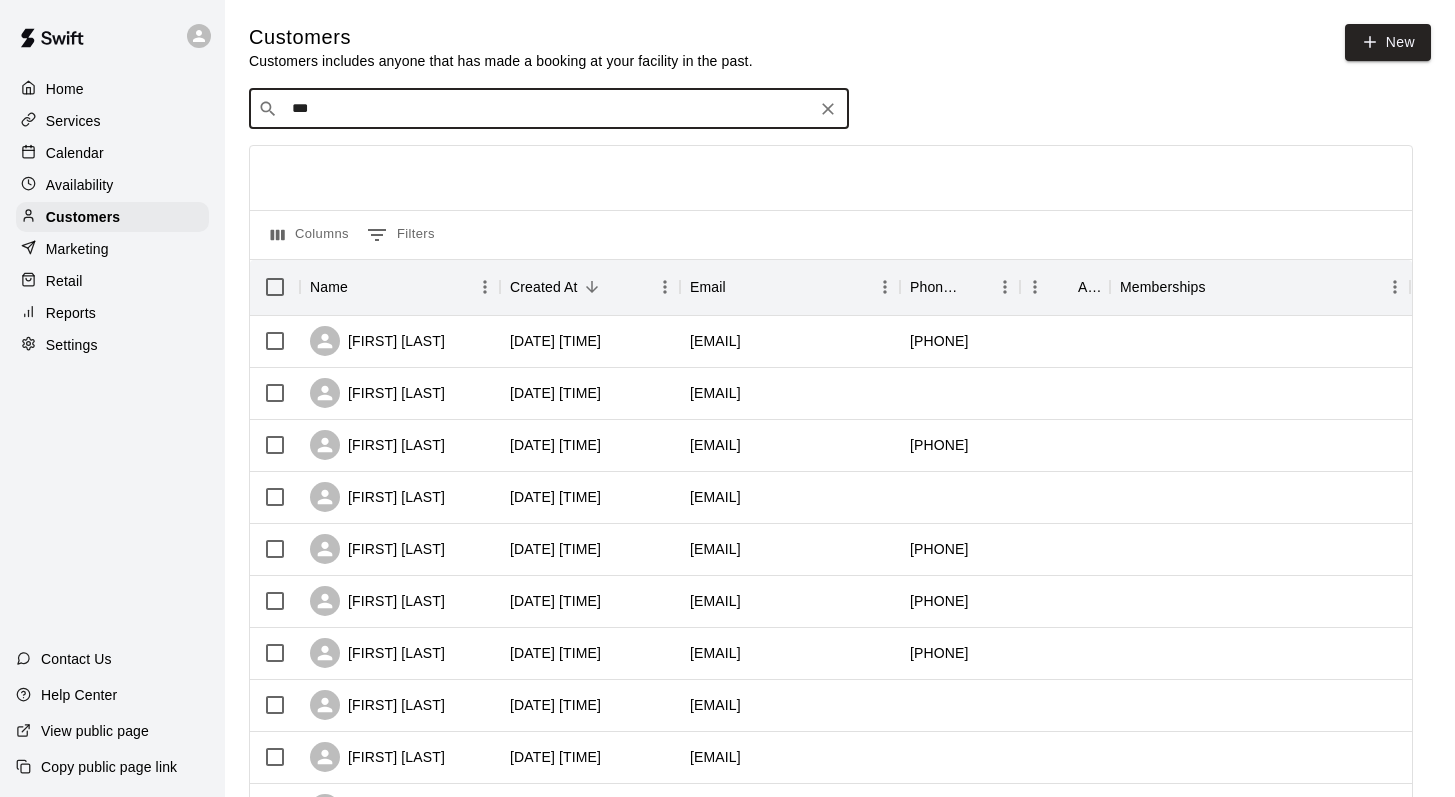 type on "****" 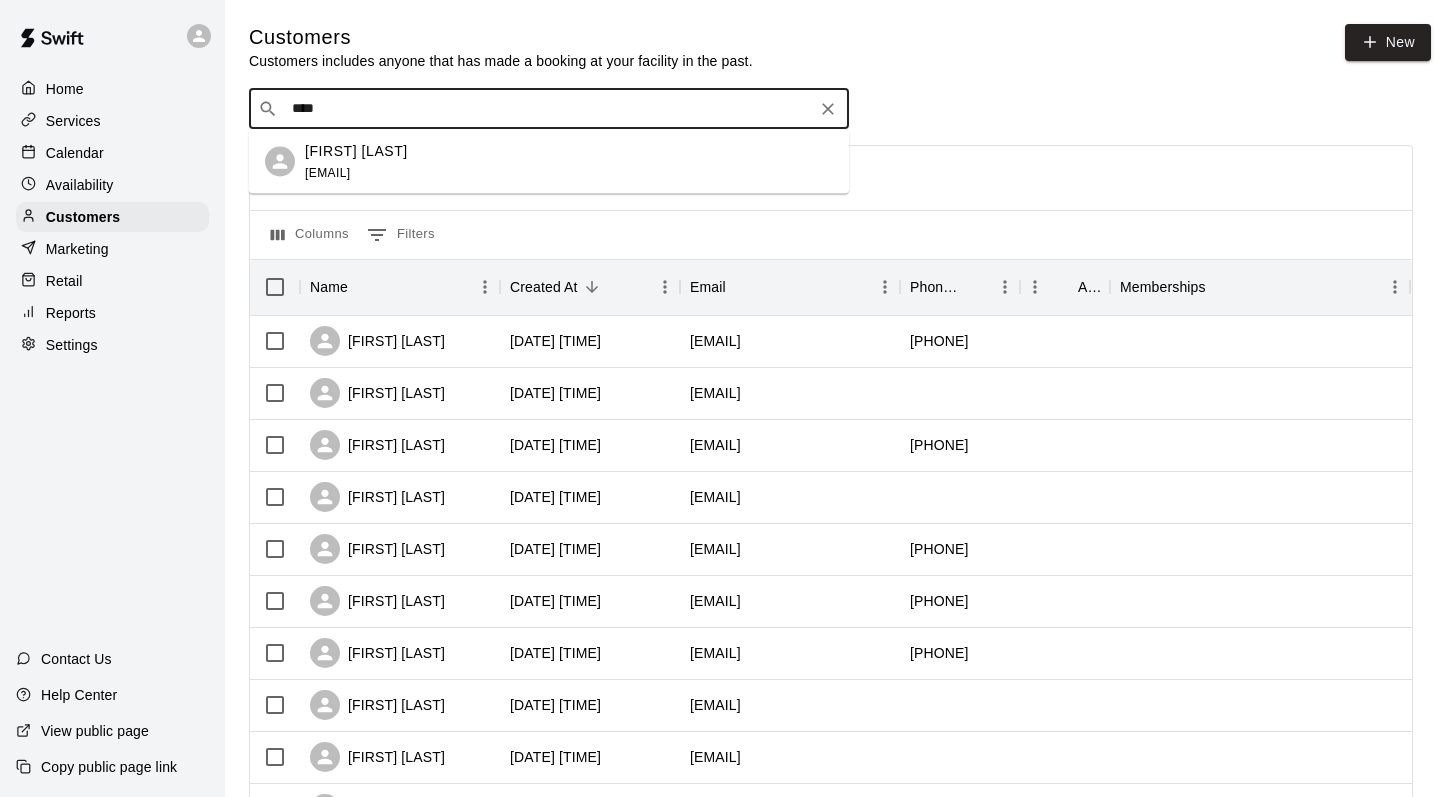 click on "Lilly Wilson" at bounding box center (356, 150) 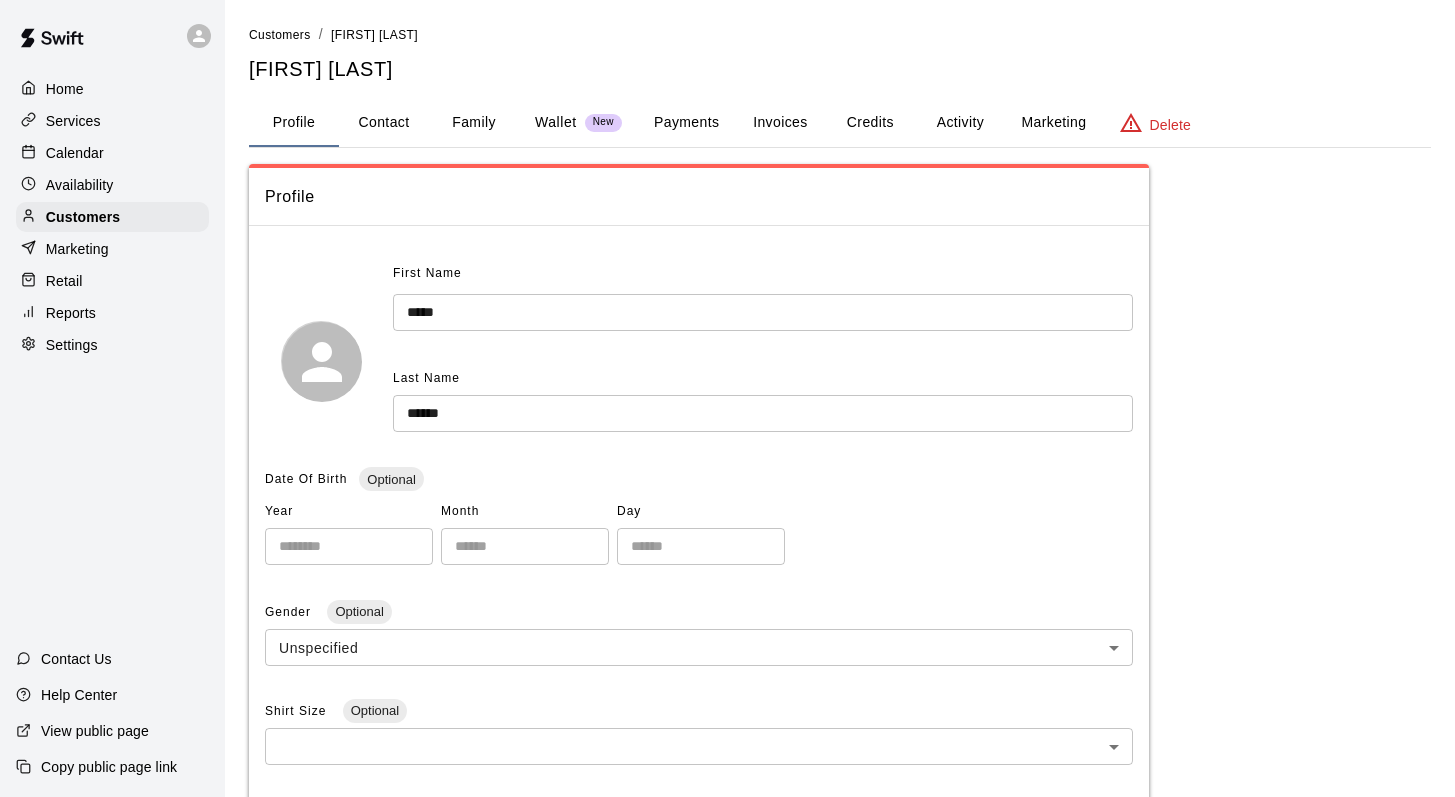 click on "Family" at bounding box center [474, 123] 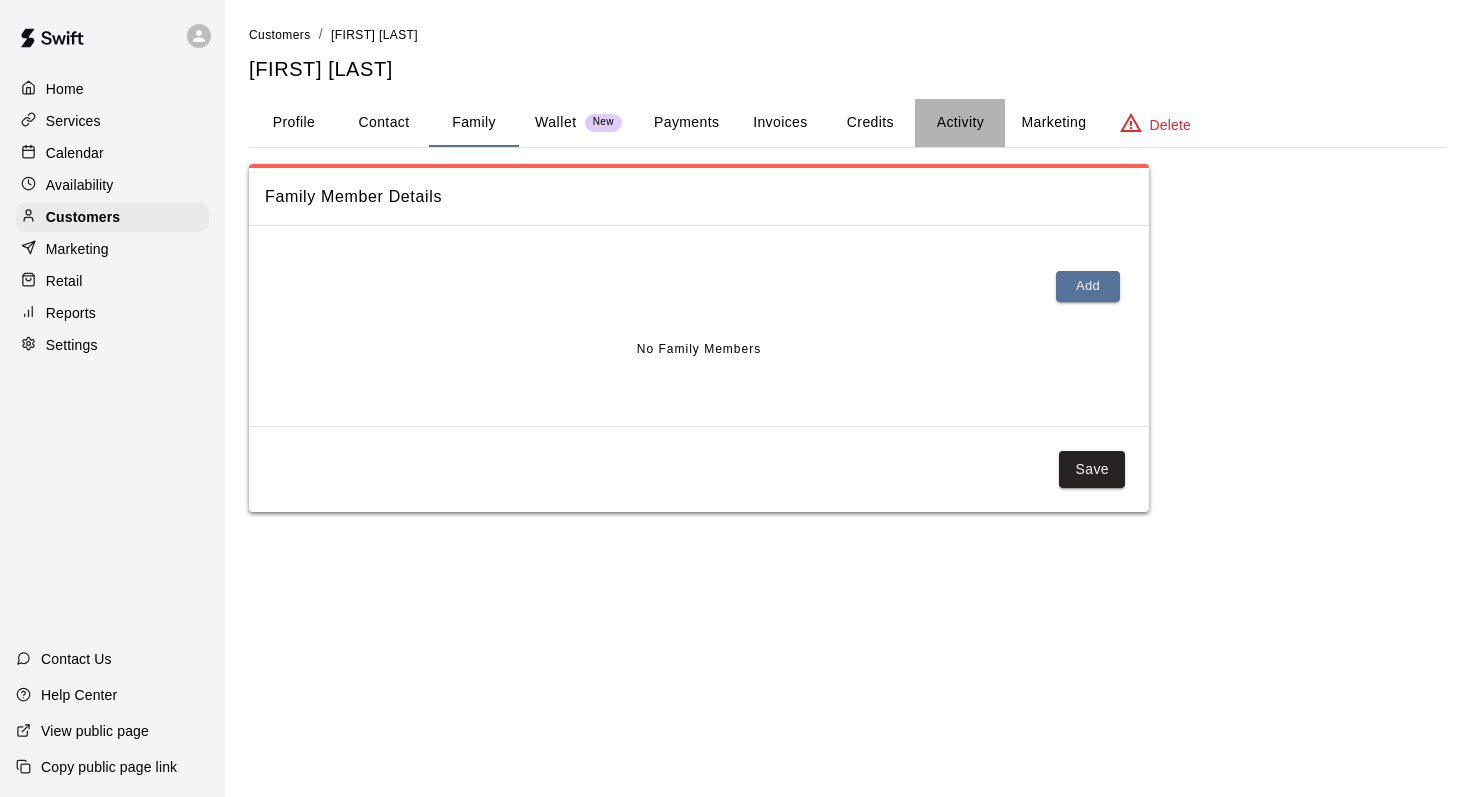 click on "Activity" at bounding box center [960, 123] 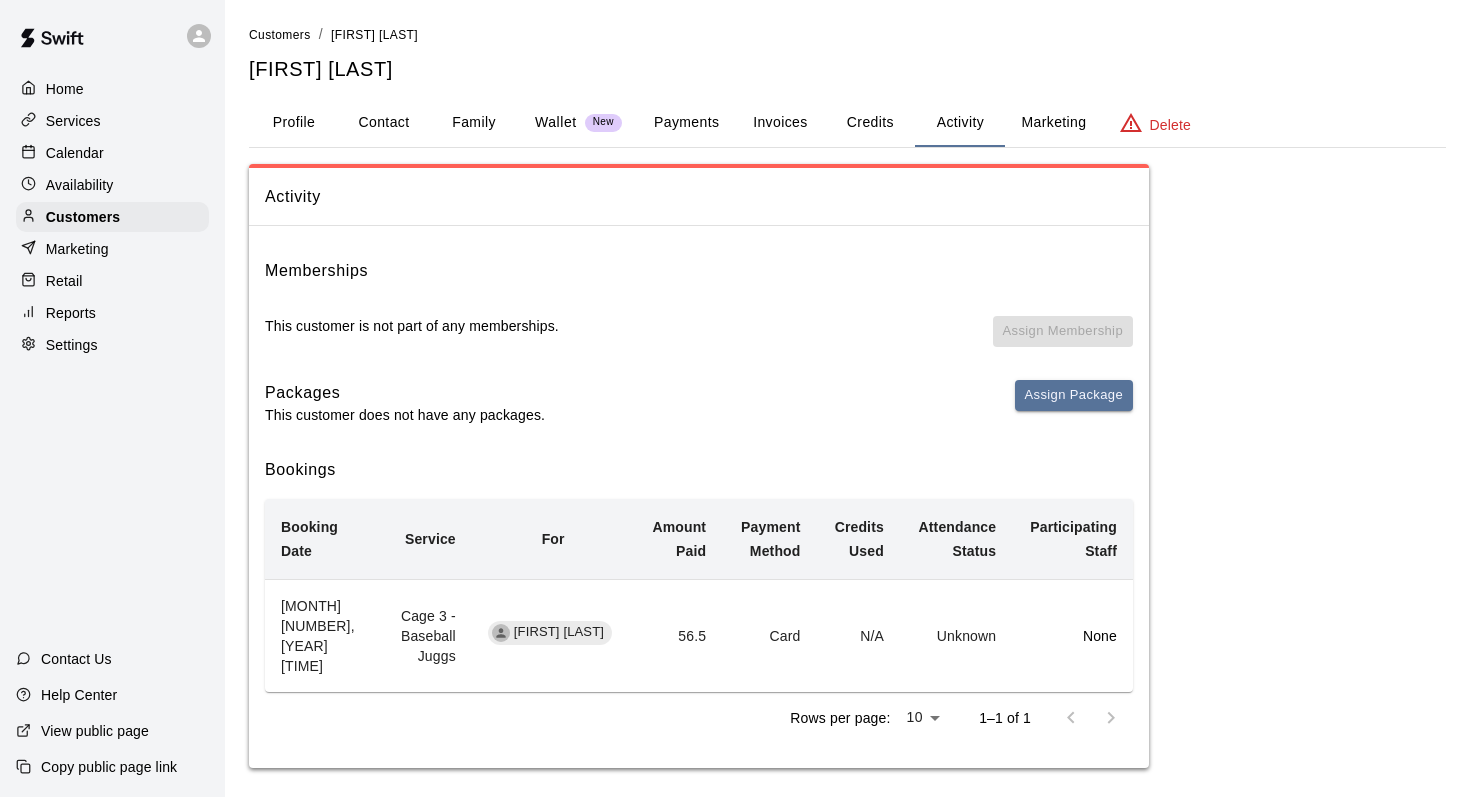 click on "Calendar" at bounding box center (75, 153) 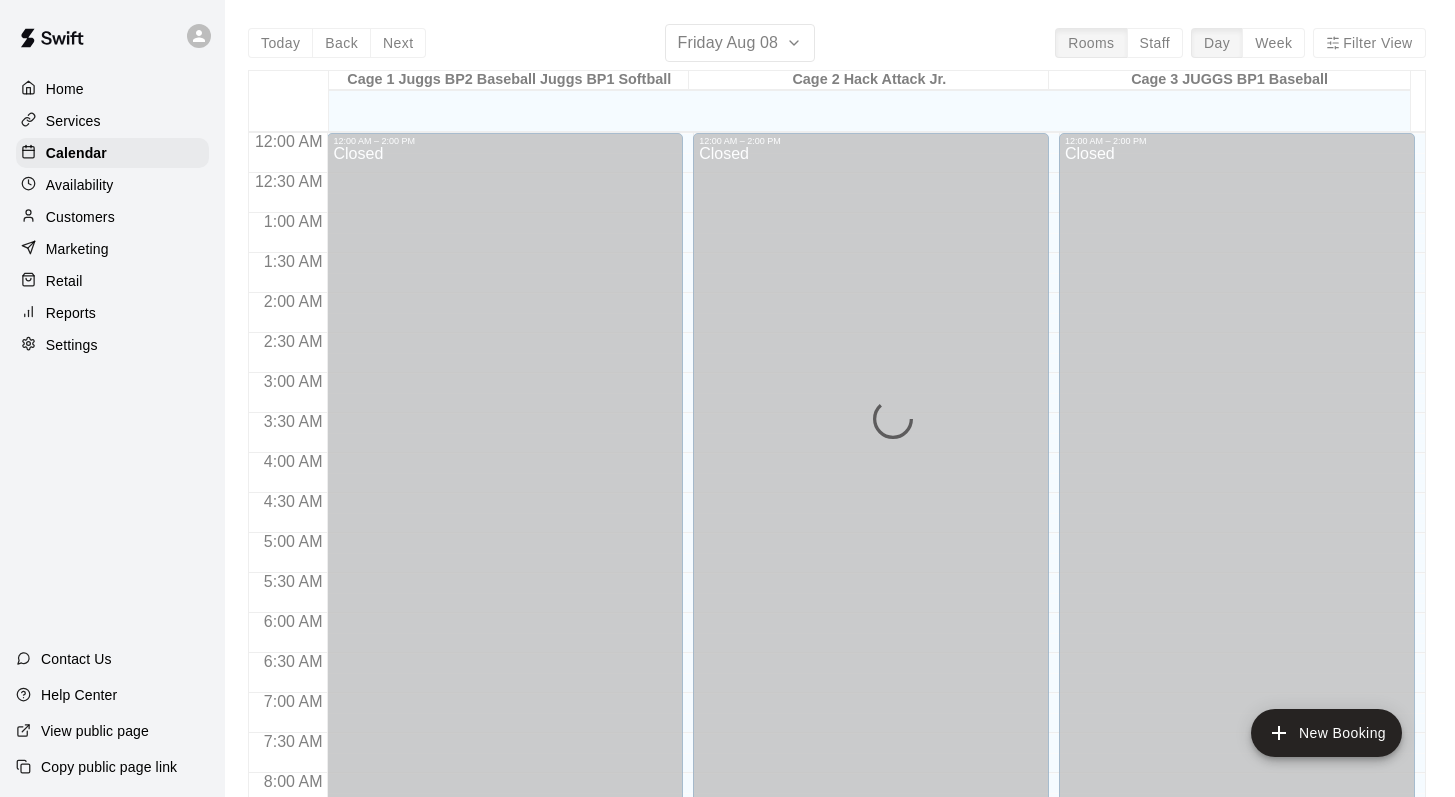 scroll, scrollTop: 1125, scrollLeft: 0, axis: vertical 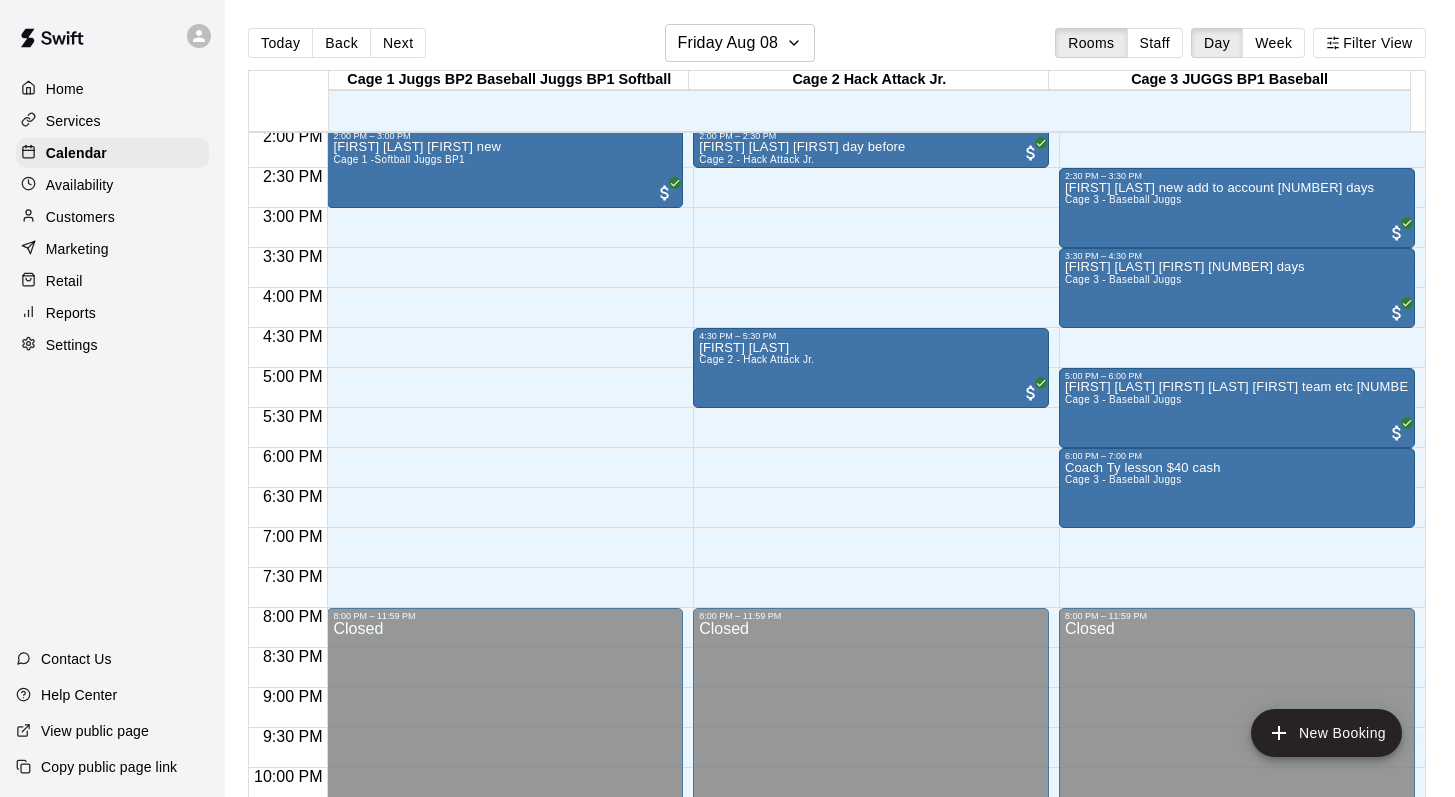 click on "Customers" at bounding box center (80, 217) 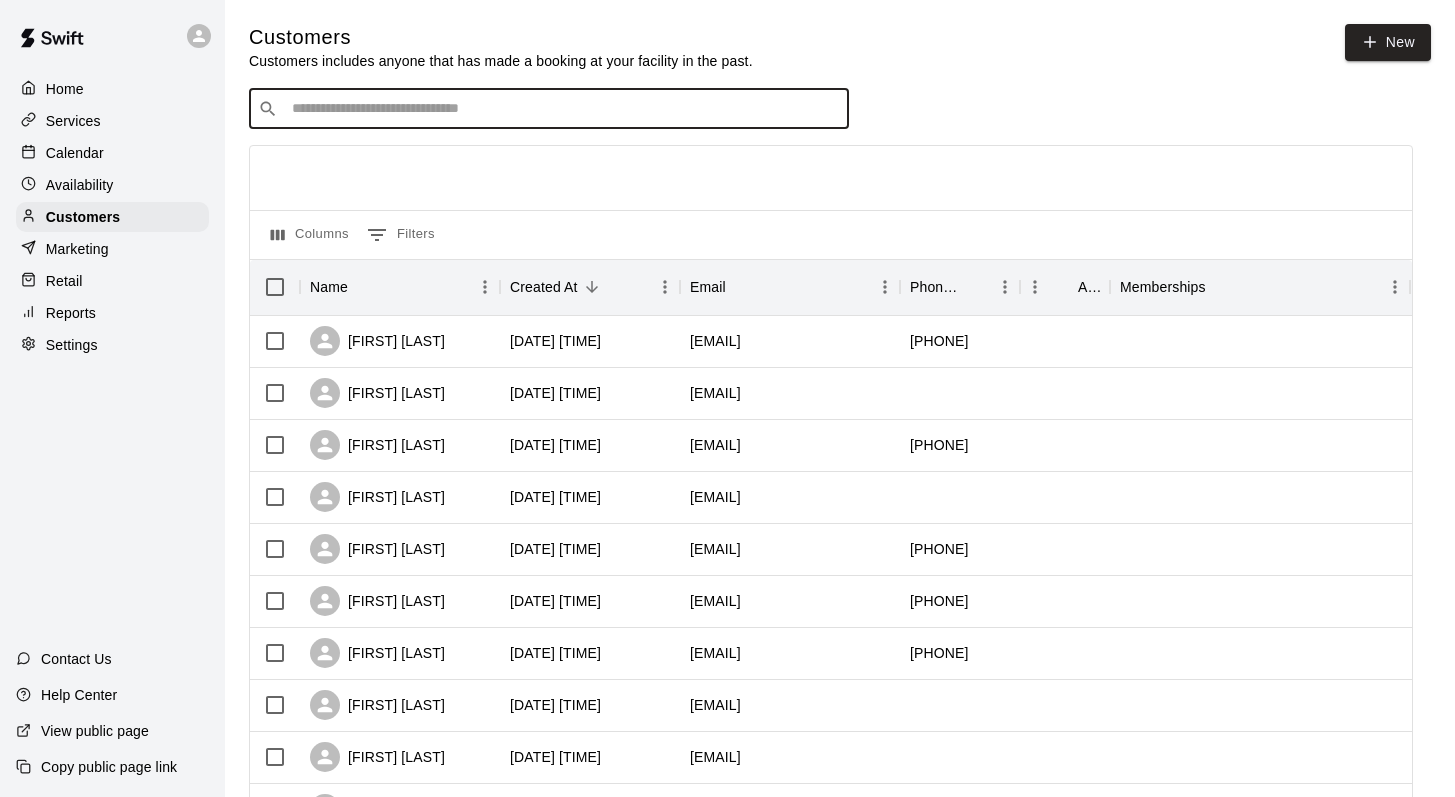 click at bounding box center (563, 109) 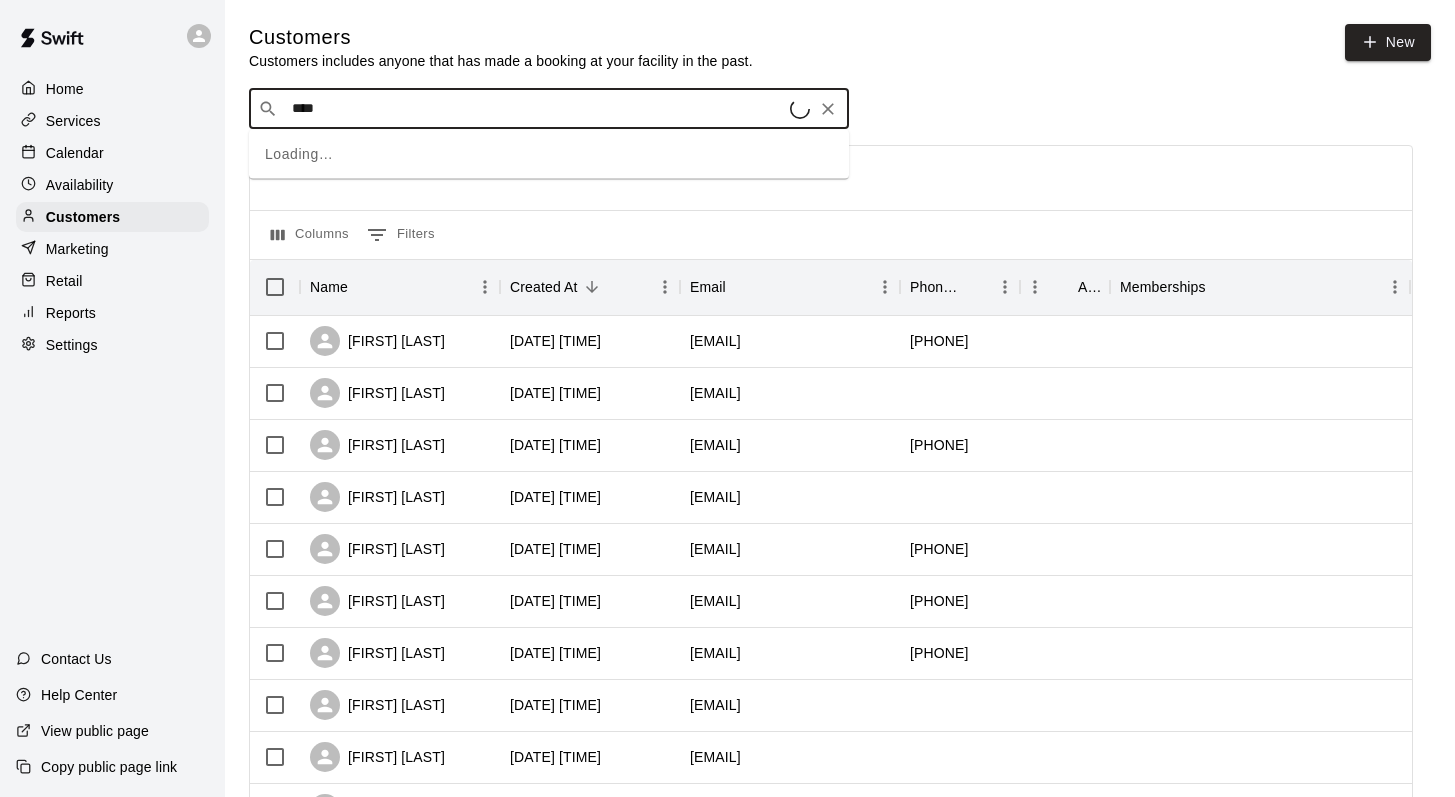 type on "*****" 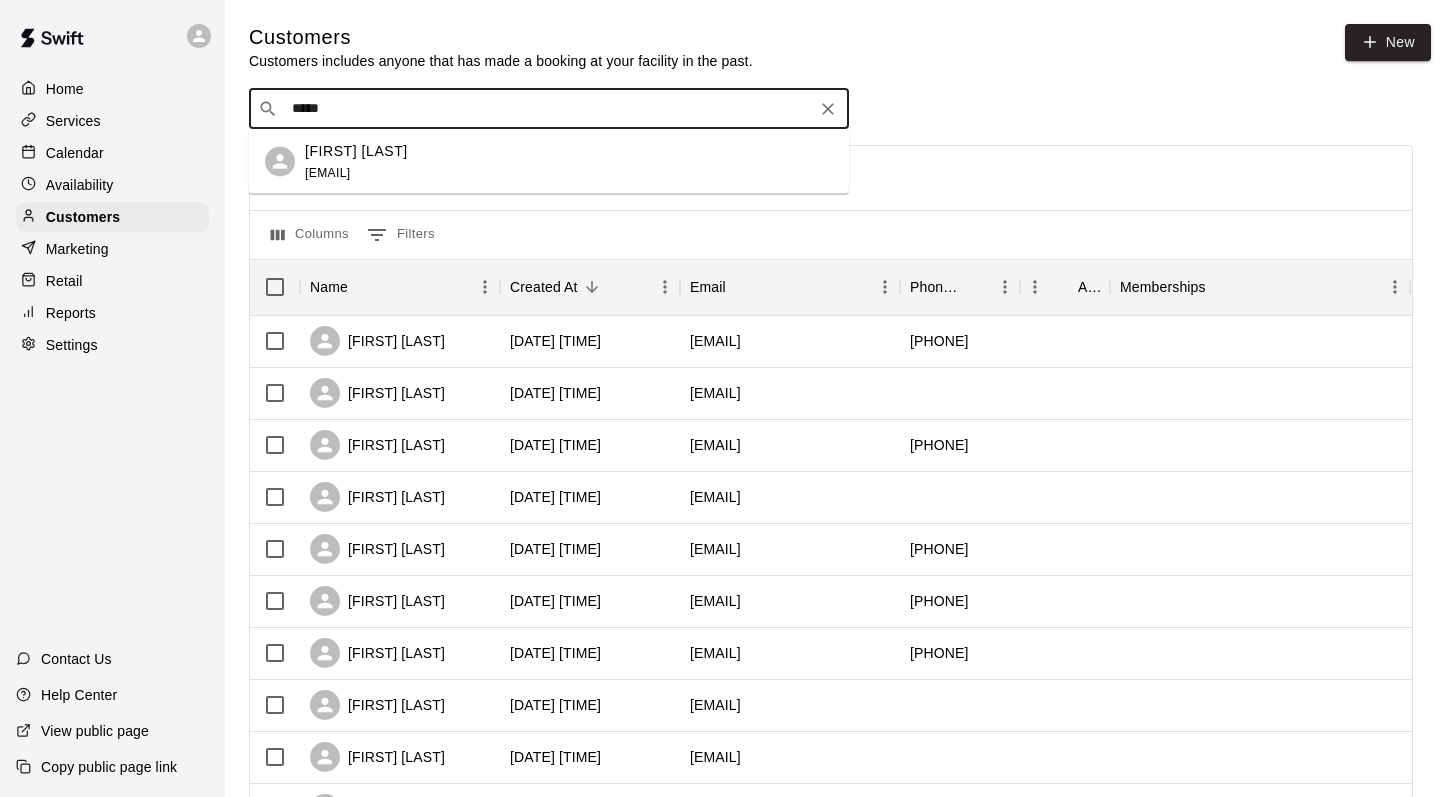 click on "Trent Auger" at bounding box center [356, 150] 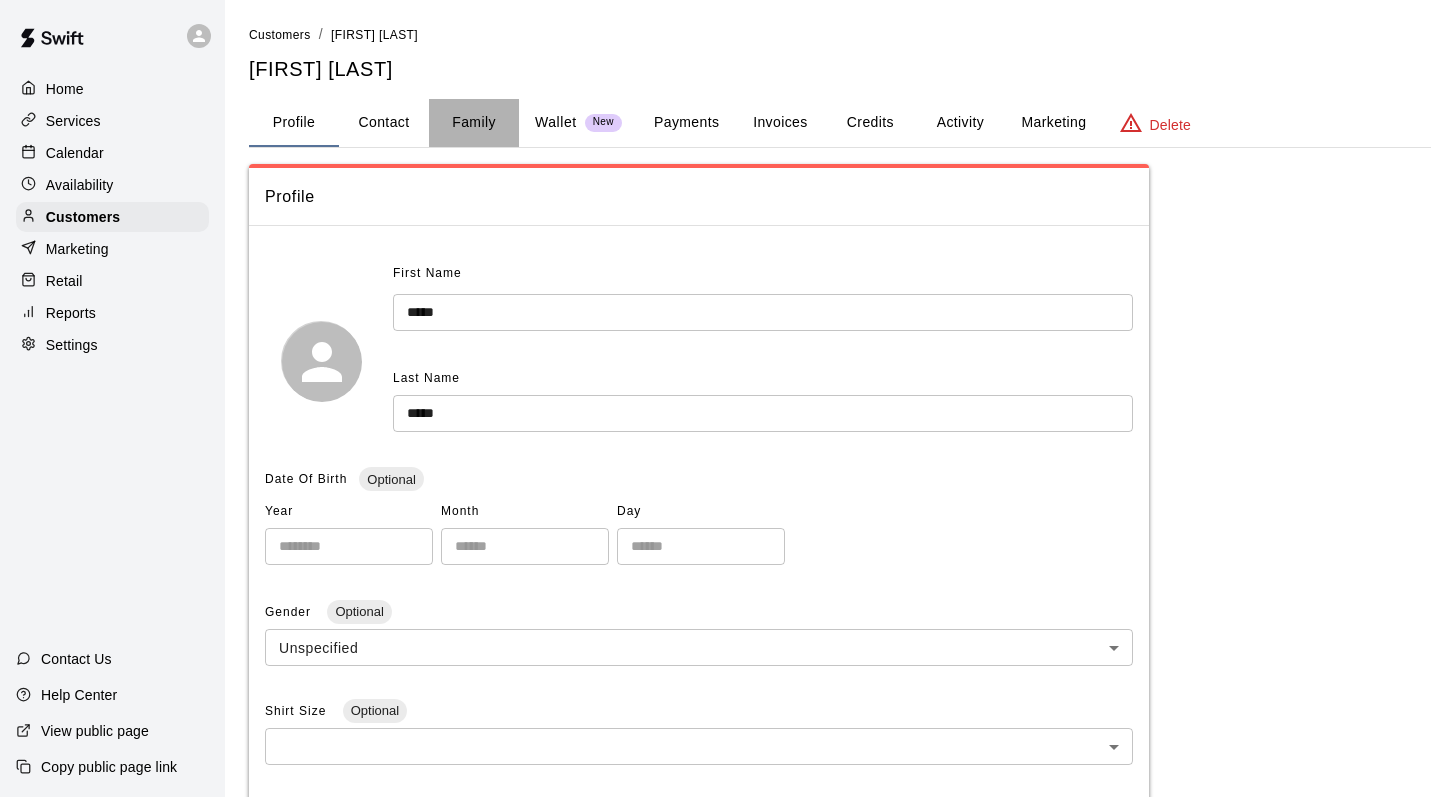 click on "Family" at bounding box center [474, 123] 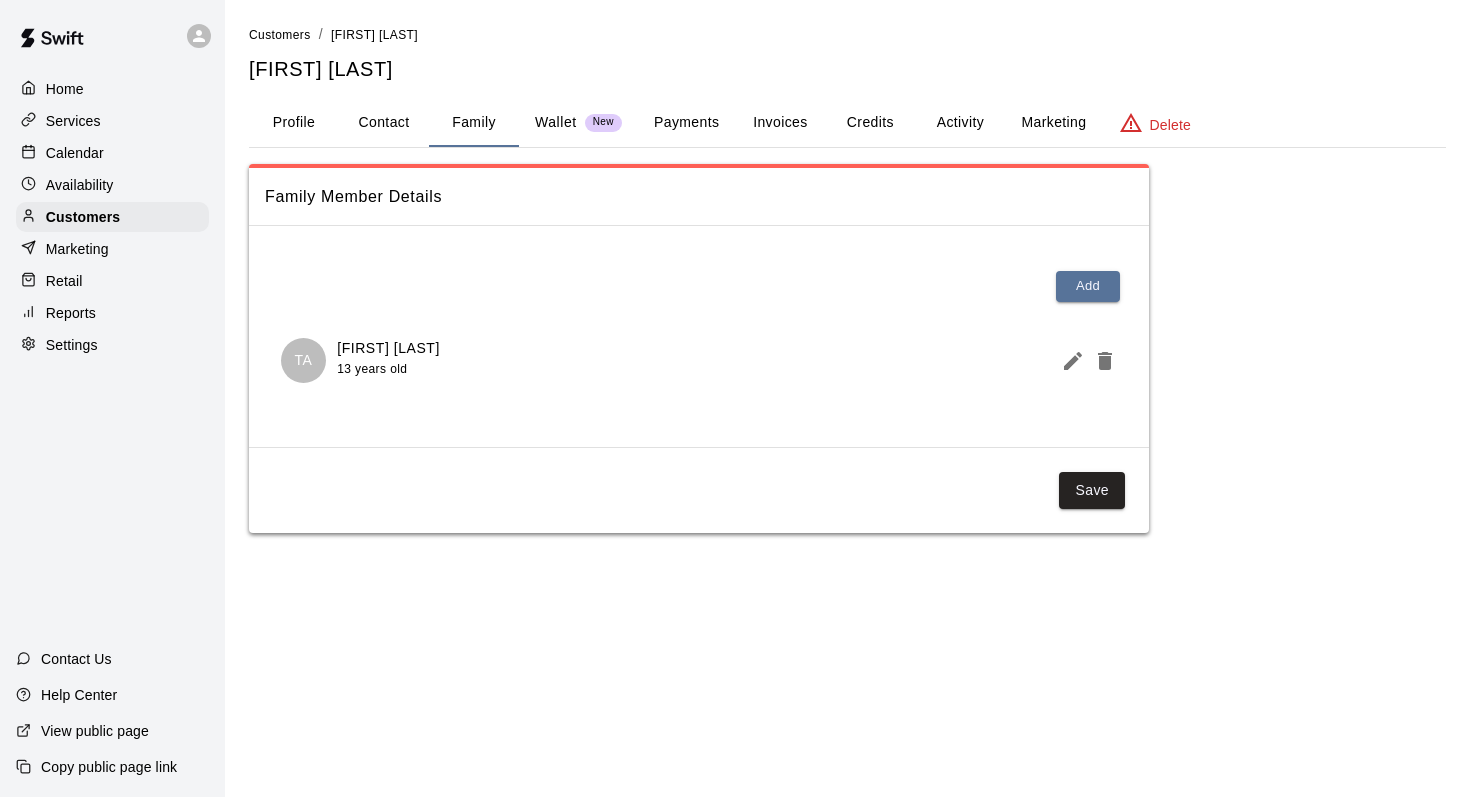 click on "Activity" at bounding box center (960, 123) 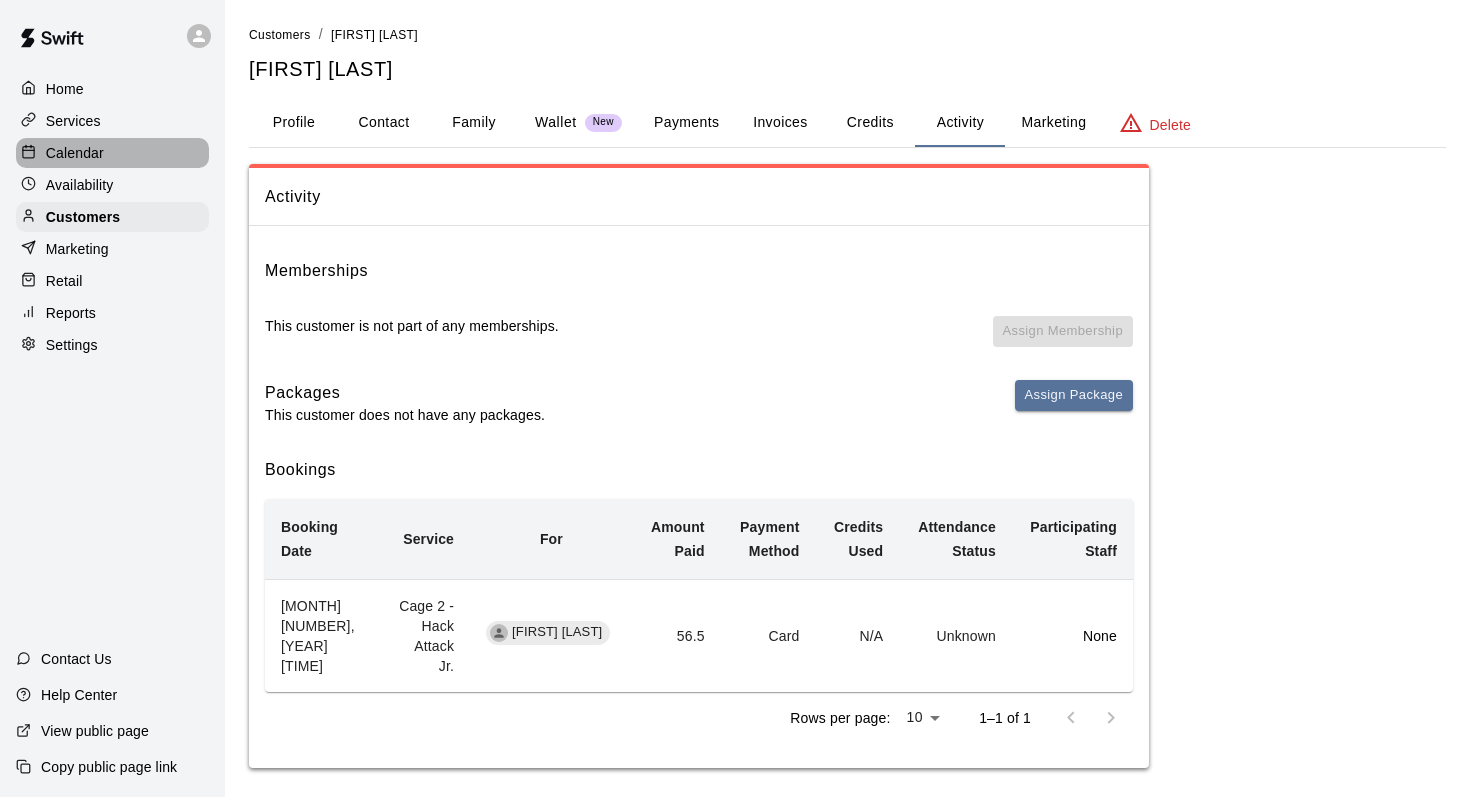 click on "Calendar" at bounding box center [75, 153] 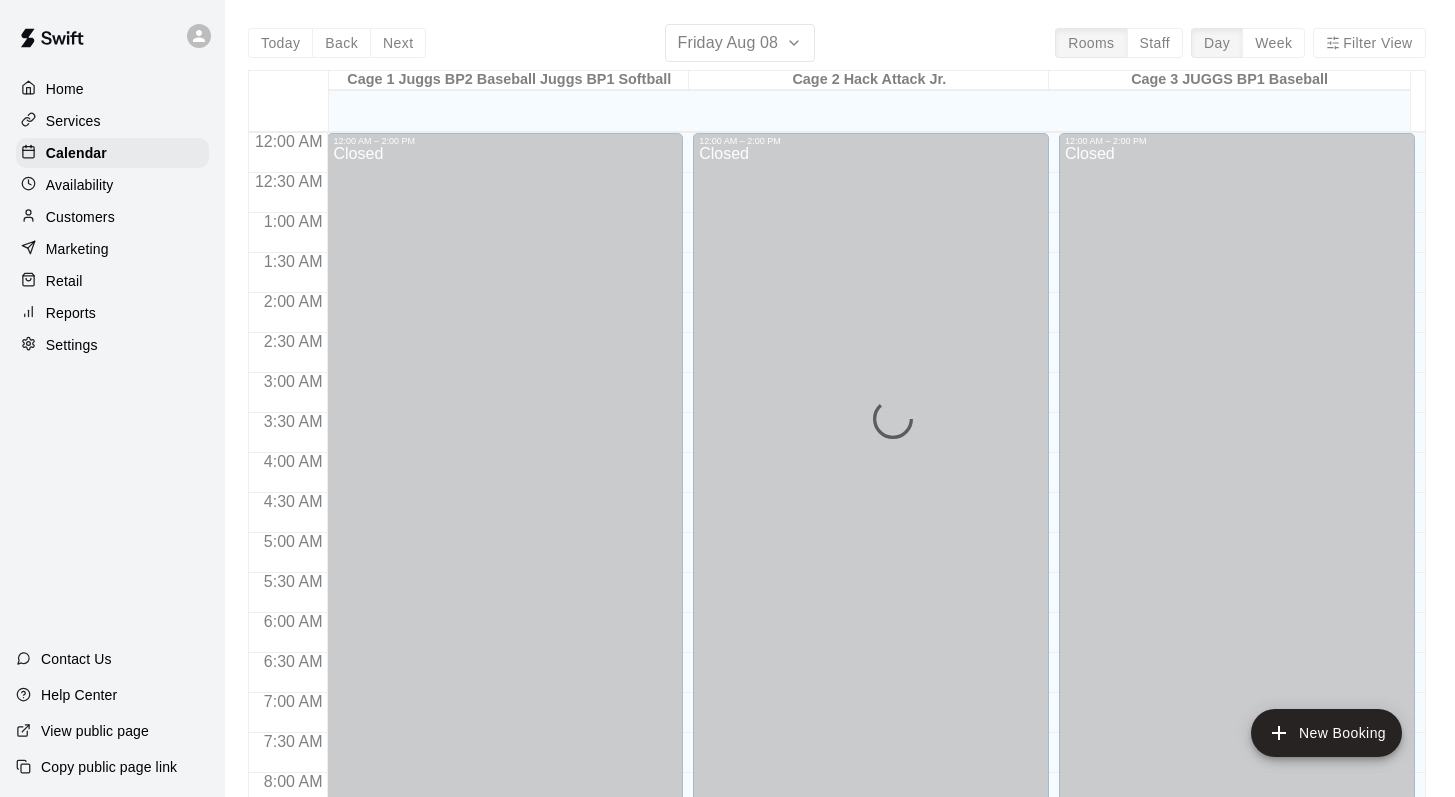 scroll, scrollTop: 1126, scrollLeft: 0, axis: vertical 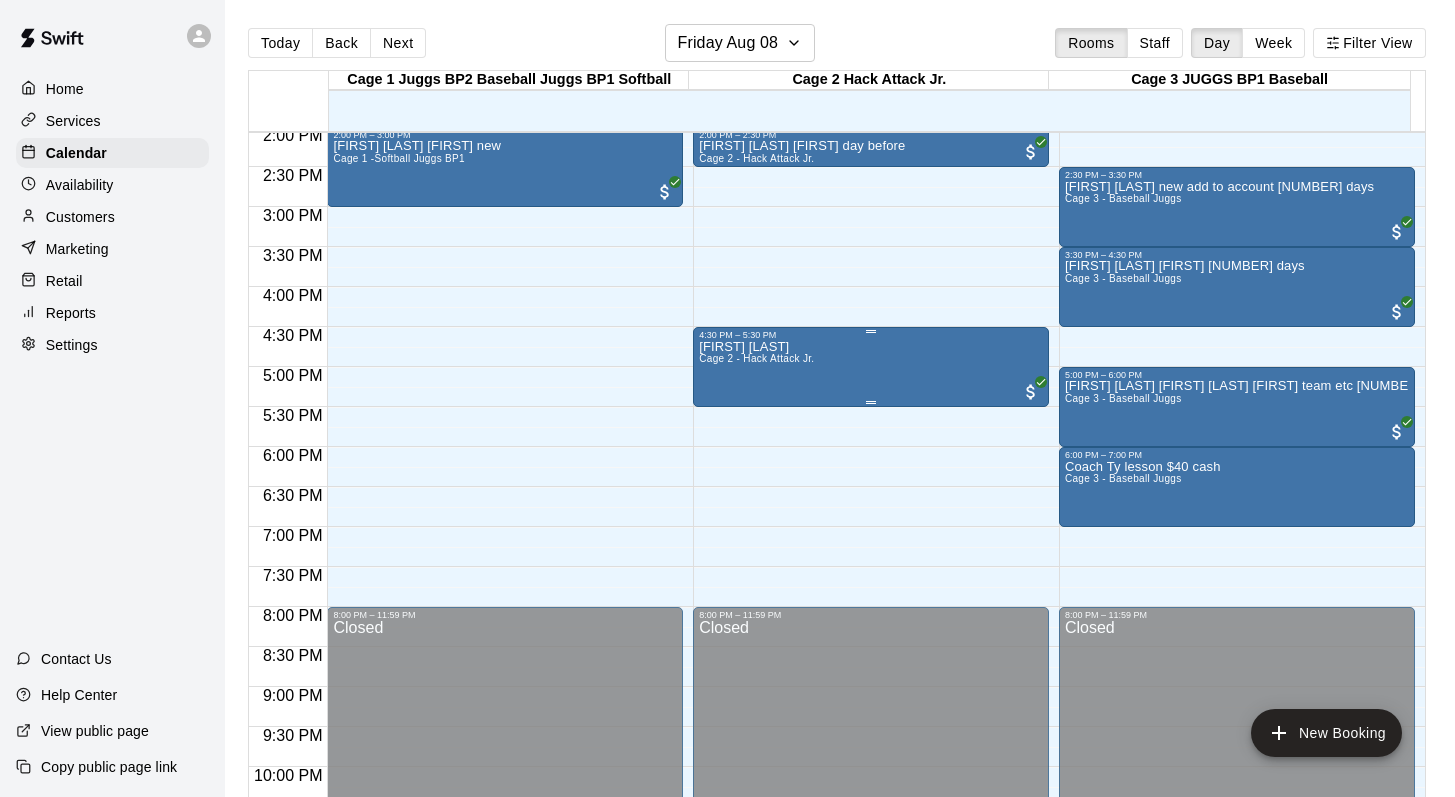 click on "Trent Auger" at bounding box center (756, 347) 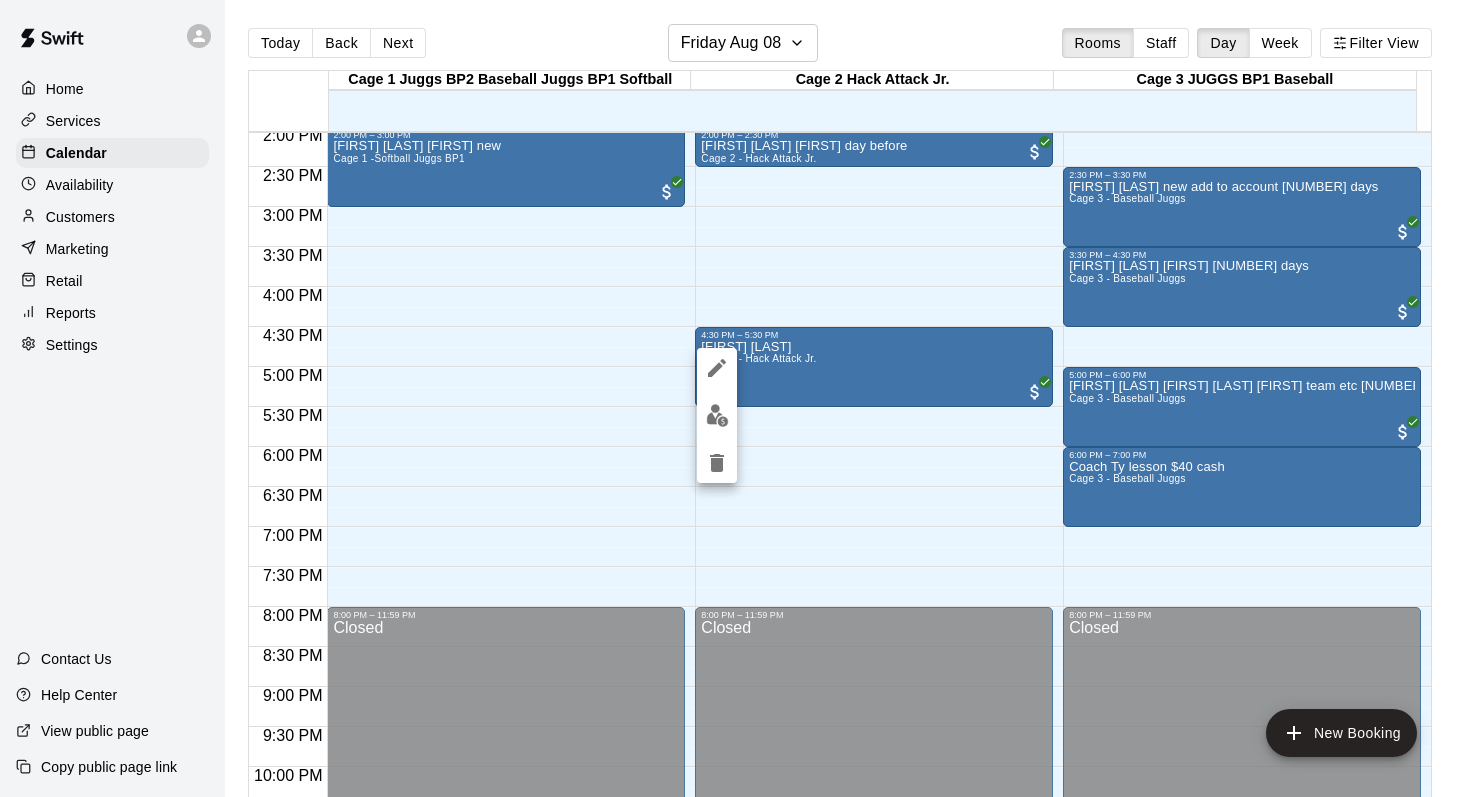 click 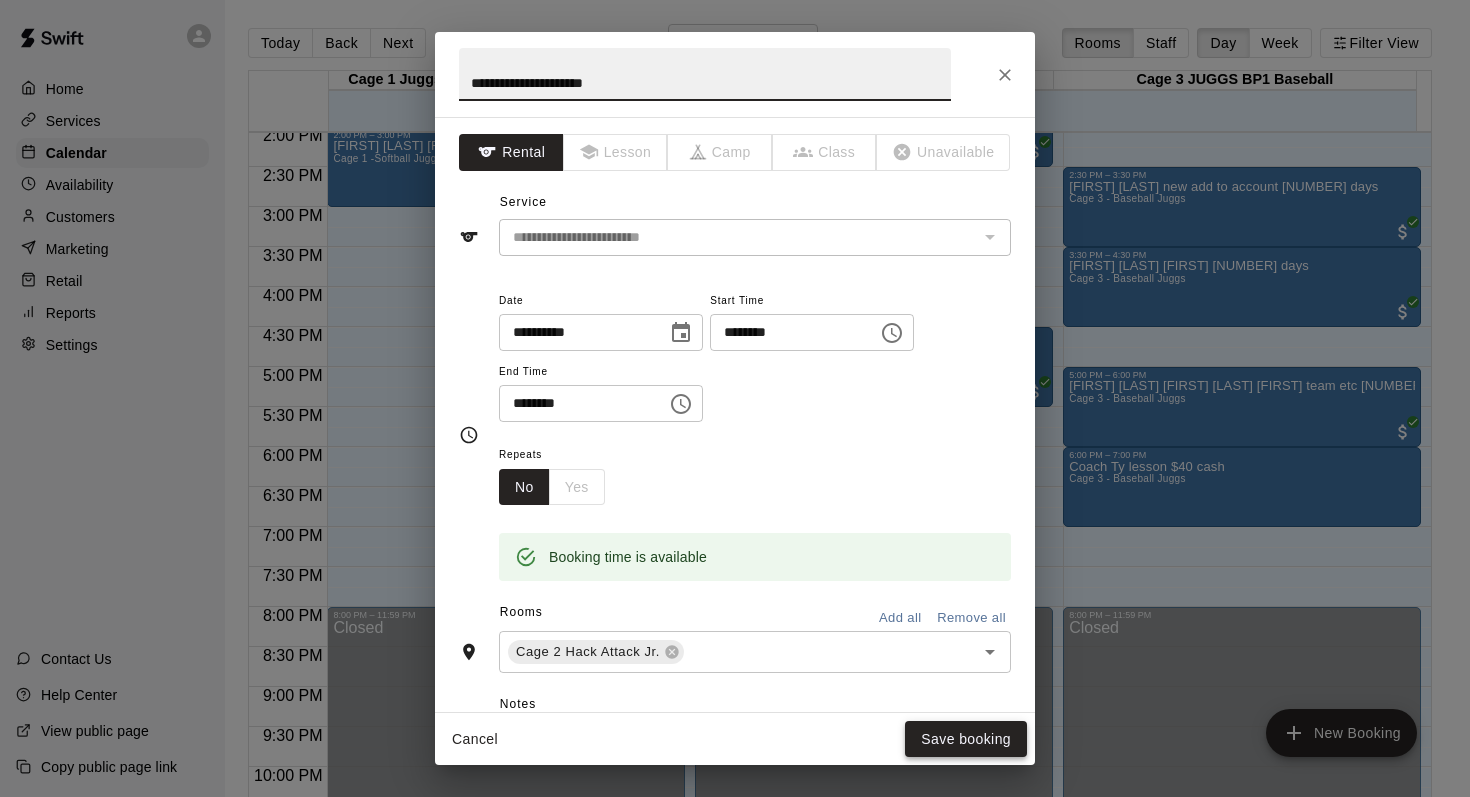 type on "**********" 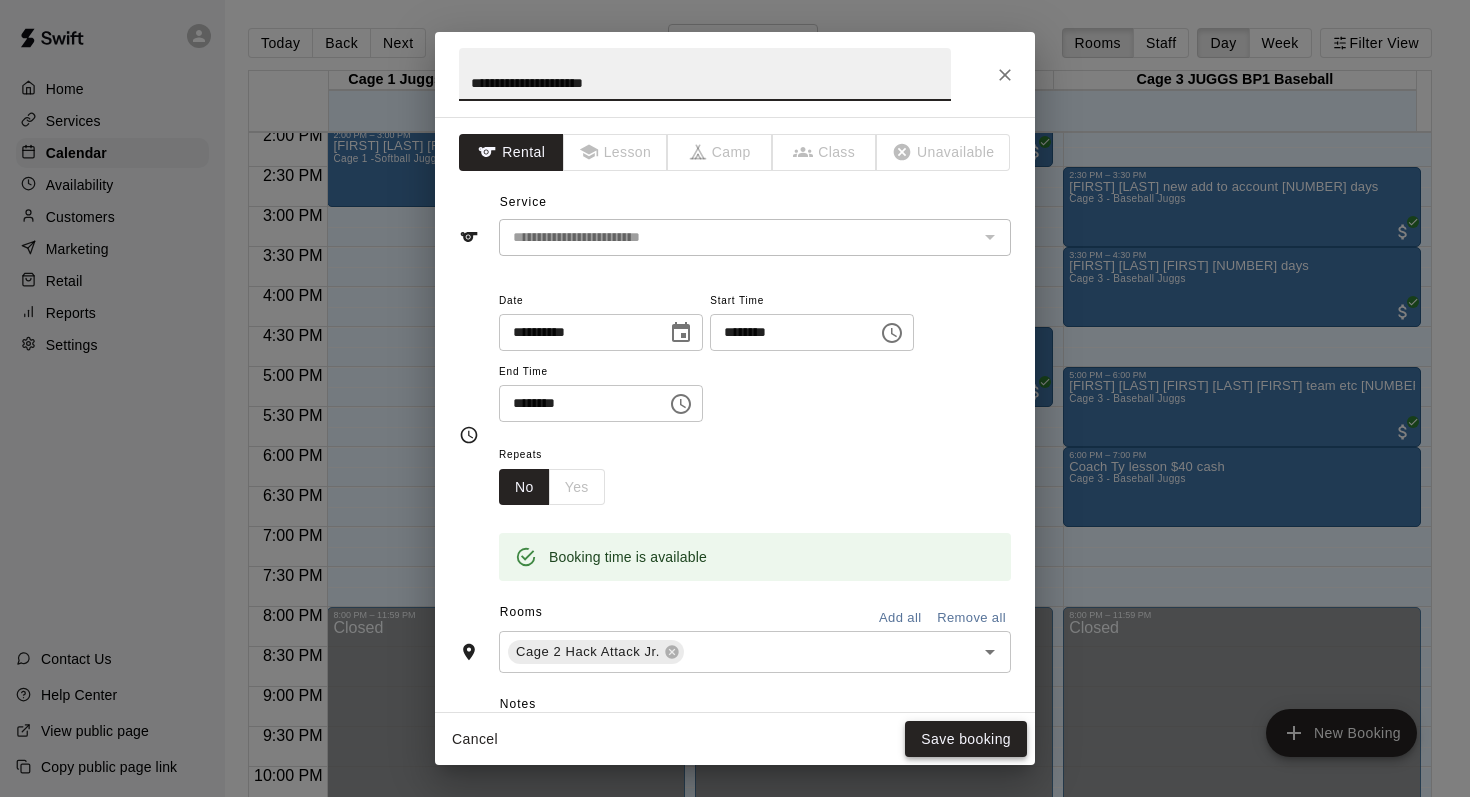 click on "Save booking" at bounding box center (966, 739) 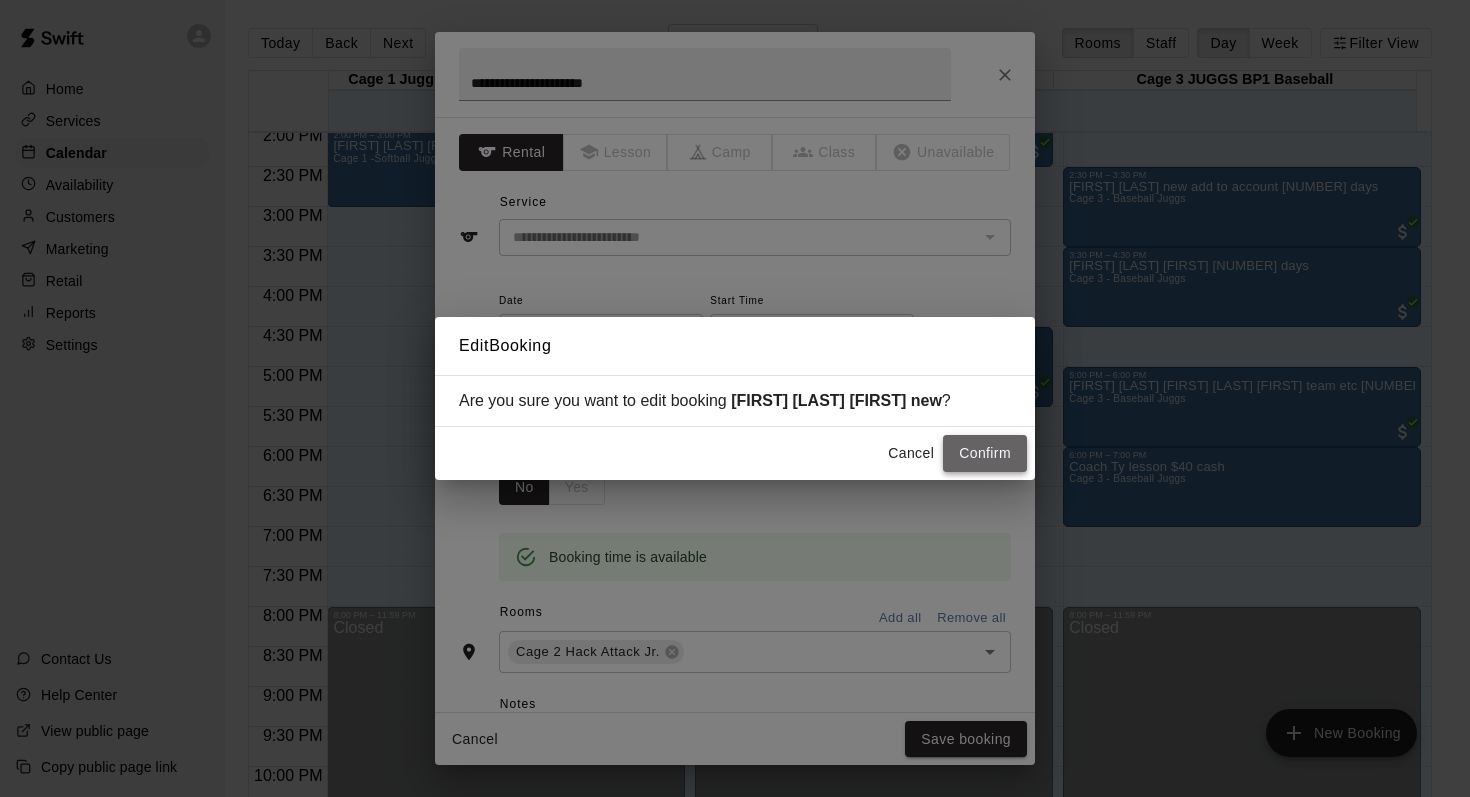 click on "Confirm" at bounding box center (985, 453) 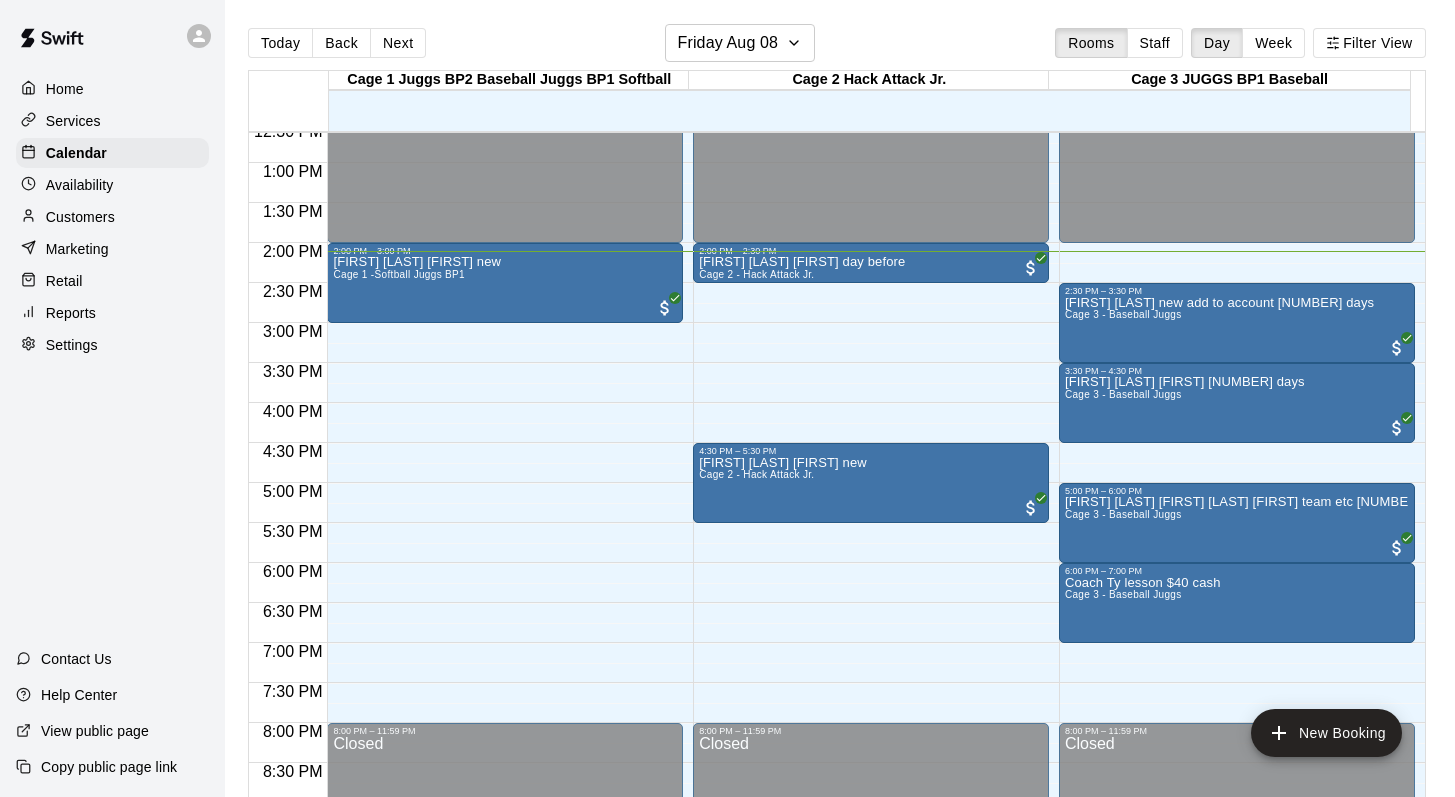 scroll, scrollTop: 989, scrollLeft: 0, axis: vertical 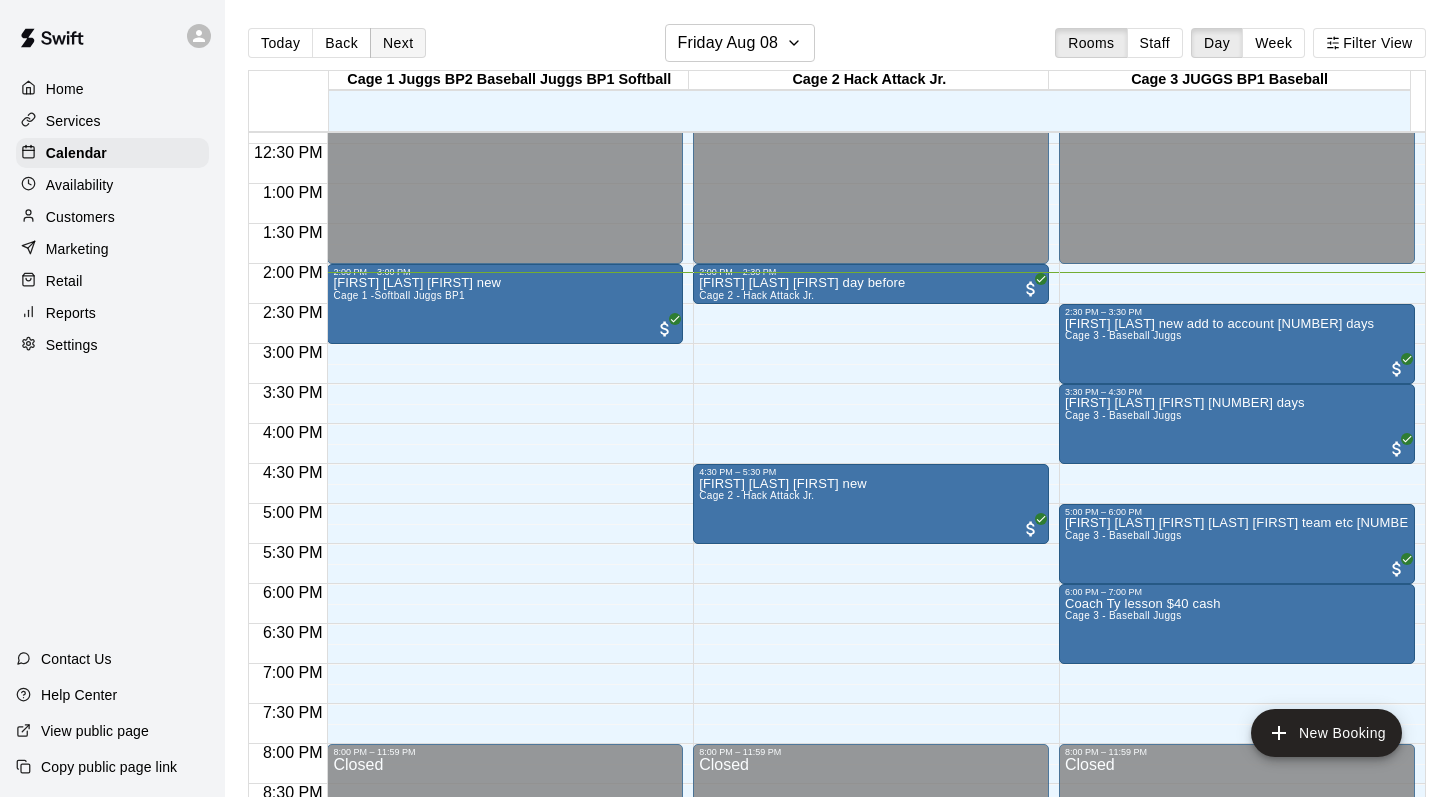 click on "Next" at bounding box center (398, 43) 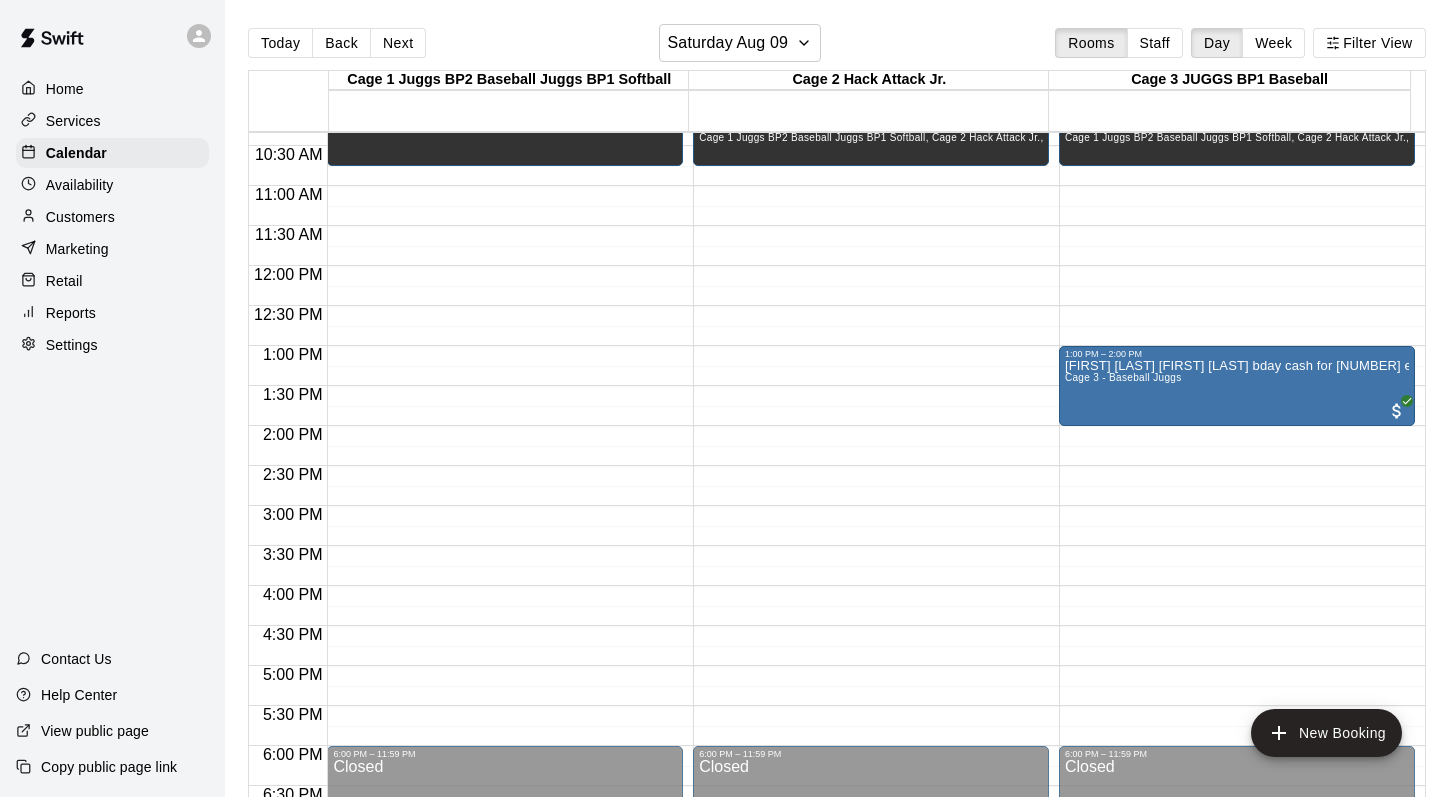 scroll, scrollTop: 806, scrollLeft: 0, axis: vertical 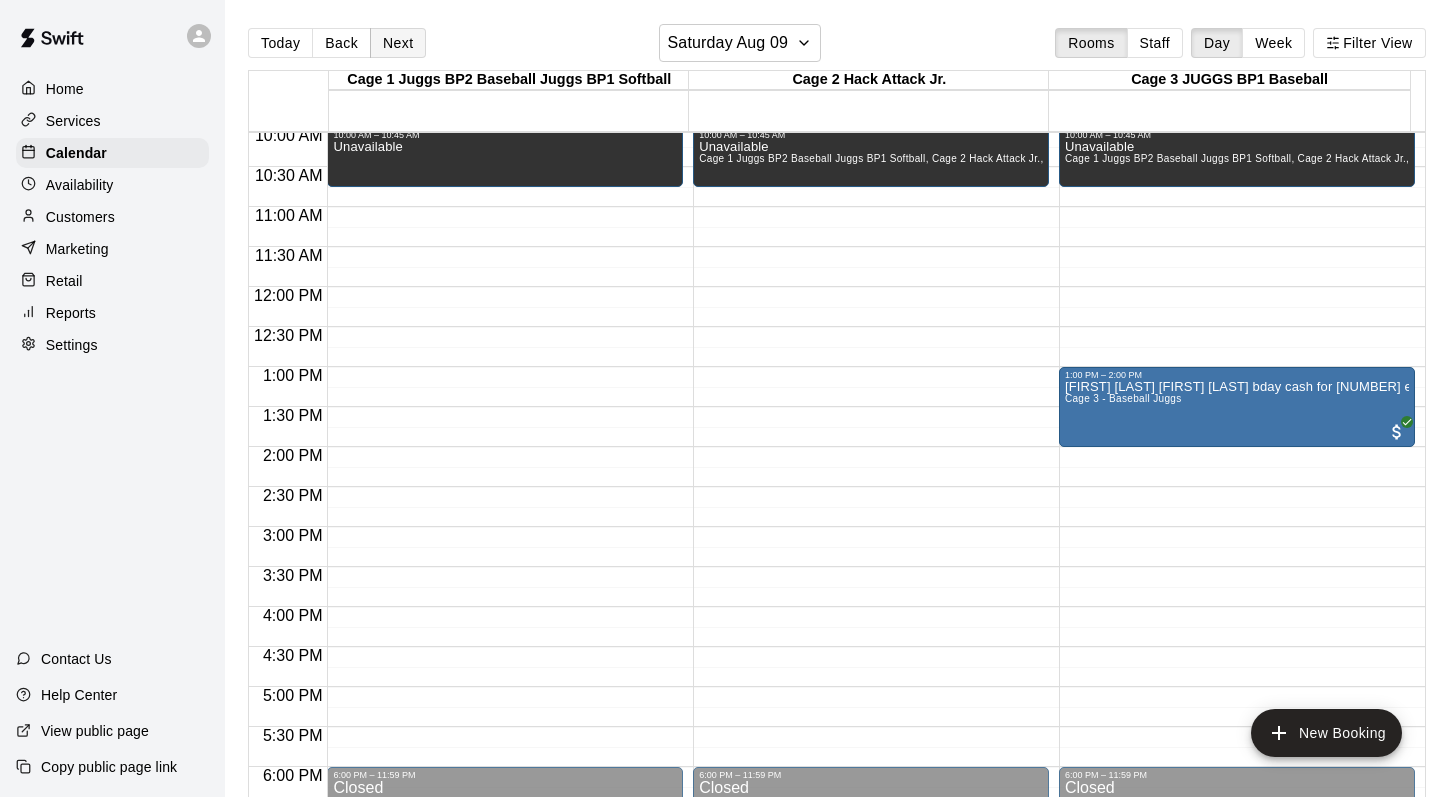 click on "Next" at bounding box center (398, 43) 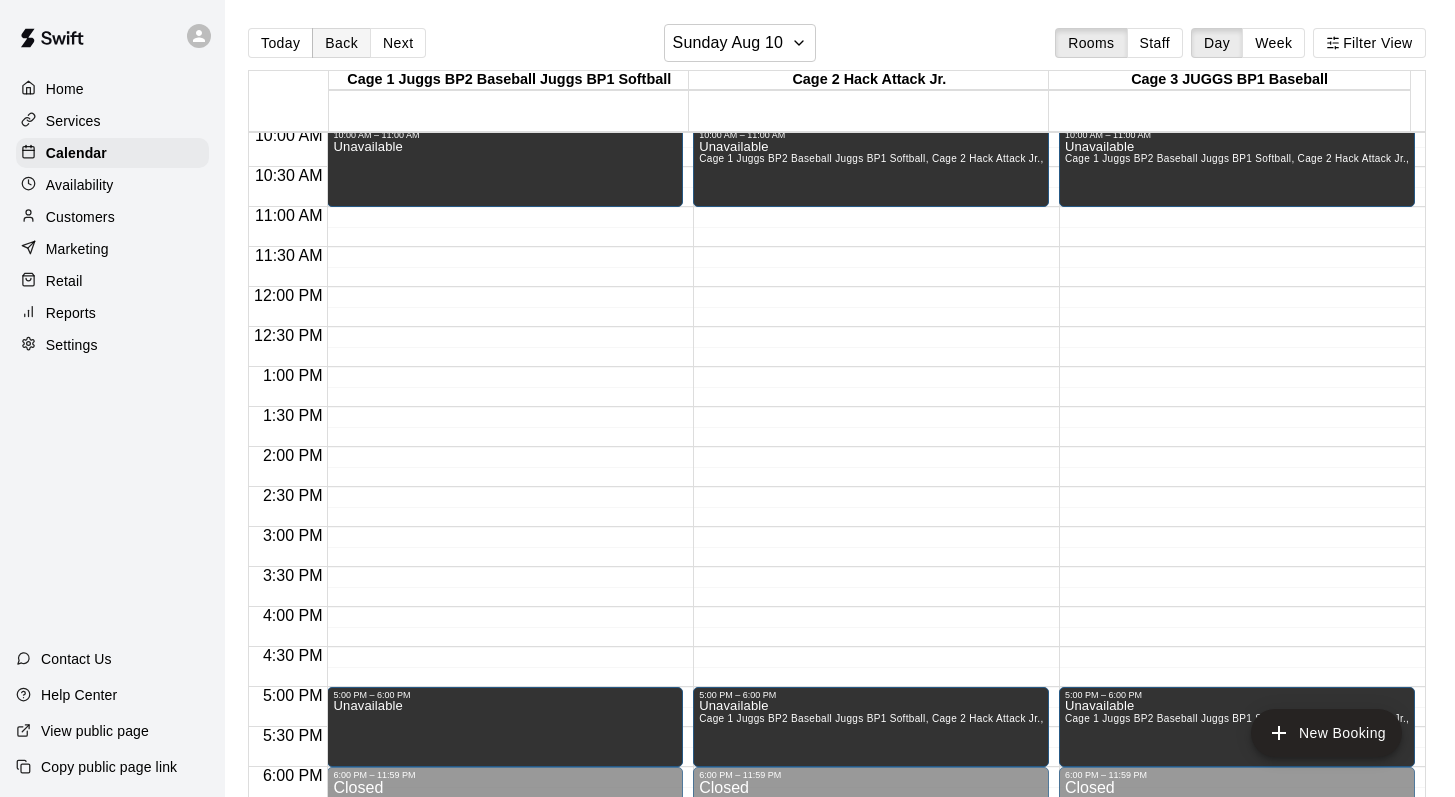 click on "Back" at bounding box center [341, 43] 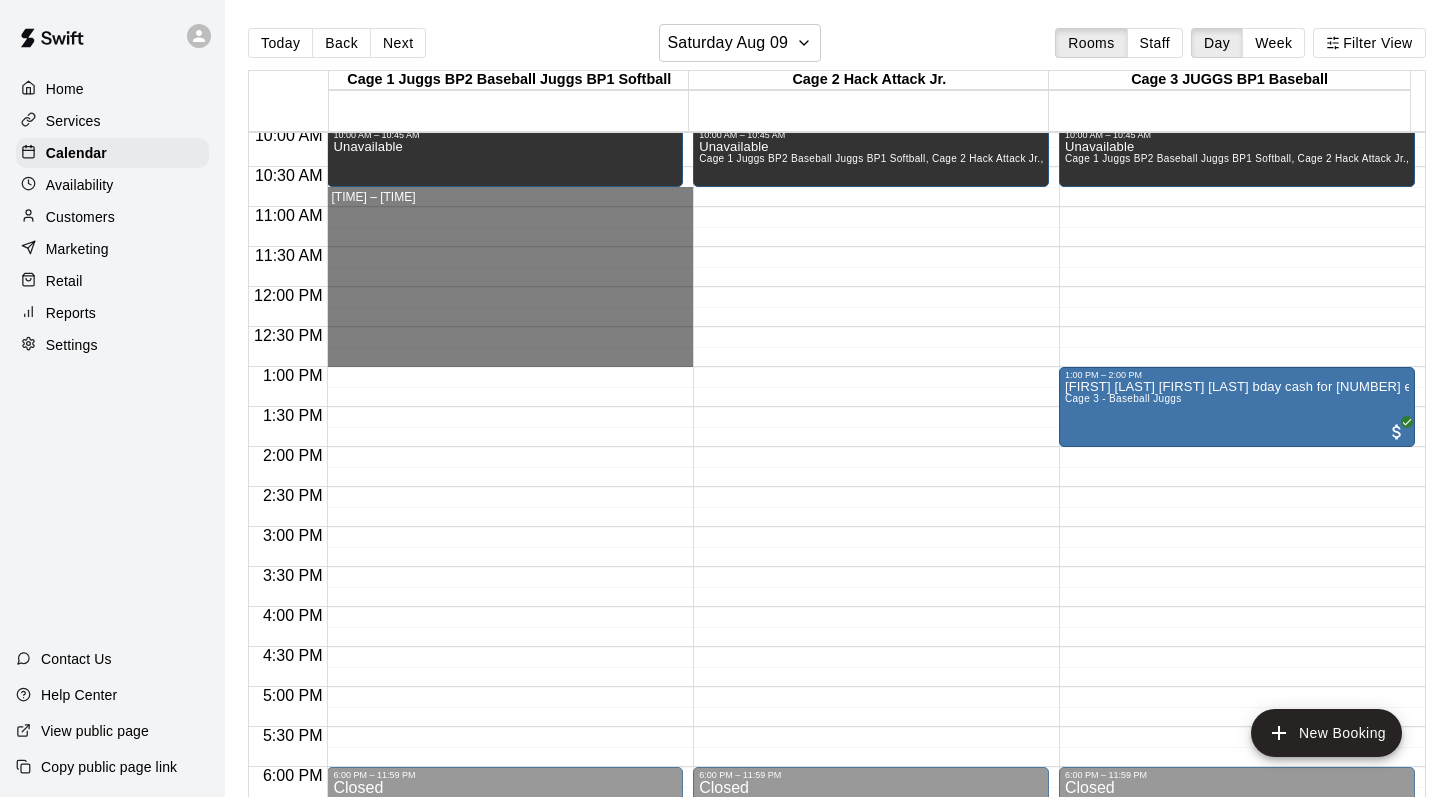drag, startPoint x: 347, startPoint y: 194, endPoint x: 354, endPoint y: 349, distance: 155.15799 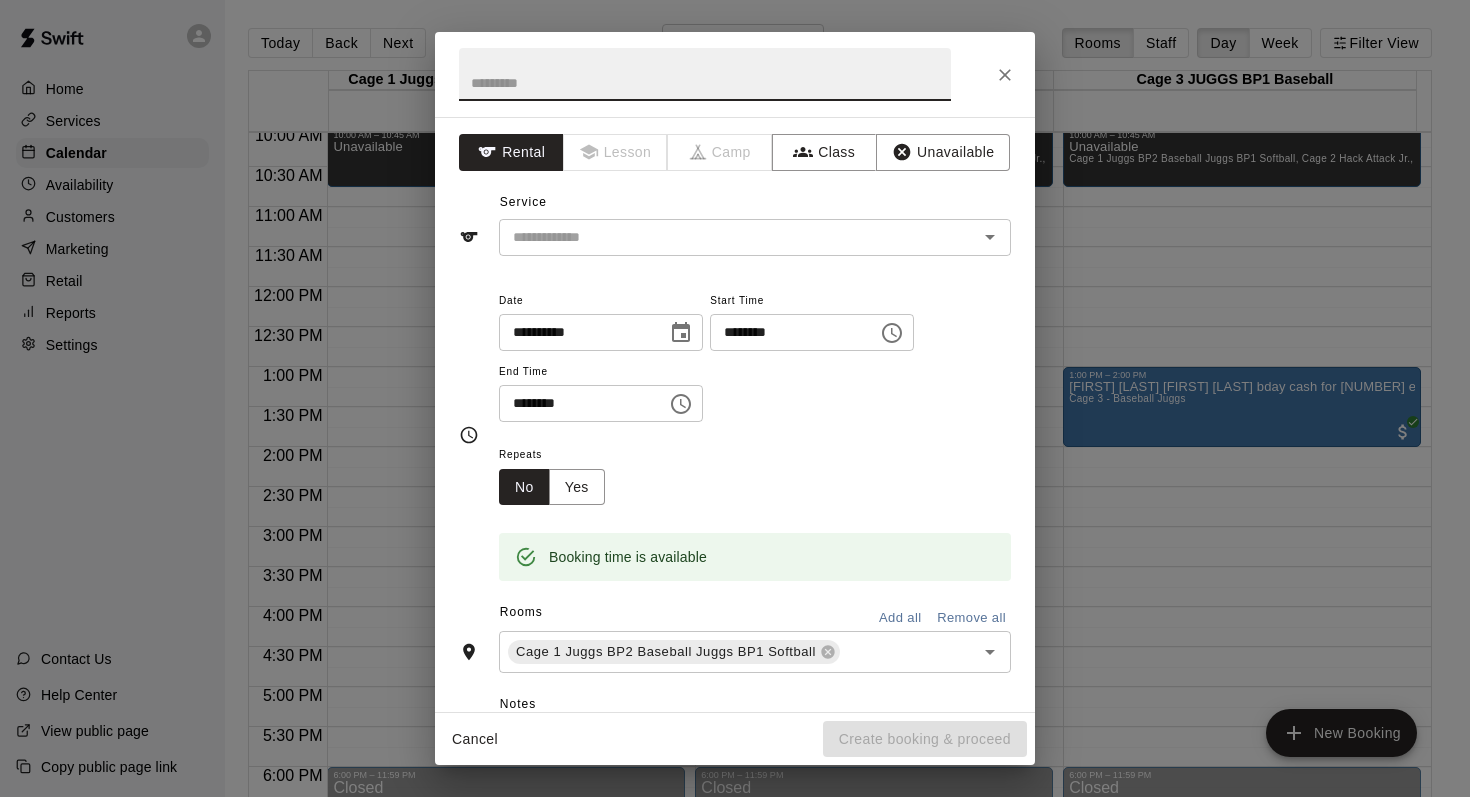 click on "Add all" at bounding box center [900, 618] 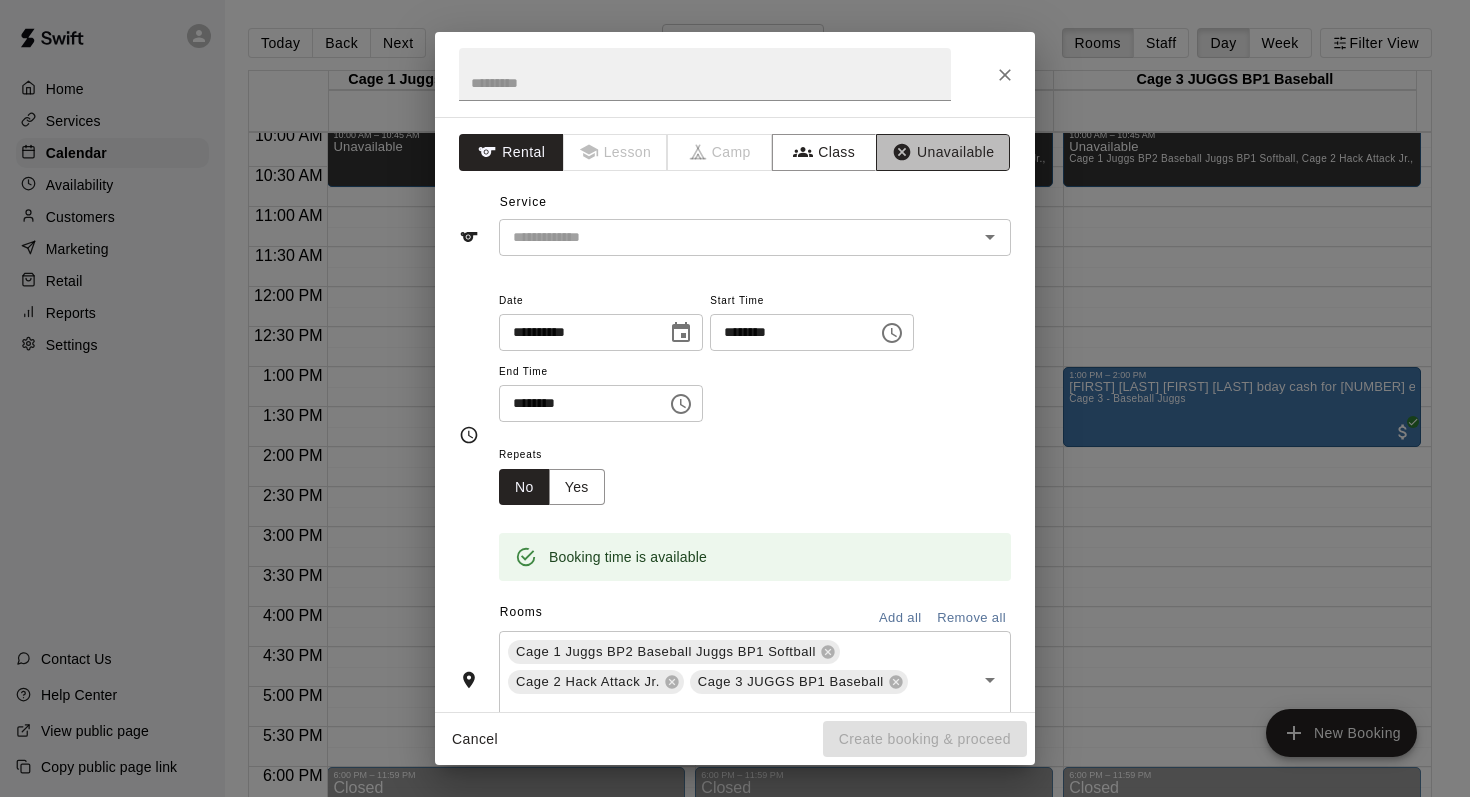 click on "Unavailable" at bounding box center [943, 152] 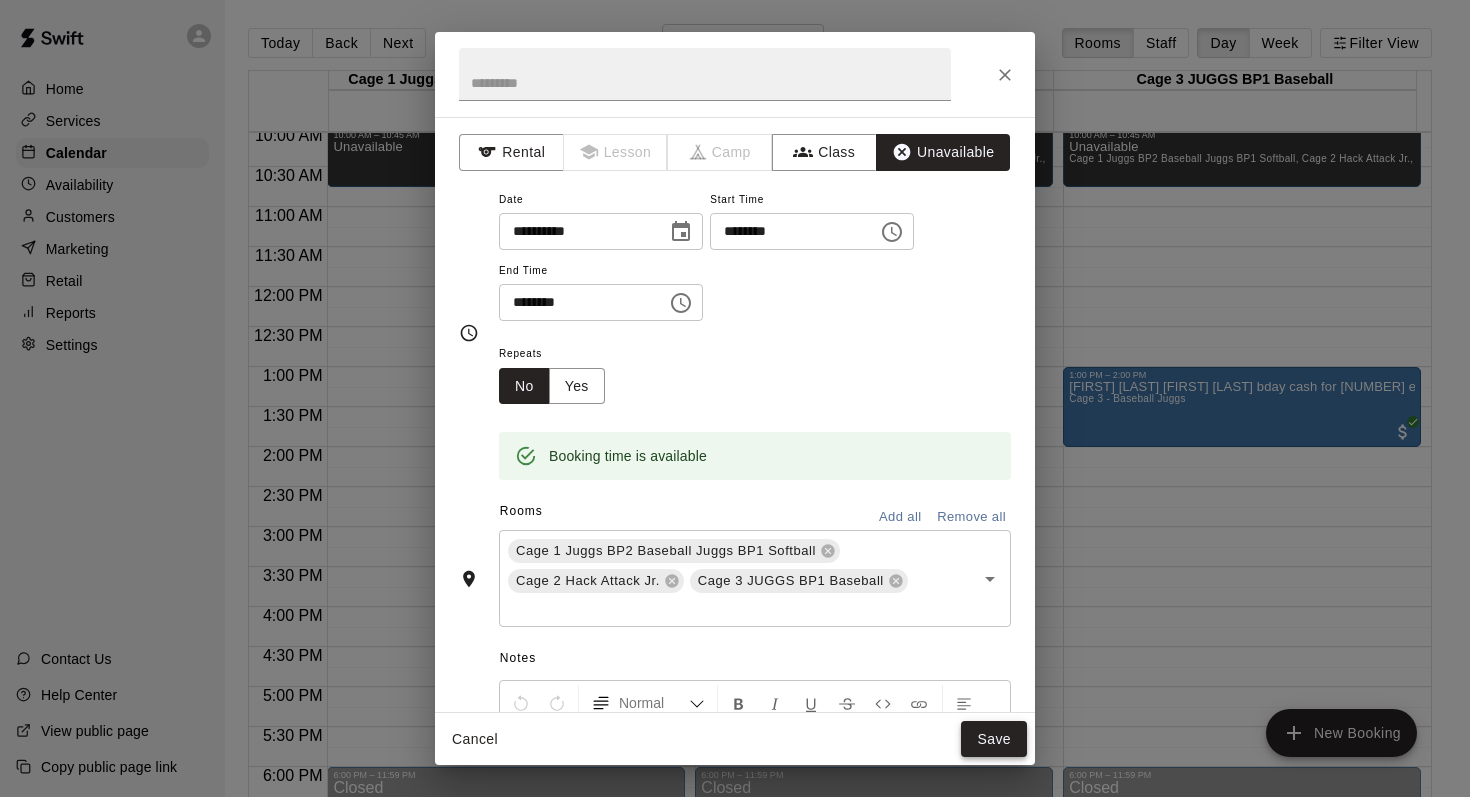 click on "Save" at bounding box center [994, 739] 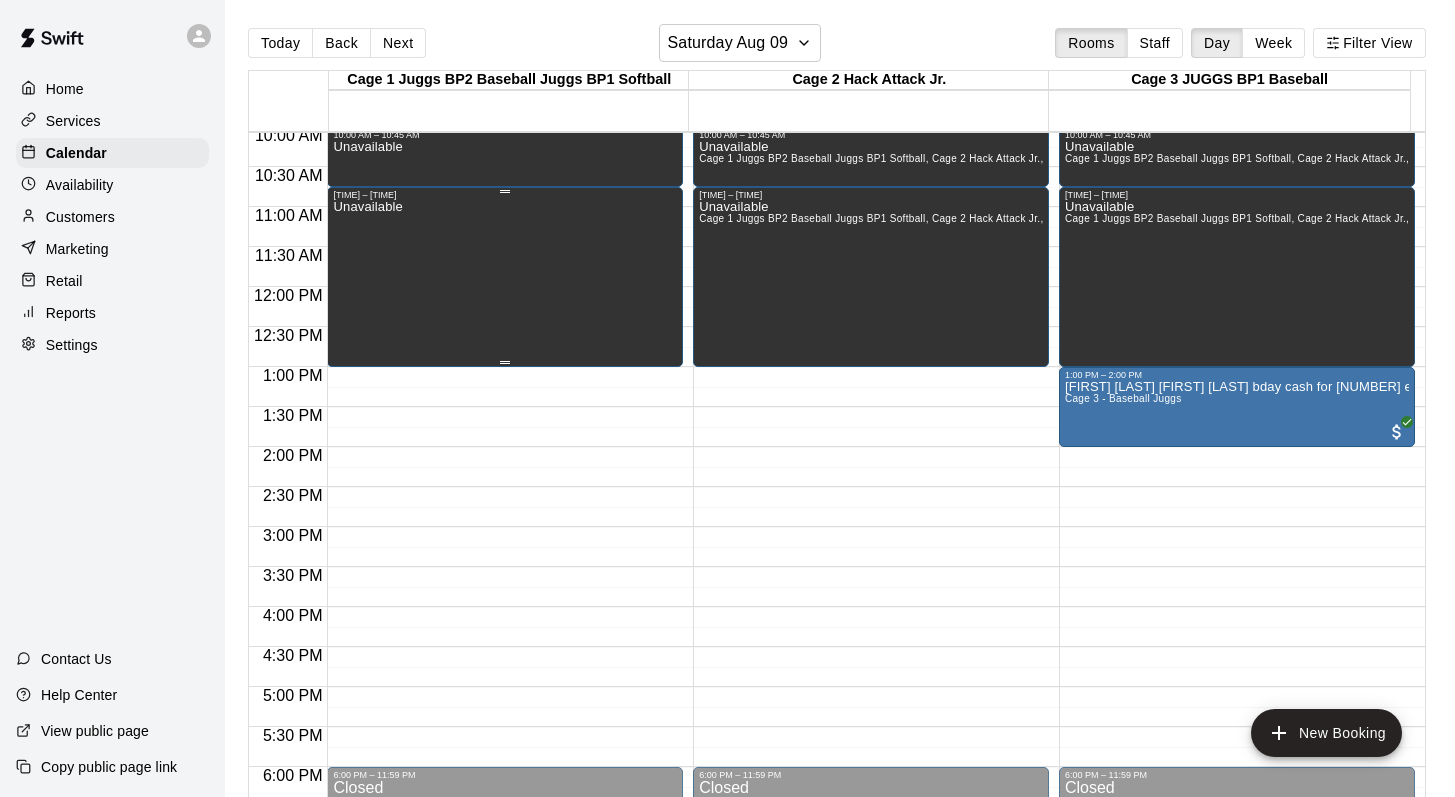 click on "Unavailable" at bounding box center (505, 598) 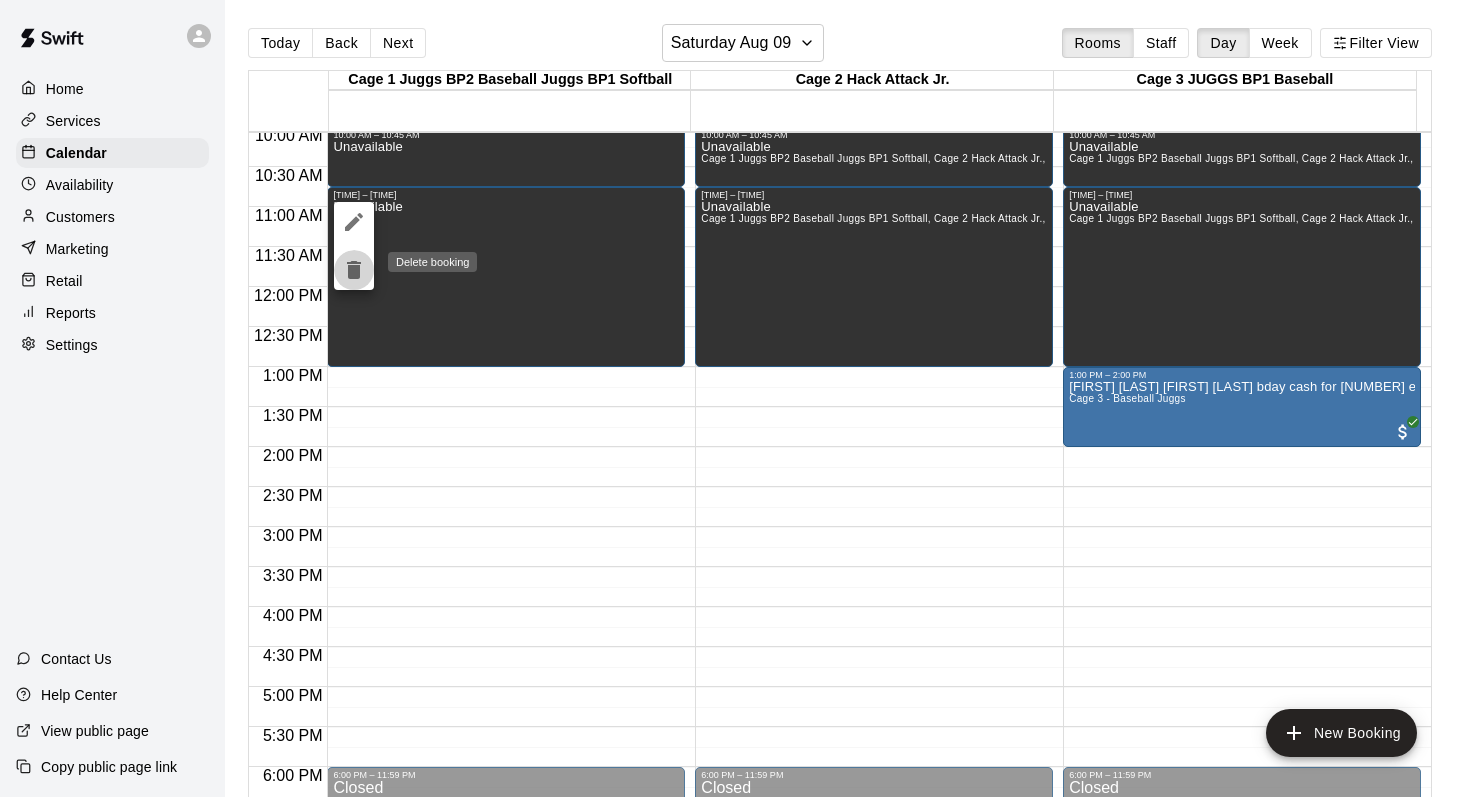click 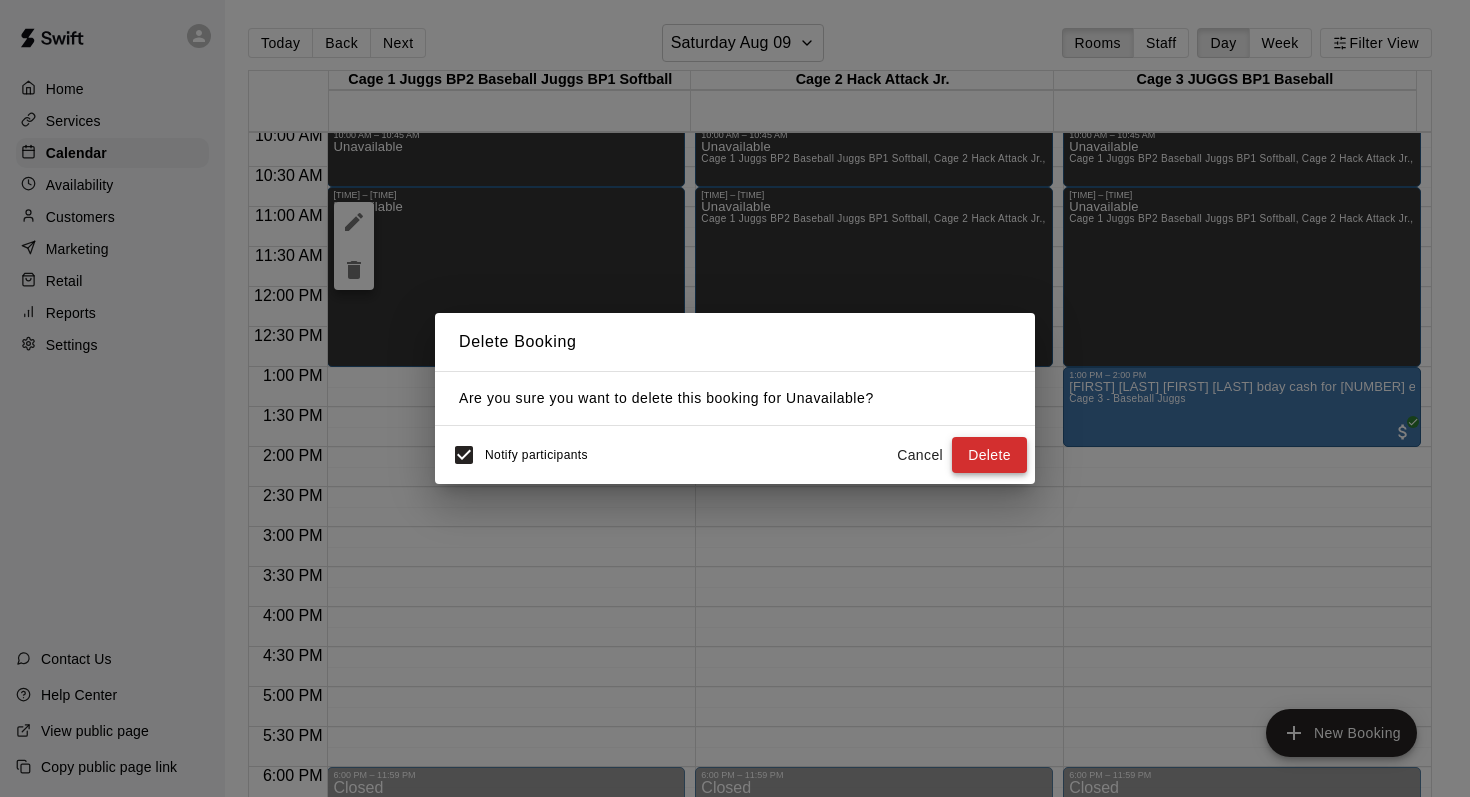click on "Delete" at bounding box center (989, 455) 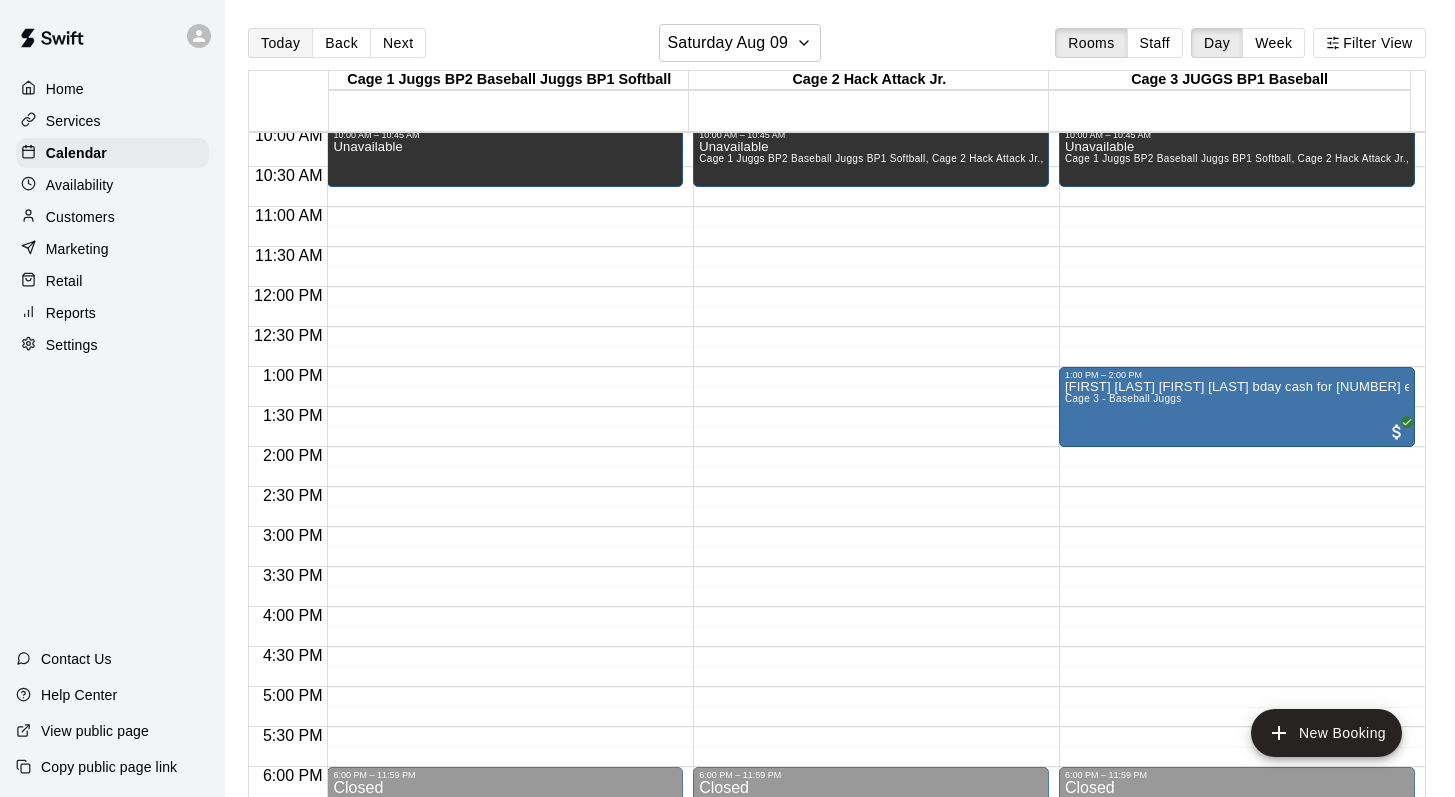 click on "Today" at bounding box center [280, 43] 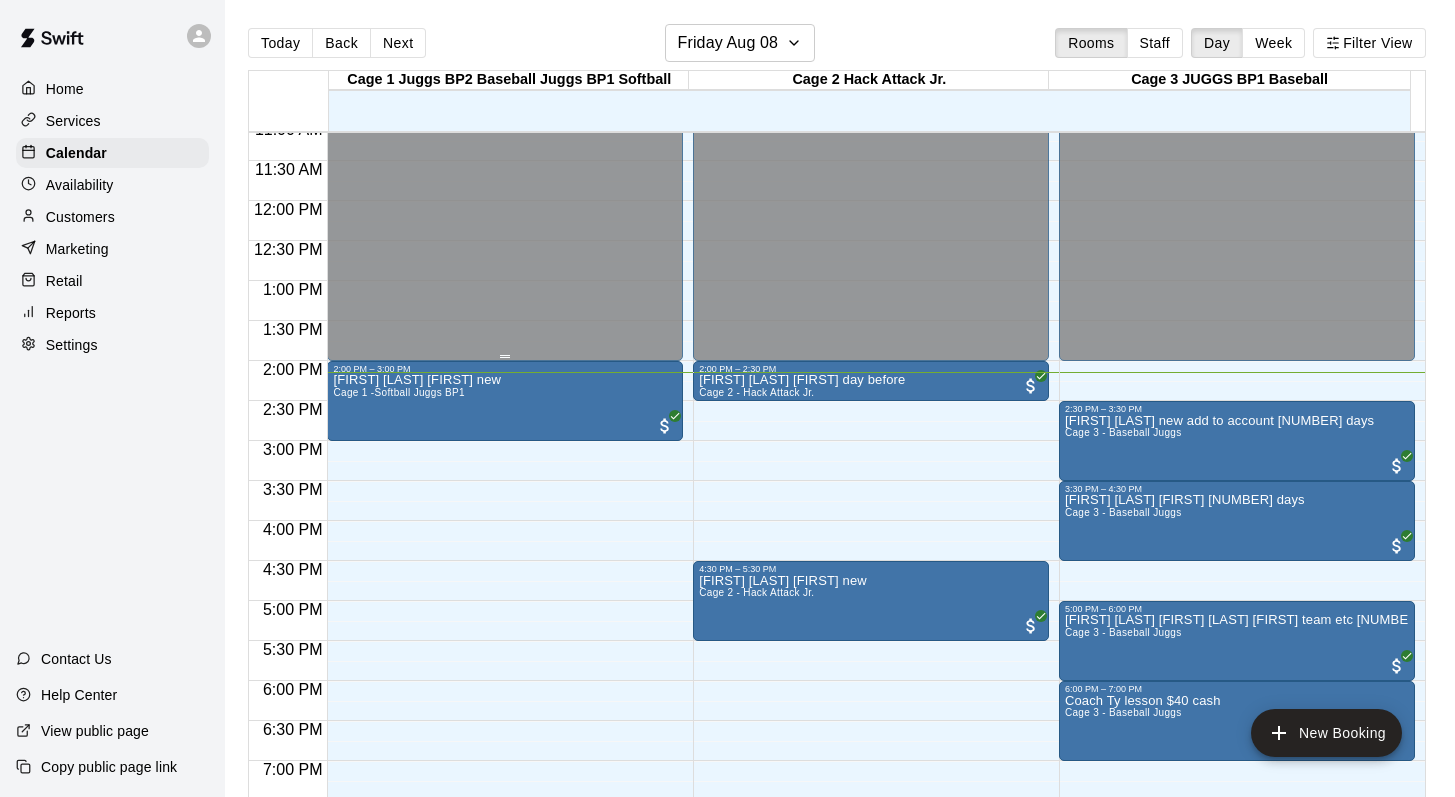 scroll, scrollTop: 875, scrollLeft: 0, axis: vertical 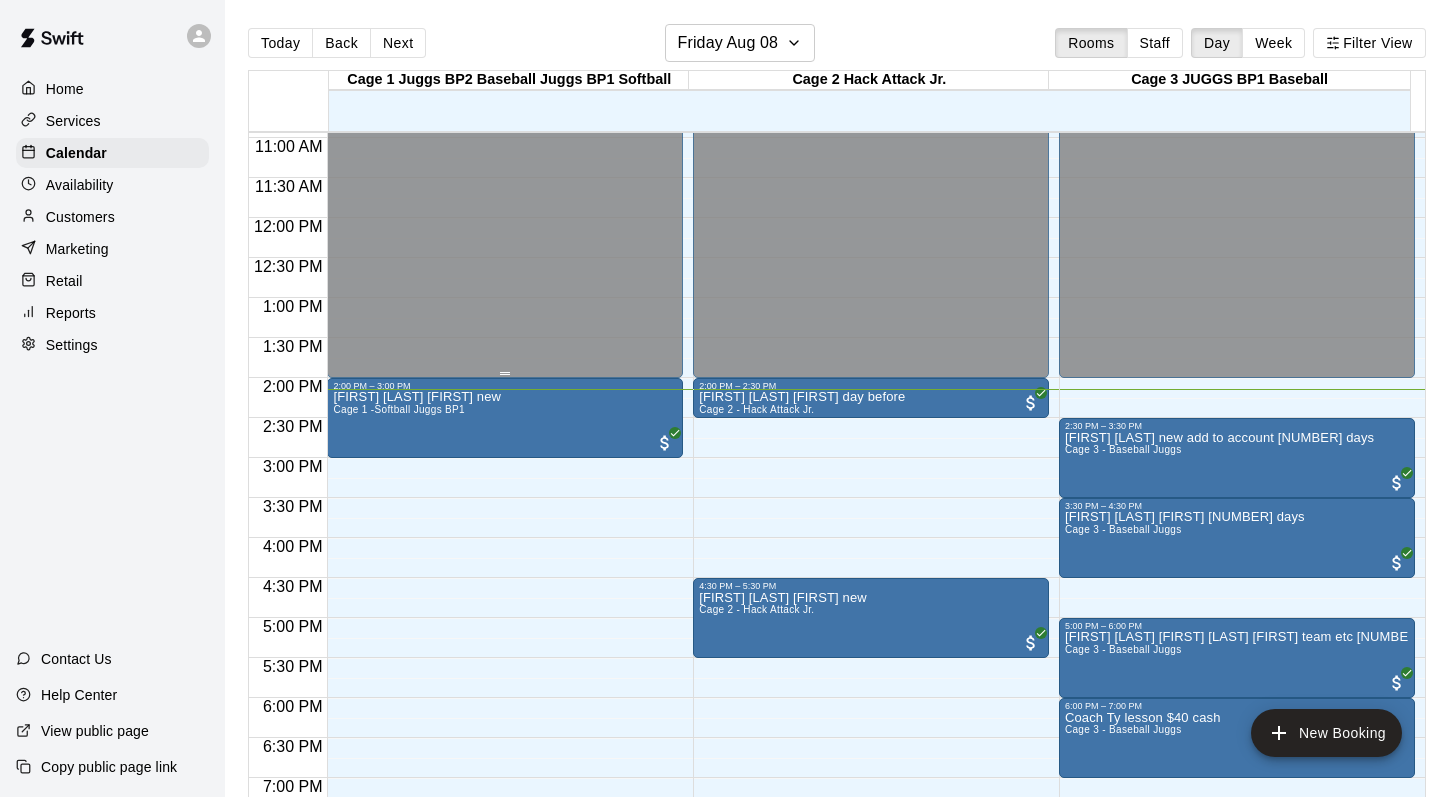 click on "Closed" at bounding box center [505, -172] 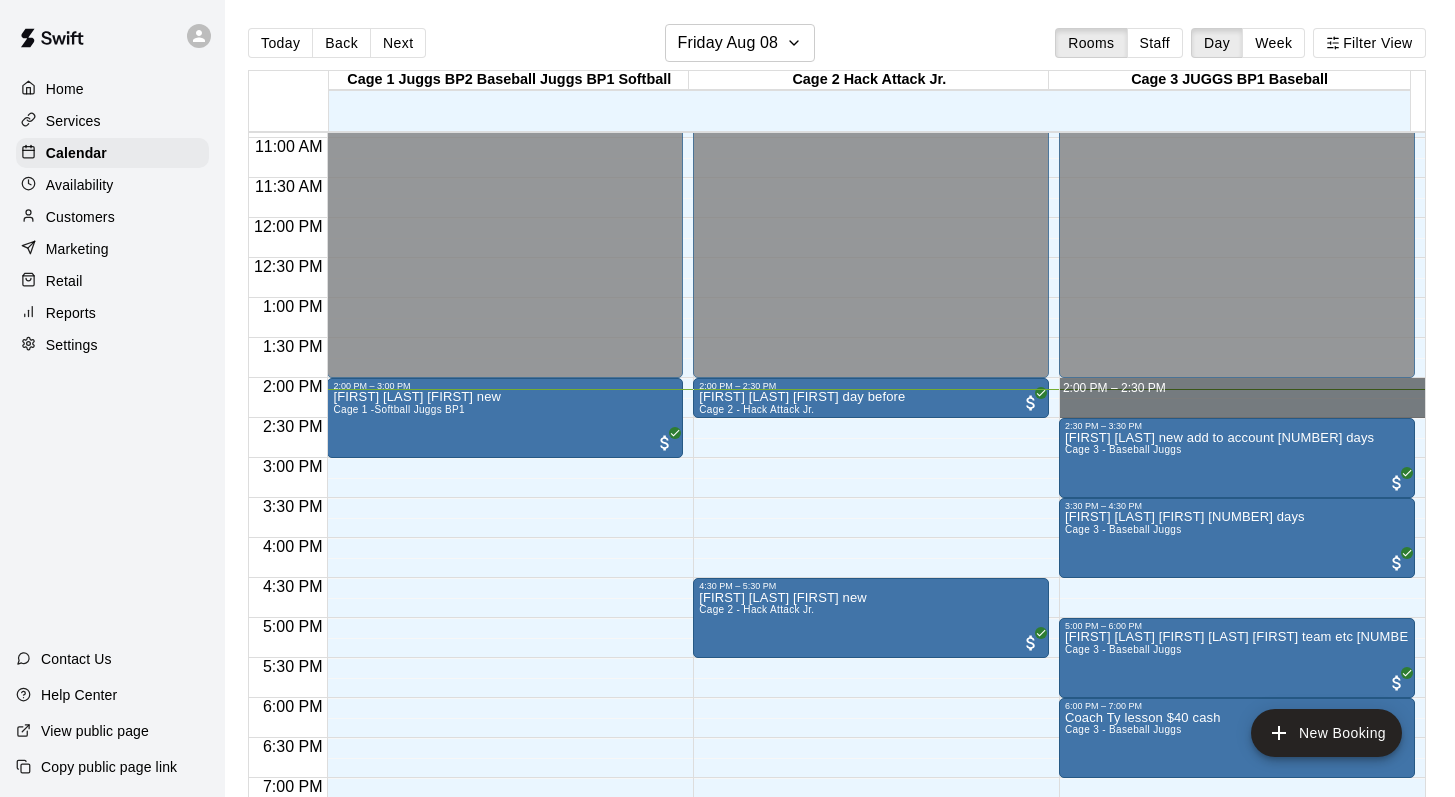 drag, startPoint x: 1079, startPoint y: 383, endPoint x: 1078, endPoint y: 402, distance: 19.026299 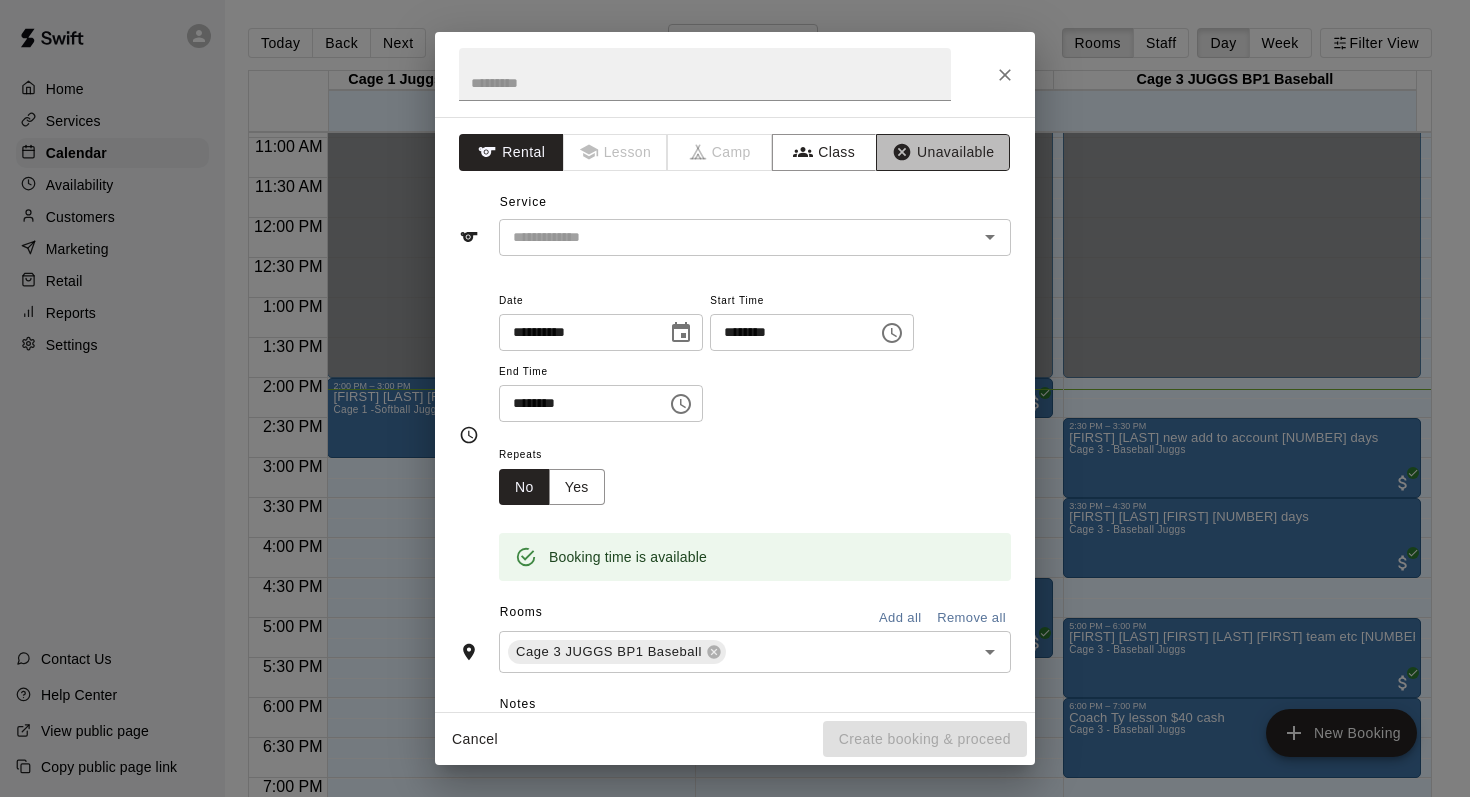 click on "Unavailable" at bounding box center (943, 152) 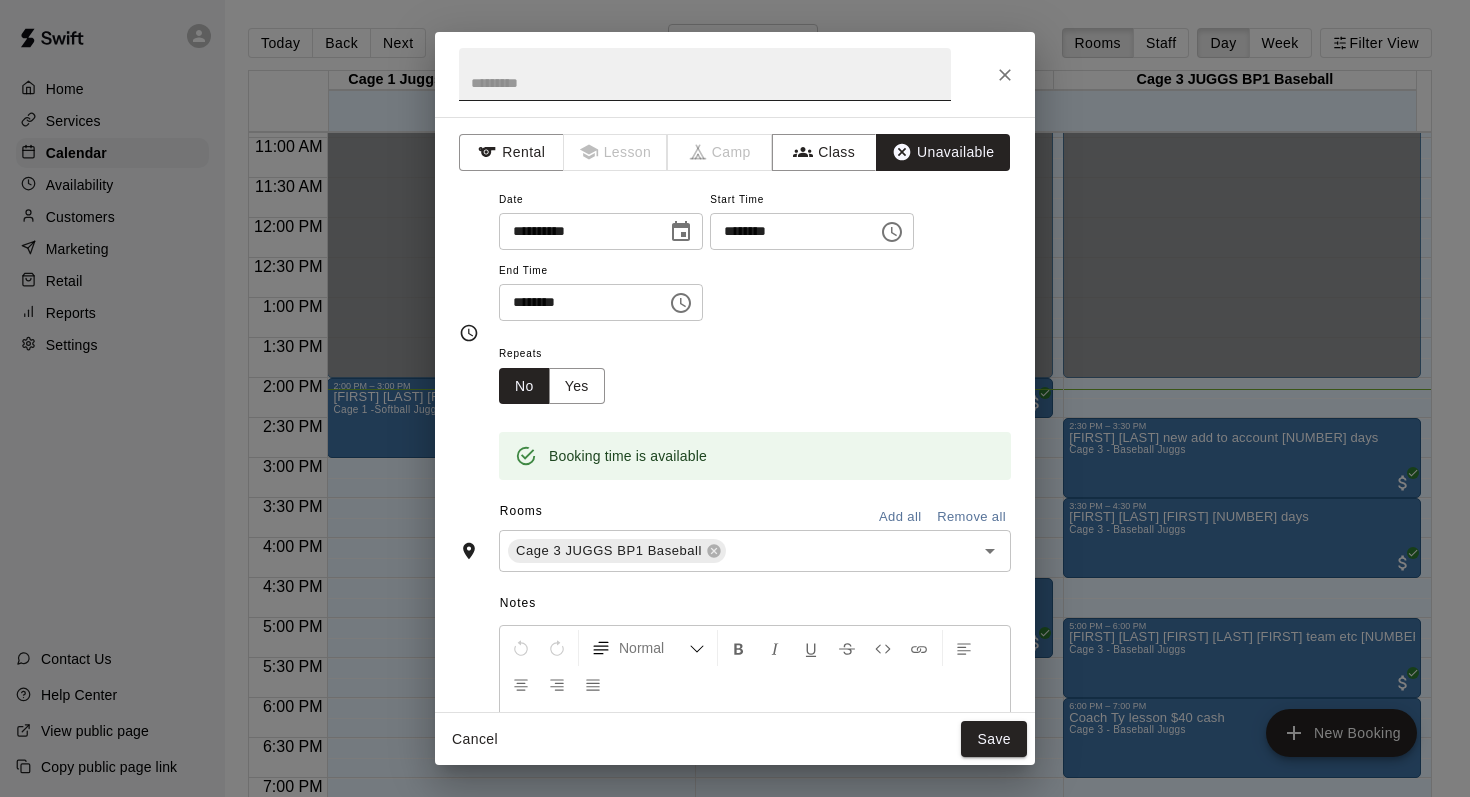 click at bounding box center (705, 74) 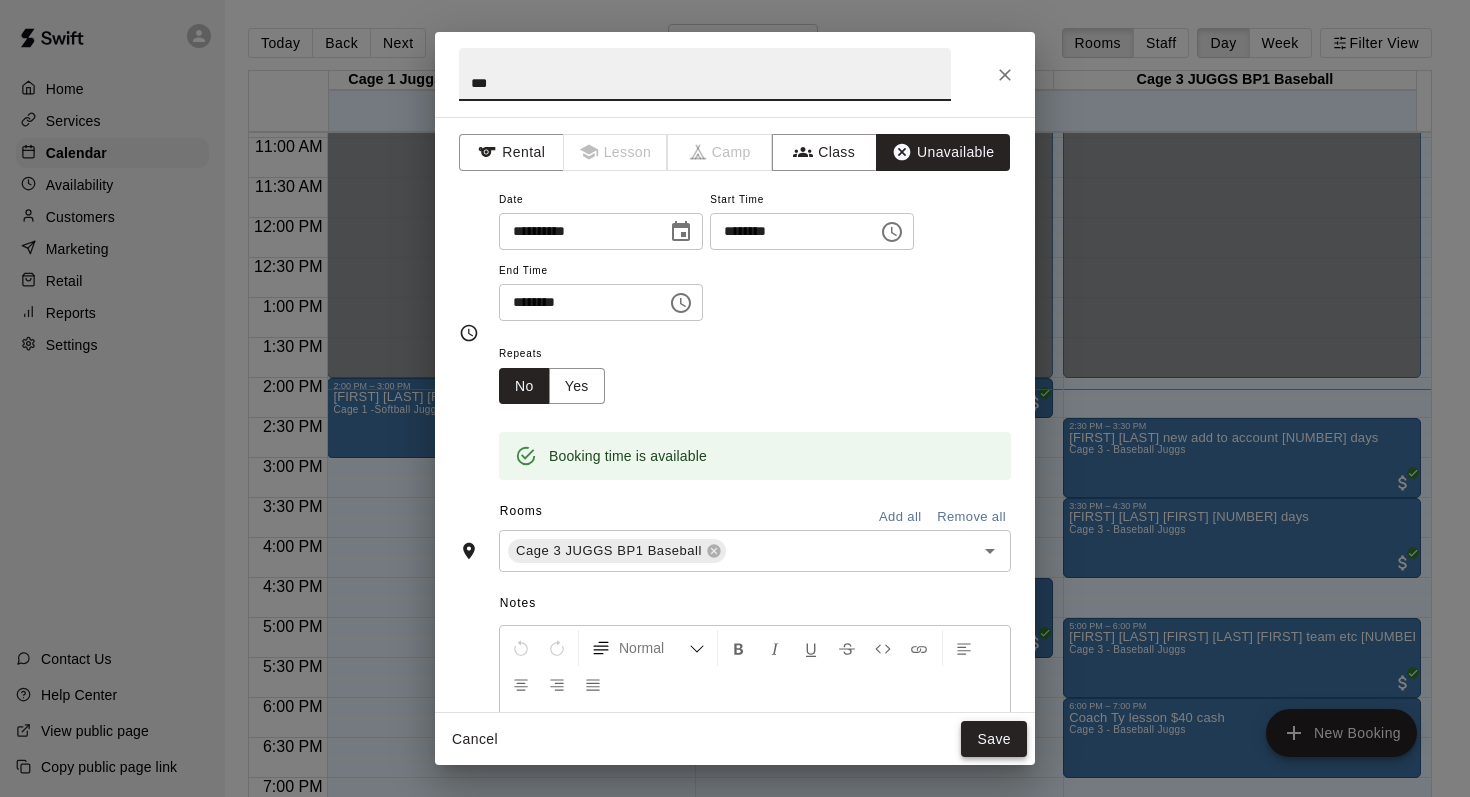 type on "***" 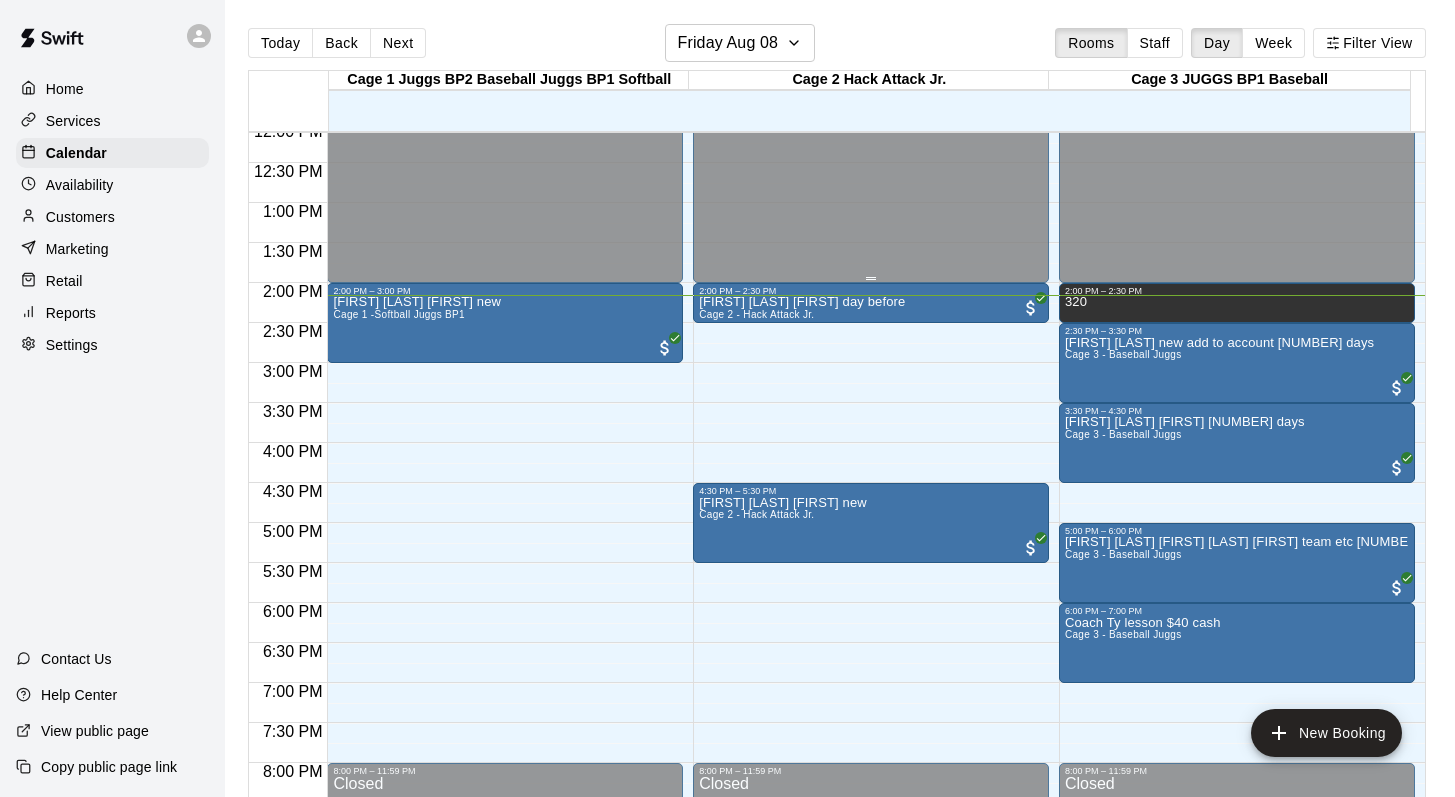 scroll, scrollTop: 974, scrollLeft: 0, axis: vertical 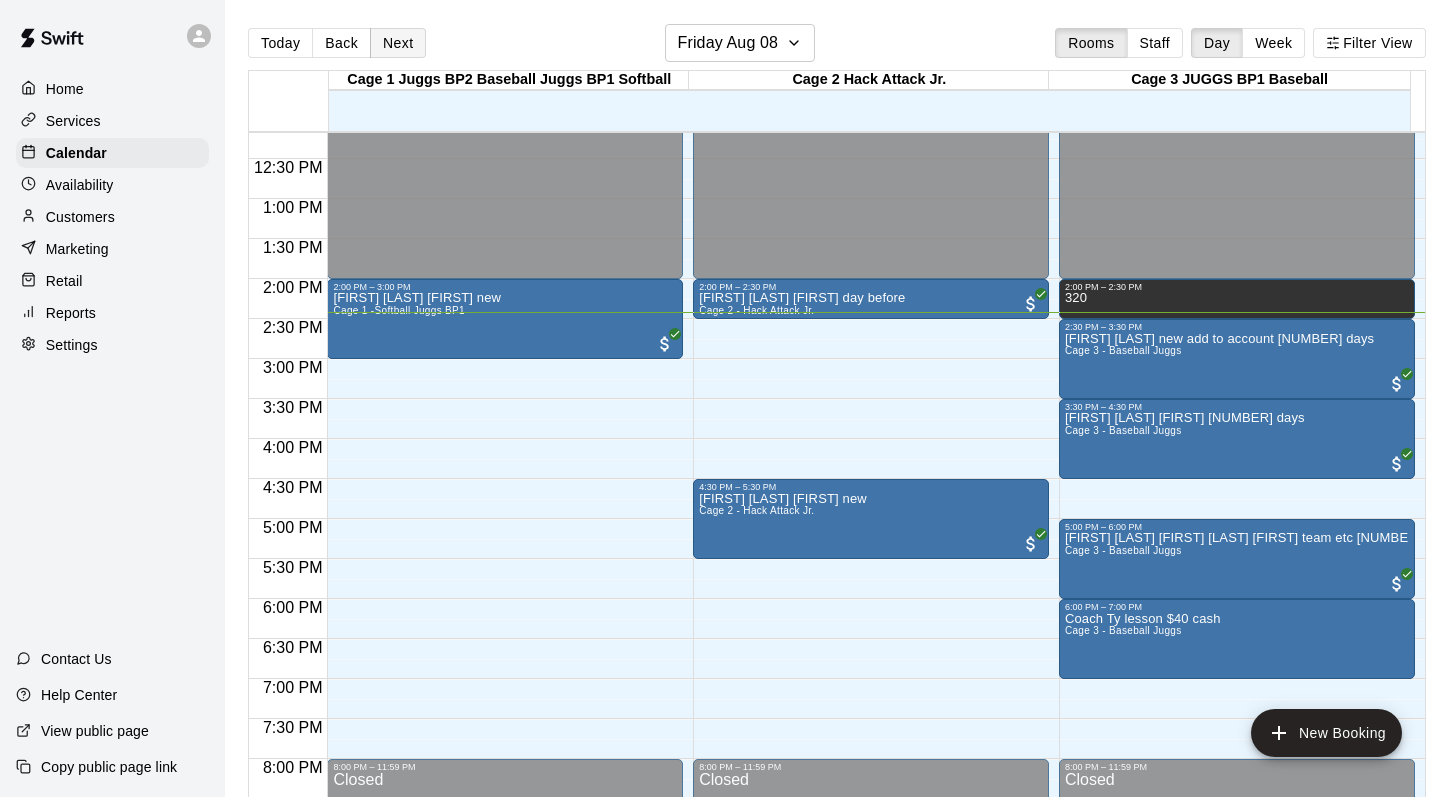 click on "Next" at bounding box center [398, 43] 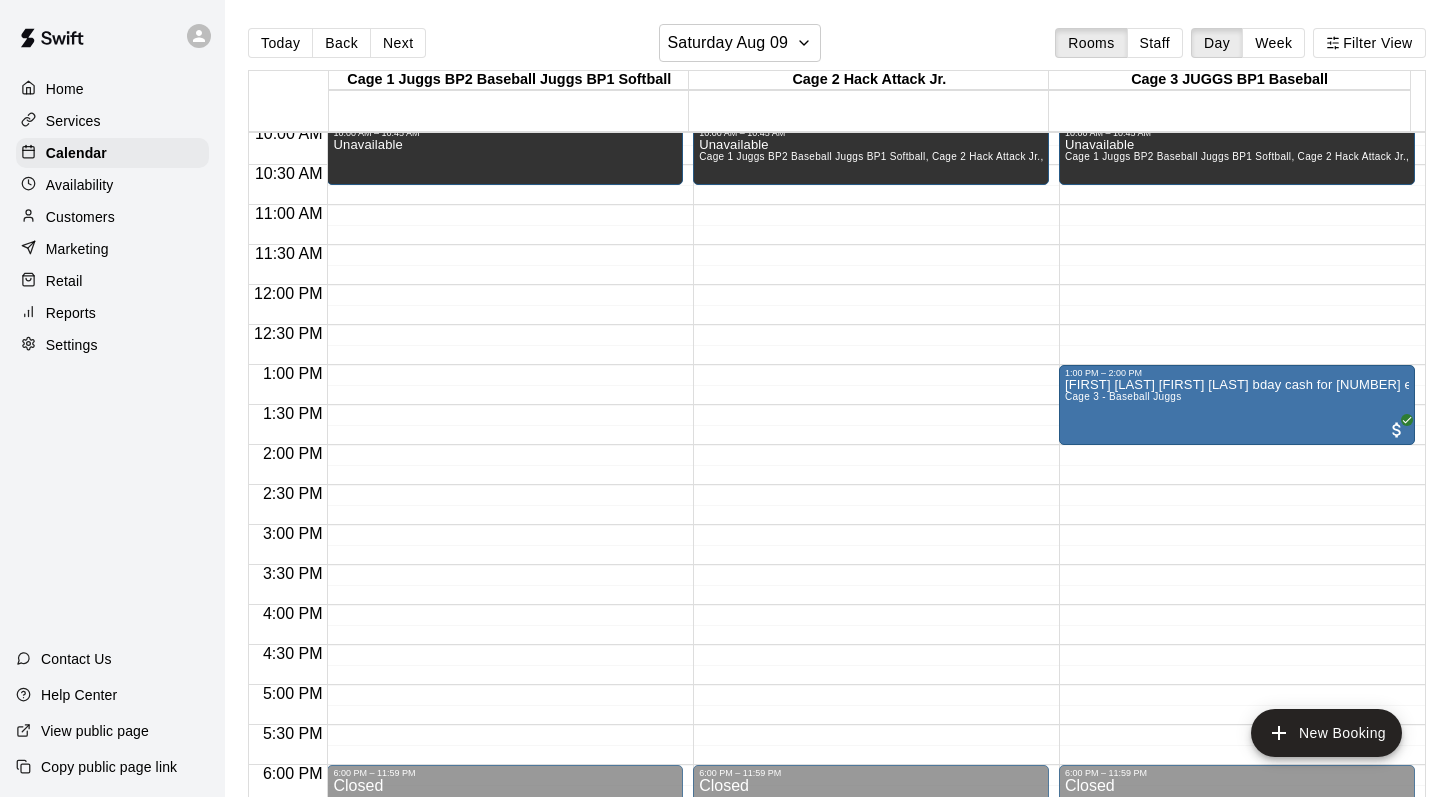 scroll, scrollTop: 807, scrollLeft: 0, axis: vertical 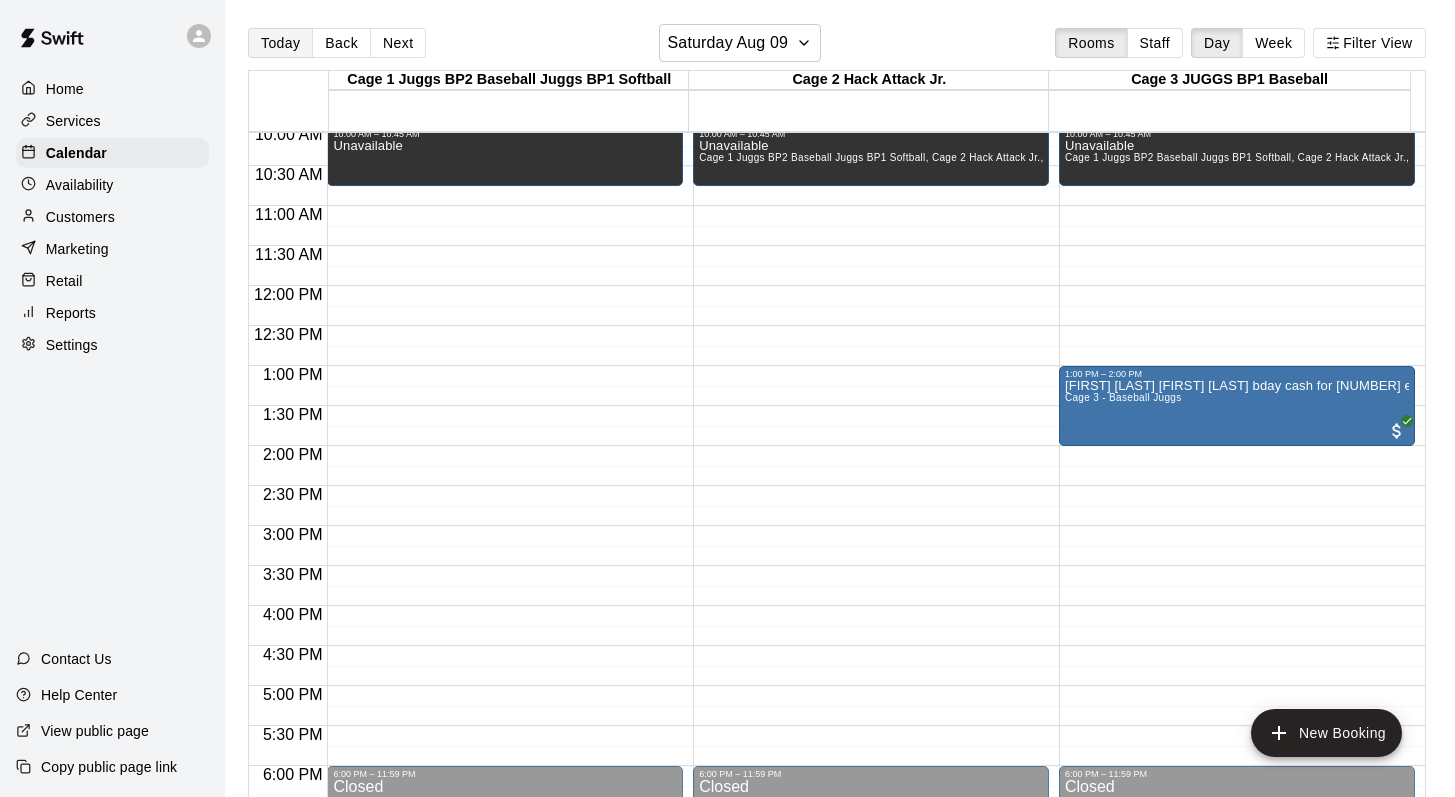 click on "Today" at bounding box center [280, 43] 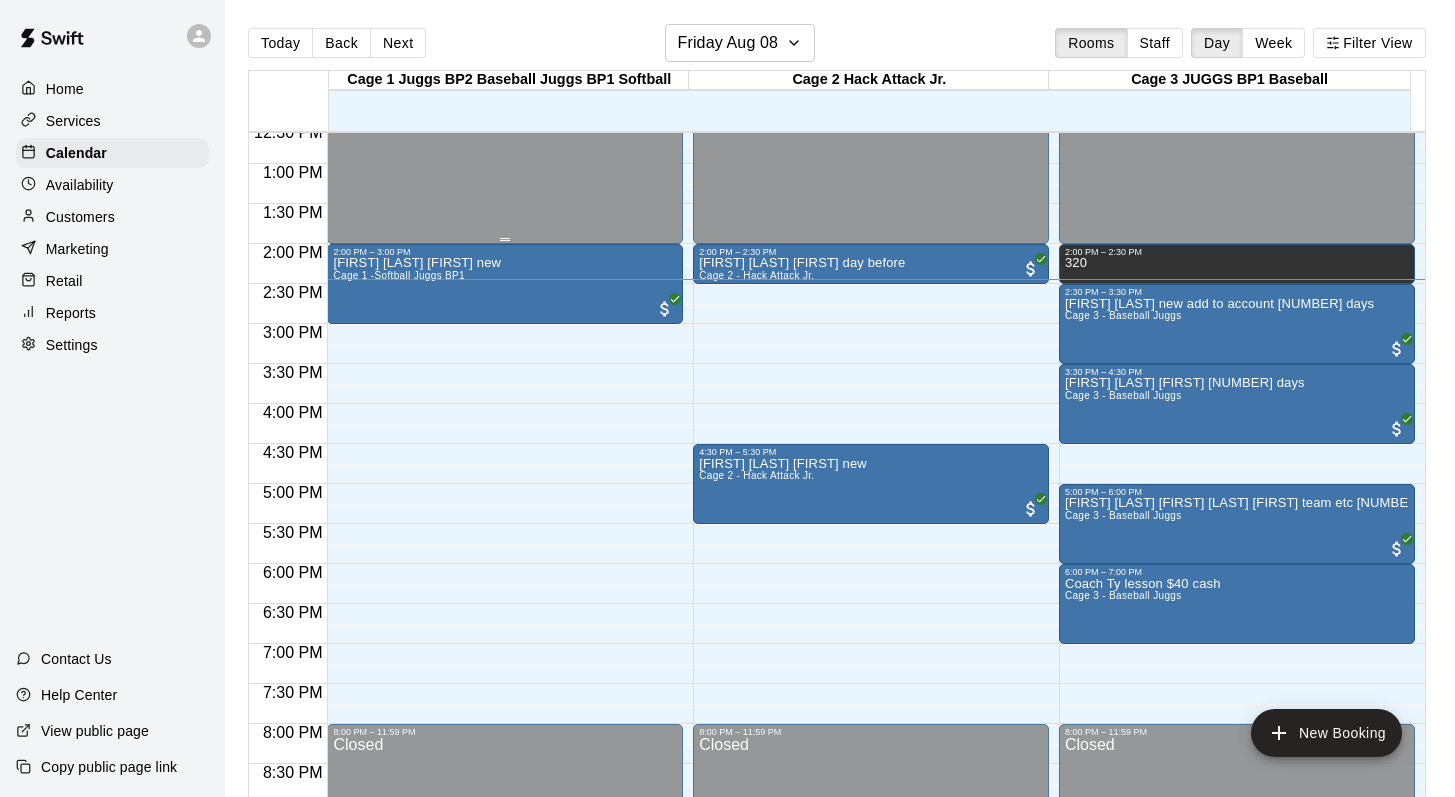 scroll, scrollTop: 1012, scrollLeft: 0, axis: vertical 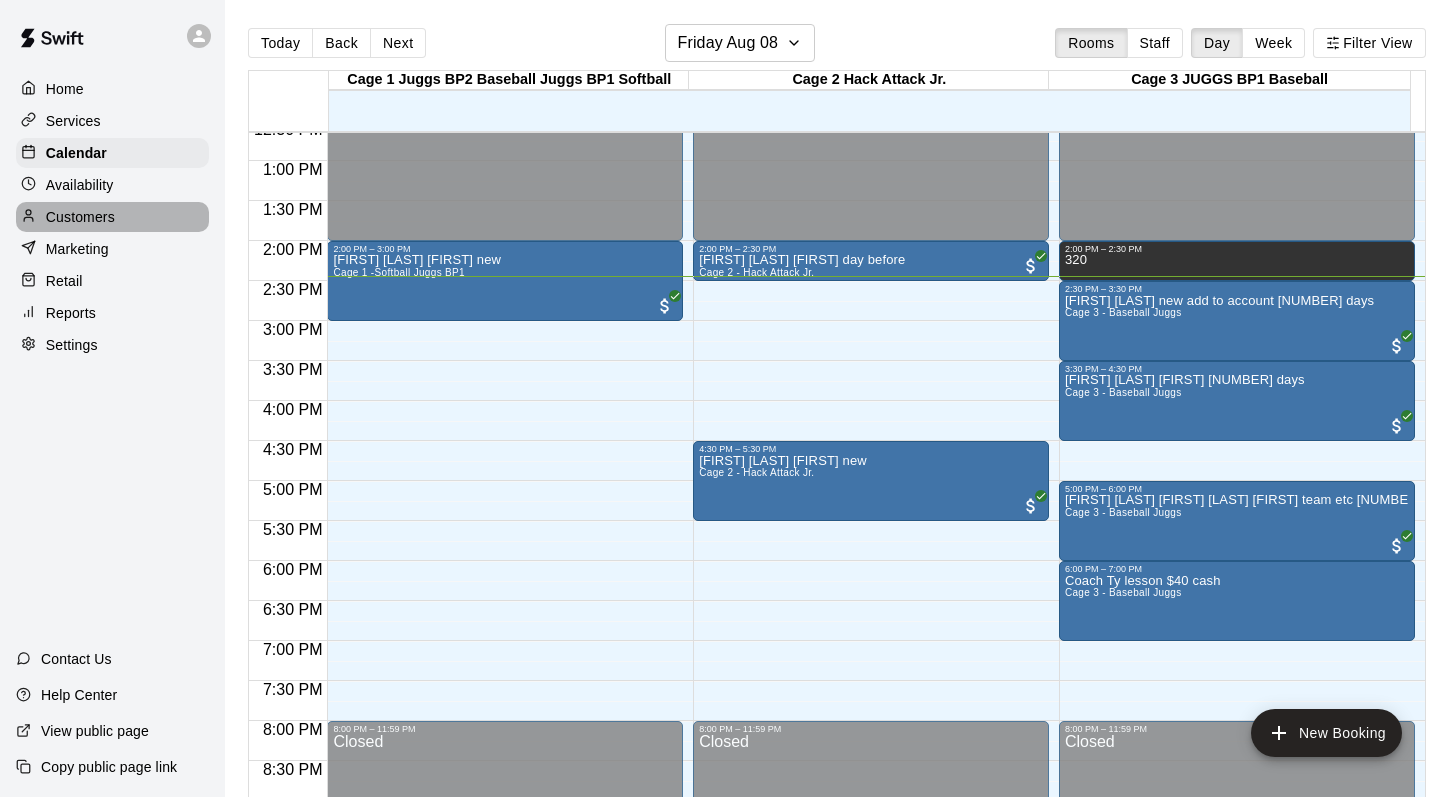 click on "Customers" at bounding box center [80, 217] 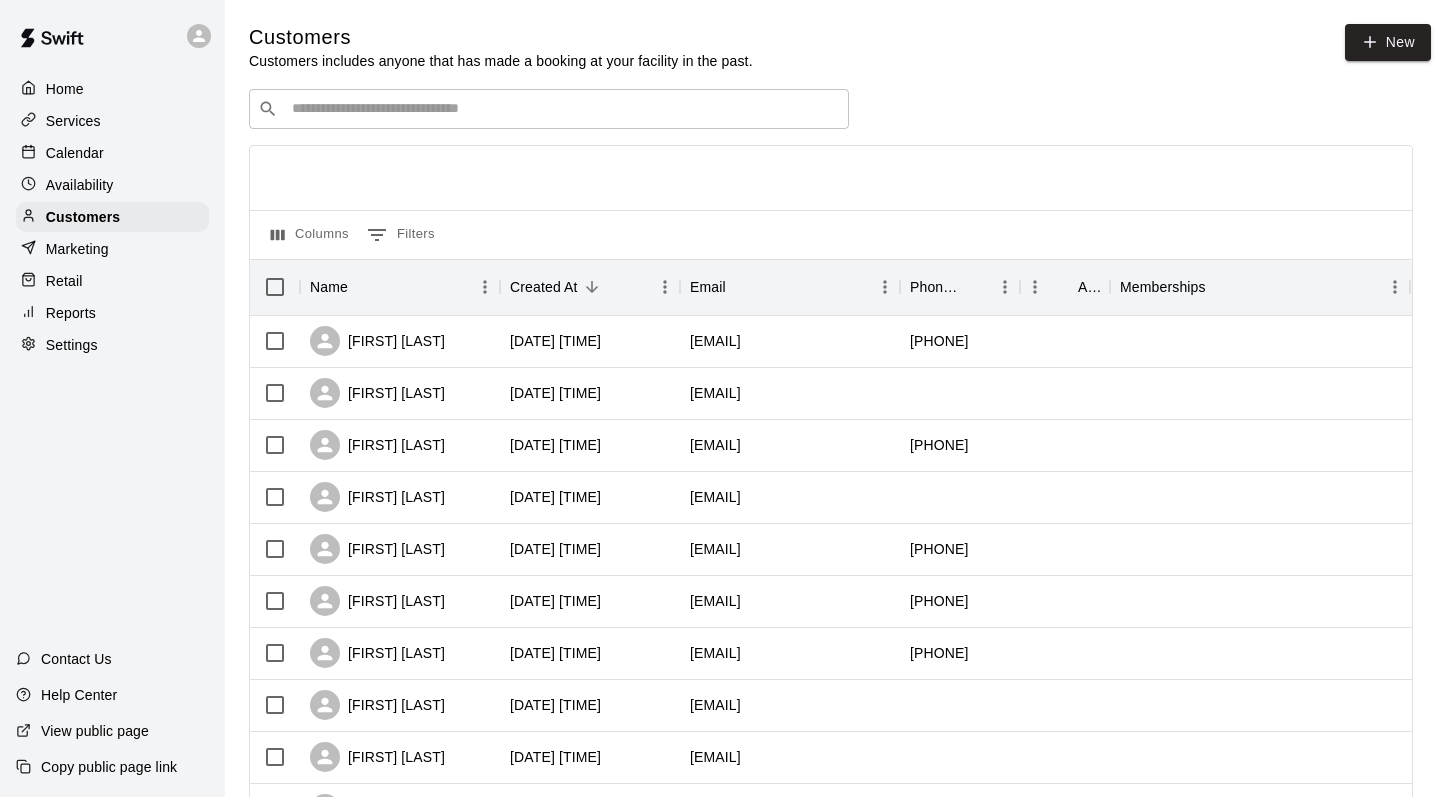 click at bounding box center (563, 109) 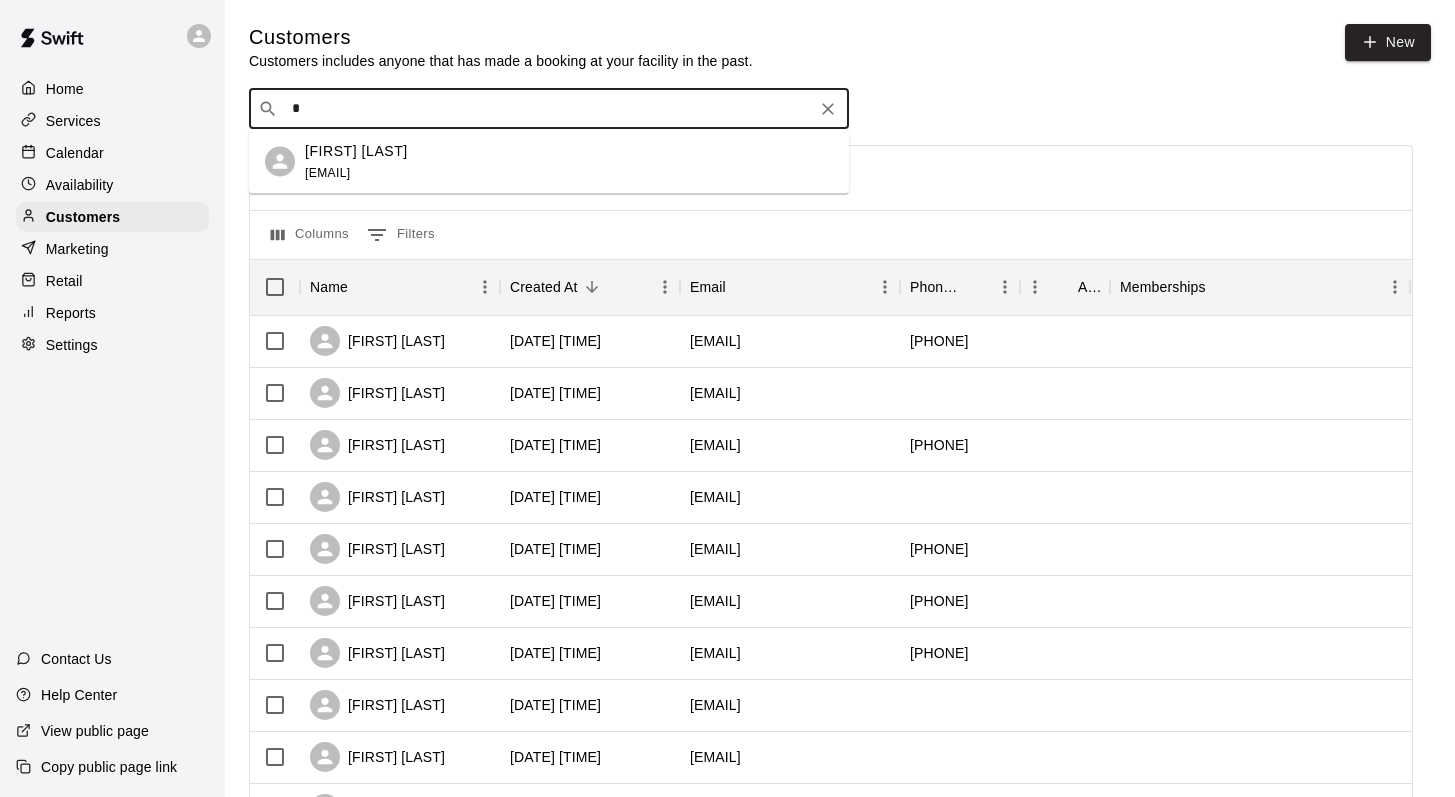 type on "**" 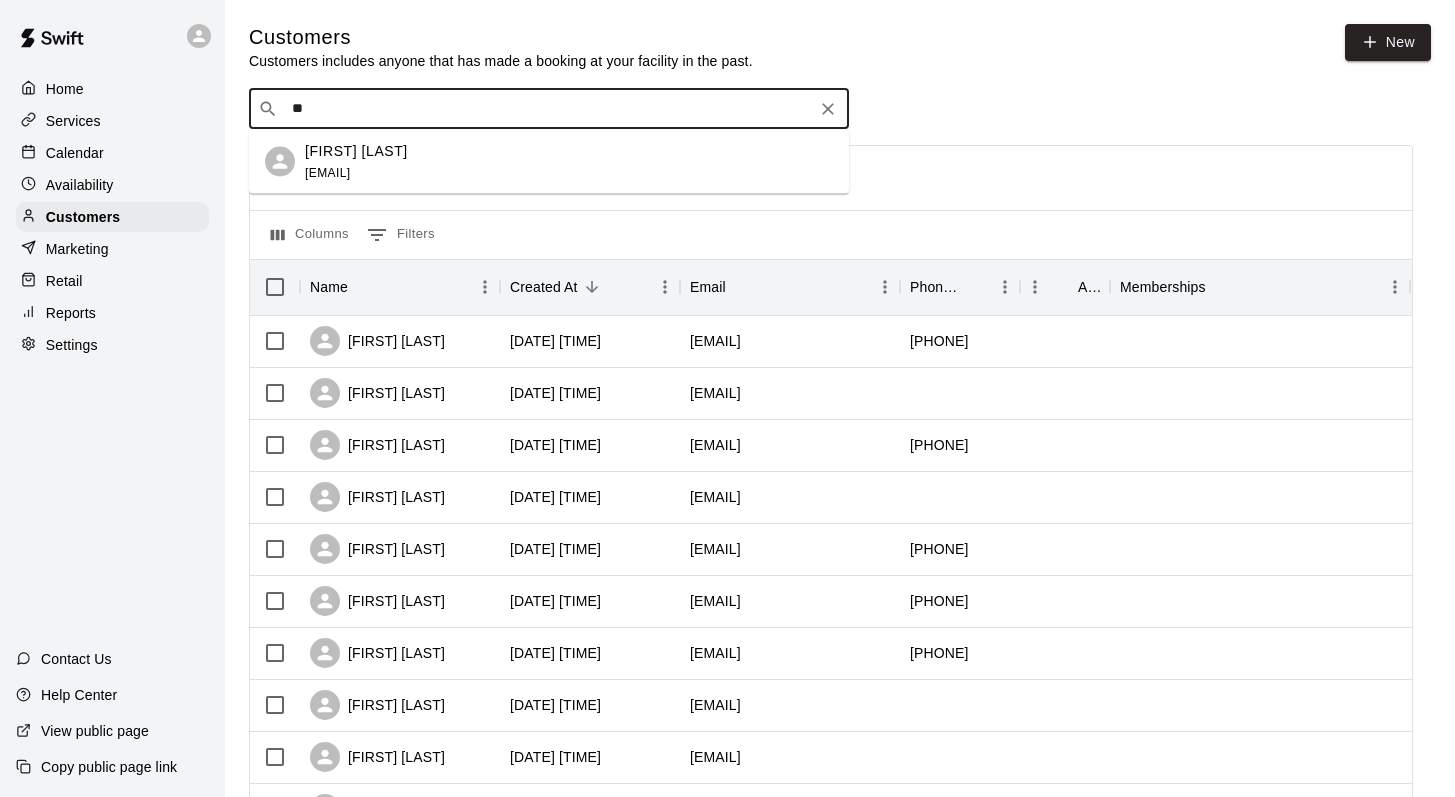 click on "Lilly Wilson" at bounding box center [356, 150] 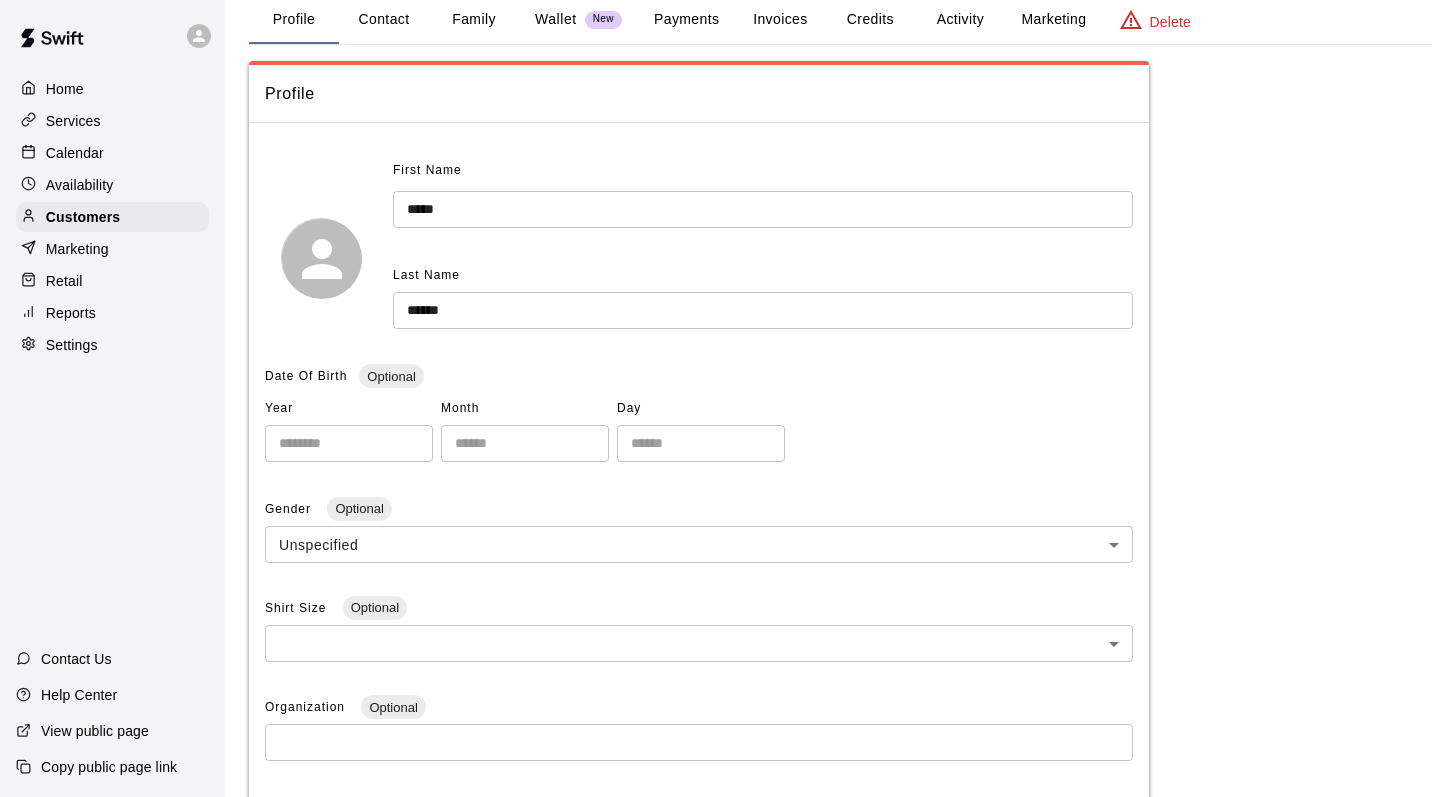 scroll, scrollTop: 0, scrollLeft: 0, axis: both 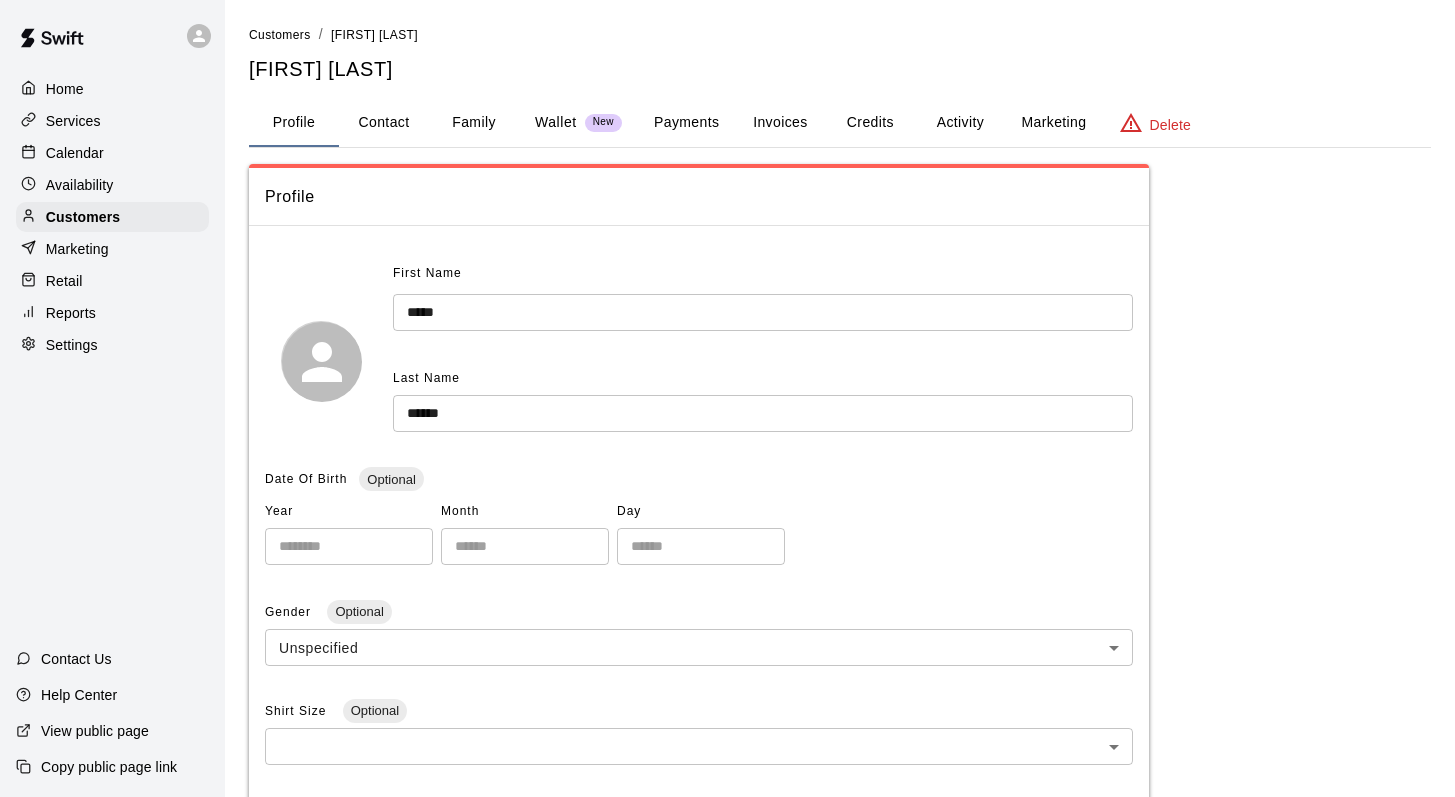 click on "Family" at bounding box center (474, 123) 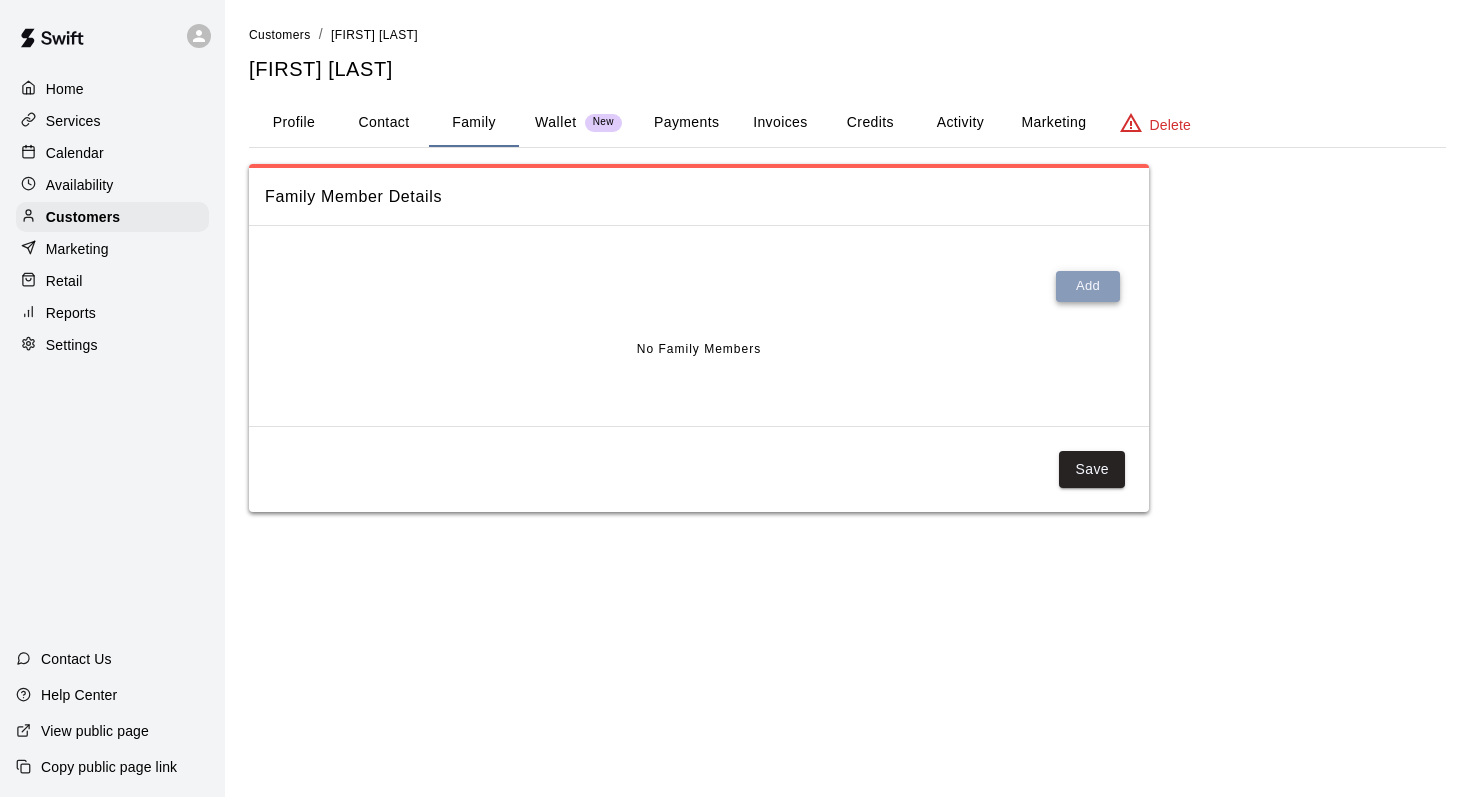 click on "Add" at bounding box center [1088, 286] 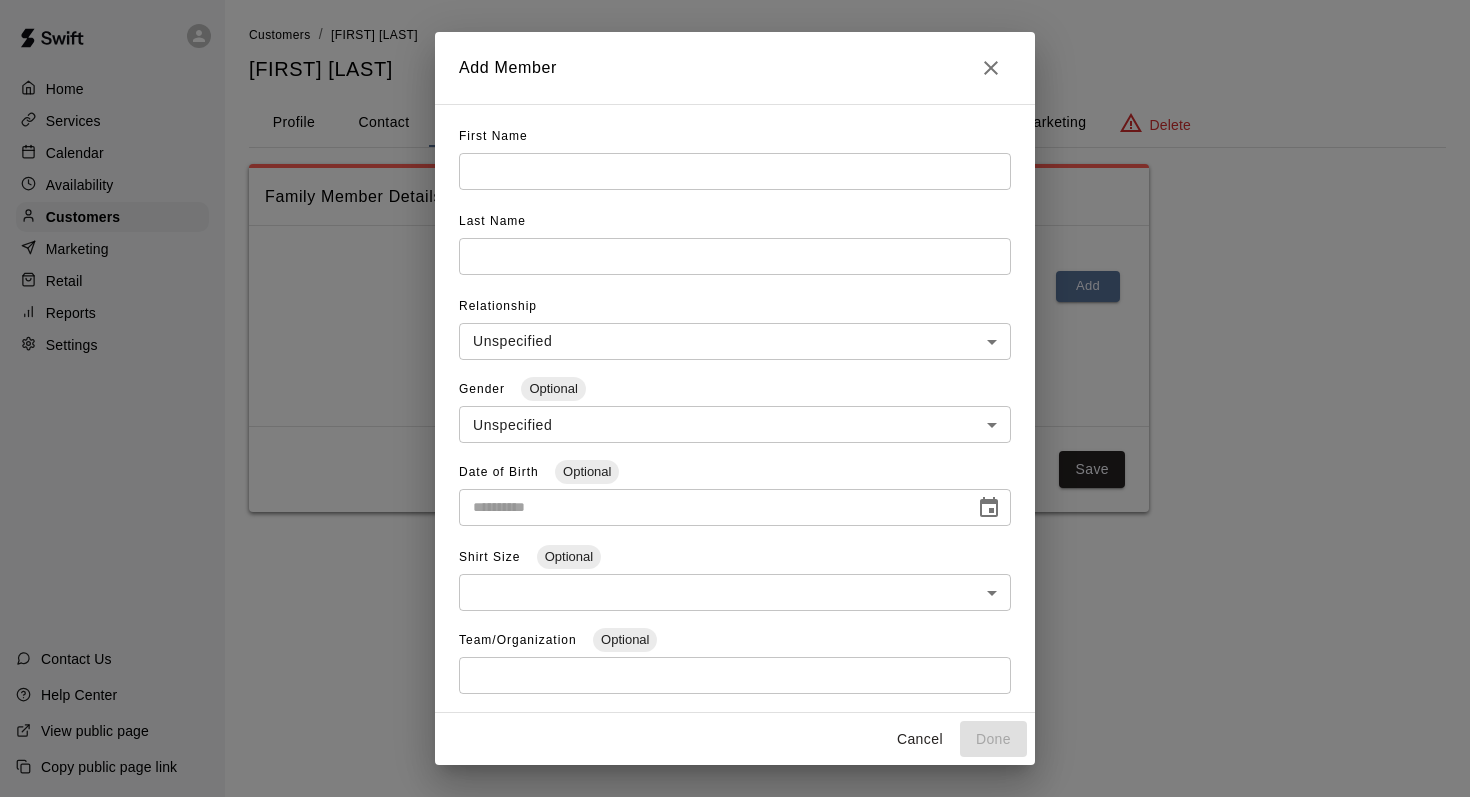 click at bounding box center [735, 171] 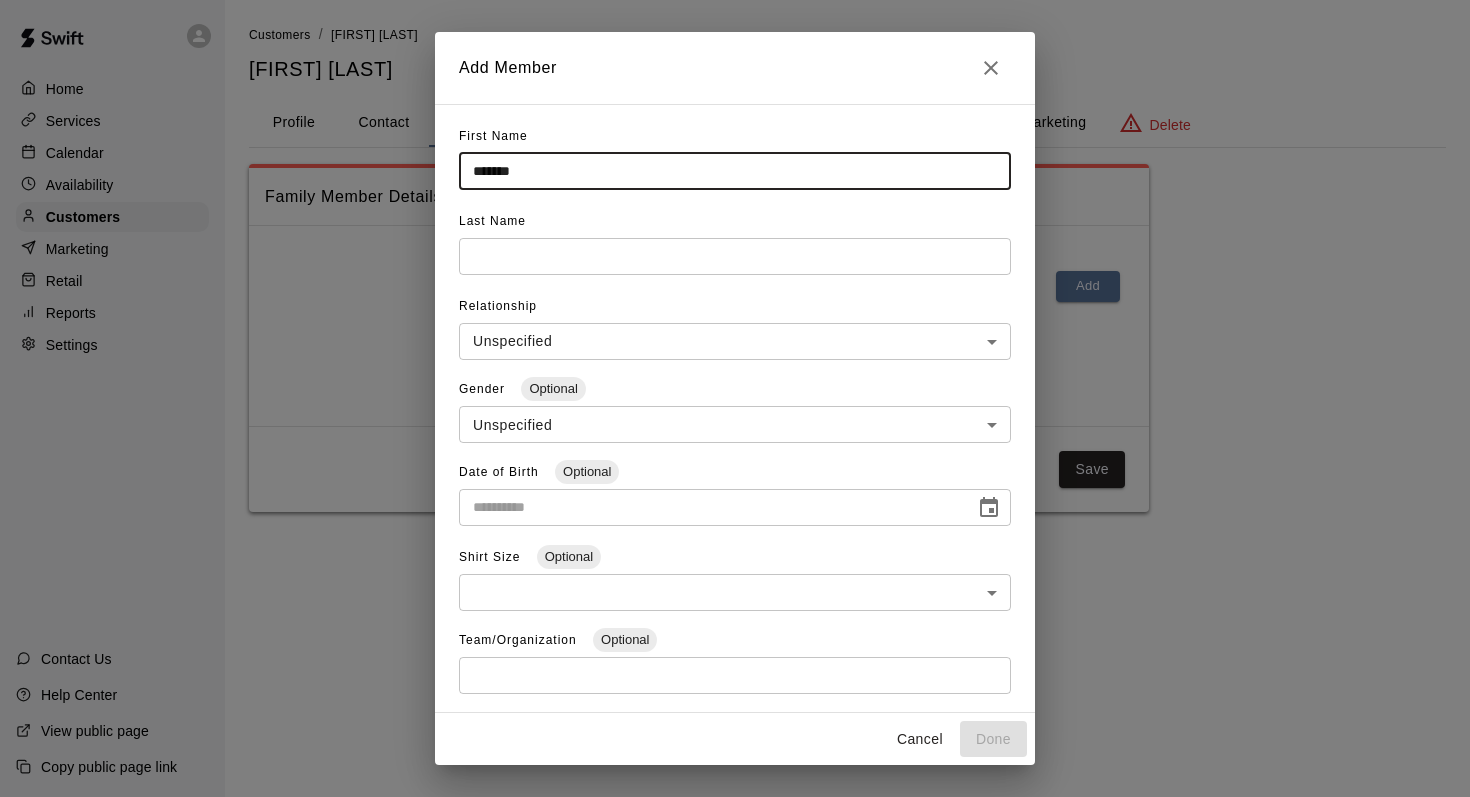 type on "*******" 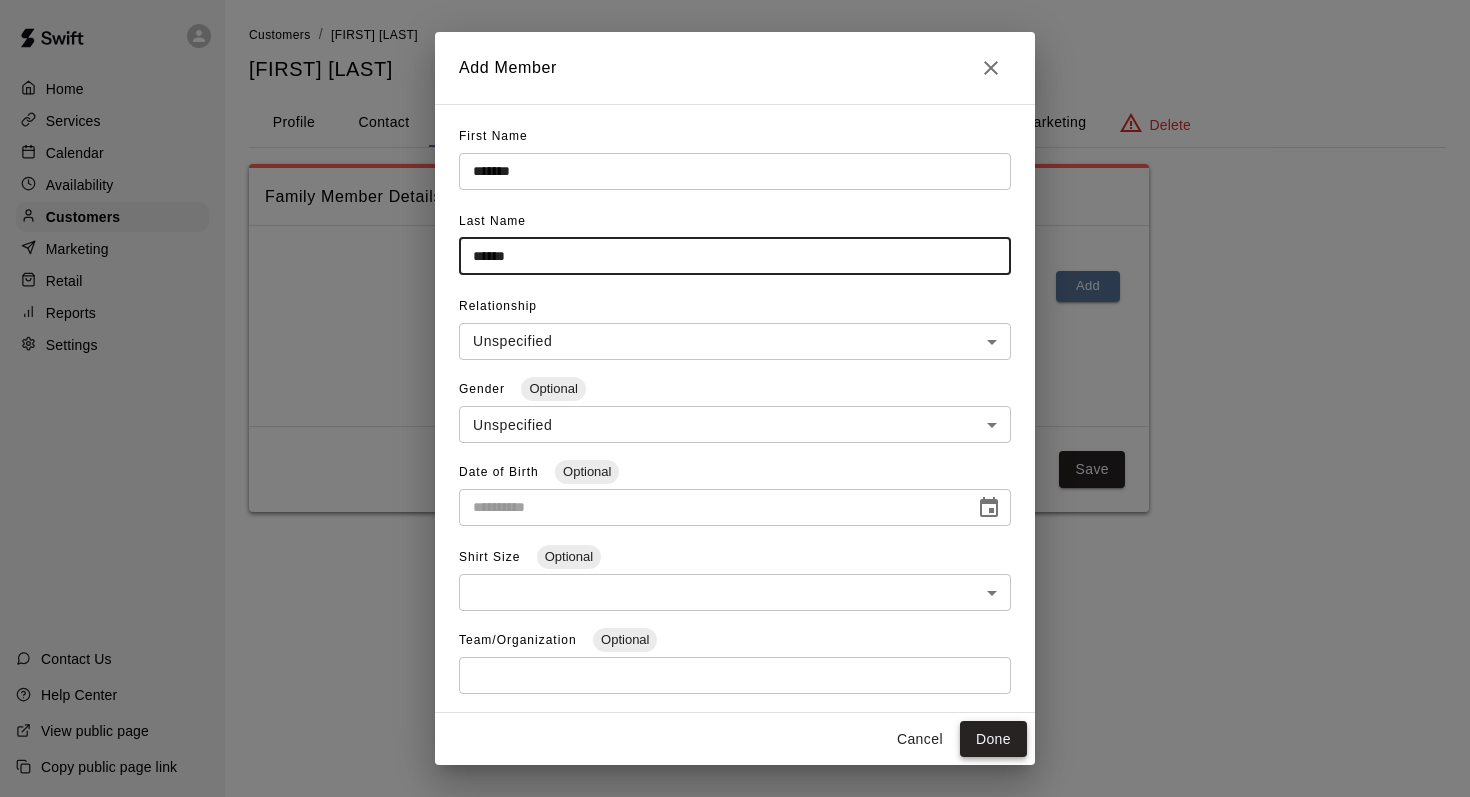 type on "******" 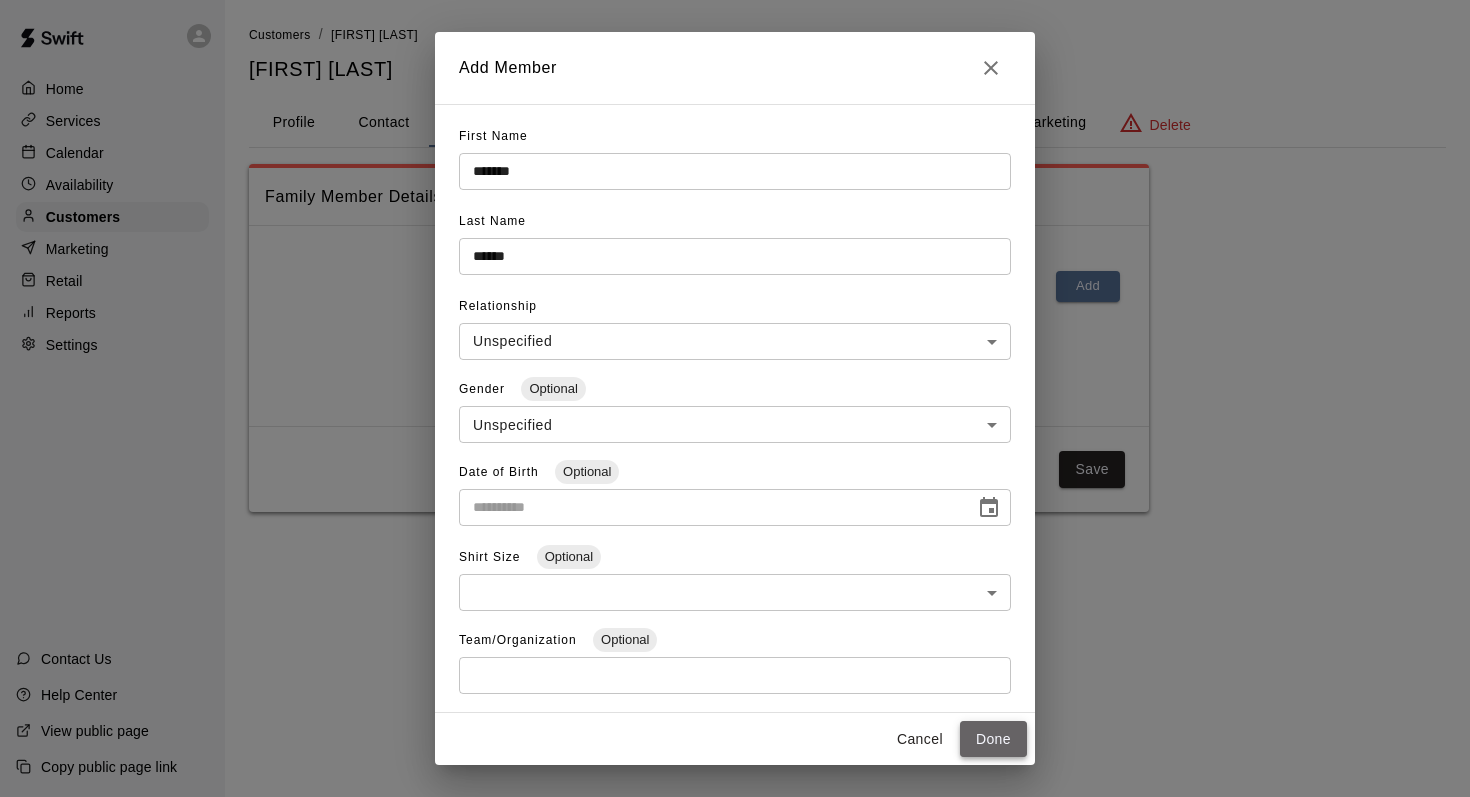 click on "Done" at bounding box center (993, 739) 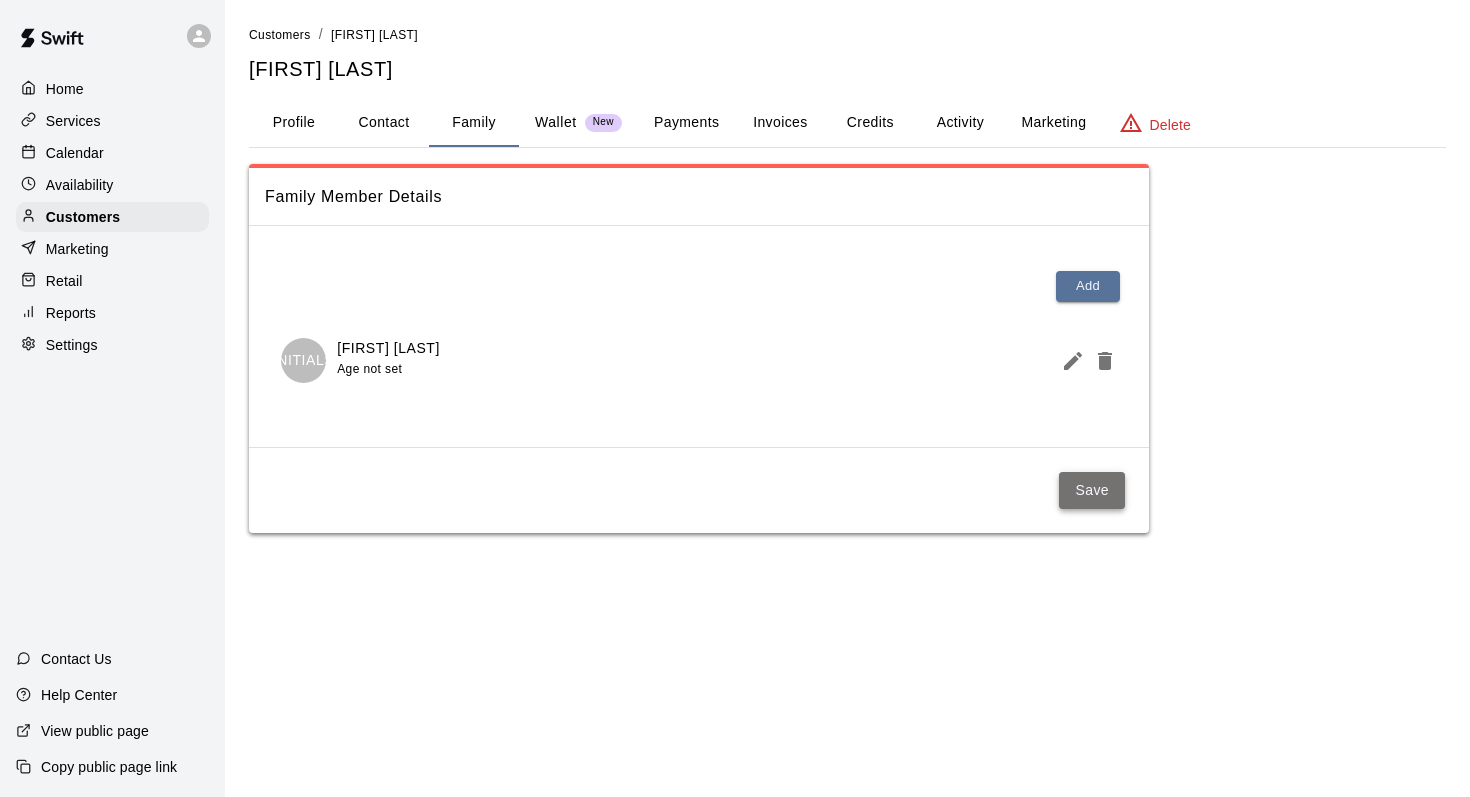click on "Save" at bounding box center (1092, 490) 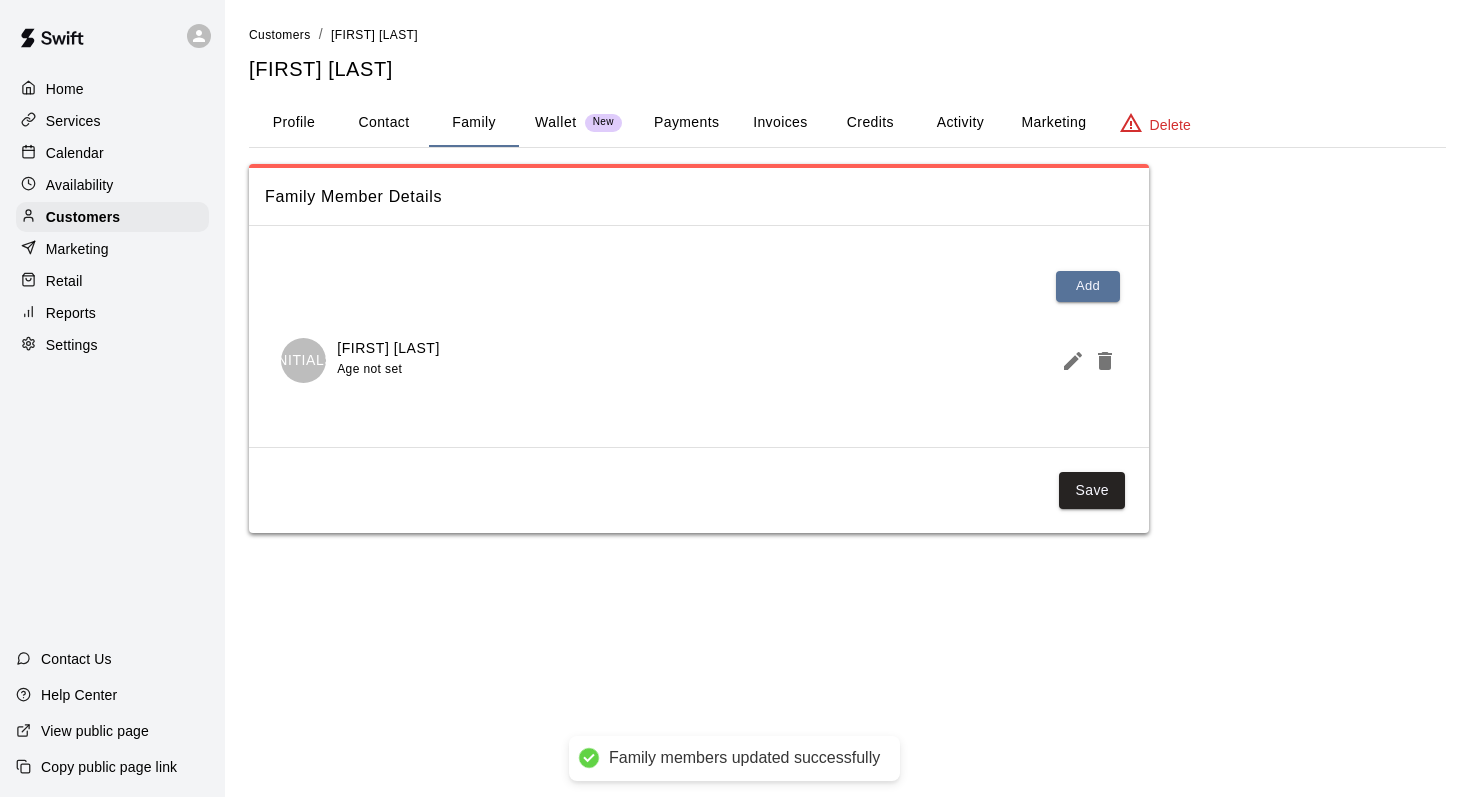 click on "Calendar" at bounding box center (112, 153) 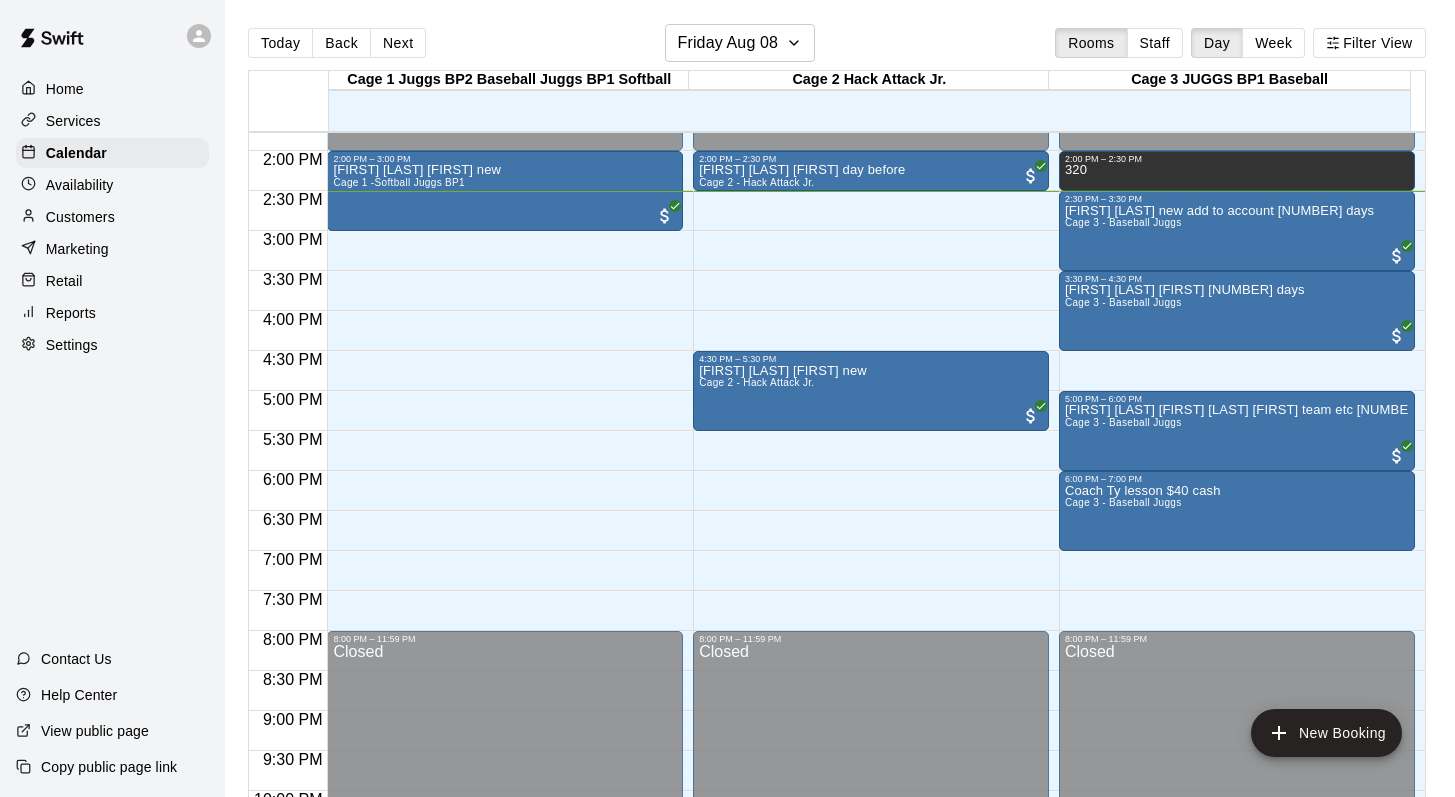 scroll, scrollTop: 1101, scrollLeft: 0, axis: vertical 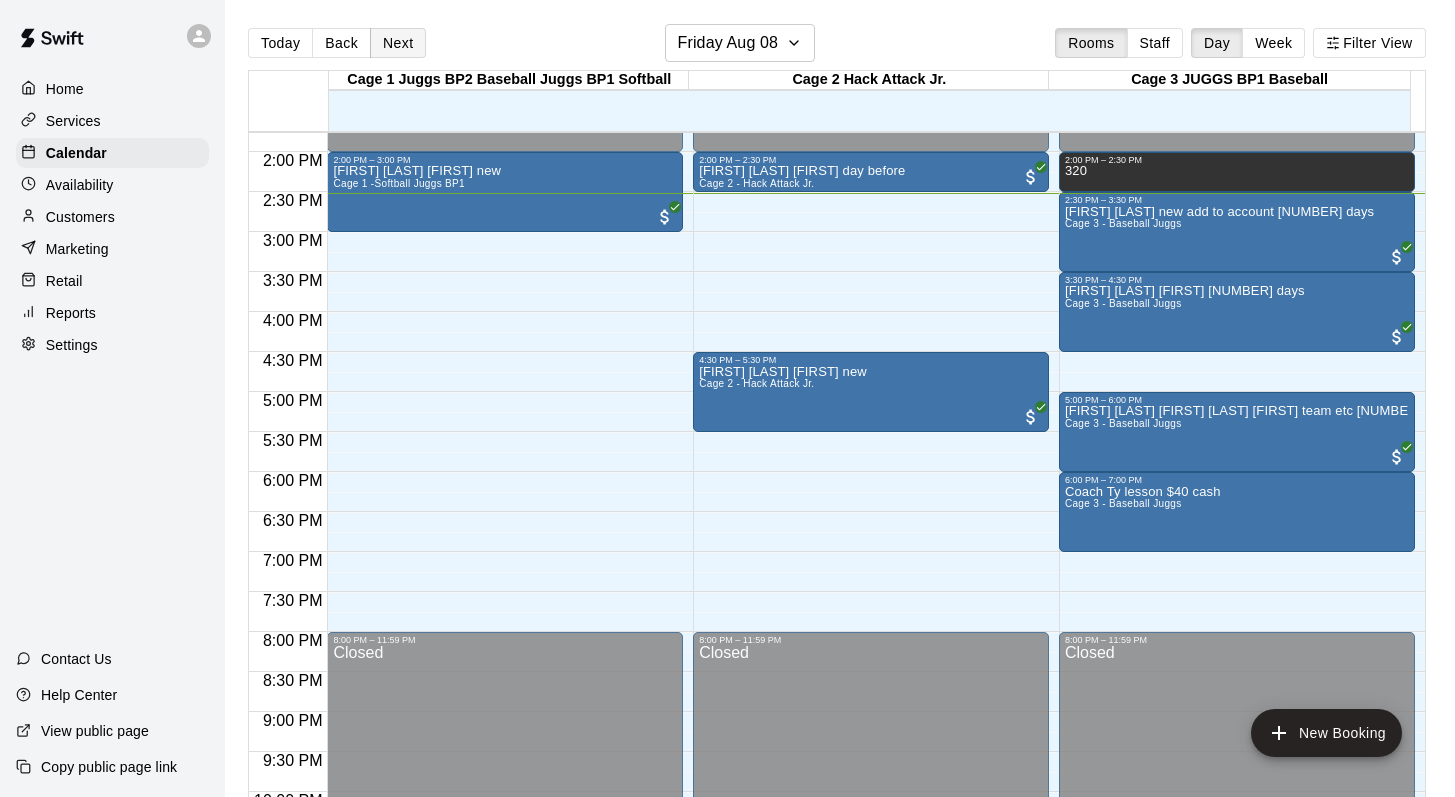 click on "Next" at bounding box center [398, 43] 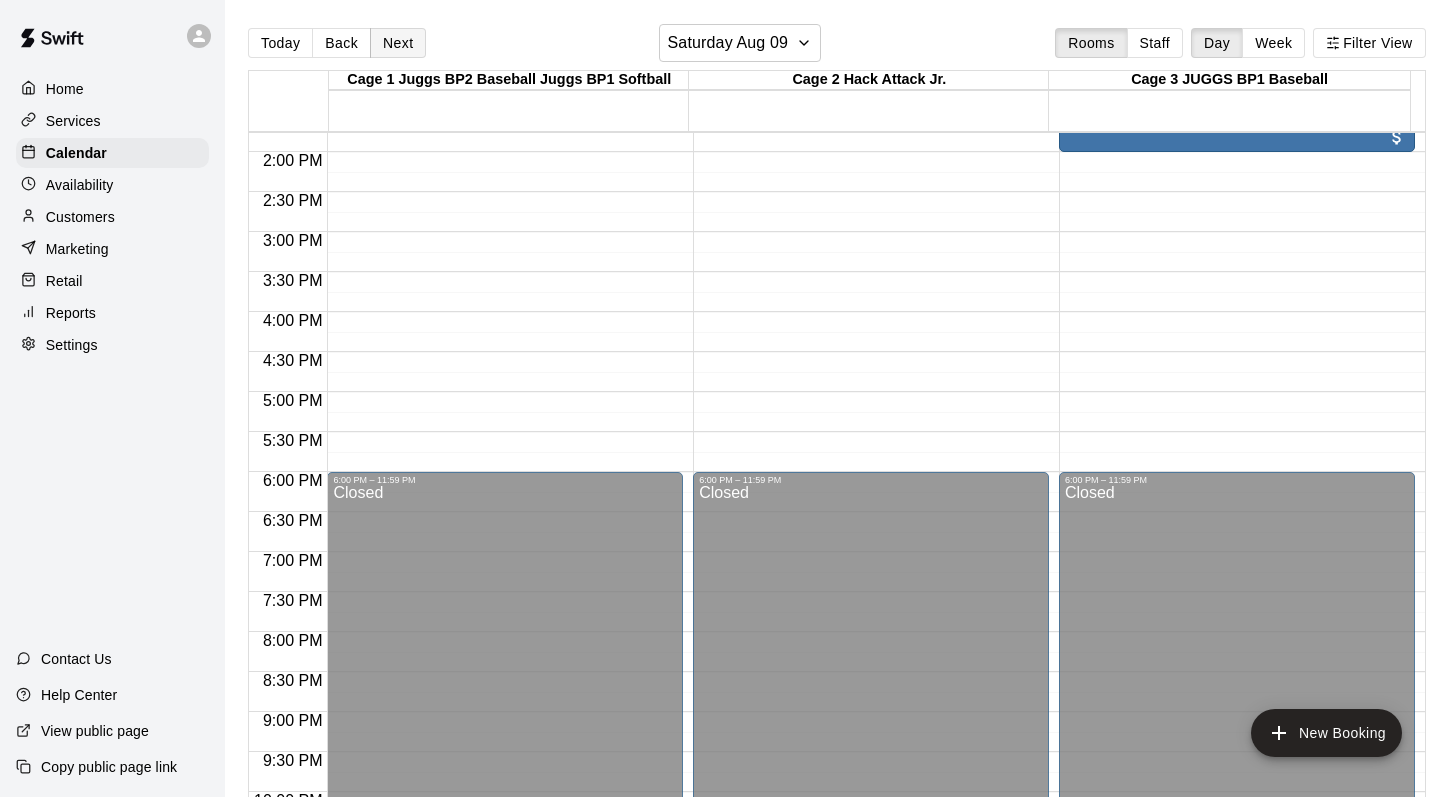click on "Next" at bounding box center (398, 43) 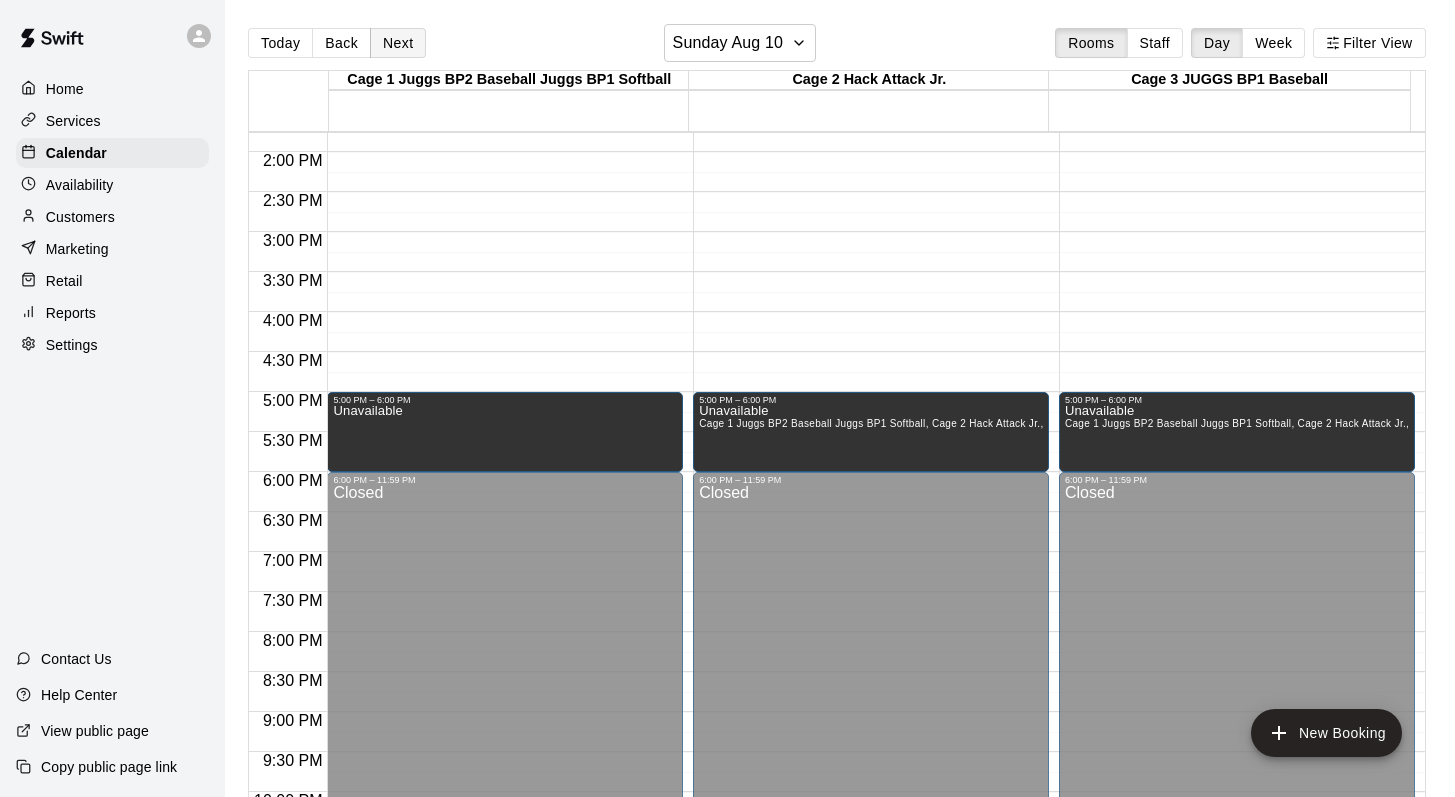 click on "Next" at bounding box center (398, 43) 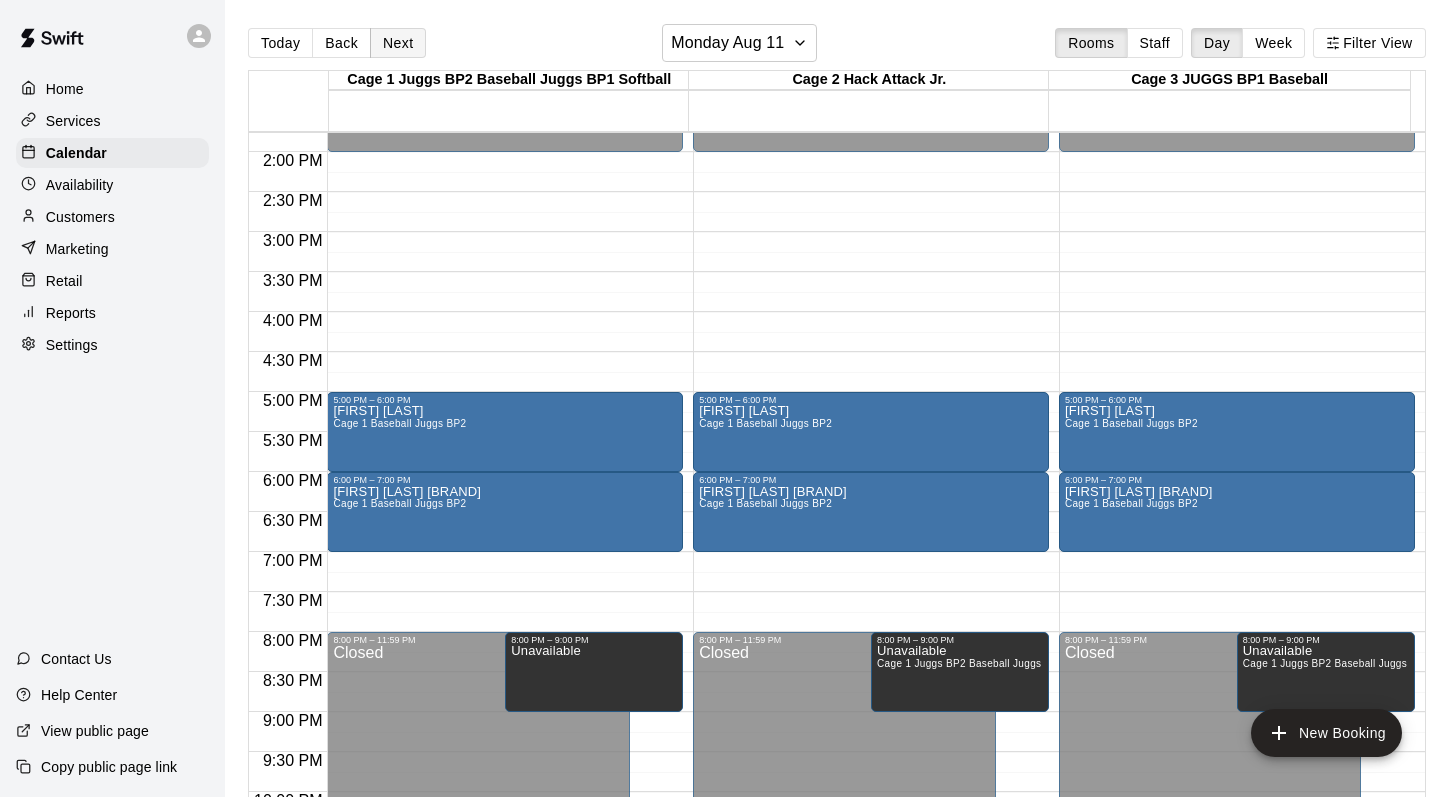 click on "Next" at bounding box center (398, 43) 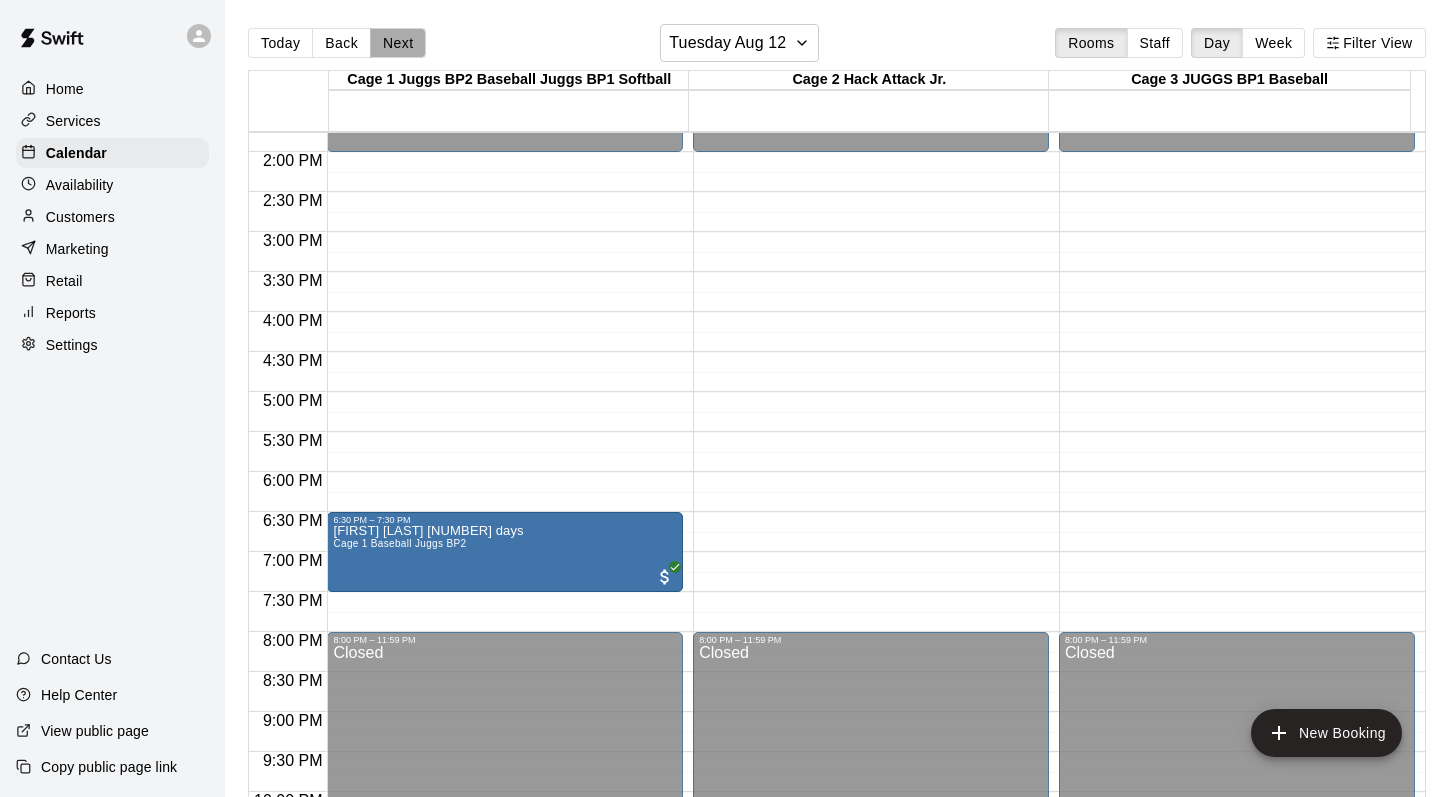 click on "Next" at bounding box center [398, 43] 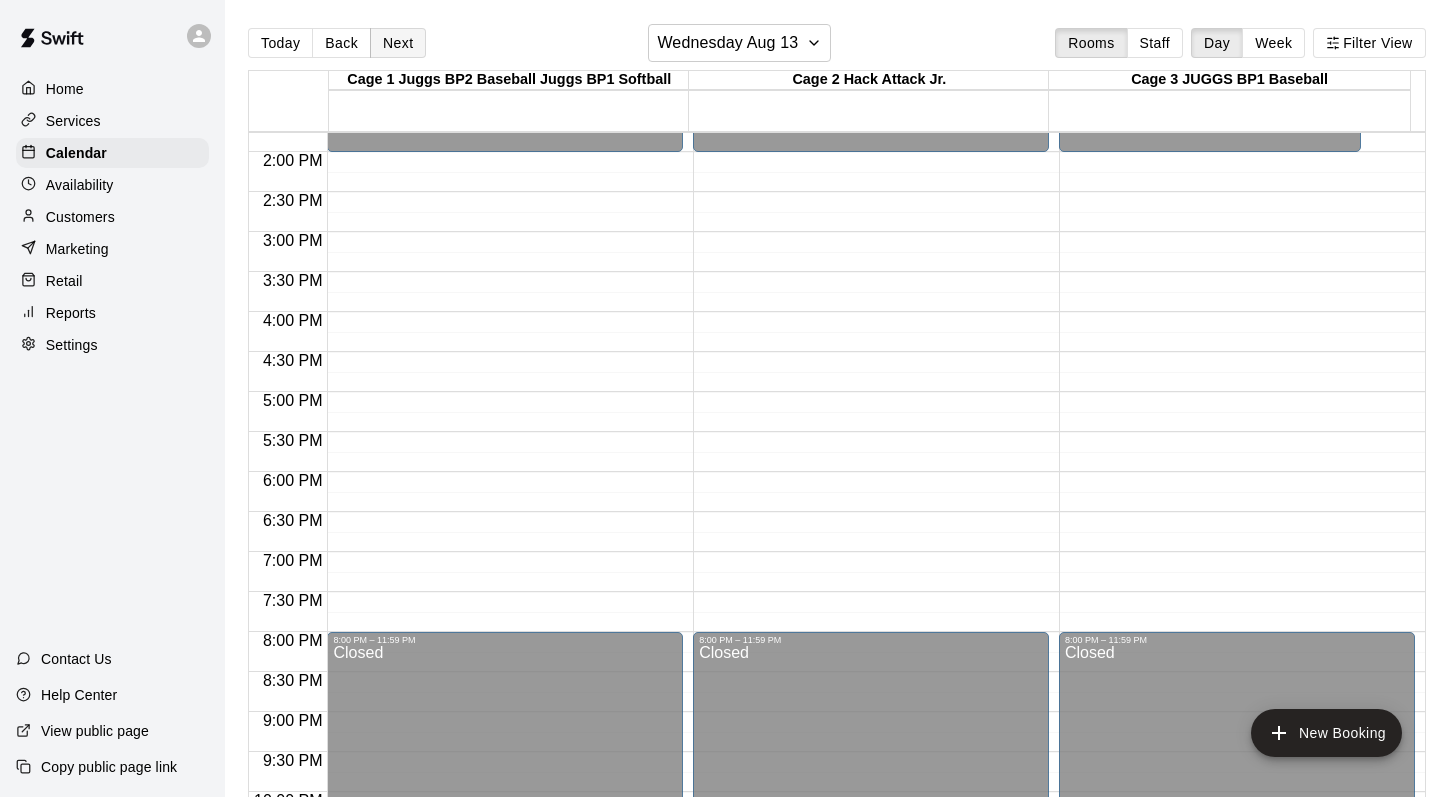 click on "Next" at bounding box center [398, 43] 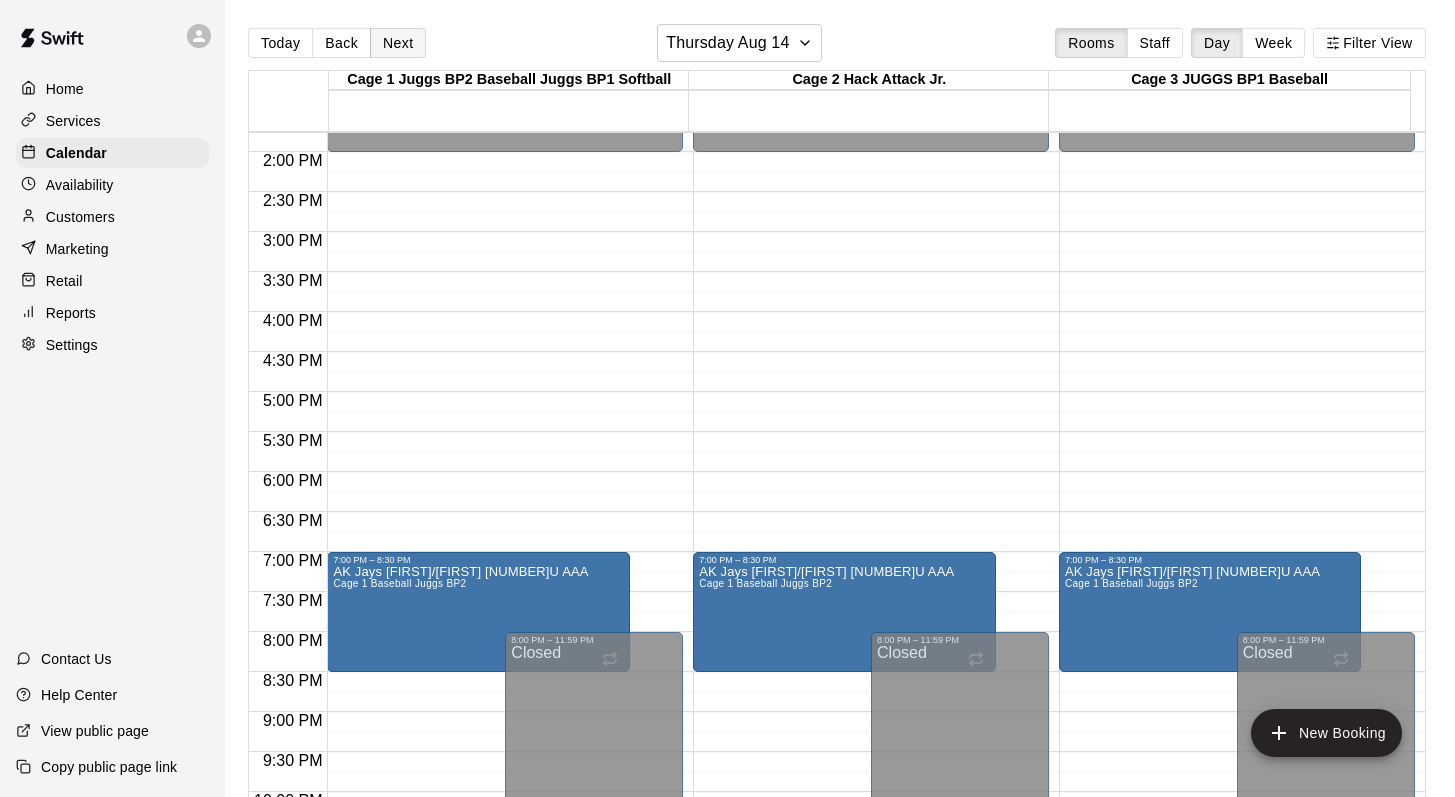 click on "Next" at bounding box center (398, 43) 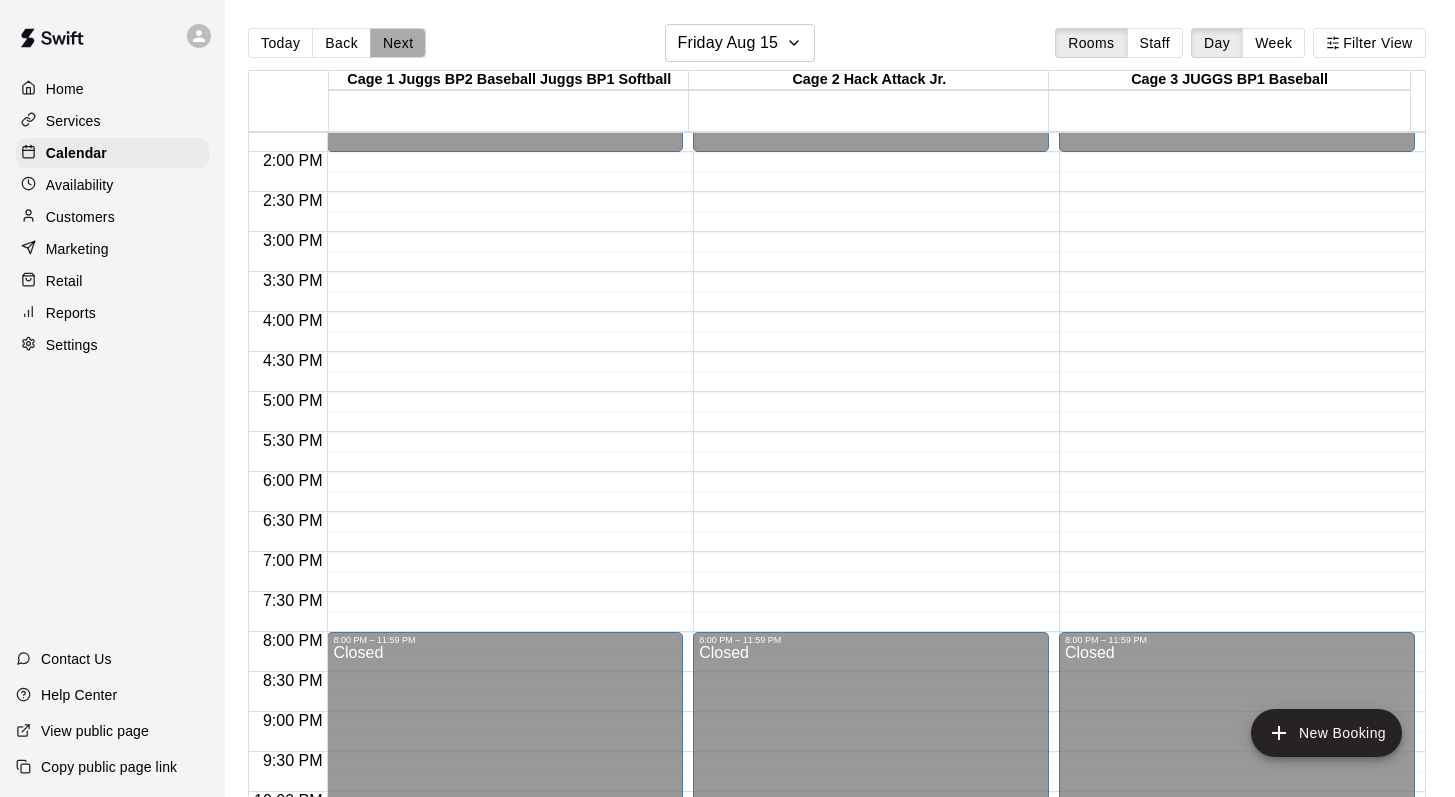 click on "Next" at bounding box center [398, 43] 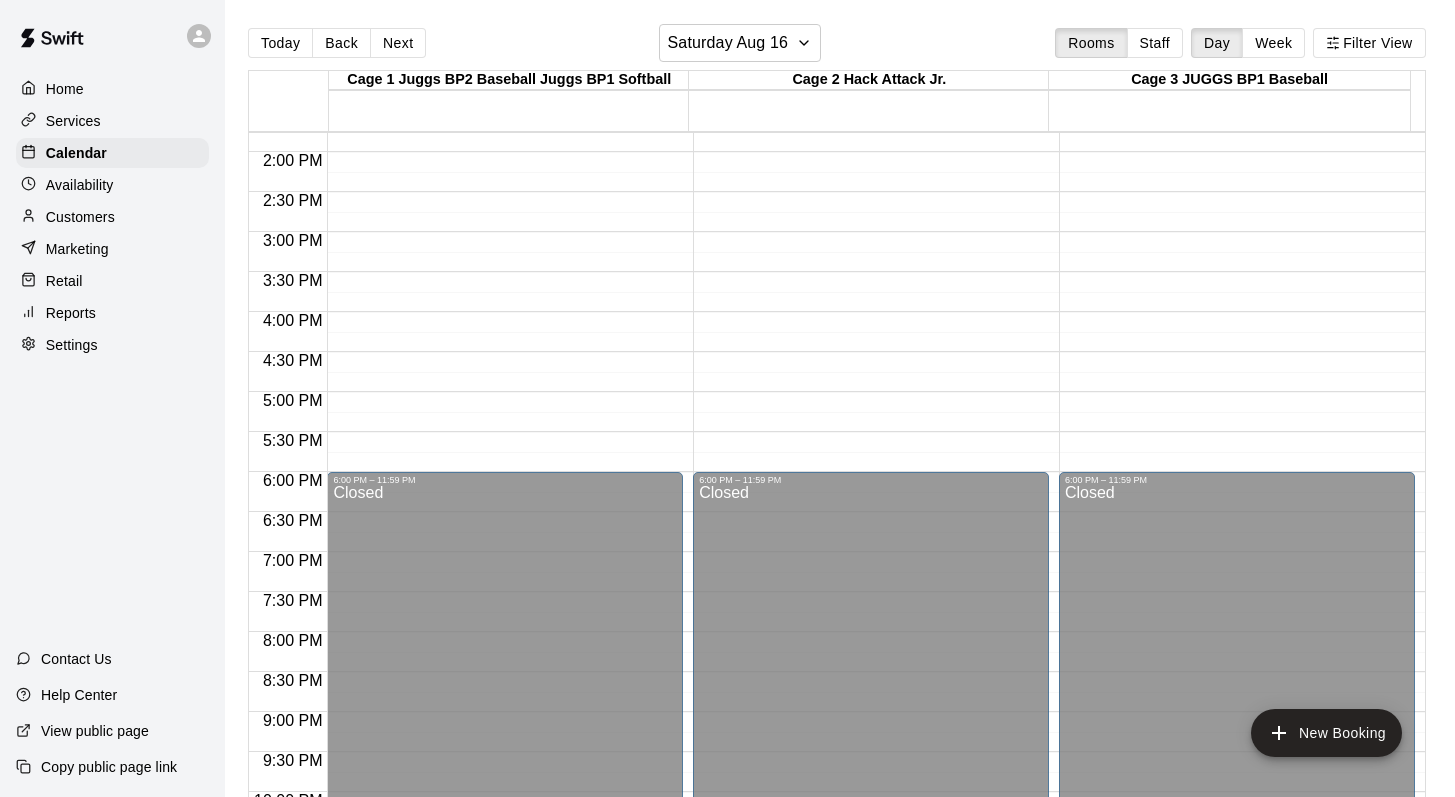 scroll, scrollTop: 714, scrollLeft: 0, axis: vertical 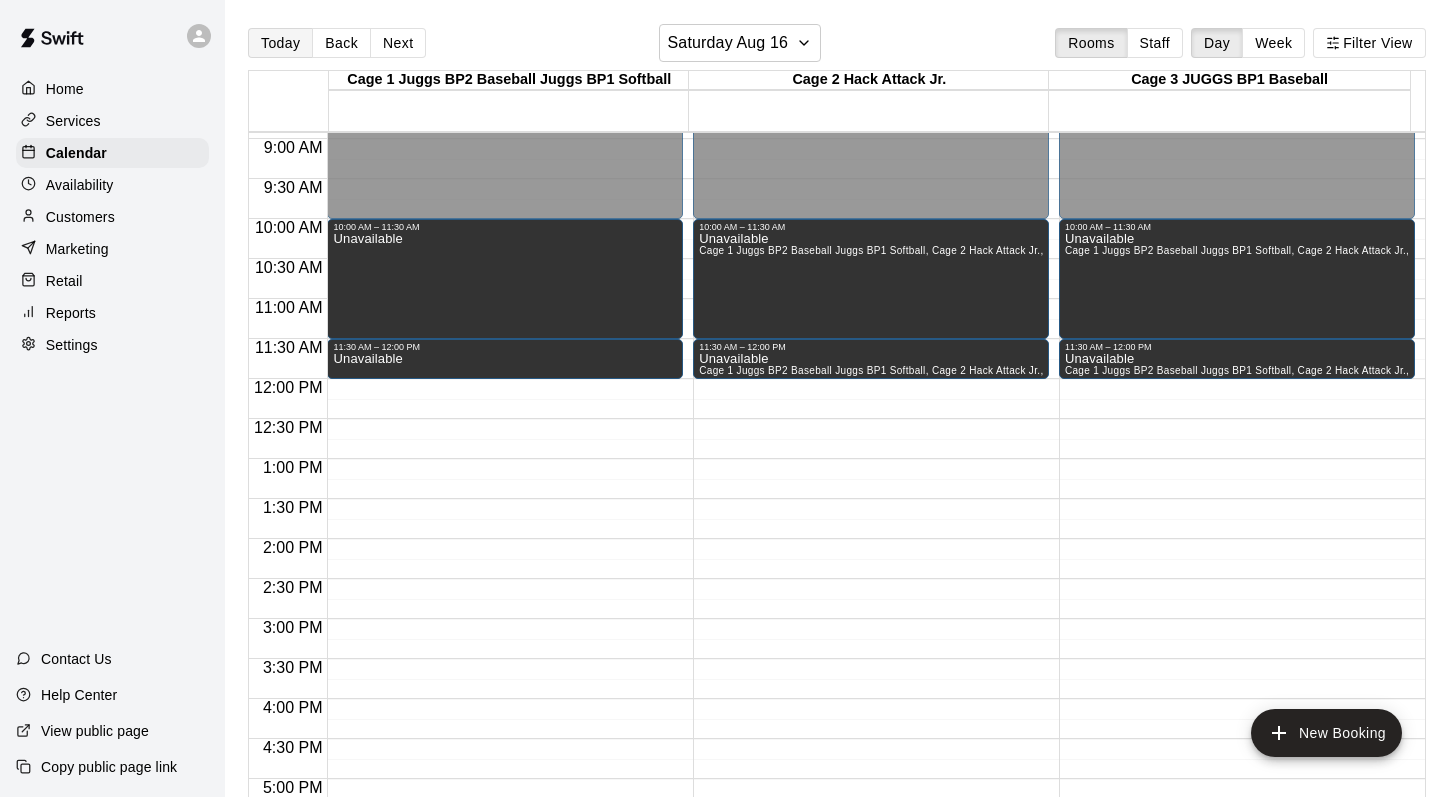 click on "Today" at bounding box center (280, 43) 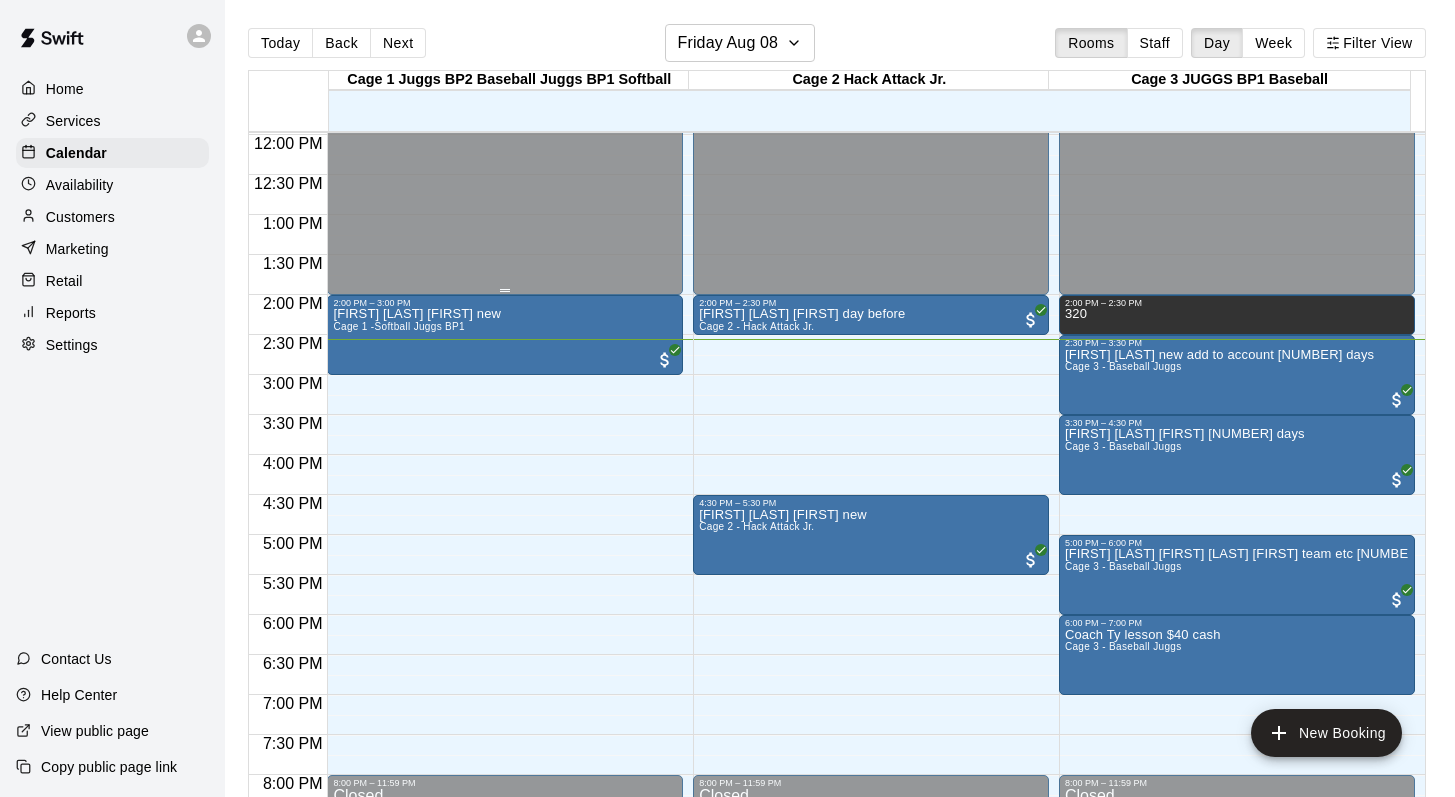 scroll, scrollTop: 966, scrollLeft: 0, axis: vertical 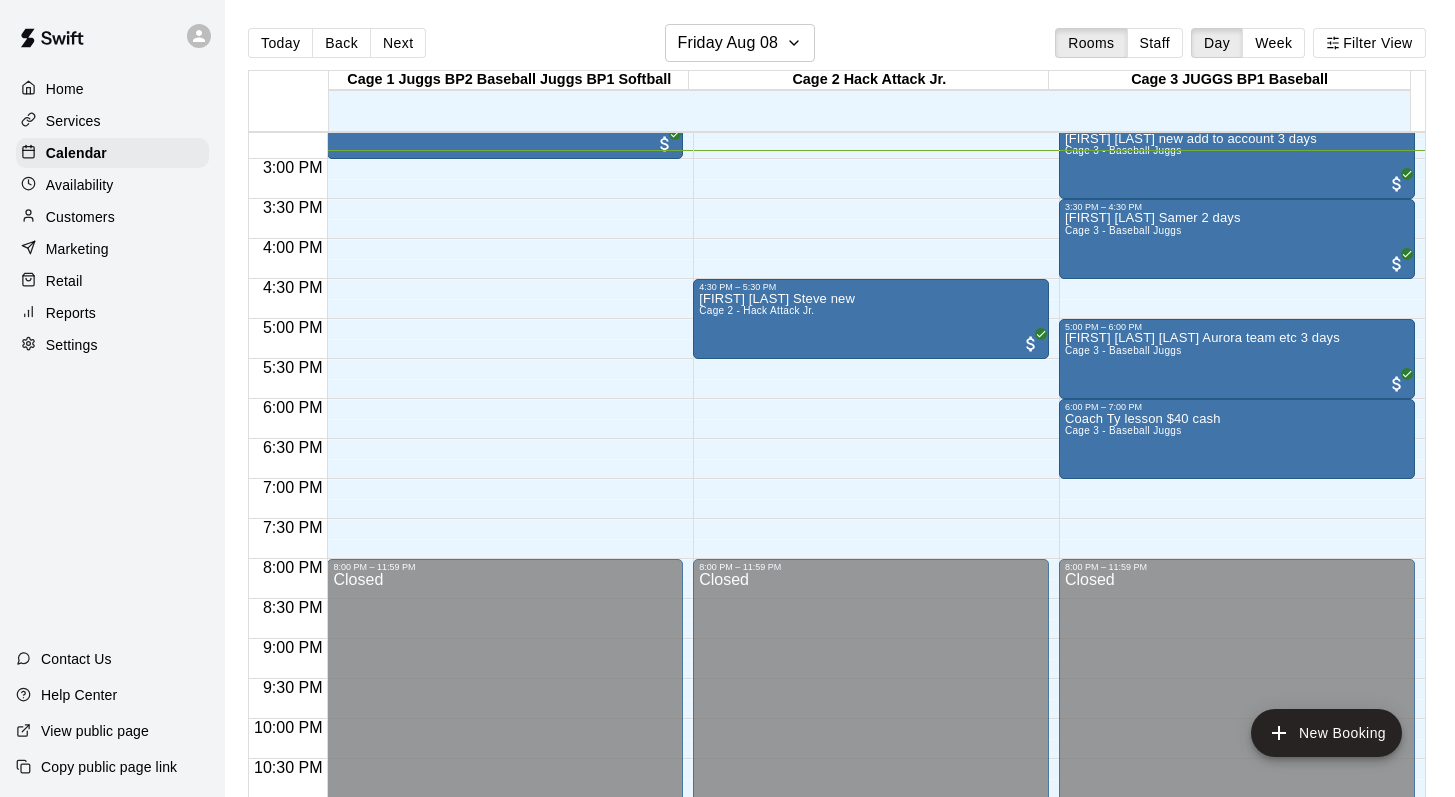 click on "Today Back Next Friday Aug 08 Rooms Staff Day Week Filter View" at bounding box center [837, 47] 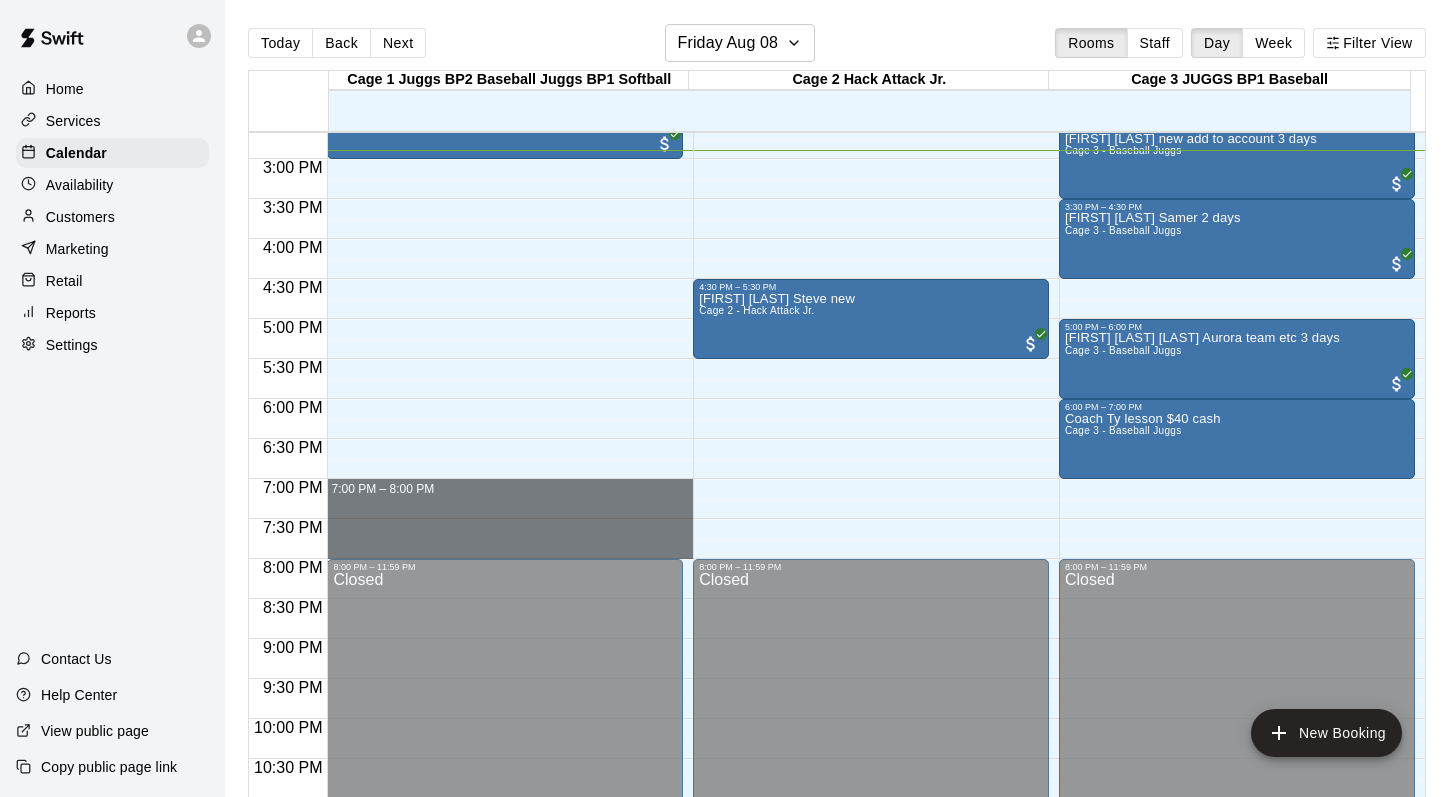 drag, startPoint x: 431, startPoint y: 486, endPoint x: 423, endPoint y: 553, distance: 67.47592 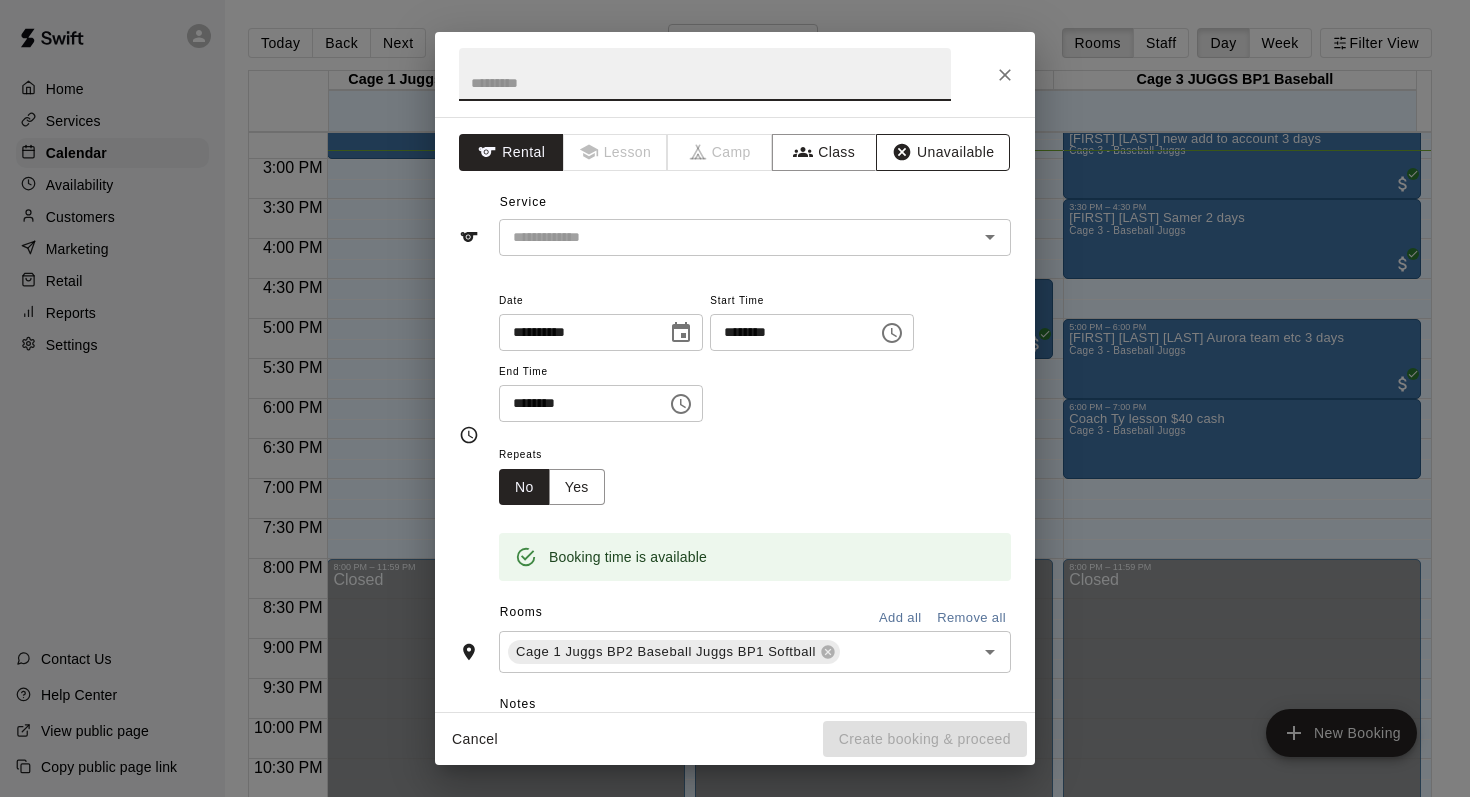 click on "Unavailable" at bounding box center (943, 152) 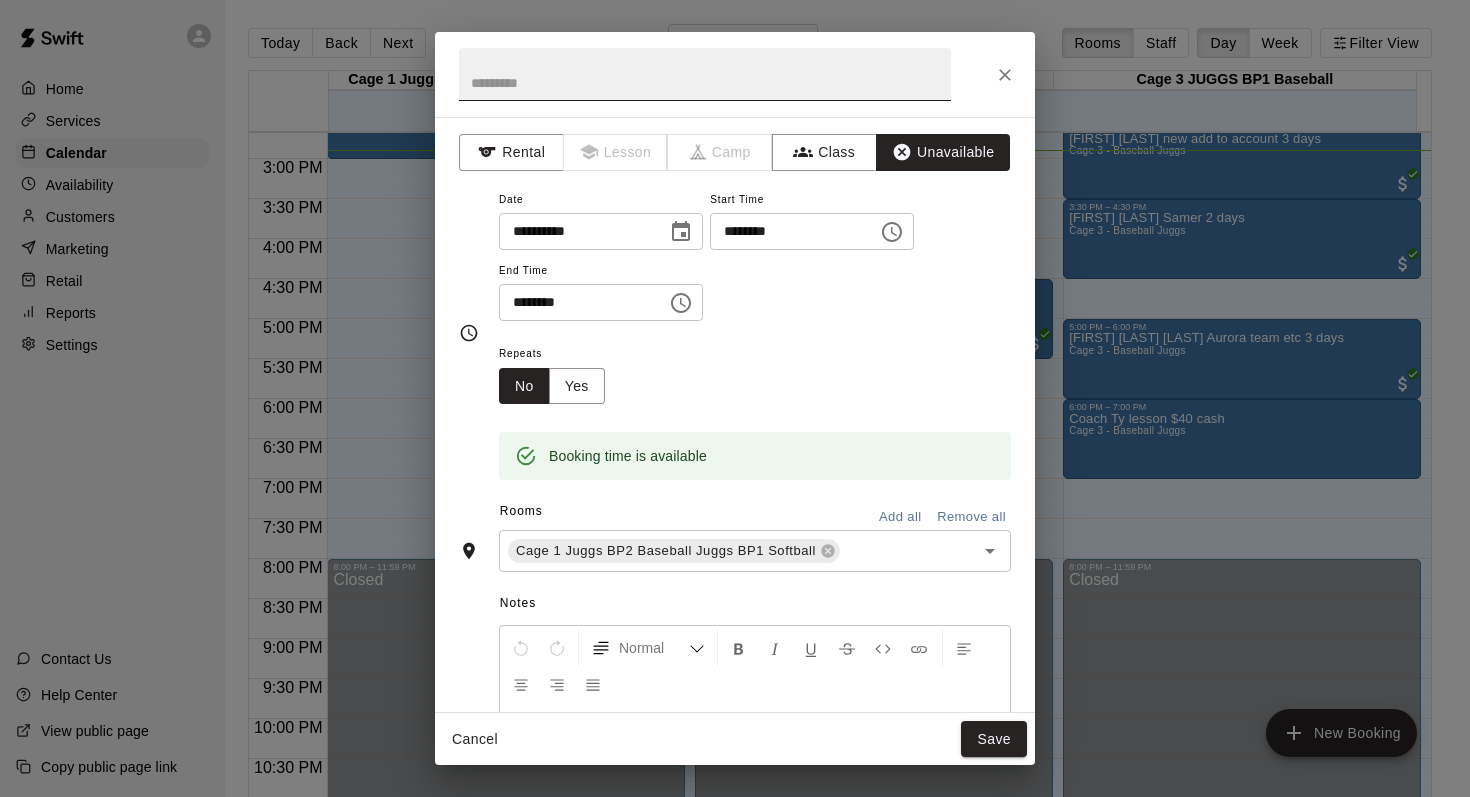 click at bounding box center [705, 74] 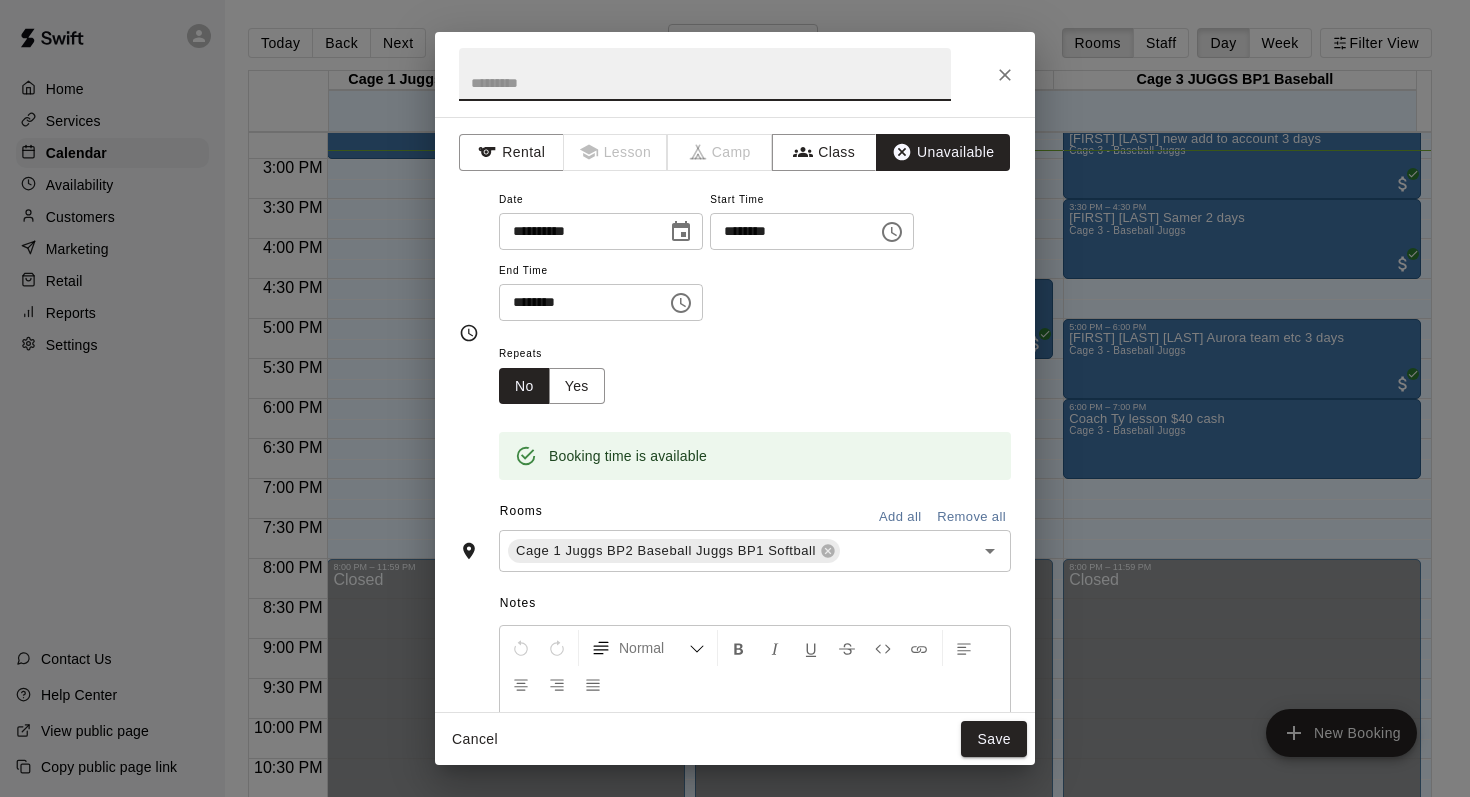 type on "*" 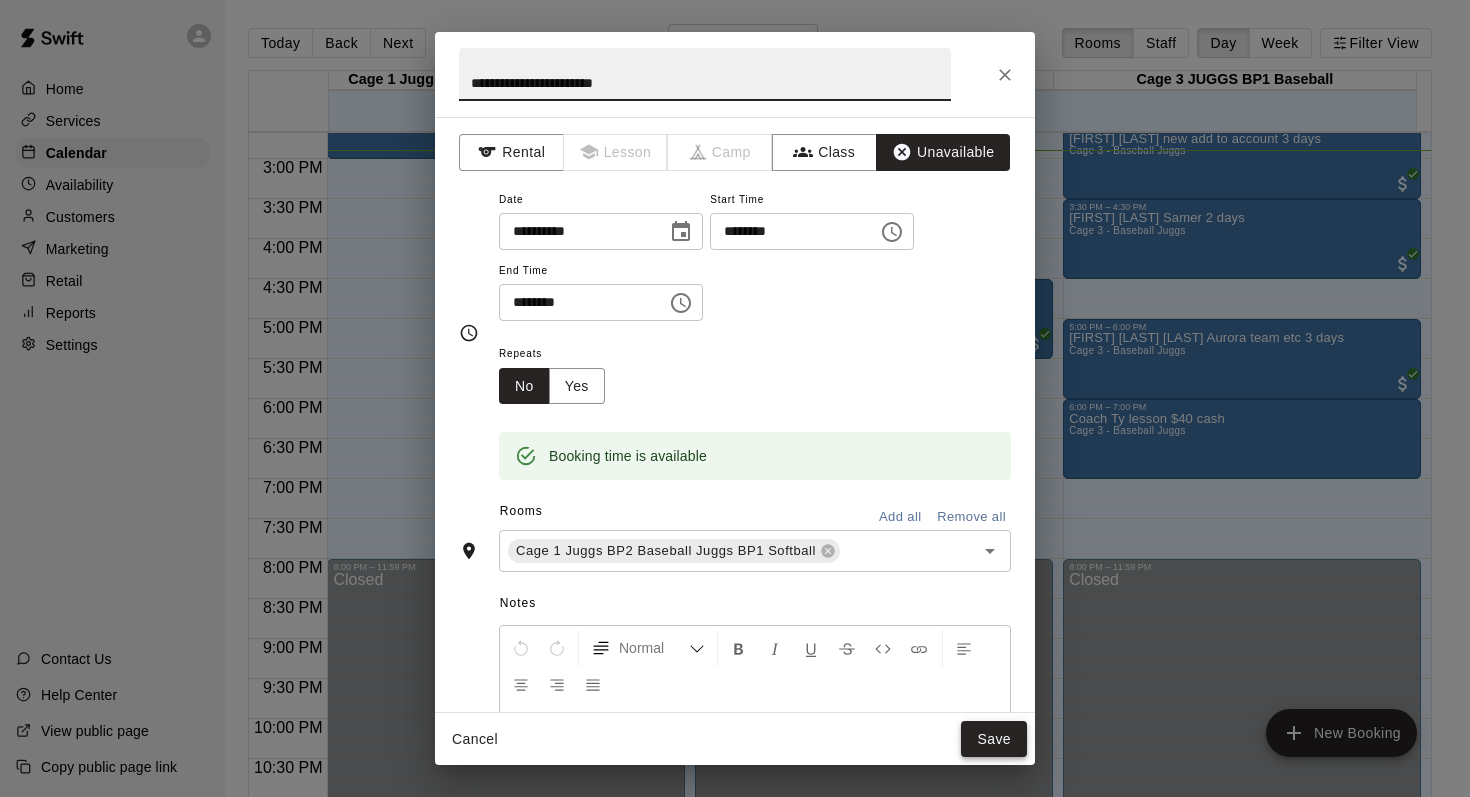 type on "**********" 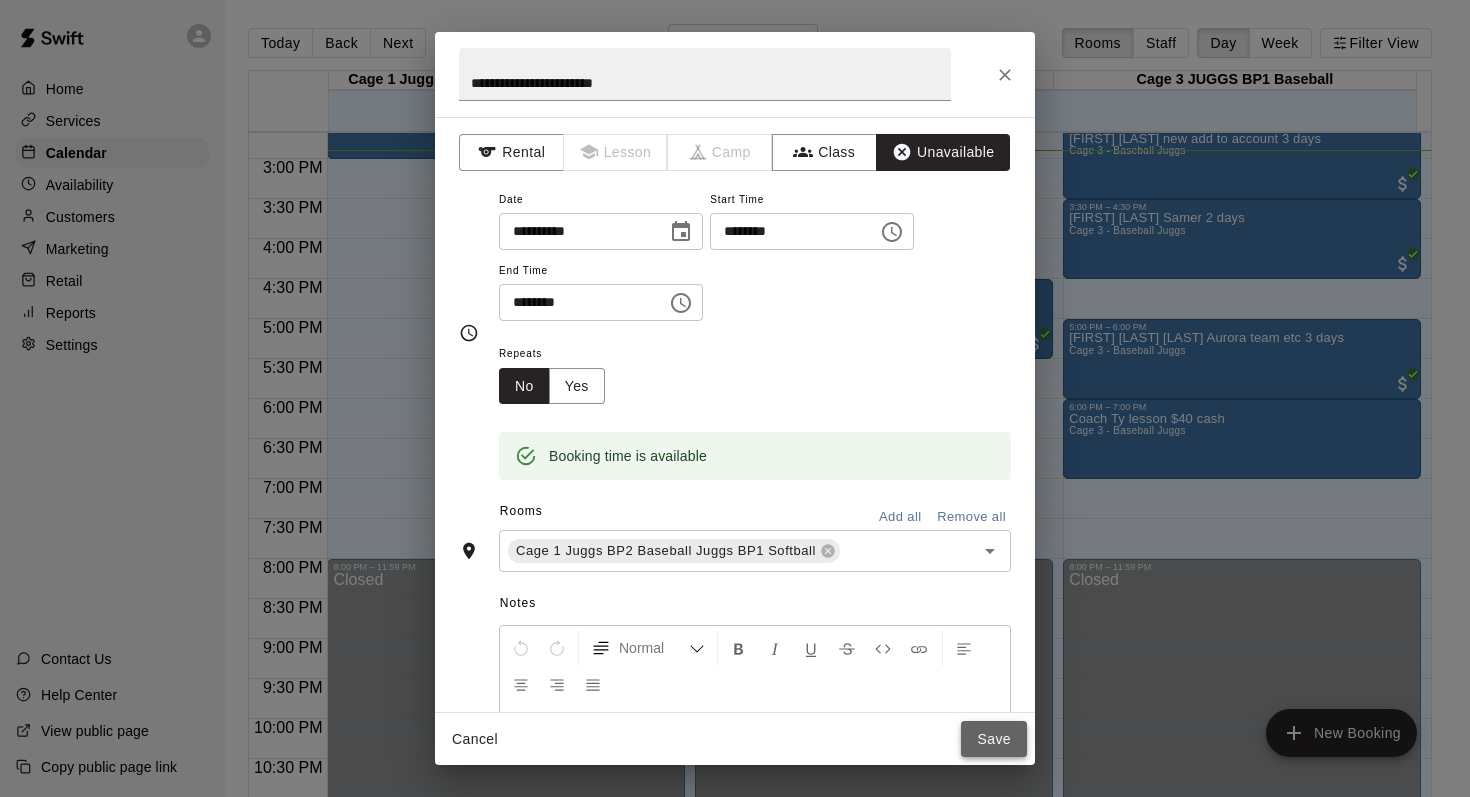 click on "Save" at bounding box center [994, 739] 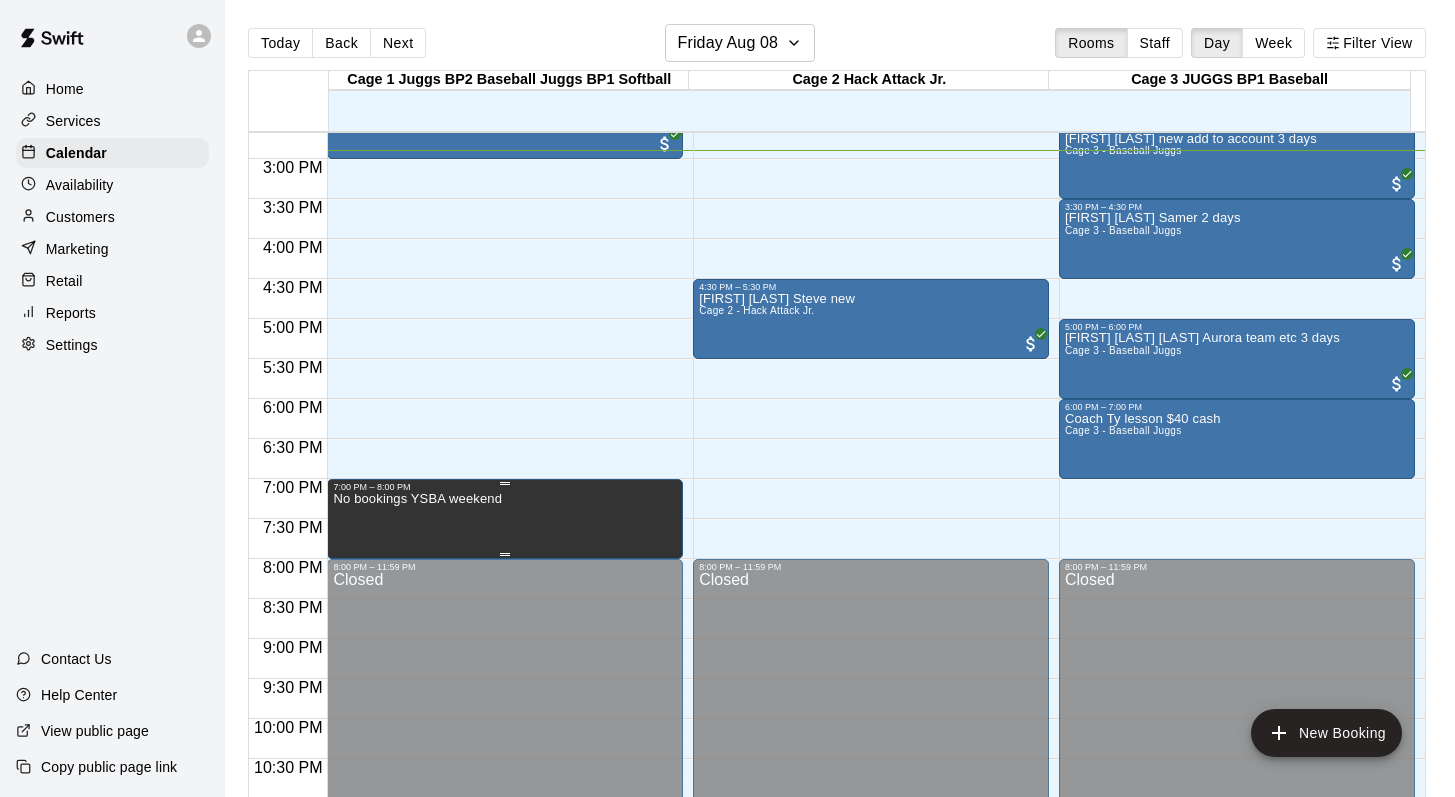 click on "No bookings YSBA weekend" at bounding box center (417, 890) 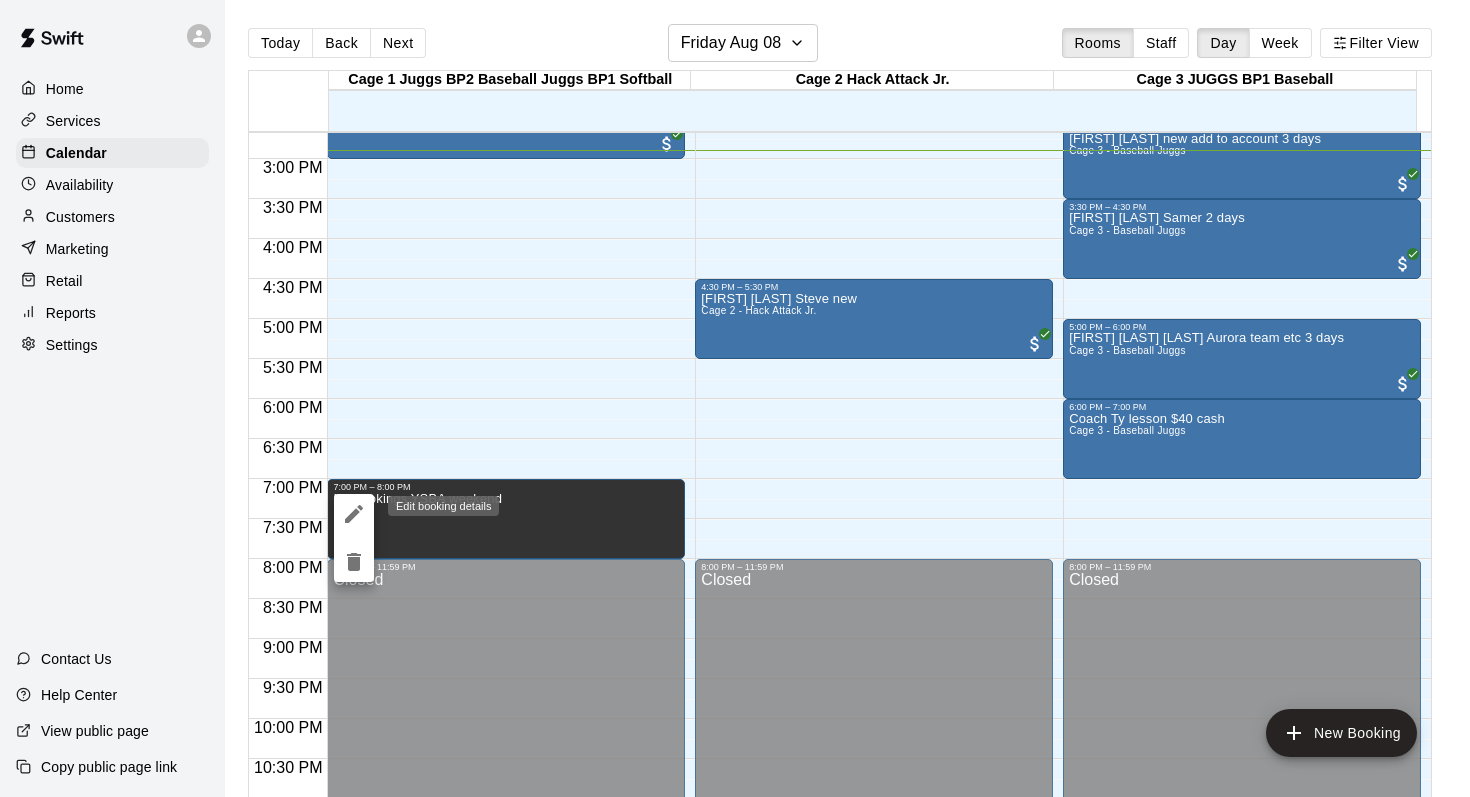 click 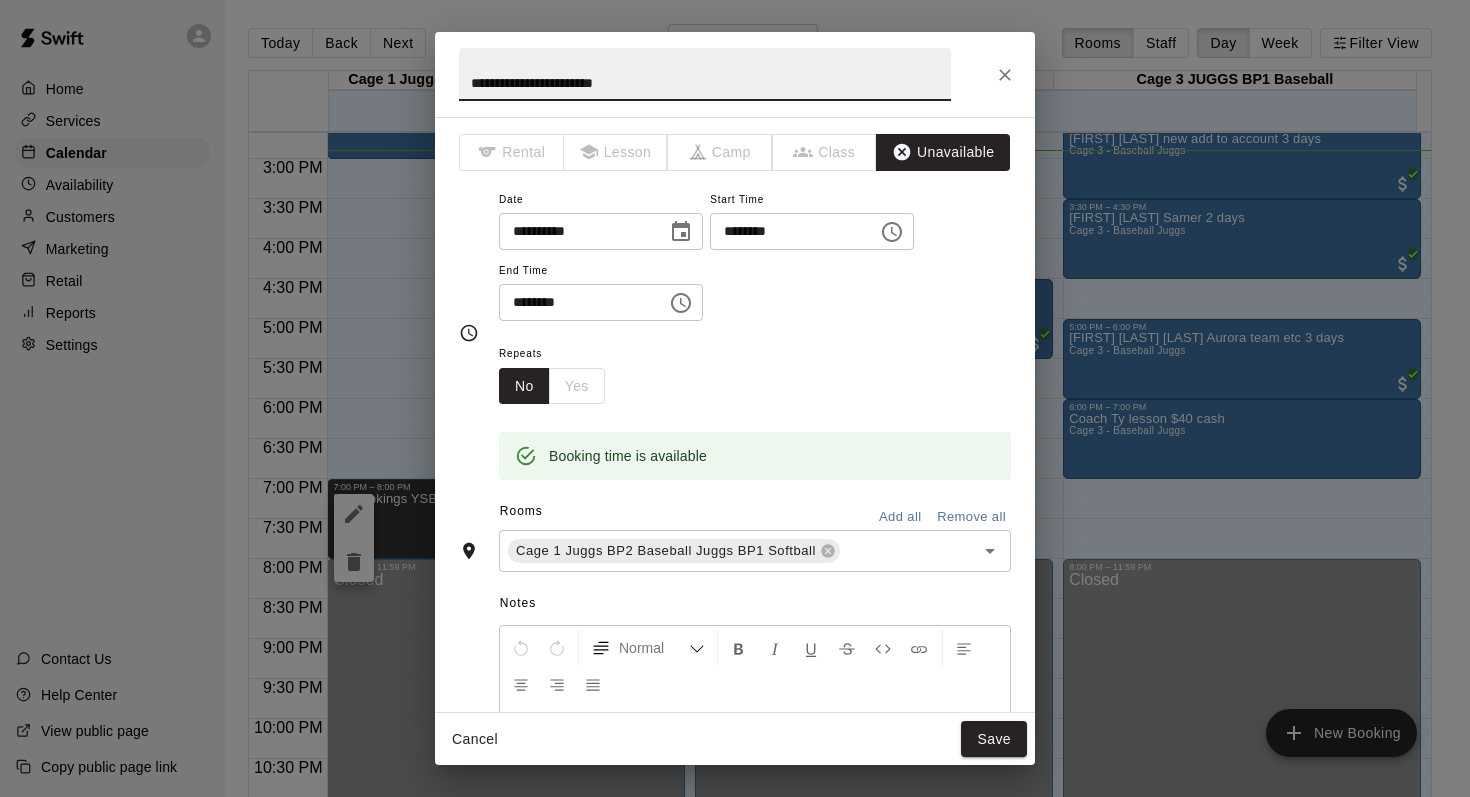 click on "Add all" at bounding box center [900, 517] 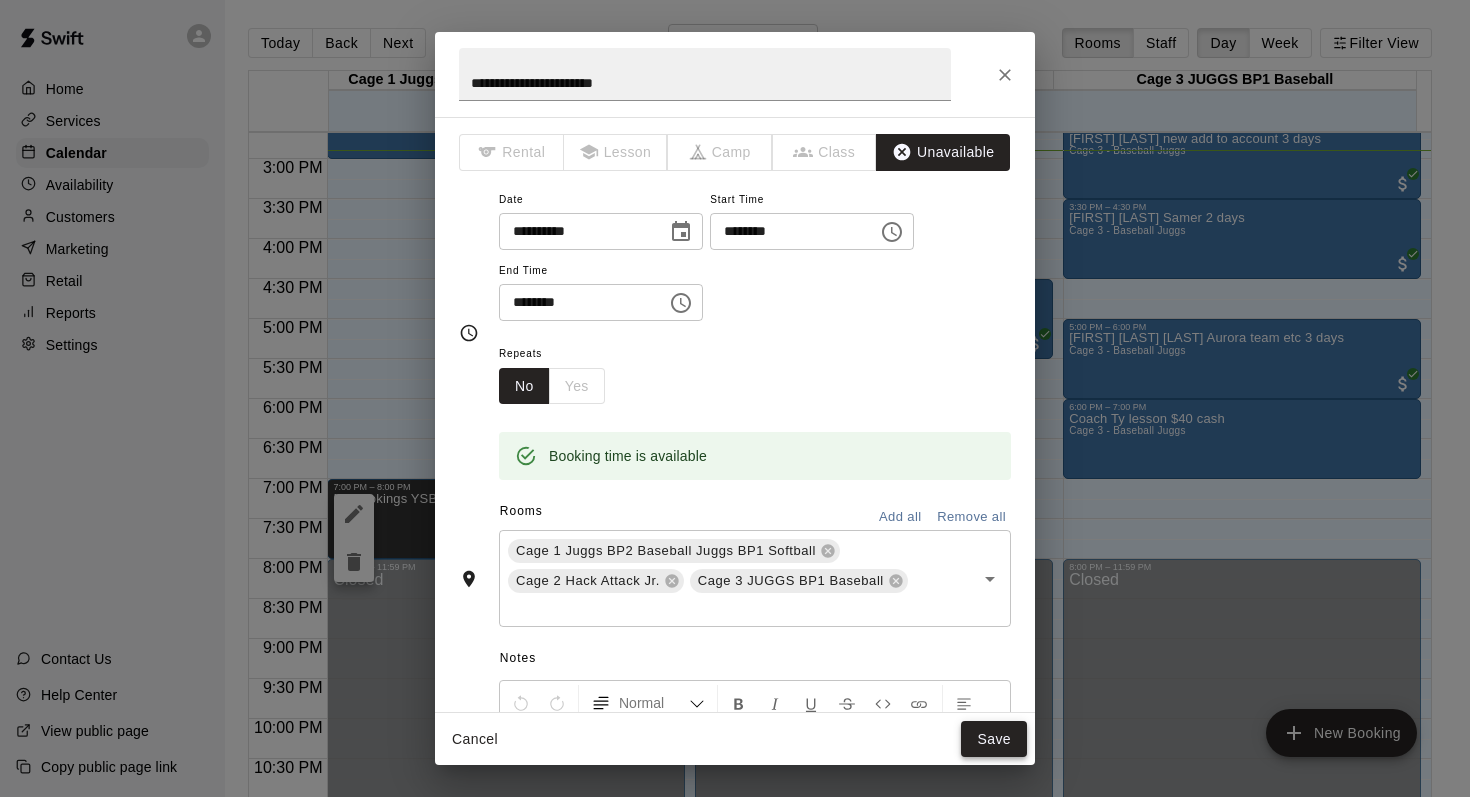 click on "Save" at bounding box center [994, 739] 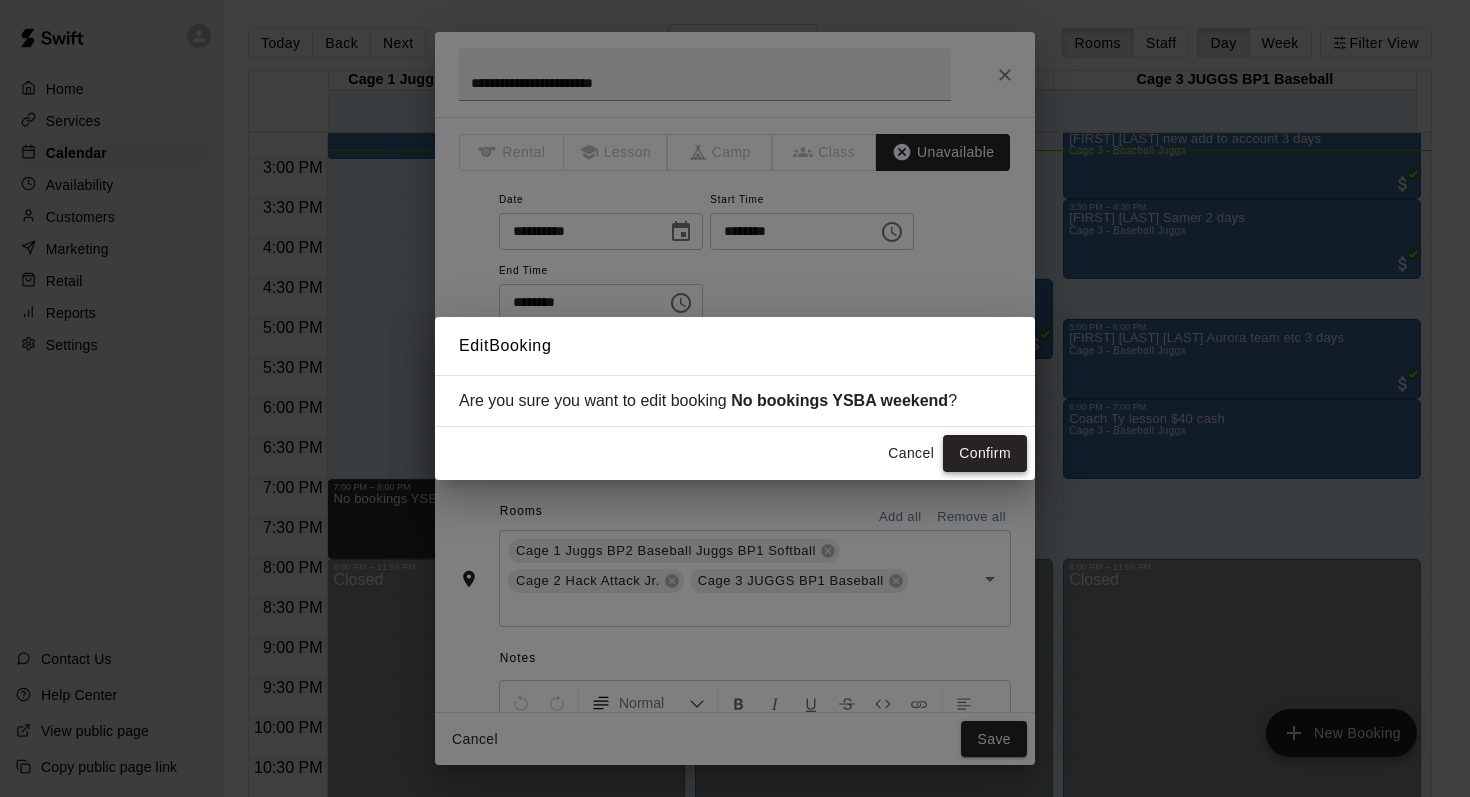 click on "Confirm" at bounding box center (985, 453) 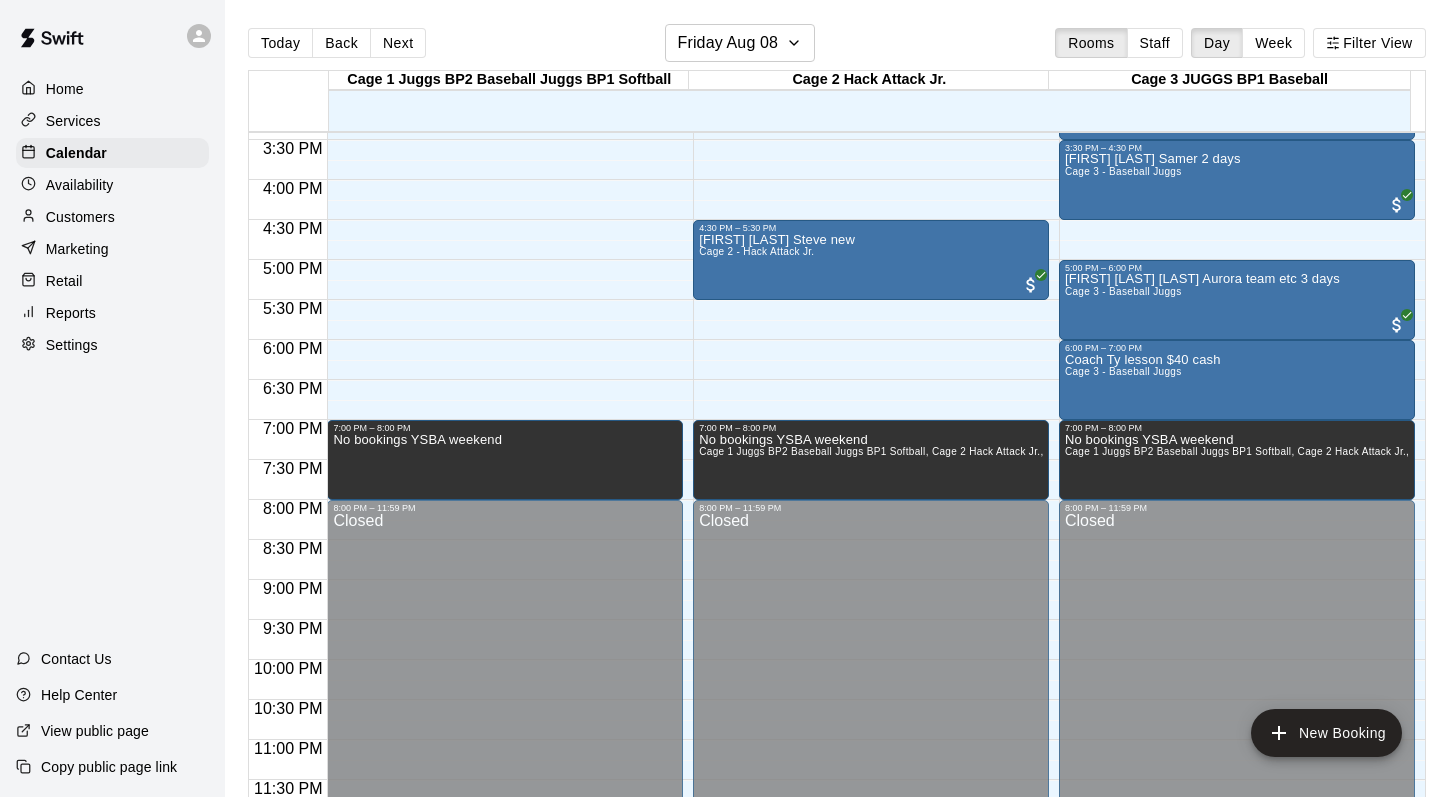 scroll, scrollTop: 826, scrollLeft: 0, axis: vertical 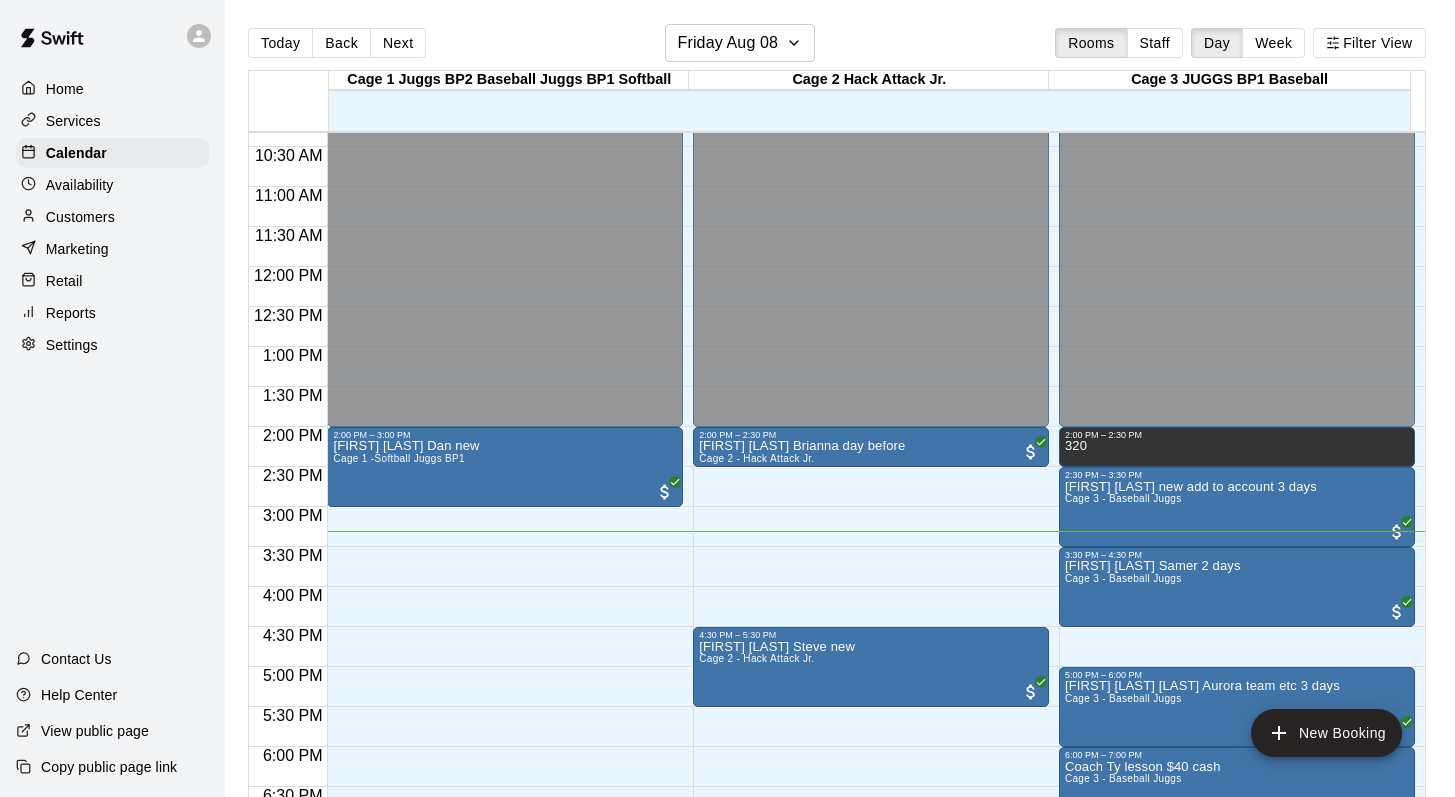 drag, startPoint x: 327, startPoint y: 788, endPoint x: 337, endPoint y: 529, distance: 259.193 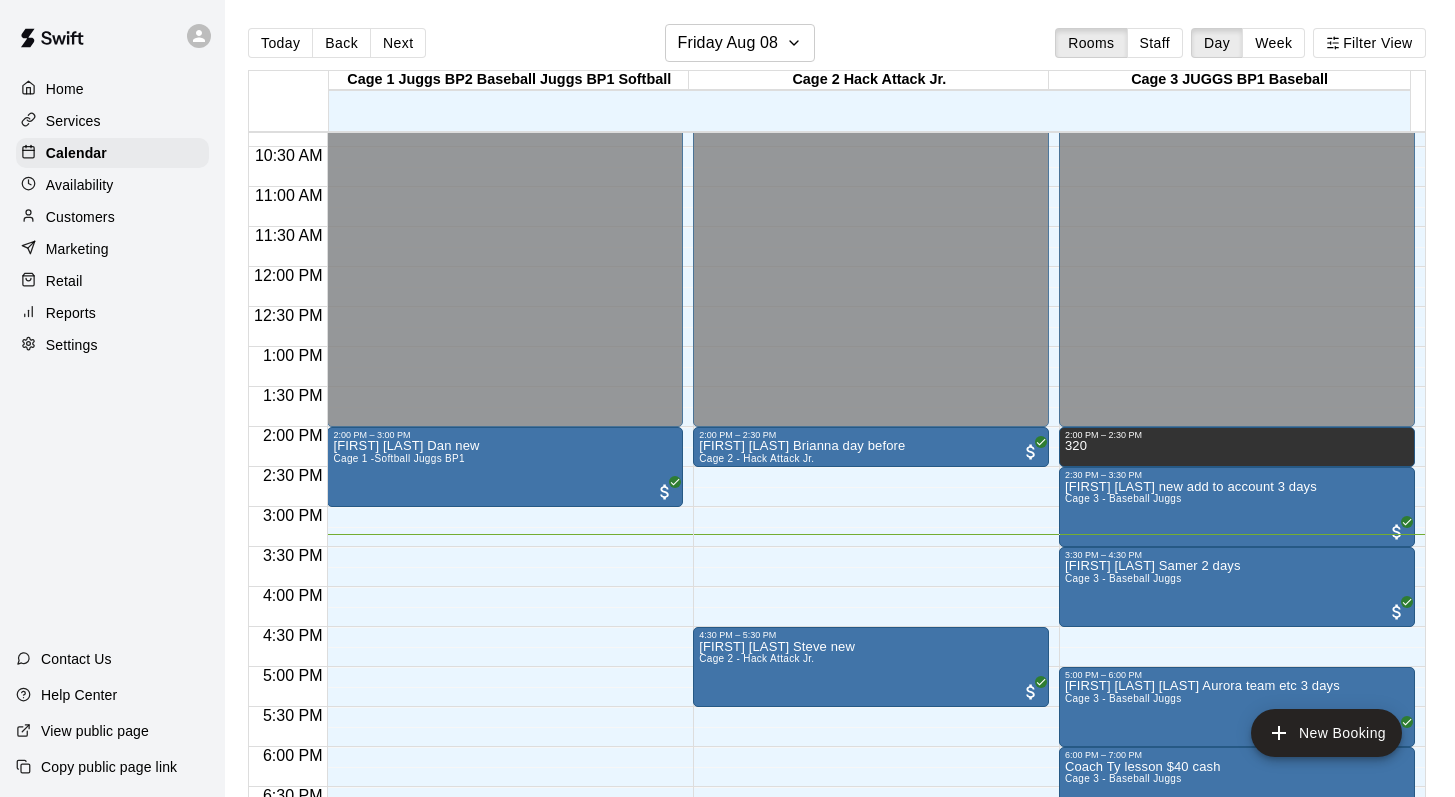 click on "Today Back Next Friday Aug 08 Rooms Staff Day Week Filter View Cage 1 Juggs BP2 Baseball Juggs BP1 Softball 08 Fri Cage 2 Hack Attack Jr. 08 Fri Cage 3 JUGGS BP1 Baseball 08 Fri 12:00 AM 12:30 AM 1:00 AM 1:30 AM 2:00 AM 2:30 AM 3:00 AM 3:30 AM 4:00 AM 4:30 AM 5:00 AM 5:30 AM 6:00 AM 6:30 AM 7:00 AM 7:30 AM 8:00 AM 8:30 AM 9:00 AM 9:30 AM 10:00 AM 10:30 AM 11:00 AM 11:30 AM 12:00 PM 12:30 PM 1:00 PM 1:30 PM 2:00 PM 2:30 PM 3:00 PM 3:30 PM 4:00 PM 4:30 PM 5:00 PM 5:30 PM 6:00 PM 6:30 PM 7:00 PM 7:30 PM 8:00 PM 8:30 PM 9:00 PM 9:30 PM 10:00 PM 10:30 PM 11:00 PM 11:30 PM 12:00 AM – 2:00 PM Closed 2:00 PM – 3:00 PM Geri Acos  Dan new Cage 1 -Softball  Juggs BP1 7:00 PM – 8:00 PM No bookings YSBA weekend 8:00 PM – 11:59 PM Closed 12:00 AM – 2:00 PM Closed 2:00 PM – 2:30 PM Nolan Payment Brianna day before Cage 2 - Hack Attack Jr.  4:30 PM – 5:30 PM Trent Auger  Steve new Cage 2 - Hack Attack Jr.  7:00 PM – 8:00 PM No bookings YSBA weekend 8:00 PM – 11:59 PM Closed 12:00 AM – 2:00 PM Closed 320" at bounding box center [840, 414] 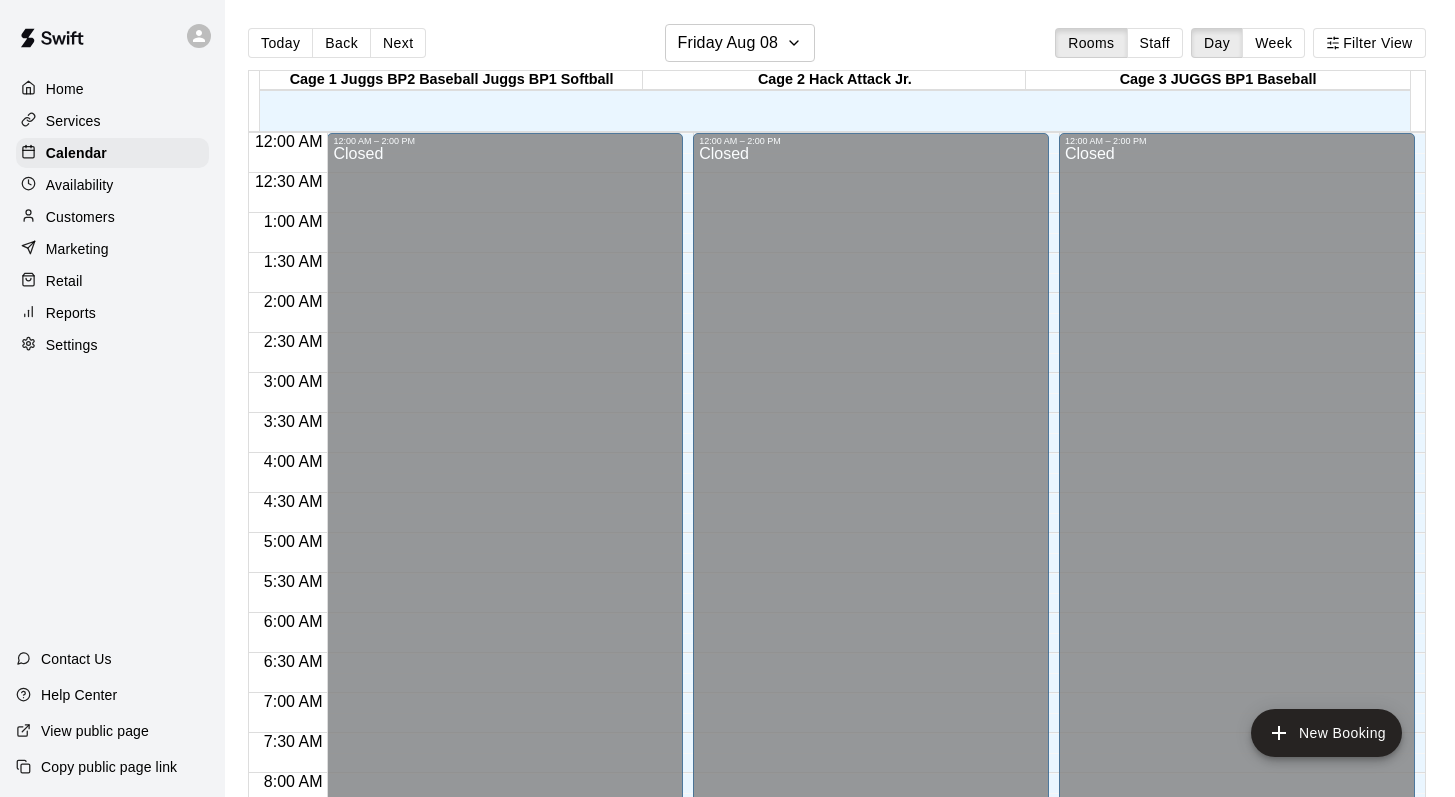 scroll, scrollTop: 0, scrollLeft: 0, axis: both 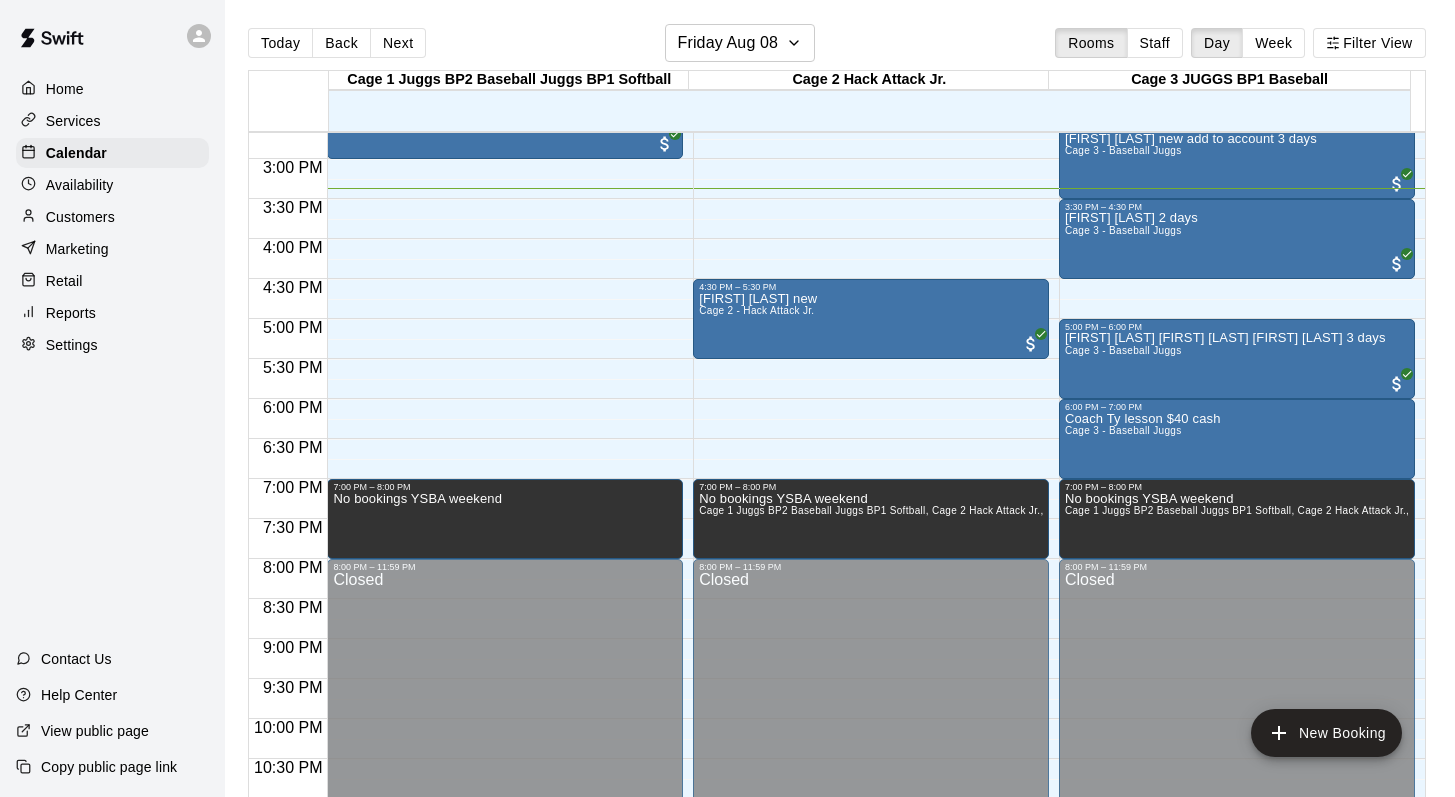 click on "Today Back Next Friday Aug 08 Rooms Staff Day Week Filter View Cage 1 Juggs BP2 Baseball Juggs BP1 Softball 08 Fri Cage 2 Hack Attack Jr. 08 Fri Cage 3 JUGGS BP1 Baseball 08 Fri 12:00 AM 12:30 AM 1:00 AM 1:30 AM 2:00 AM 2:30 AM 3:00 AM 3:30 AM 4:00 AM 4:30 AM 5:00 AM 5:30 AM 6:00 AM 6:30 AM 7:00 AM 7:30 AM 8:00 AM 8:30 AM 9:00 AM 9:30 AM 10:00 AM 10:30 AM 11:00 AM 11:30 AM 12:00 PM 12:30 PM 1:00 PM 1:30 PM 2:00 PM 2:30 PM 3:00 PM 3:30 PM 4:00 PM 4:30 PM 5:00 PM 5:30 PM 6:00 PM 6:30 PM 7:00 PM 7:30 PM 8:00 PM 8:30 PM 9:00 PM 9:30 PM 10:00 PM 10:30 PM 11:00 PM 11:30 PM 12:00 AM – 2:00 PM Closed 2:00 PM – 3:00 PM Geri Acos  Dan new Cage 1 -Softball  Juggs BP1 7:00 PM – 8:00 PM No bookings YSBA weekend 8:00 PM – 11:59 PM Closed 12:00 AM – 2:00 PM Closed 2:00 PM – 2:30 PM Nolan Payment Brianna day before Cage 2 - Hack Attack Jr.  4:30 PM – 5:30 PM Trent Auger  Steve new Cage 2 - Hack Attack Jr.  7:00 PM – 8:00 PM No bookings YSBA weekend 8:00 PM – 11:59 PM Closed 12:00 AM – 2:00 PM Closed 320" at bounding box center (840, 414) 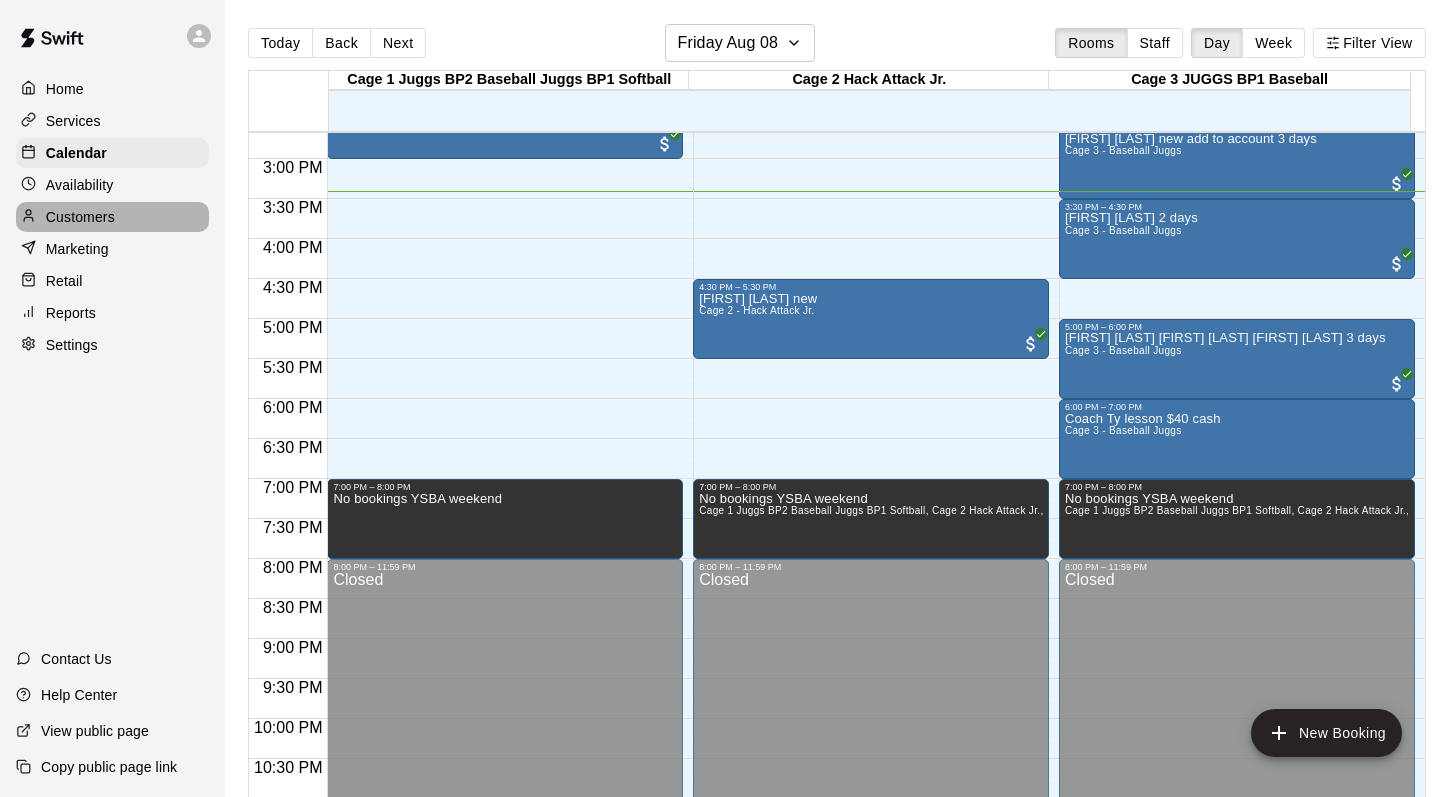 click on "Customers" at bounding box center (80, 217) 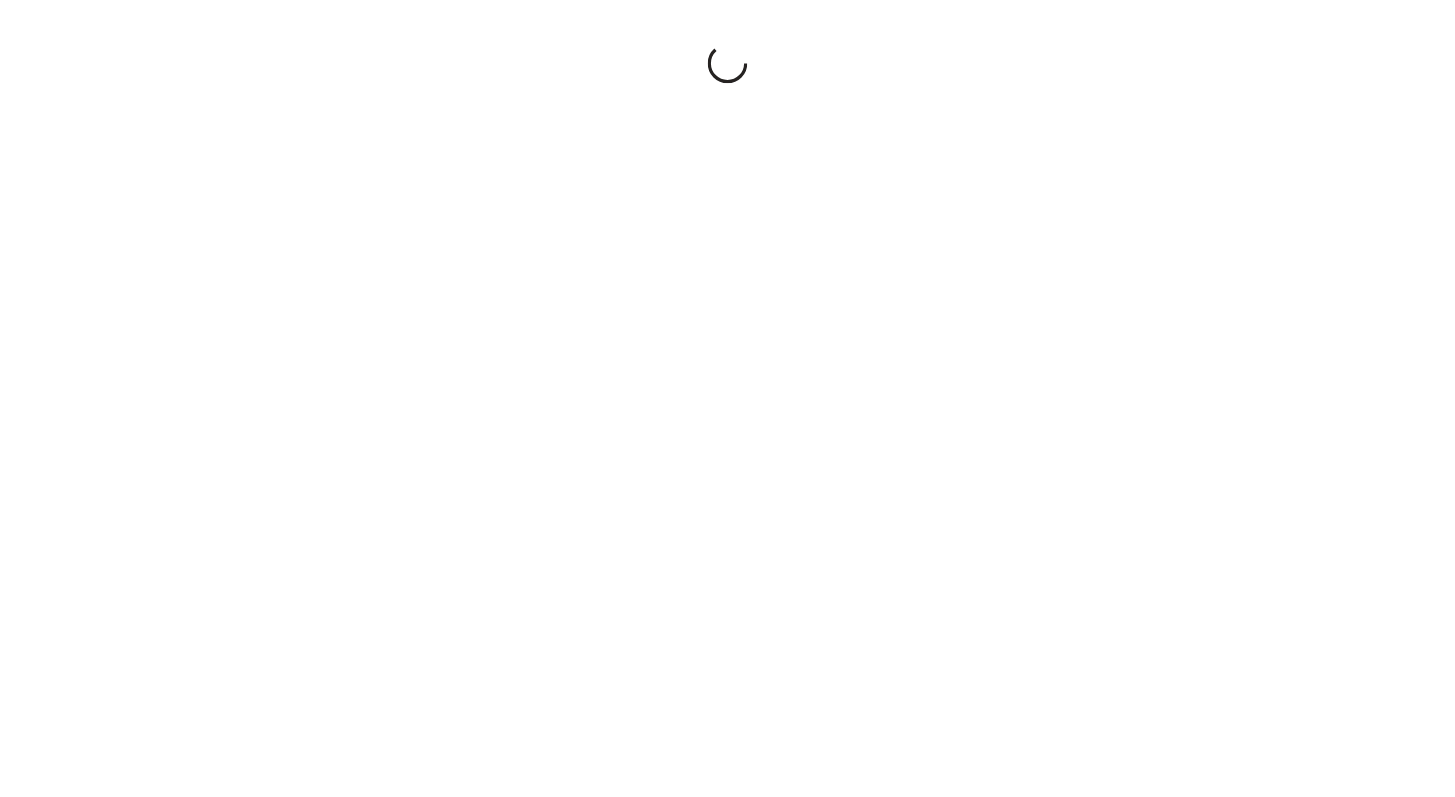 scroll, scrollTop: 0, scrollLeft: 0, axis: both 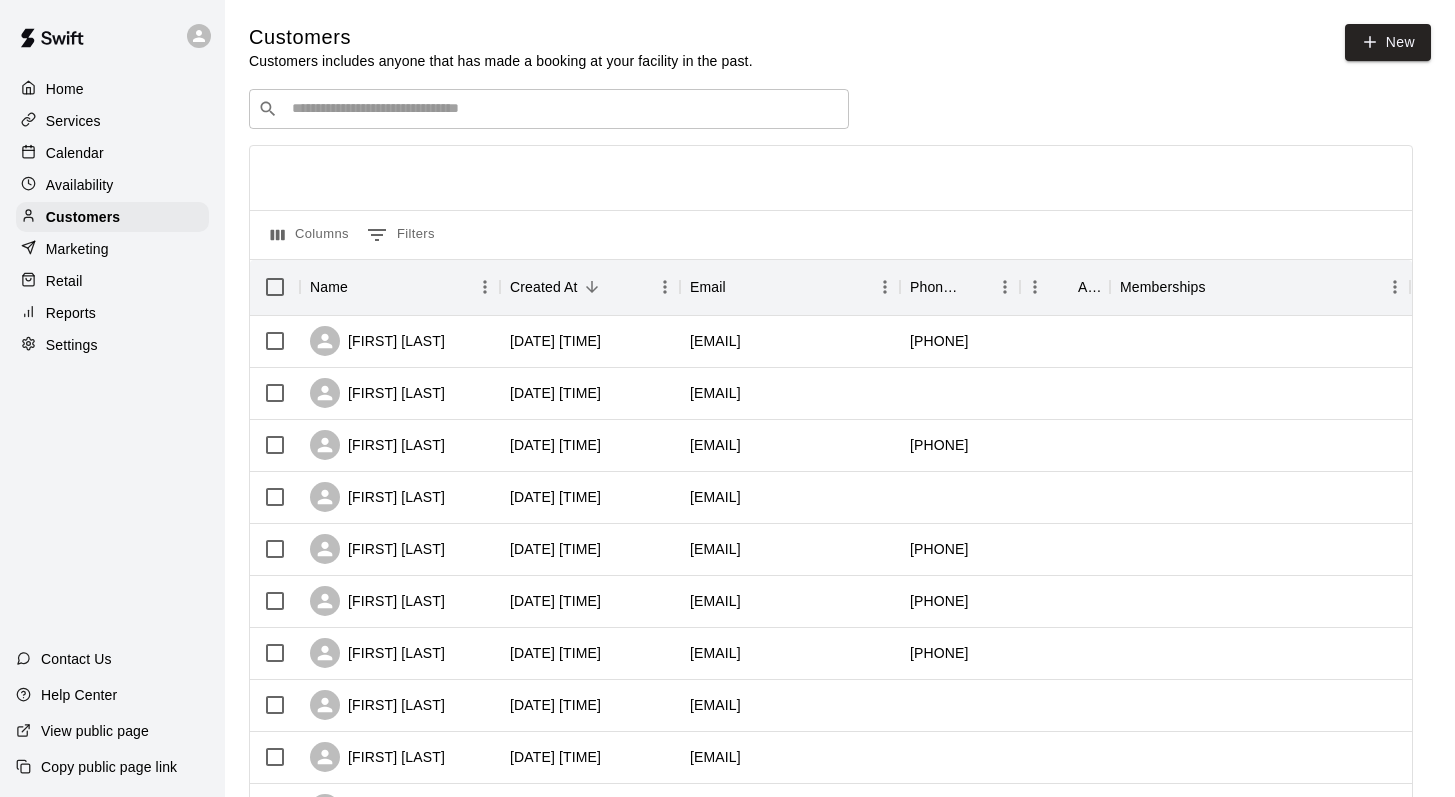 click at bounding box center (563, 109) 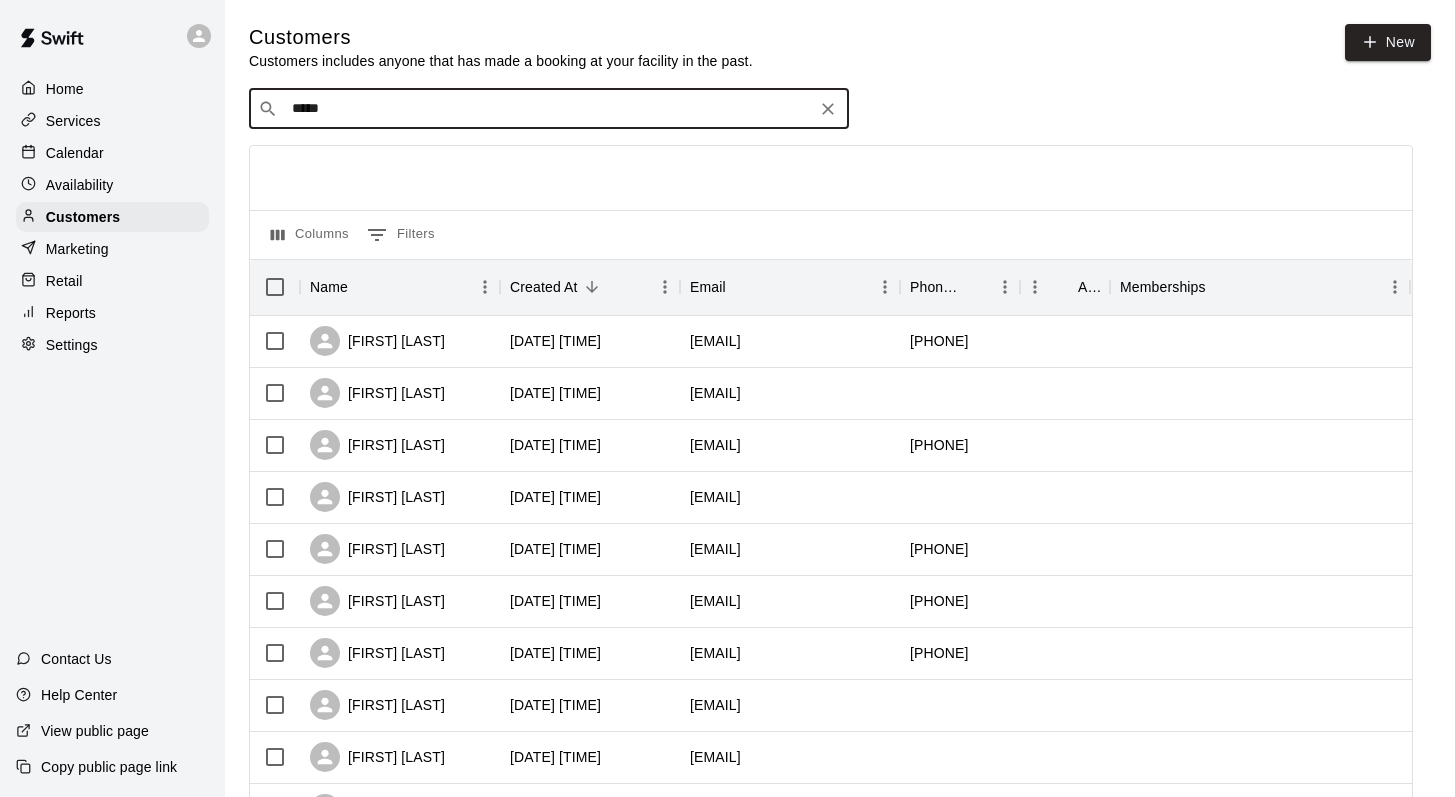 type on "****" 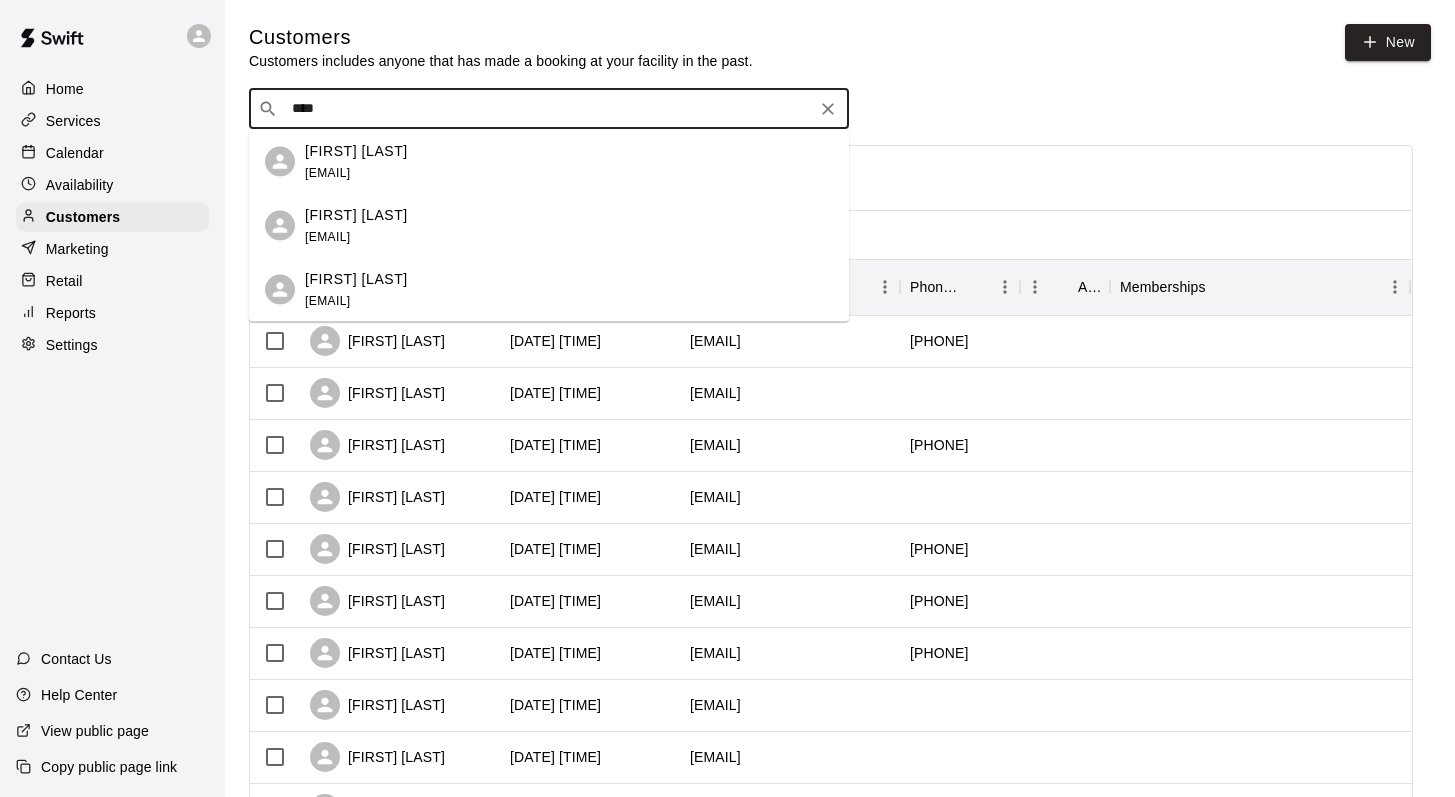 click on "Samer Jouaneh" at bounding box center (356, 150) 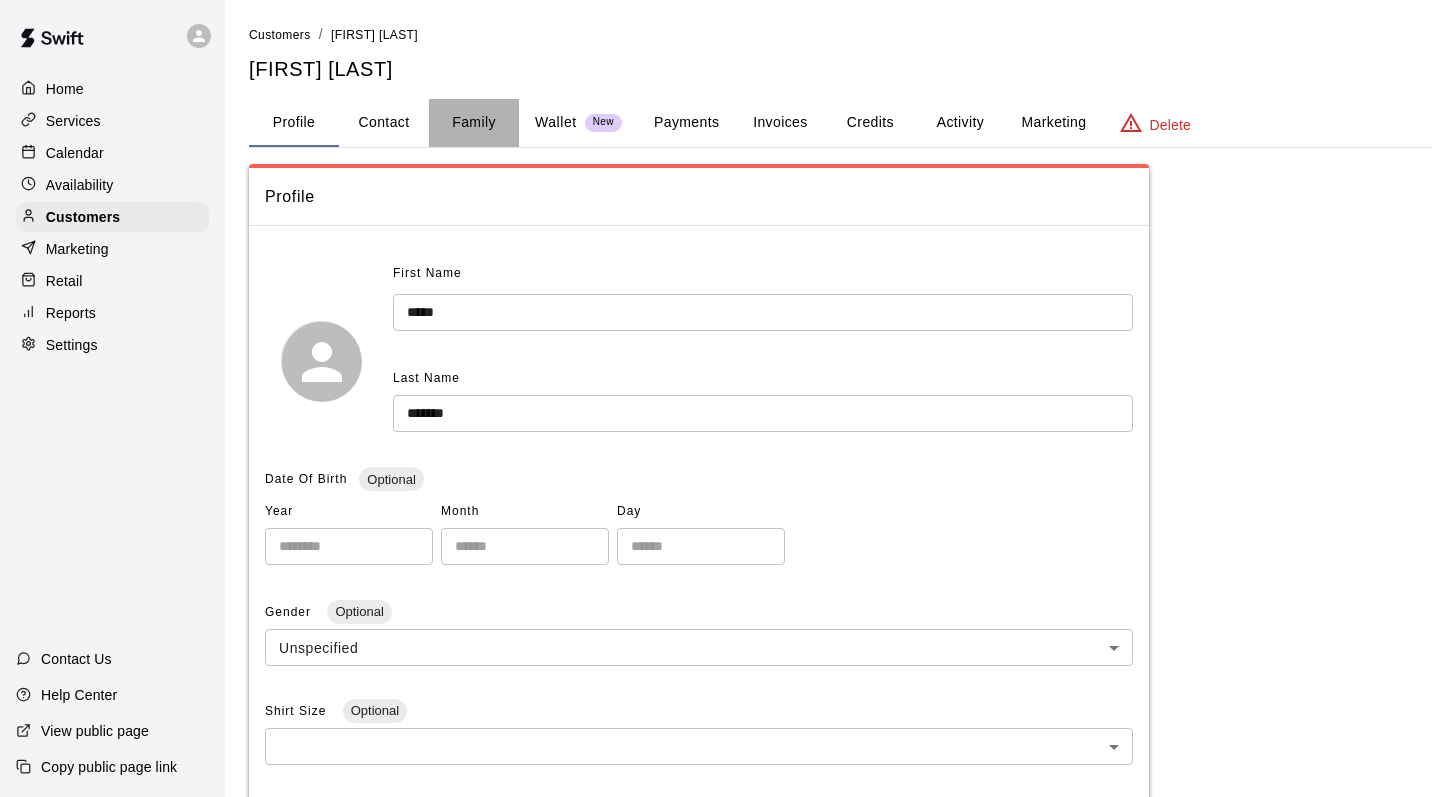 click on "Family" at bounding box center [474, 123] 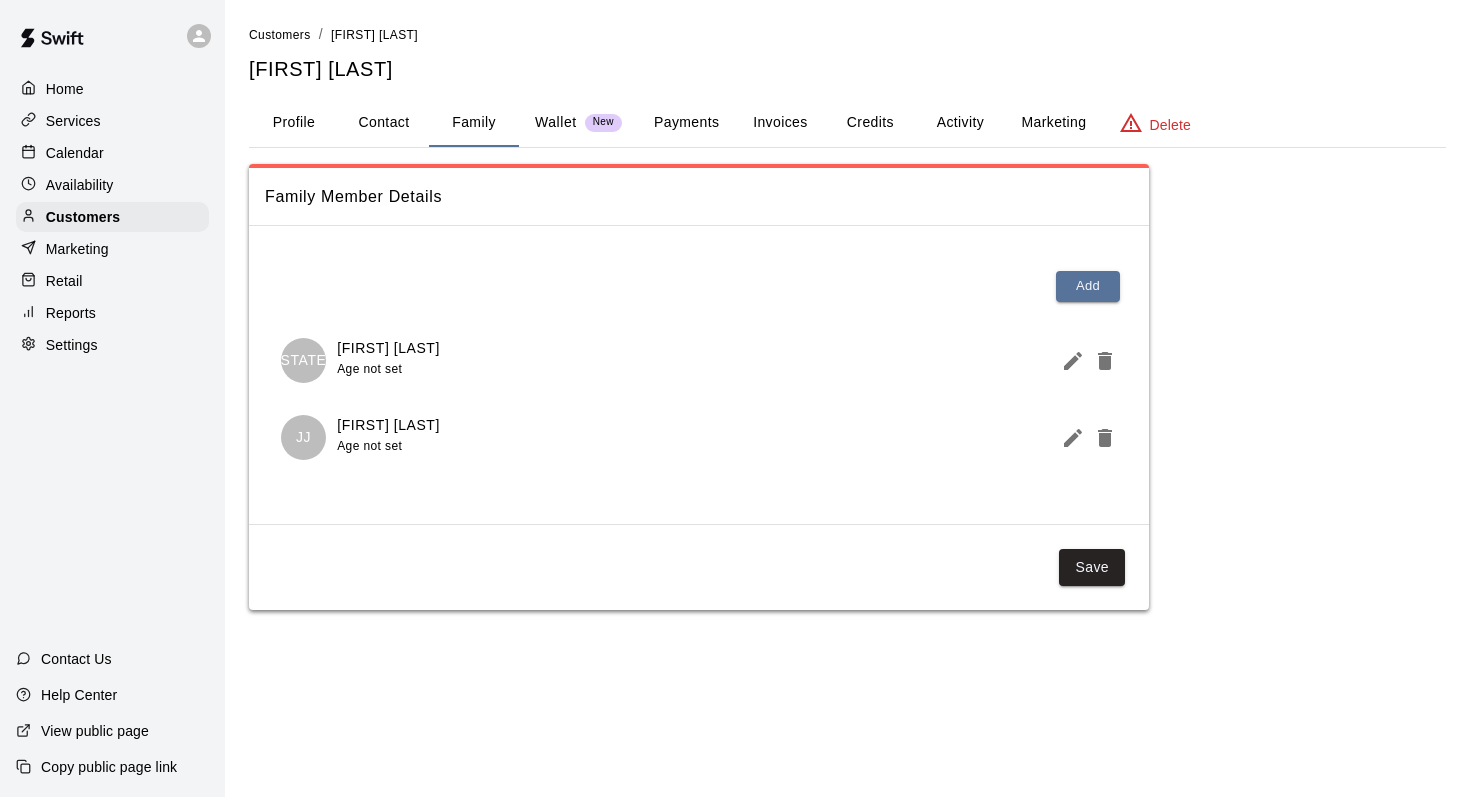 click on "Activity" at bounding box center (960, 123) 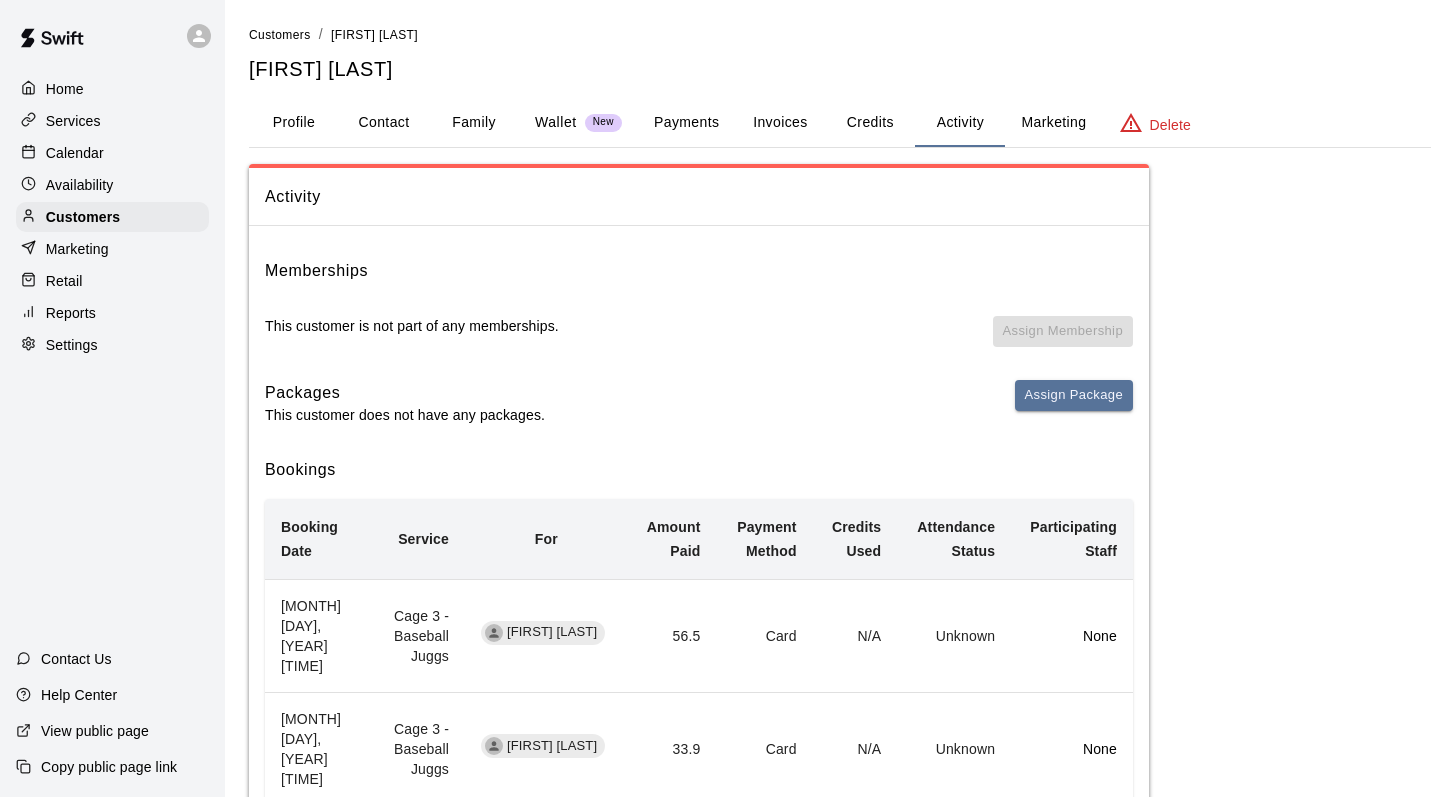 click on "Profile" at bounding box center (294, 123) 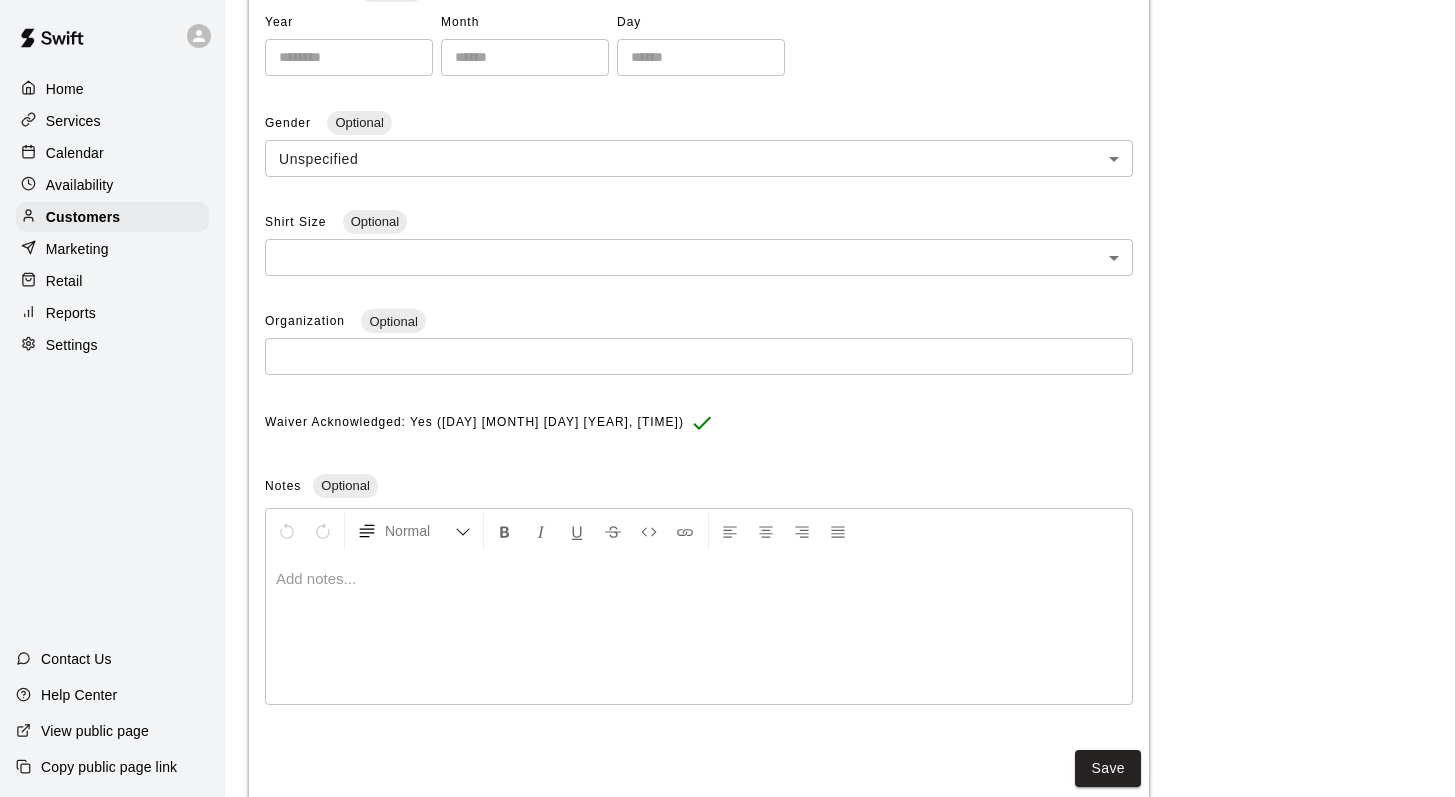 scroll, scrollTop: 534, scrollLeft: 0, axis: vertical 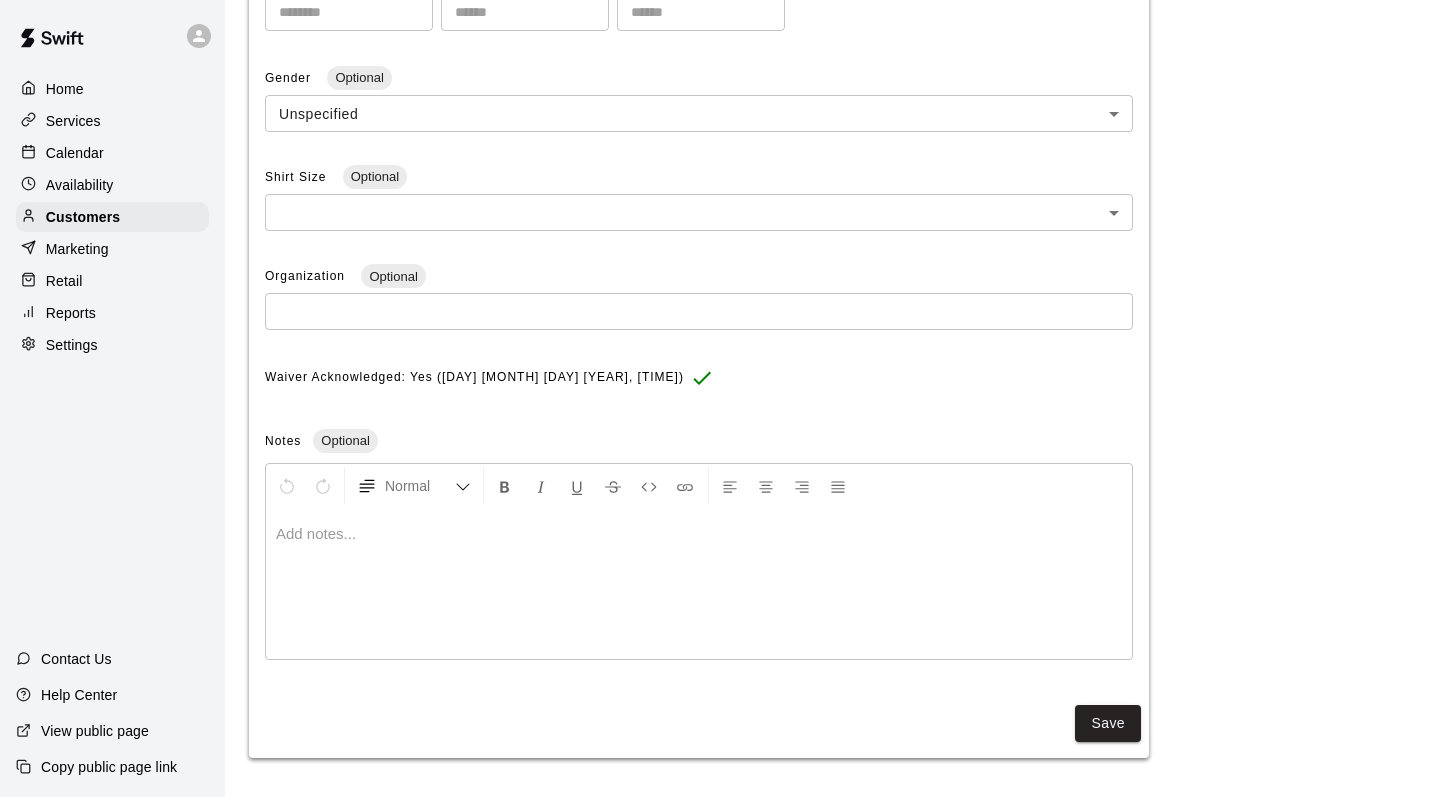 click on "Calendar" at bounding box center [75, 153] 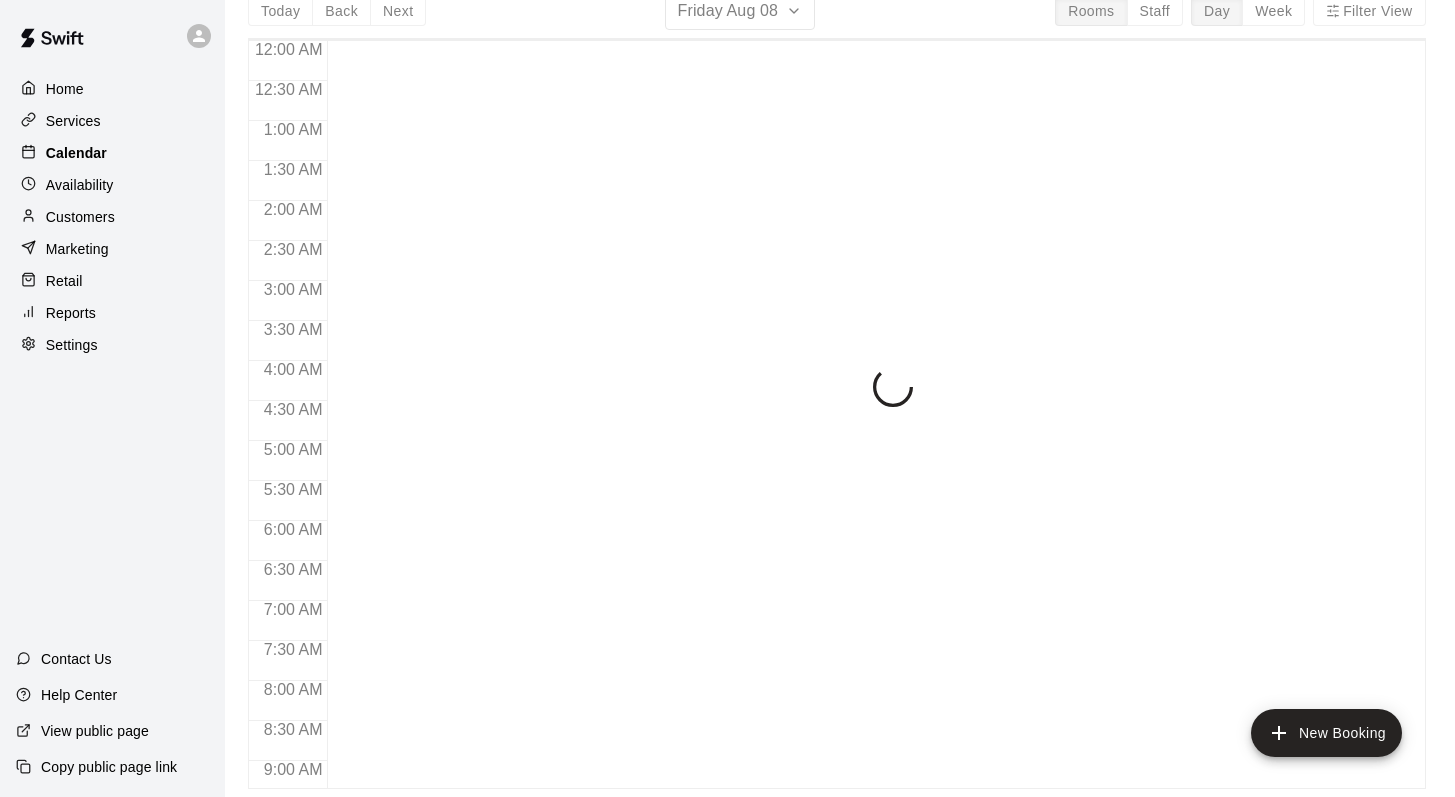 scroll, scrollTop: 0, scrollLeft: 0, axis: both 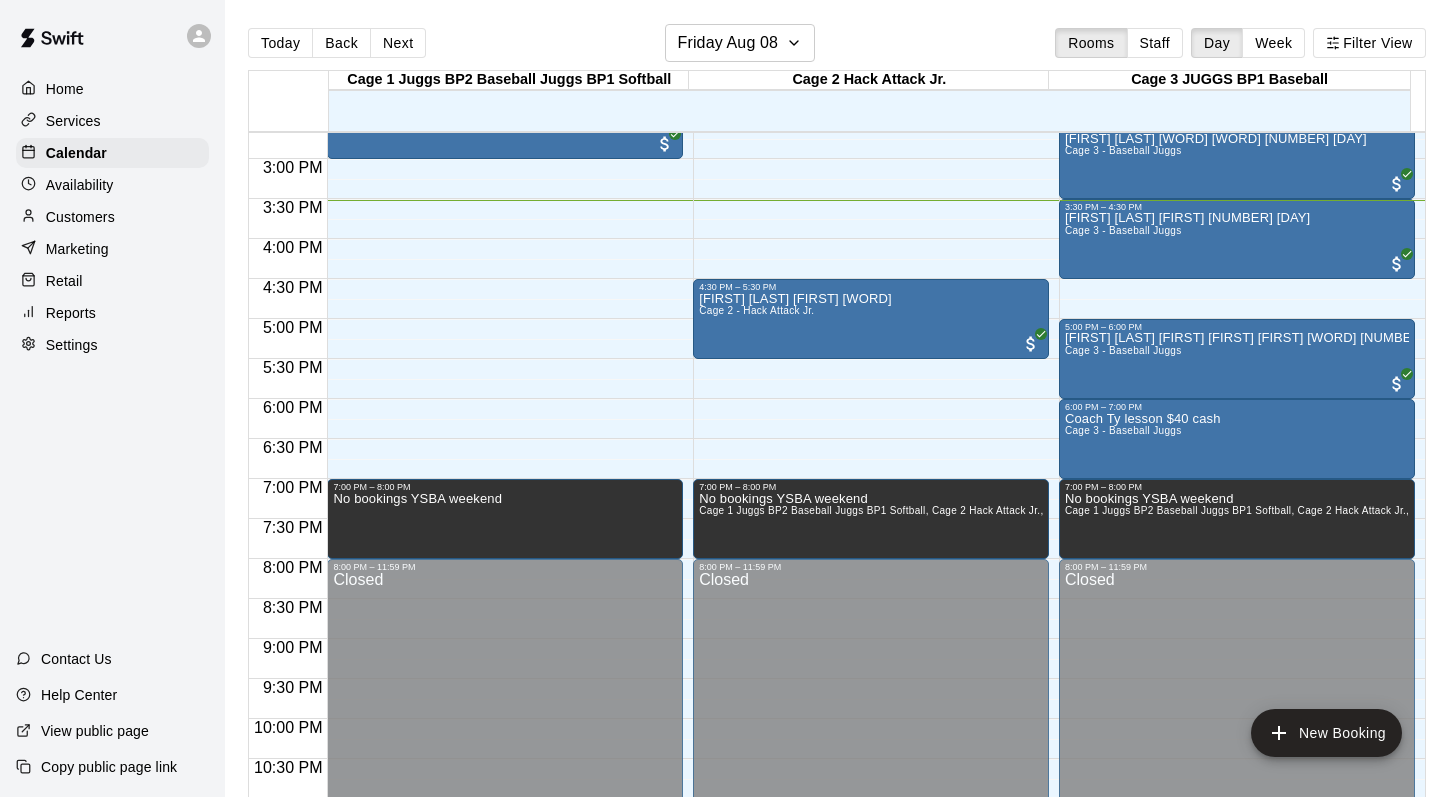 click on "Today Back Next Friday Aug 08 Rooms Staff Day Week Filter View" at bounding box center (837, 47) 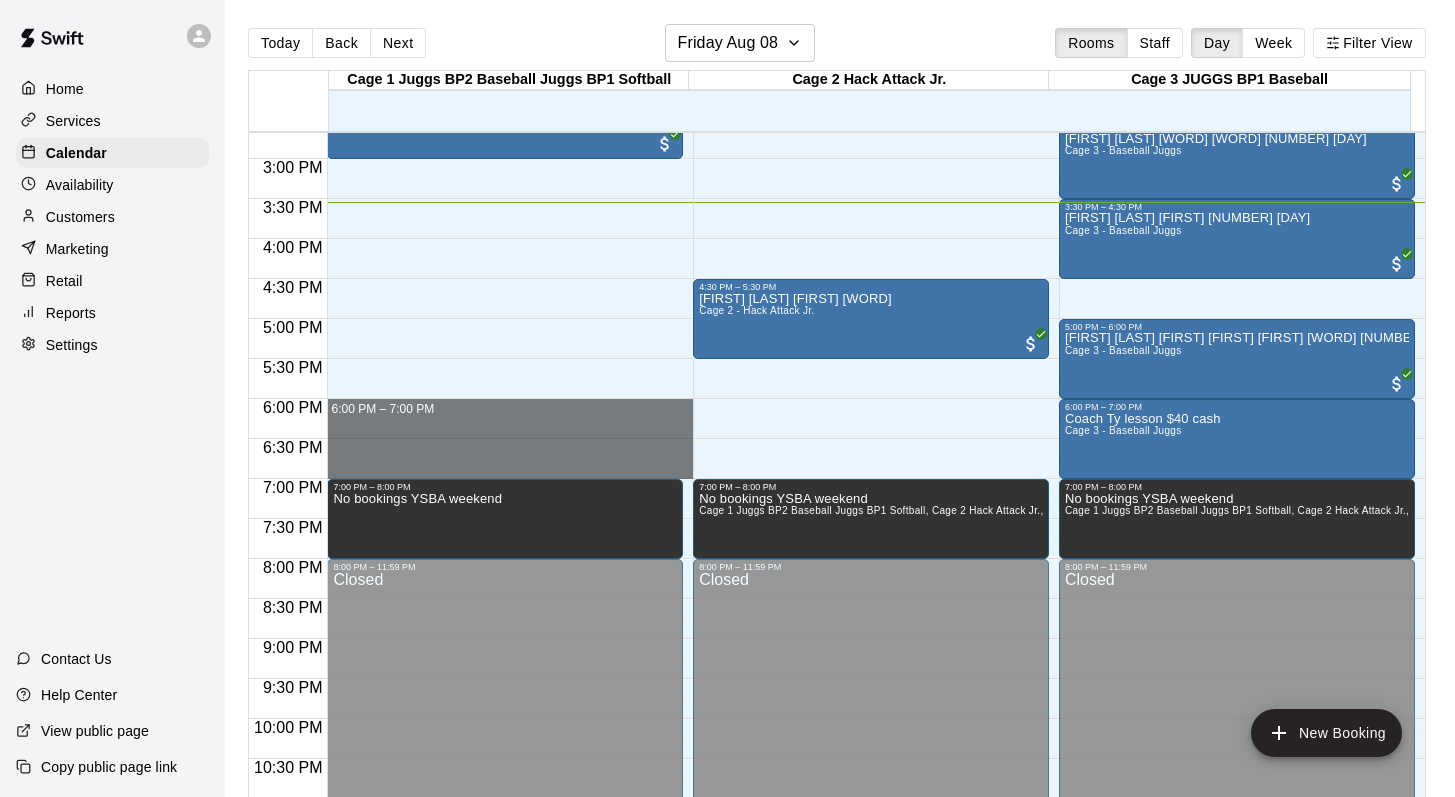 drag, startPoint x: 459, startPoint y: 406, endPoint x: 466, endPoint y: 466, distance: 60.40695 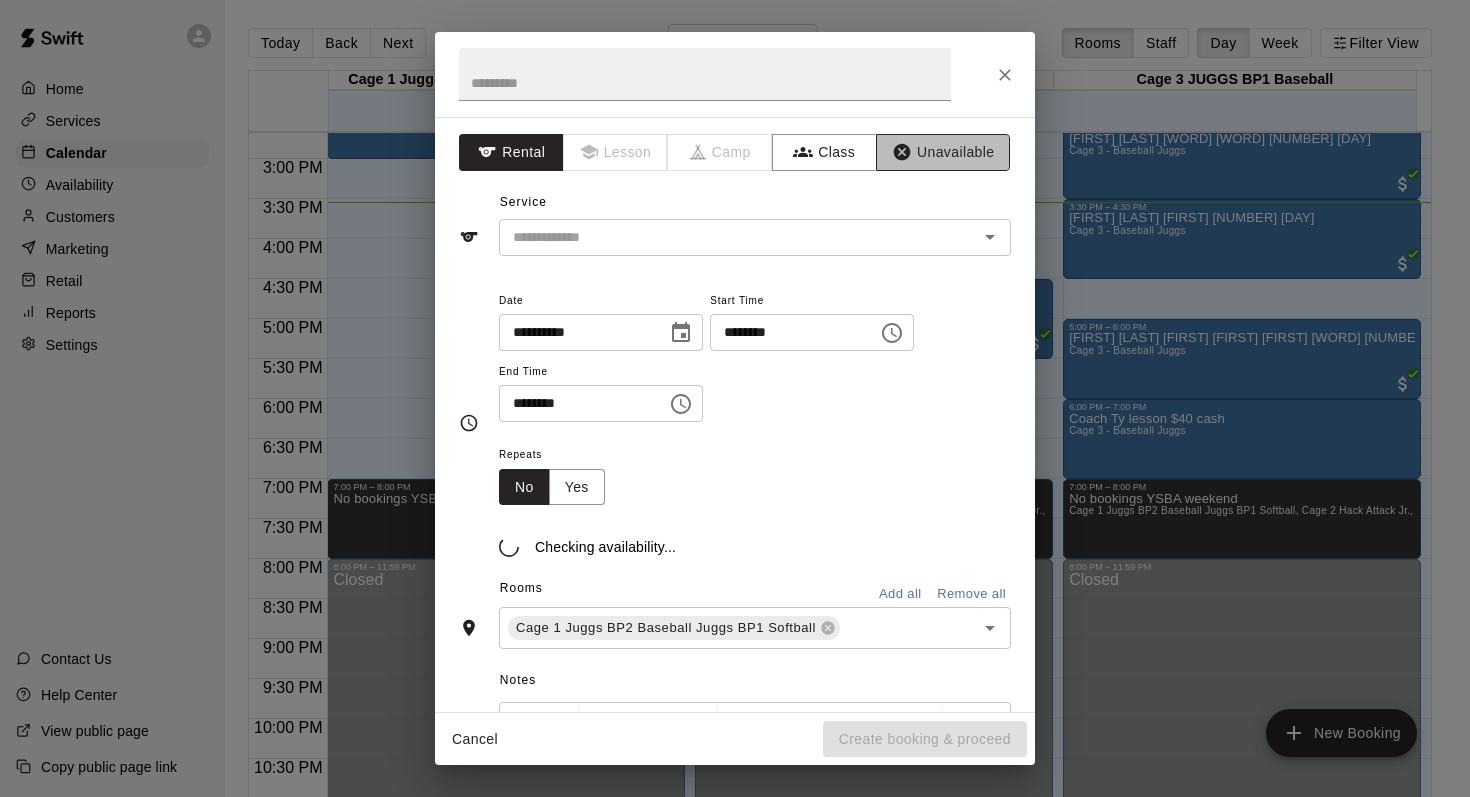 click 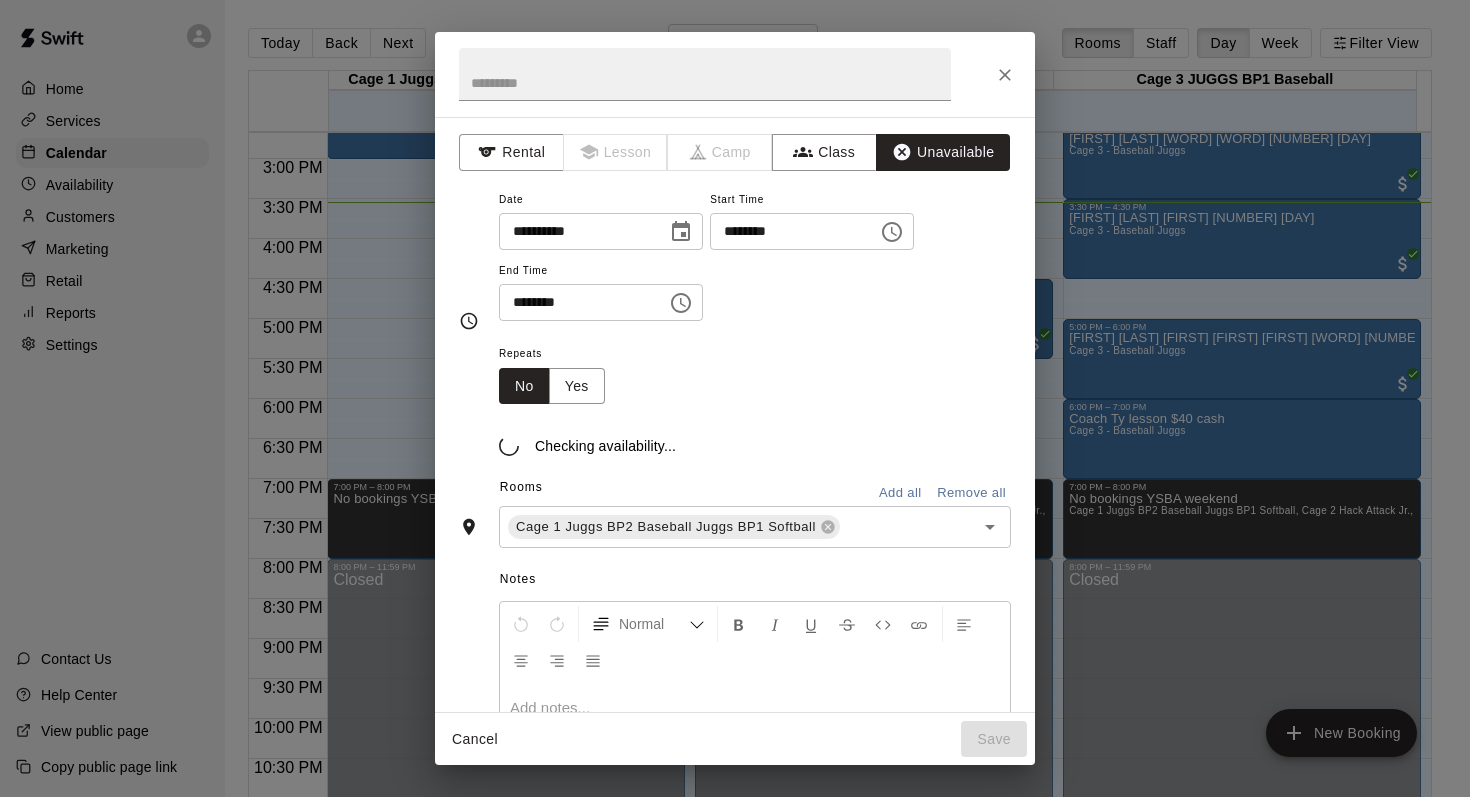 click on "Add all" at bounding box center (900, 493) 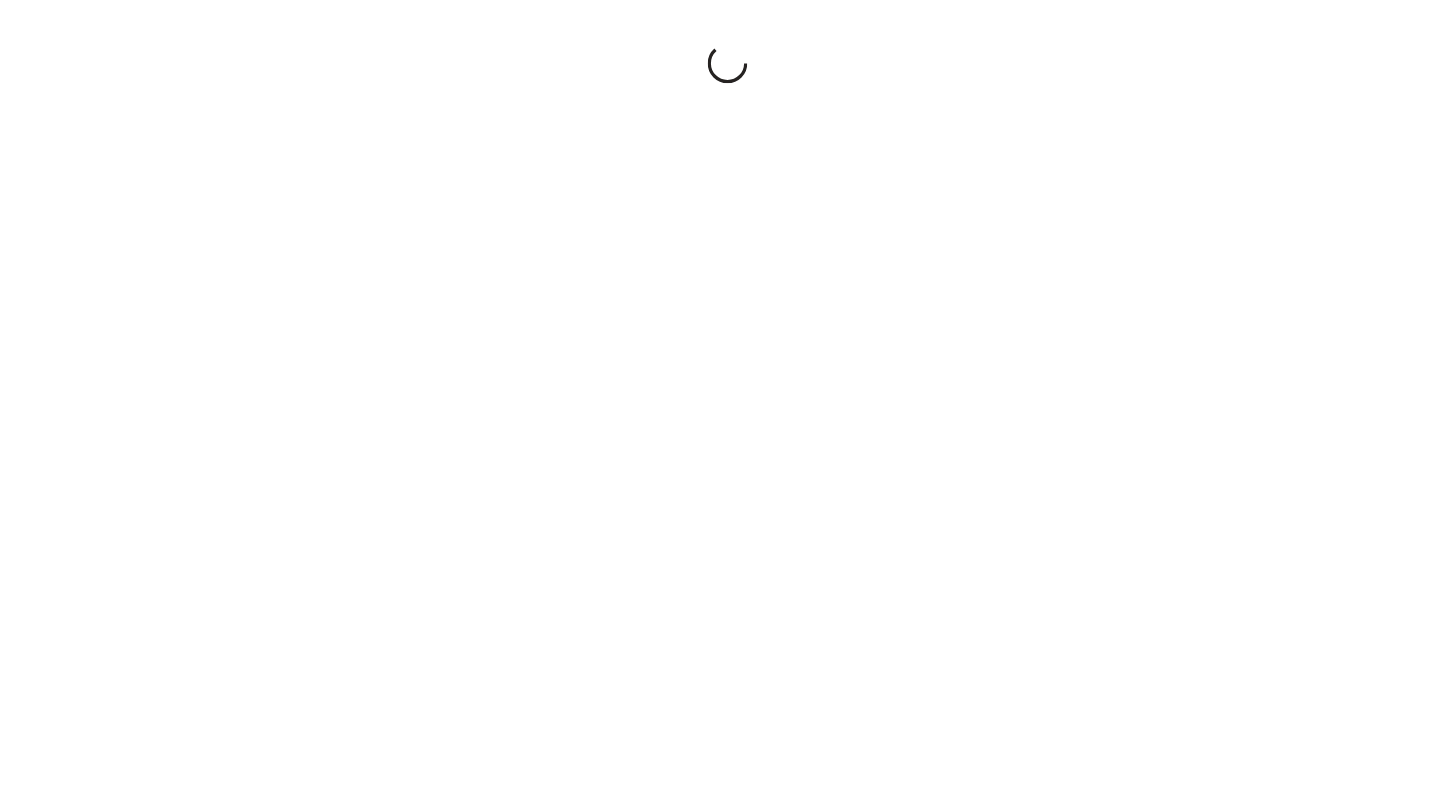 scroll, scrollTop: 0, scrollLeft: 0, axis: both 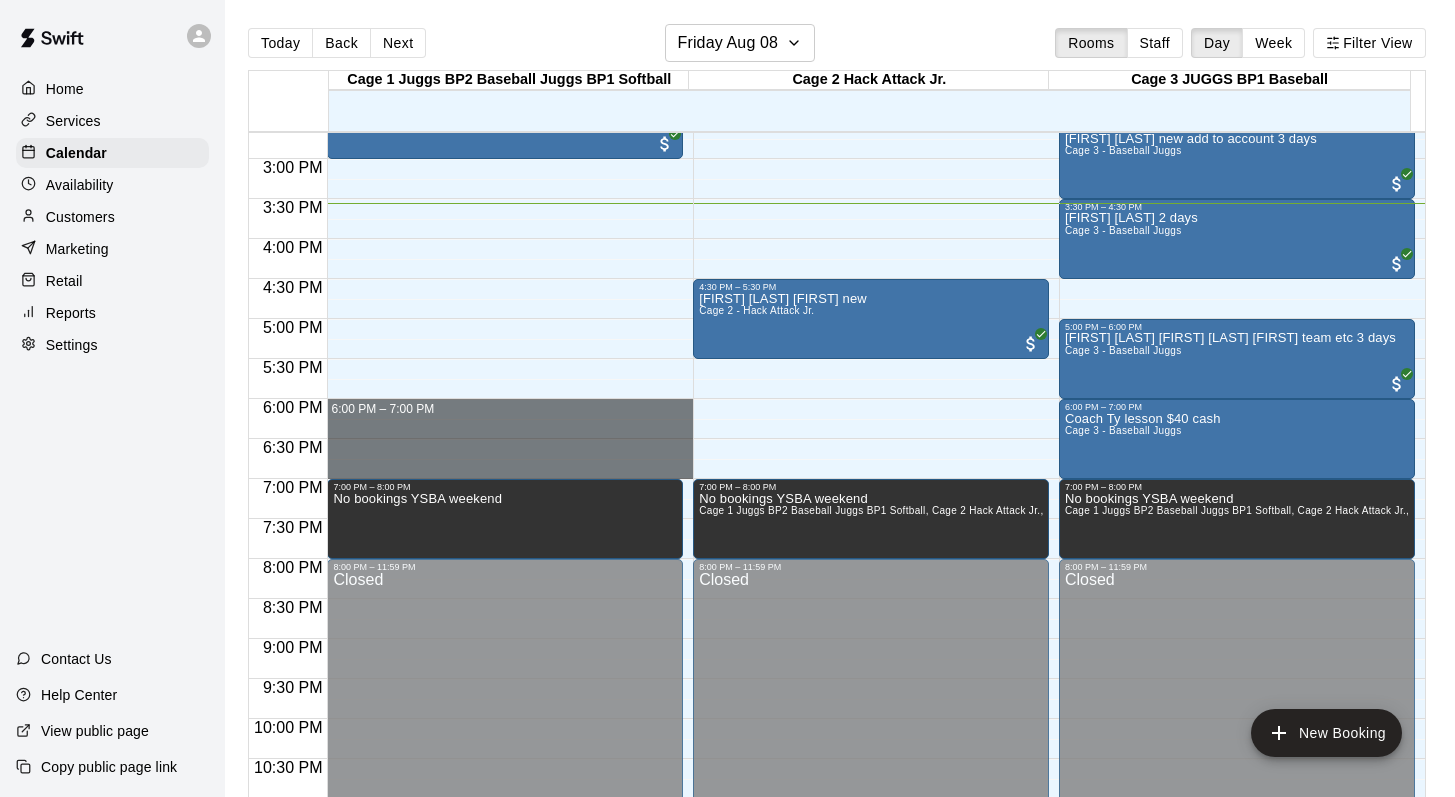 drag, startPoint x: 483, startPoint y: 409, endPoint x: 480, endPoint y: 468, distance: 59.07622 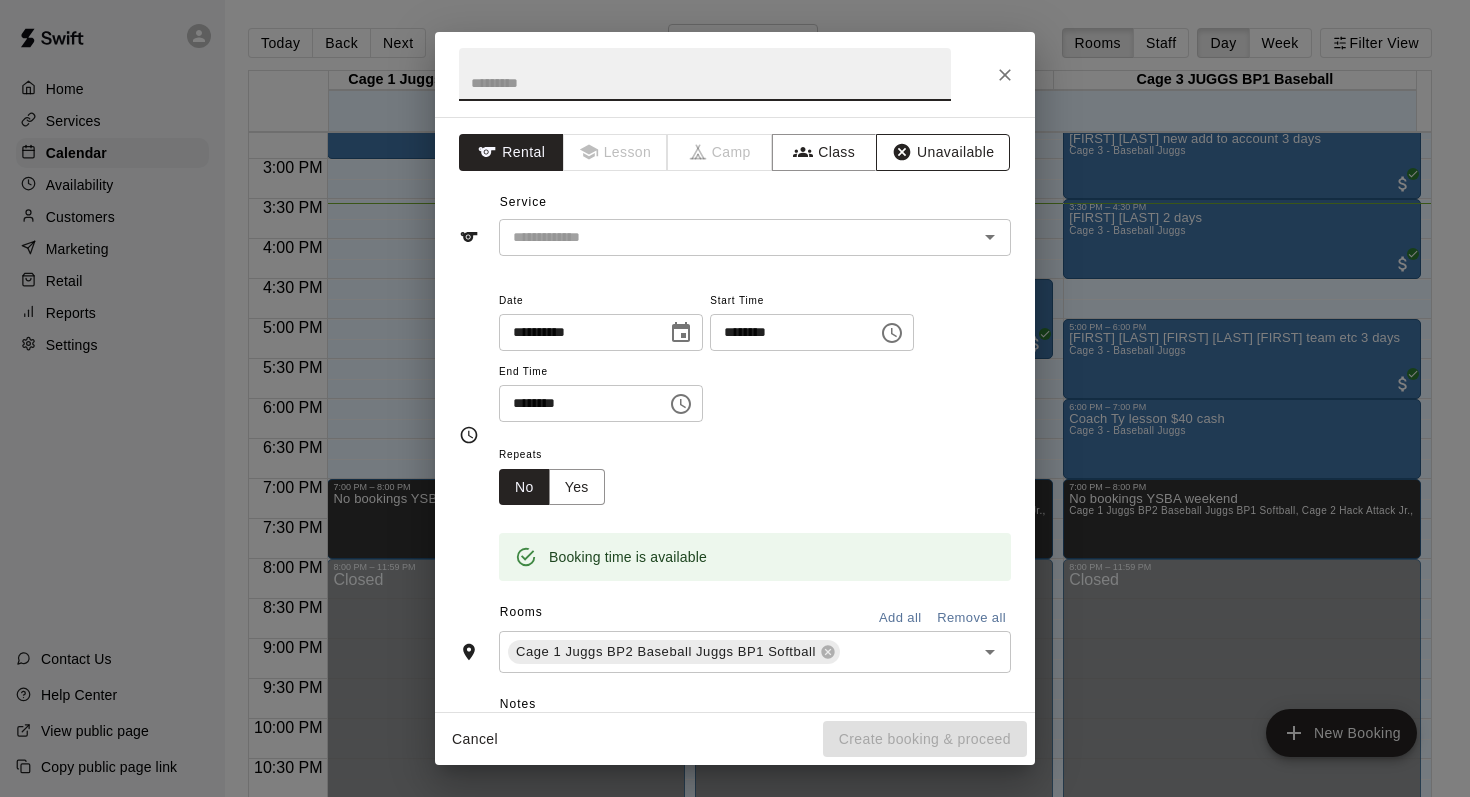 click on "Unavailable" at bounding box center (943, 152) 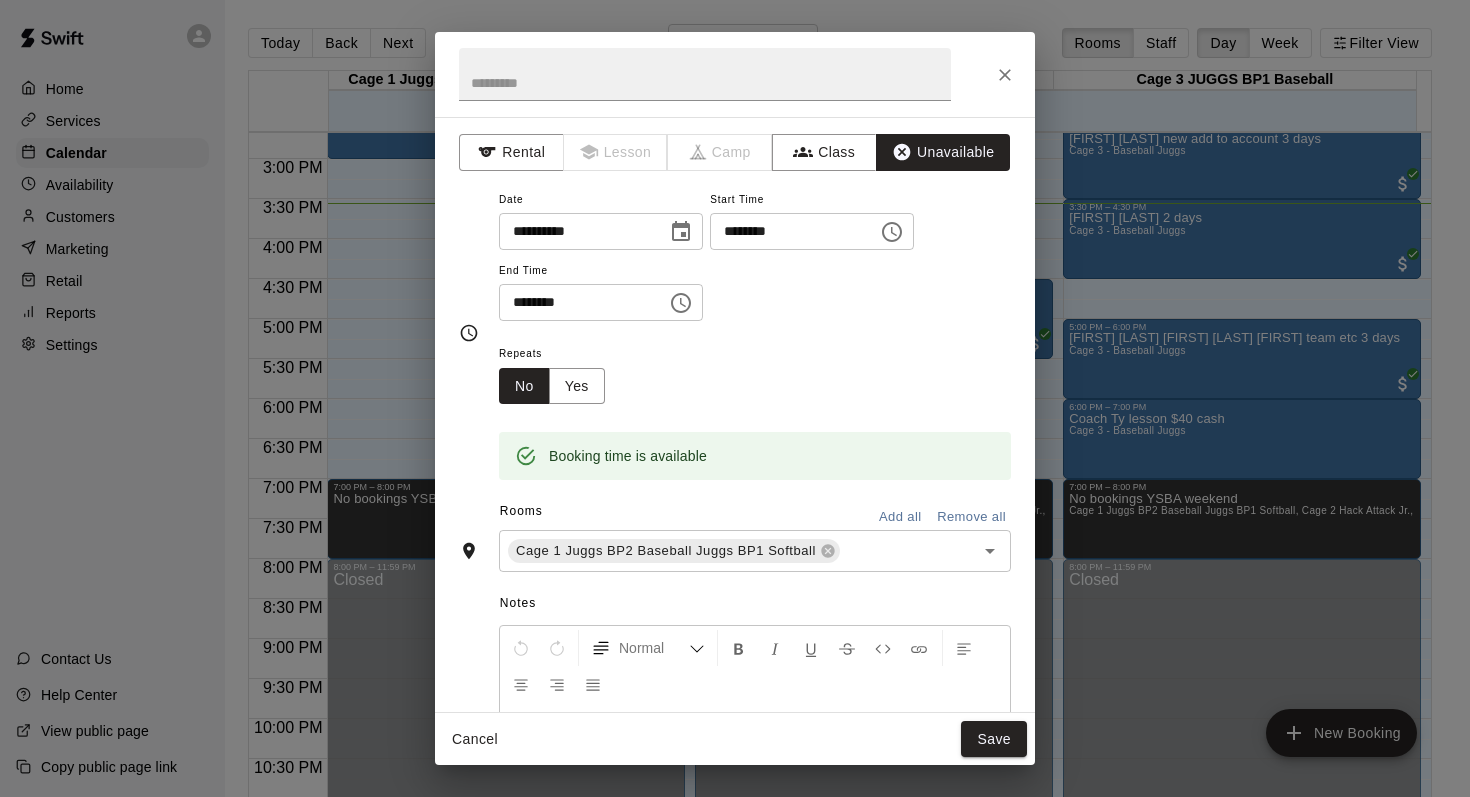 click on "Add all" at bounding box center (900, 517) 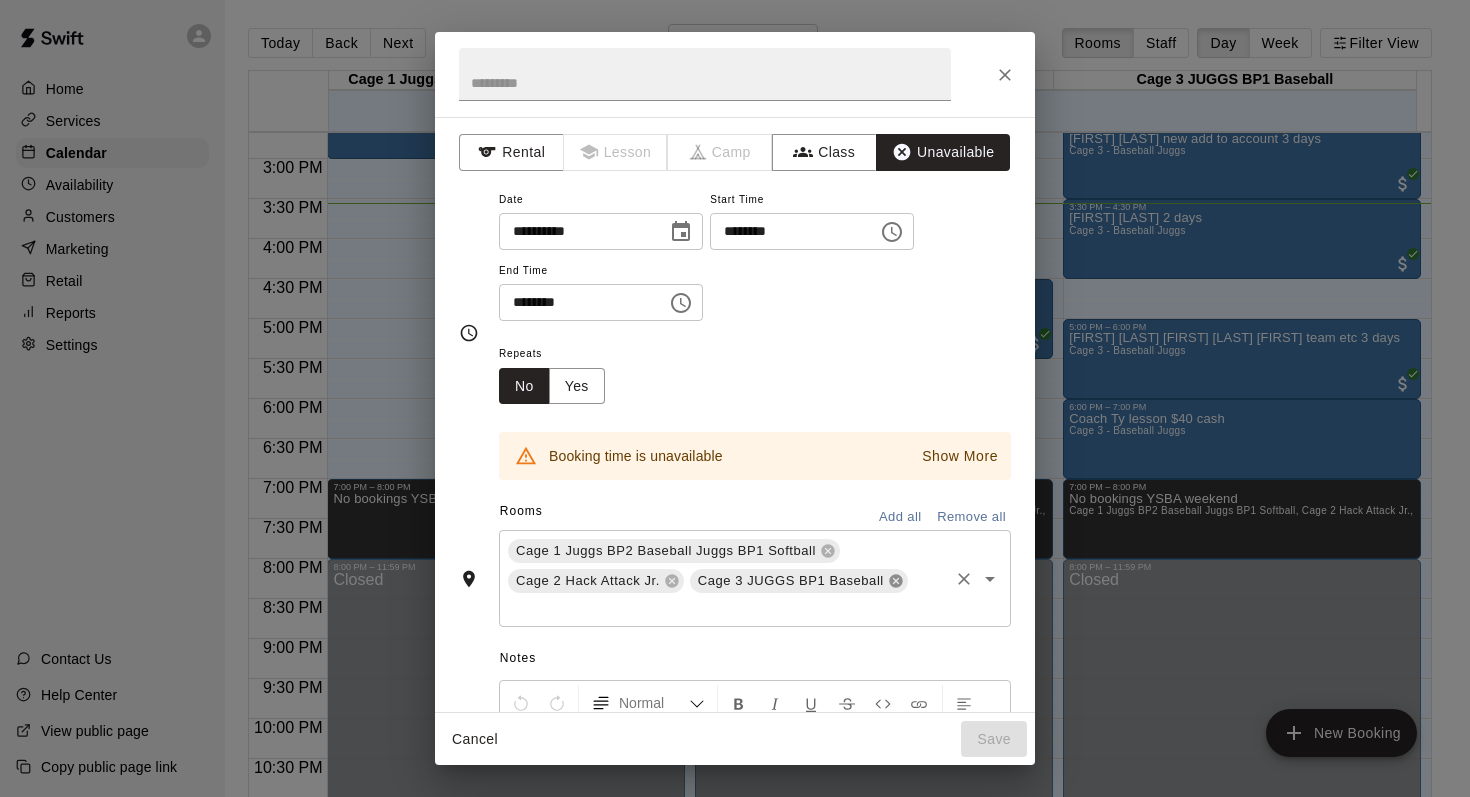 click 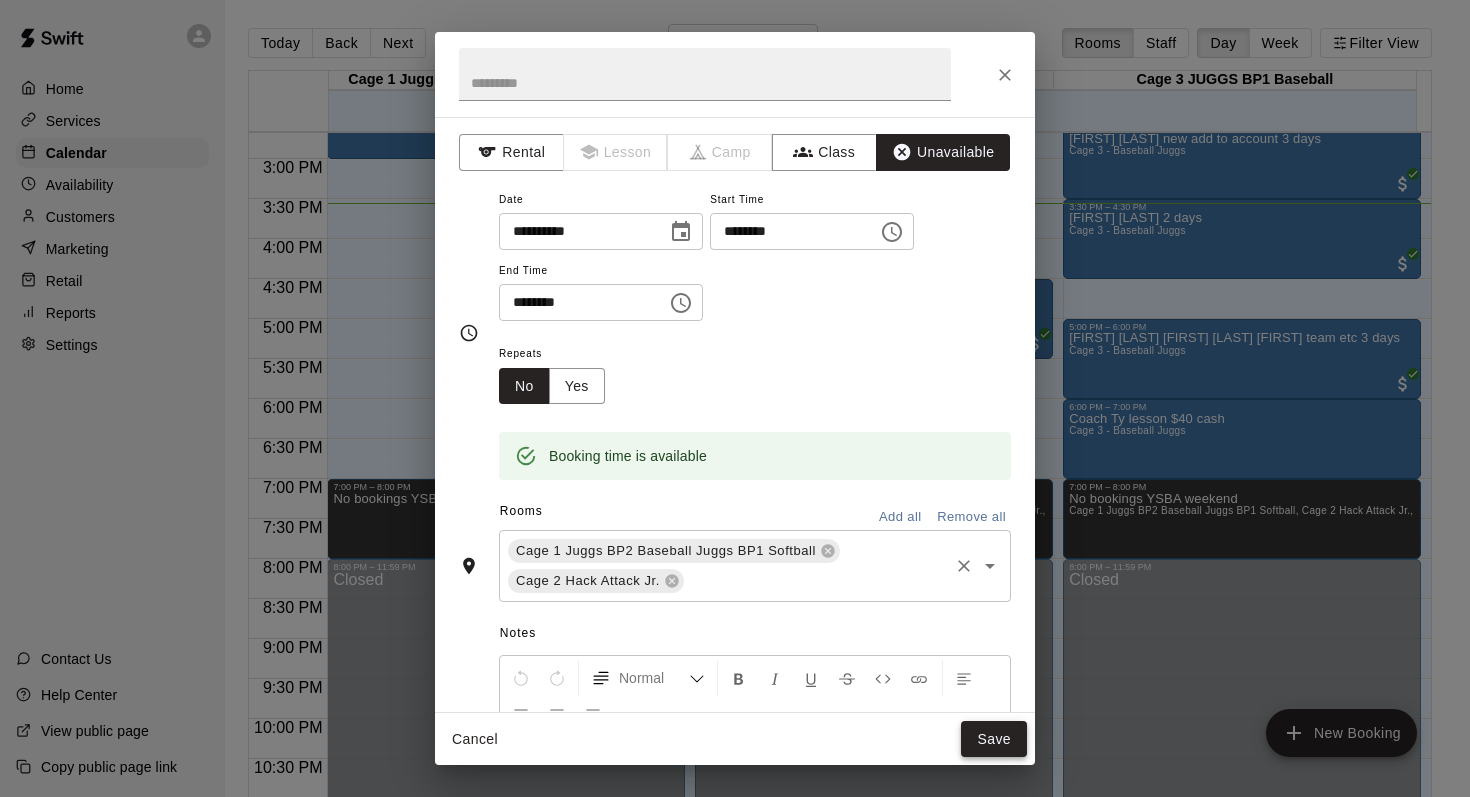 click on "Save" at bounding box center (994, 739) 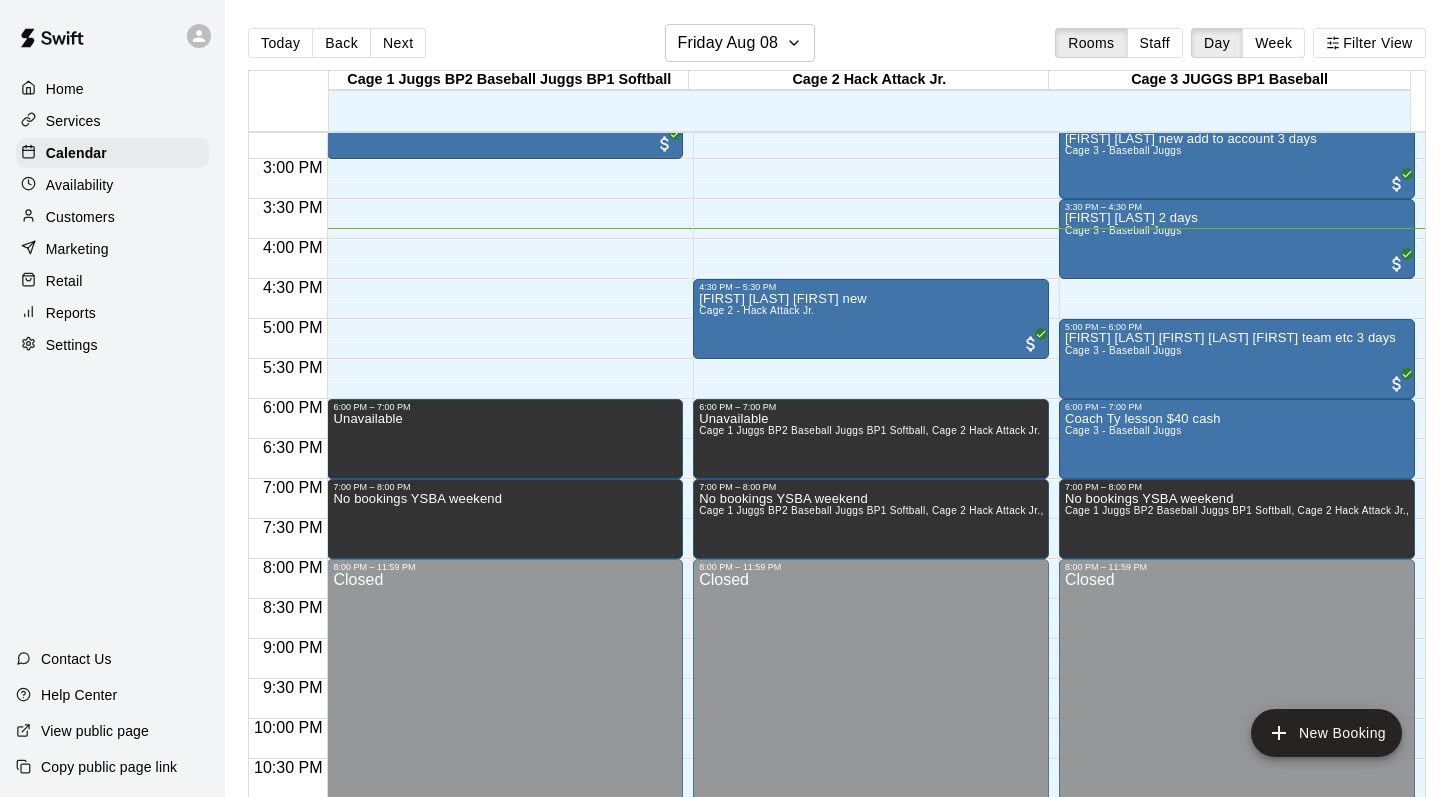 click on "Today Back Next Friday Aug 08 Rooms Staff Day Week Filter View" at bounding box center (837, 47) 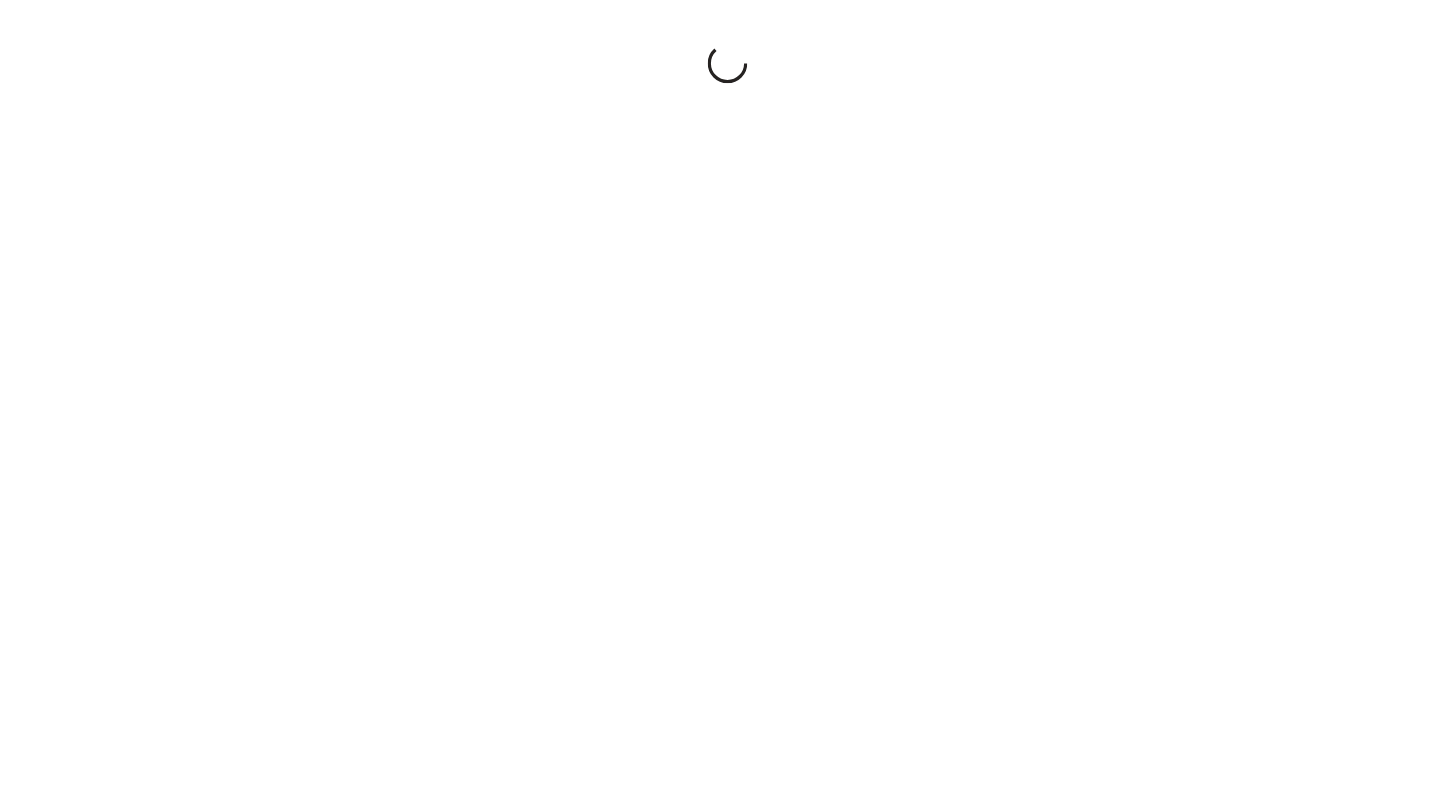 scroll, scrollTop: 0, scrollLeft: 0, axis: both 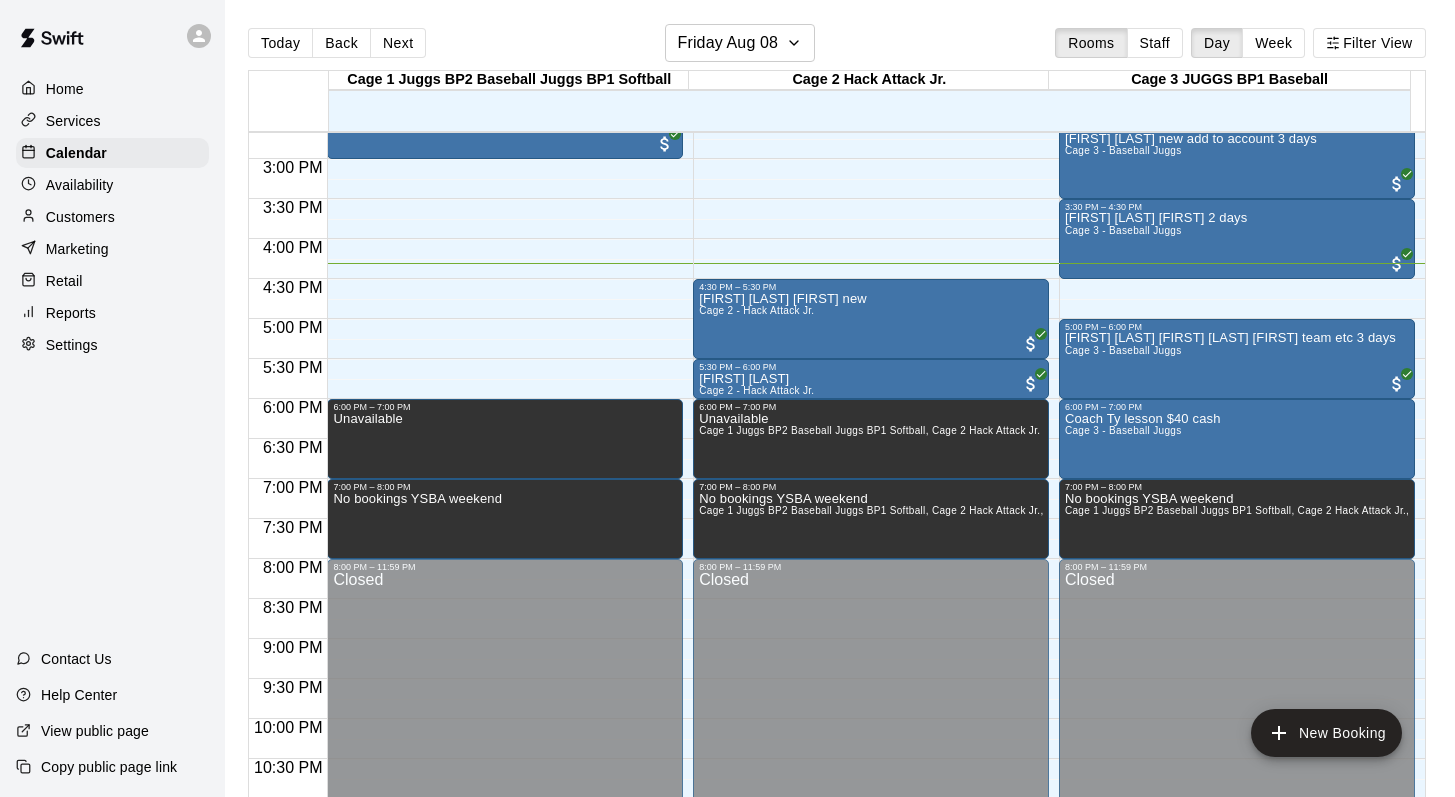 click on "Customers" at bounding box center (80, 217) 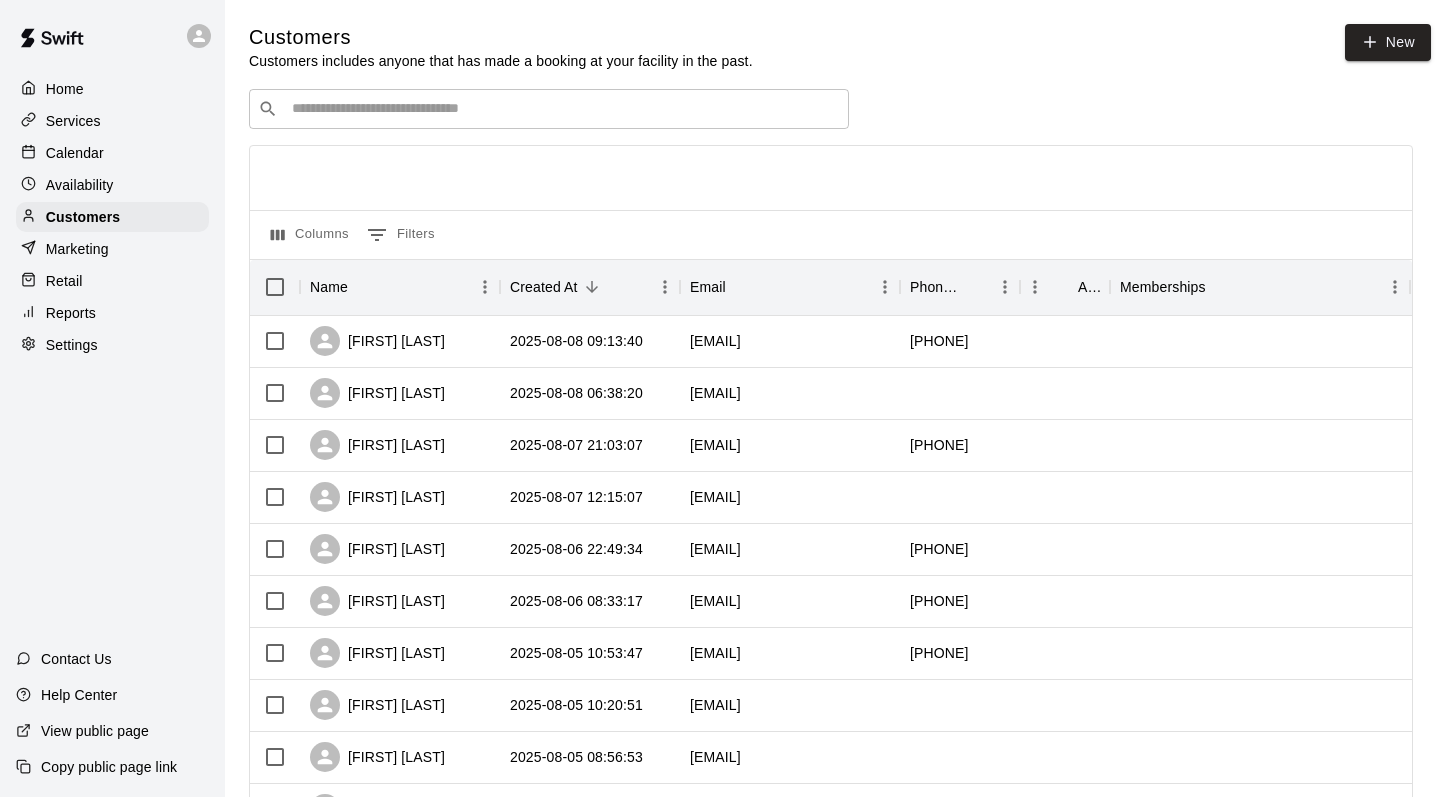click on "​ ​" at bounding box center (549, 109) 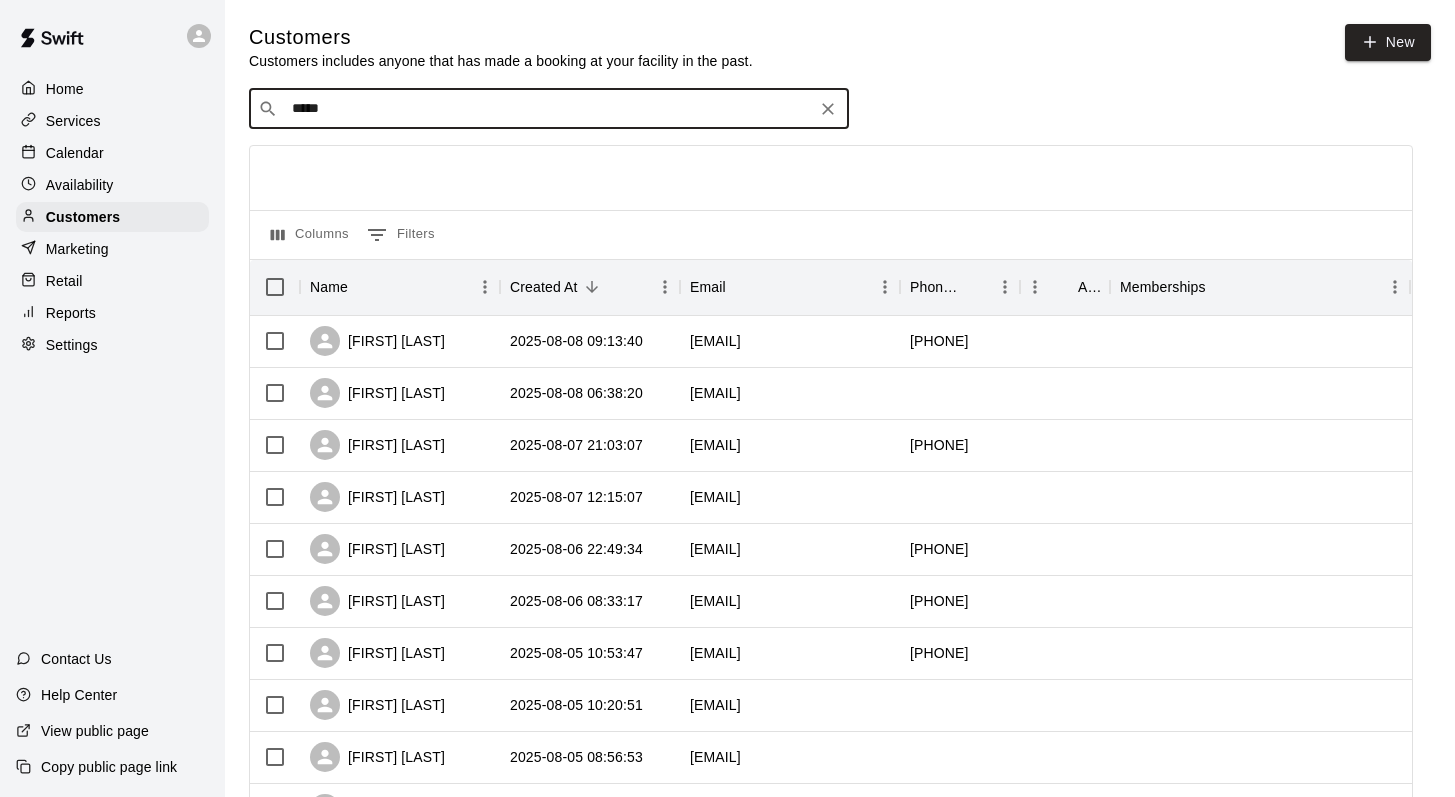type on "******" 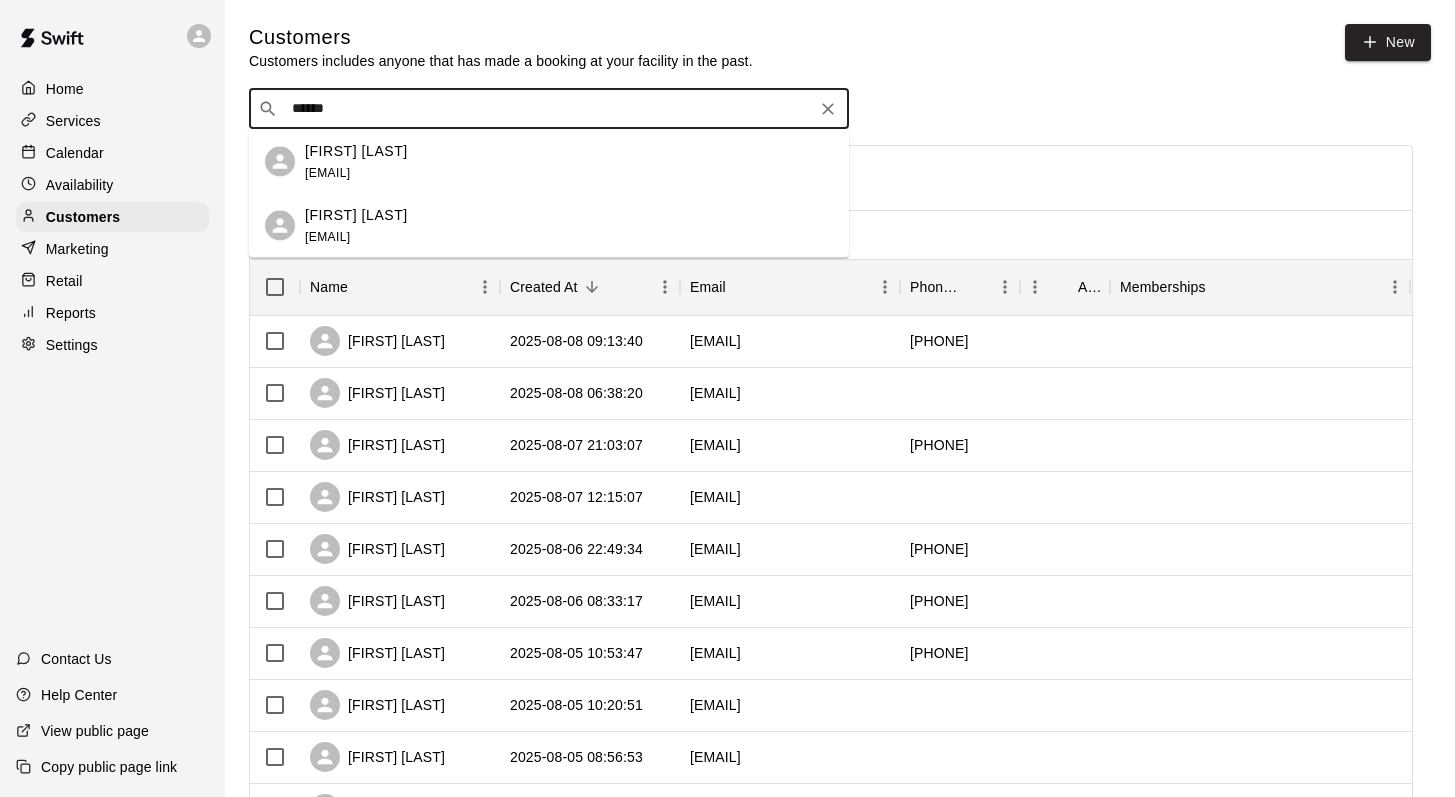 click on "[FIRST] [LAST]" at bounding box center (356, 150) 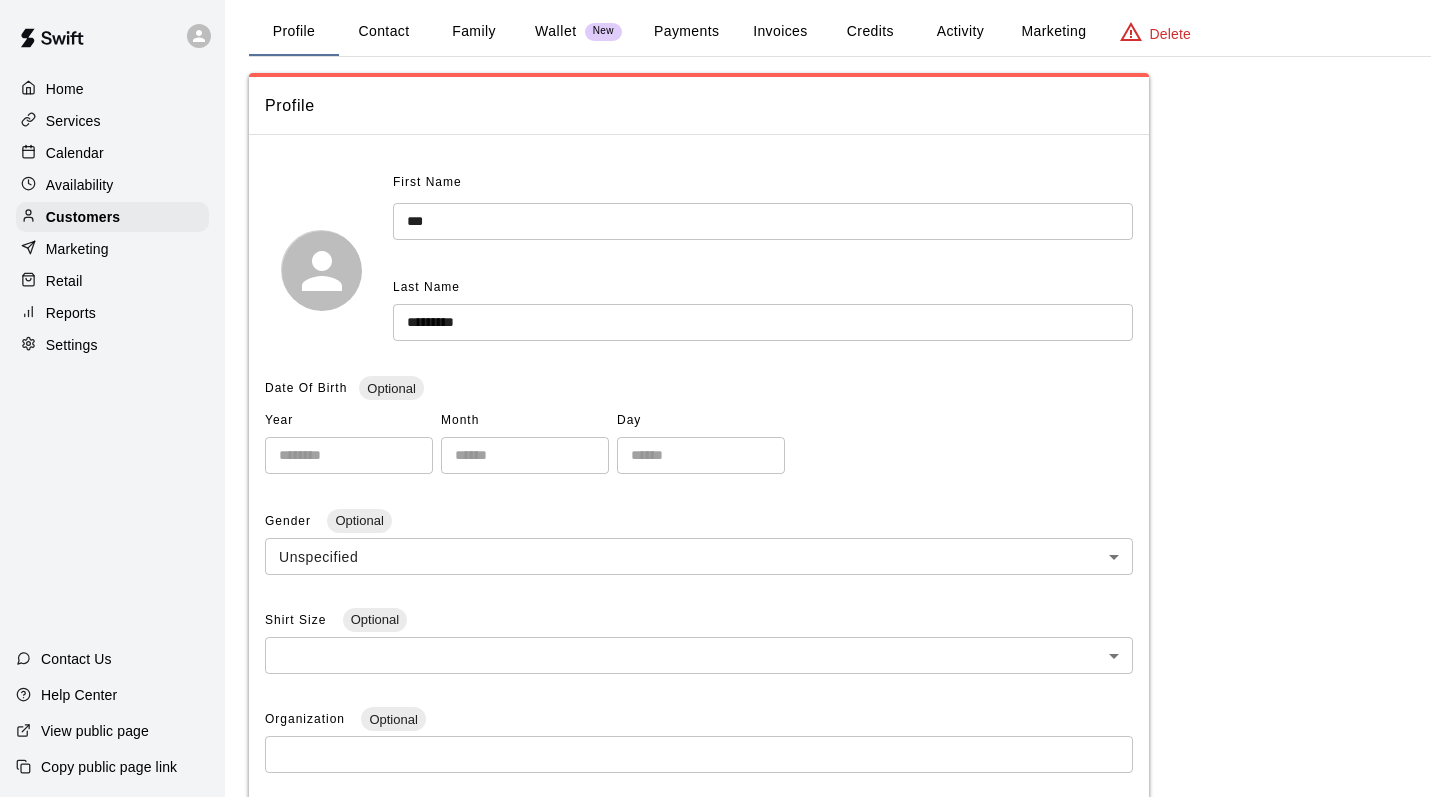 scroll, scrollTop: 0, scrollLeft: 0, axis: both 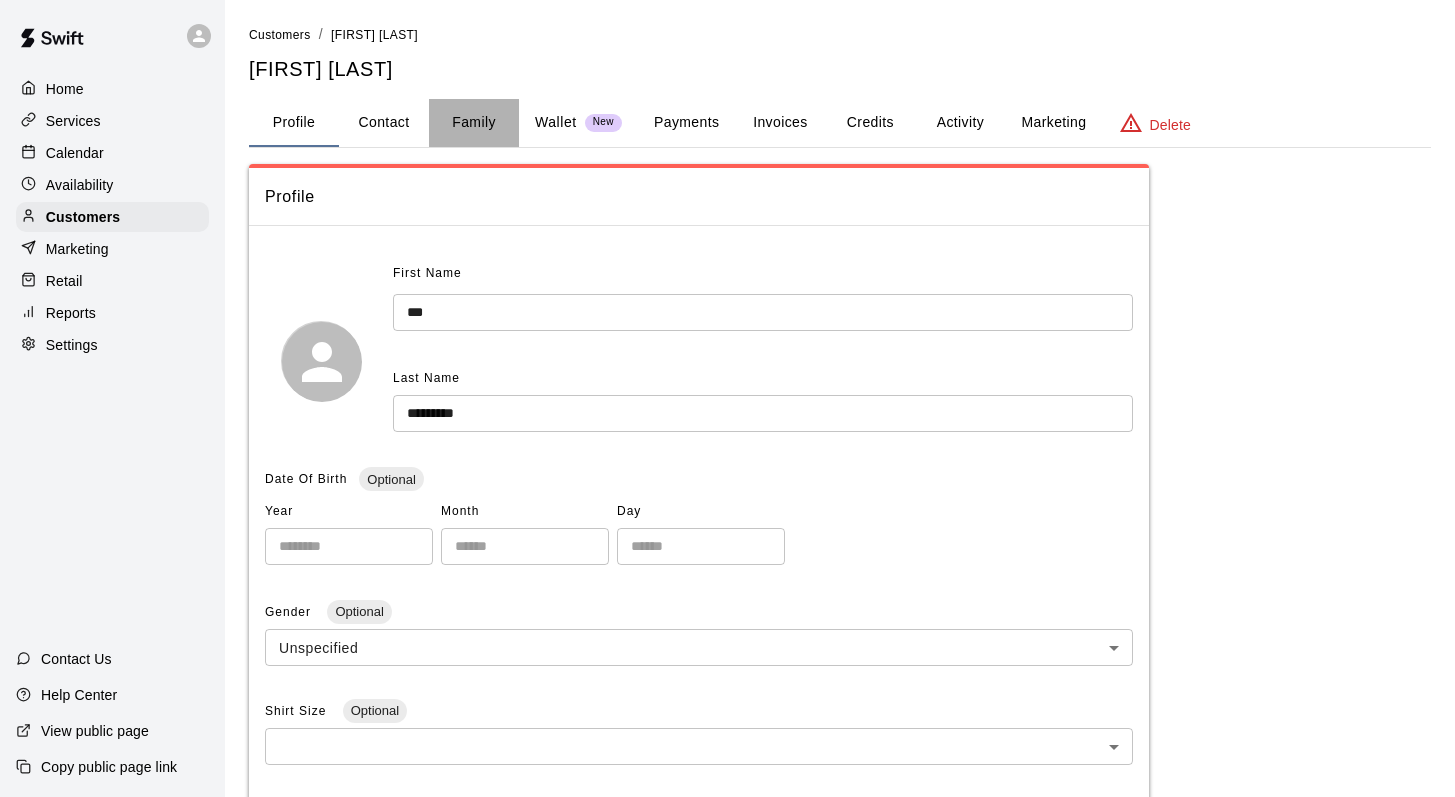 click on "Family" at bounding box center (474, 123) 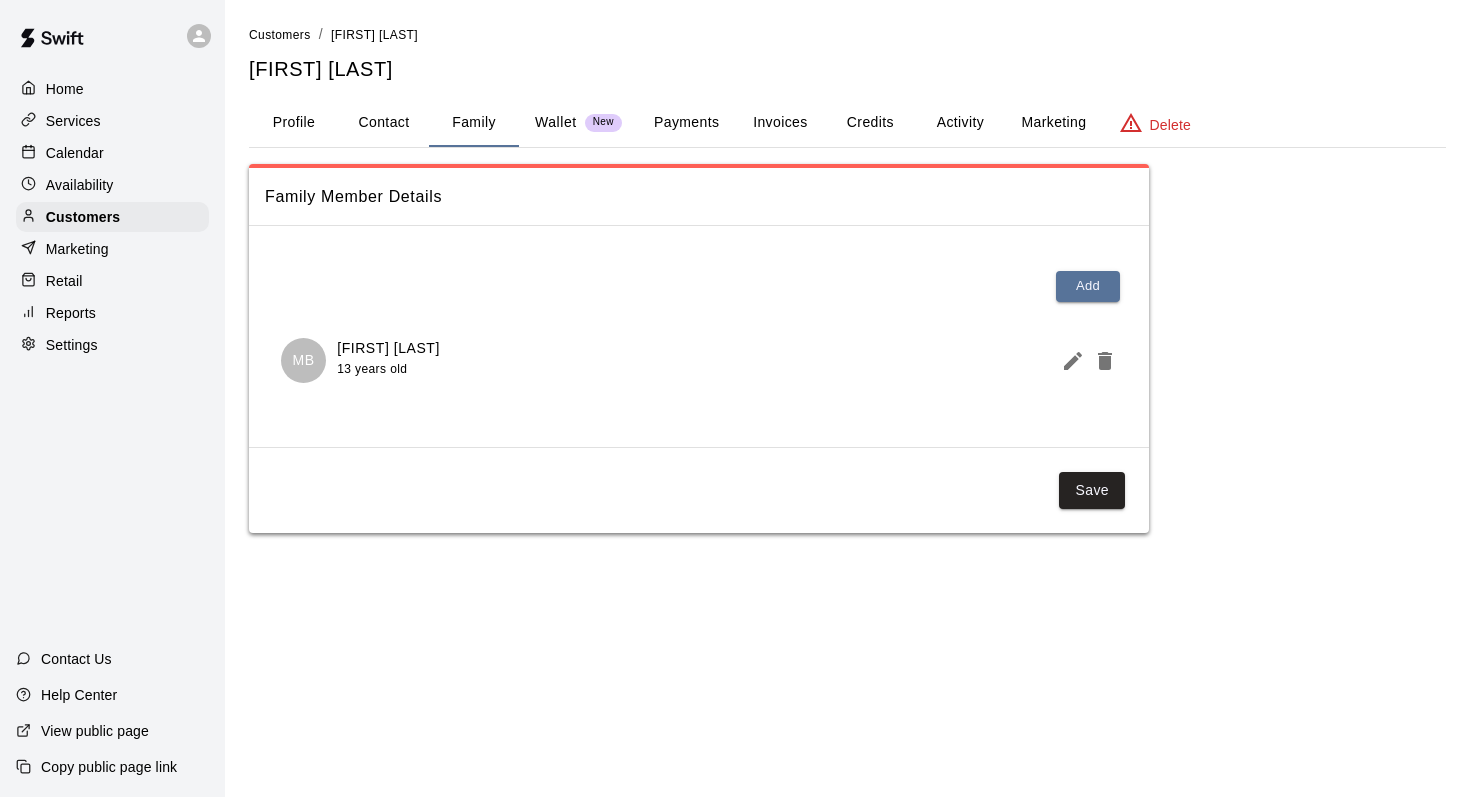 click on "Activity" at bounding box center (960, 123) 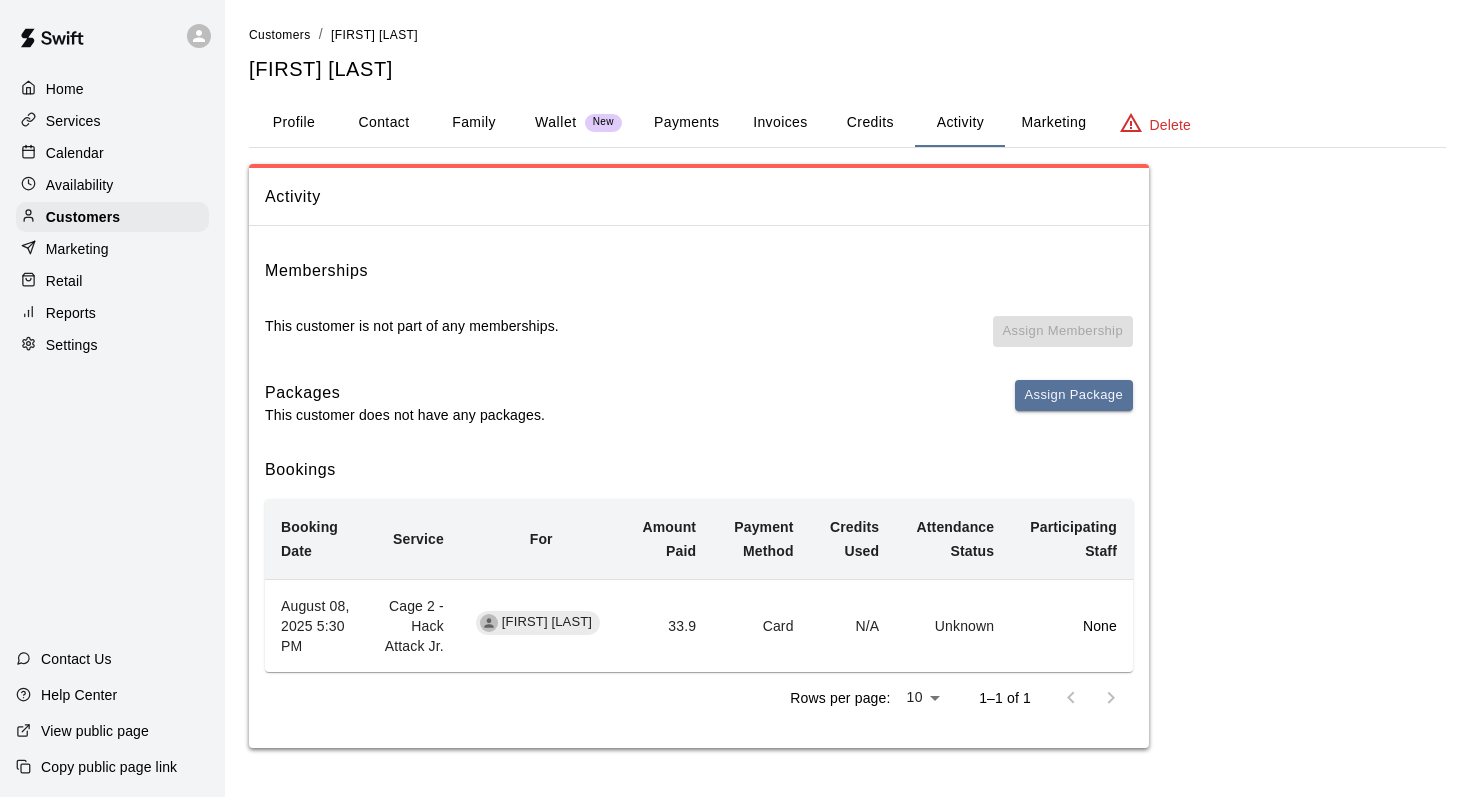 click on "Calendar" at bounding box center [75, 153] 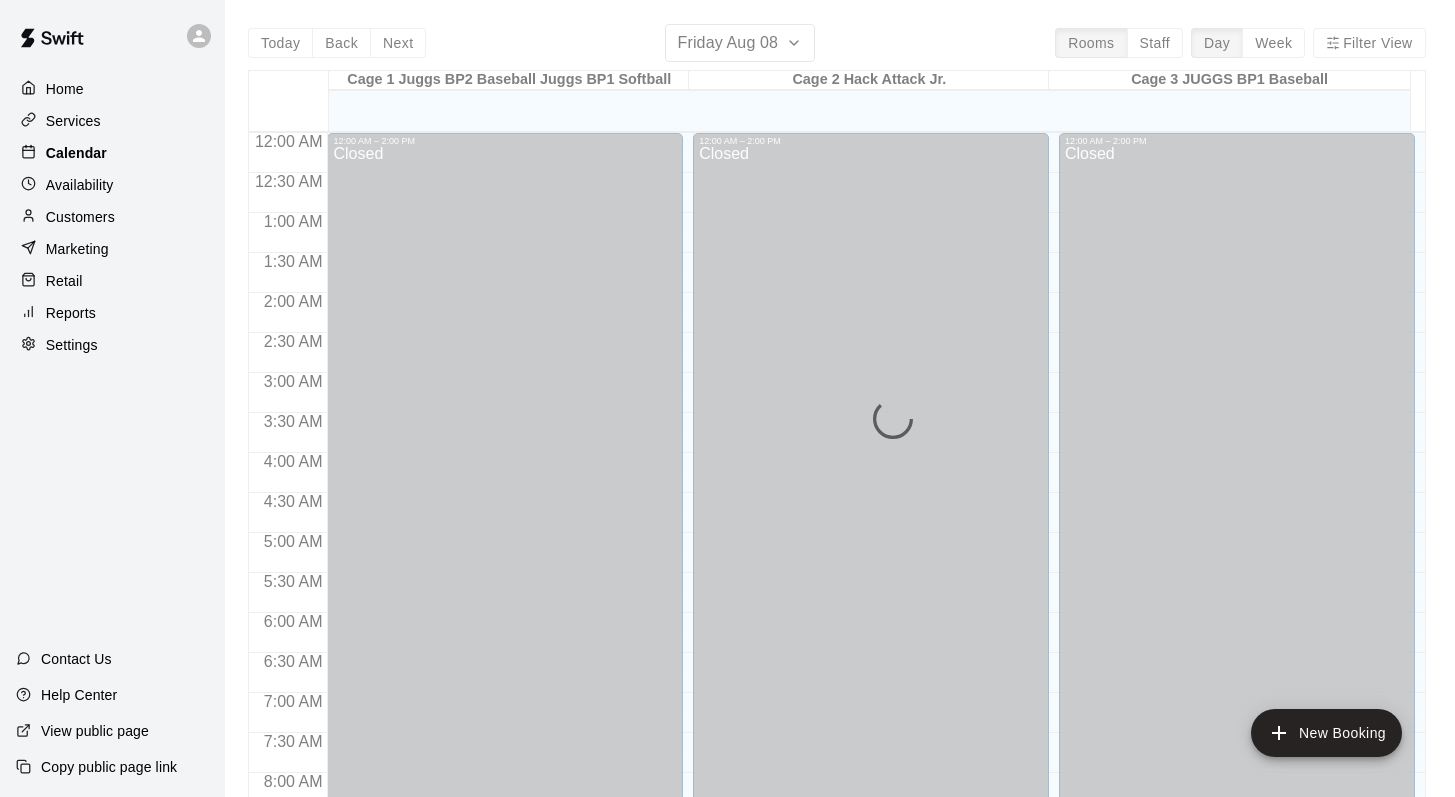 scroll, scrollTop: 1174, scrollLeft: 0, axis: vertical 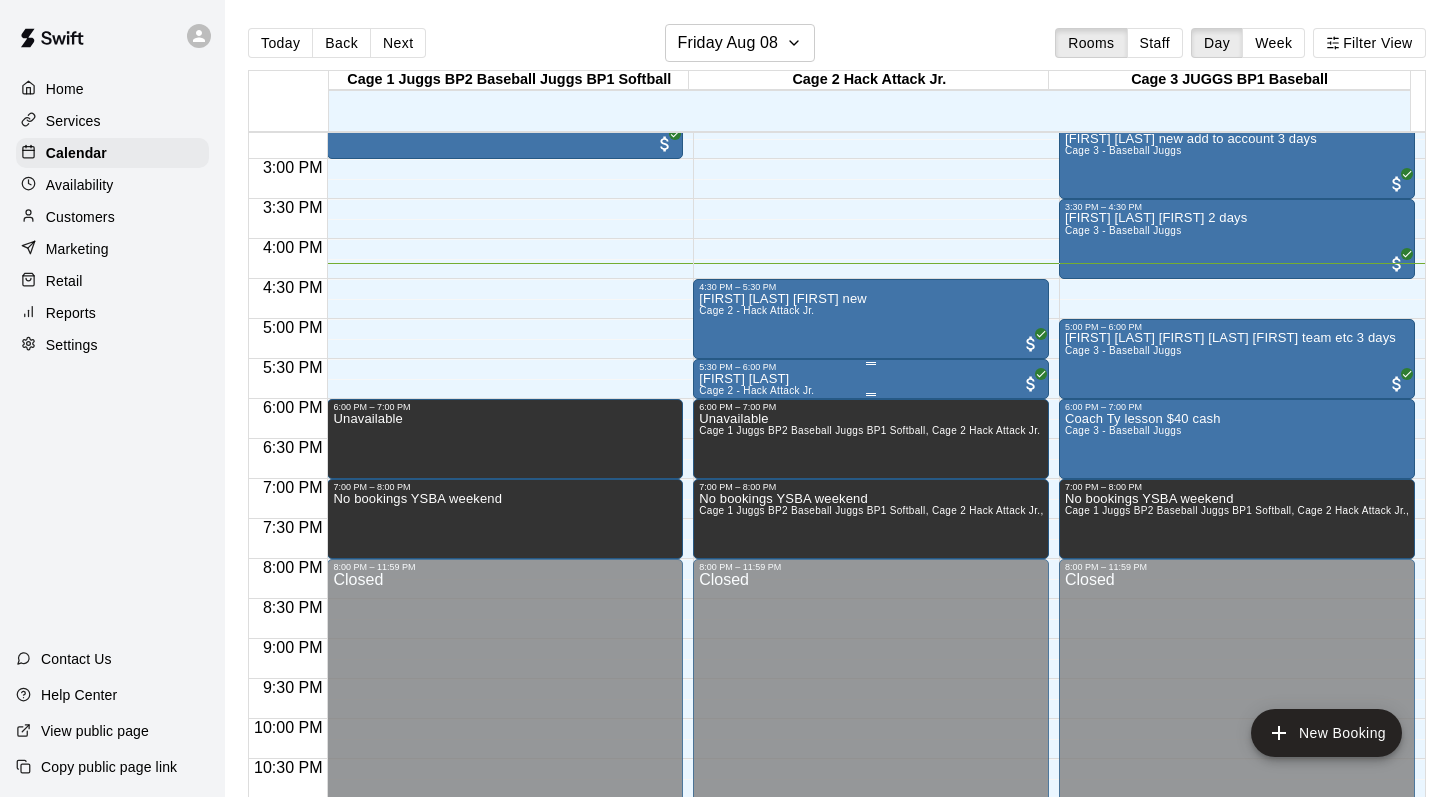 click on "Cage 2 - Hack Attack Jr." at bounding box center (756, 390) 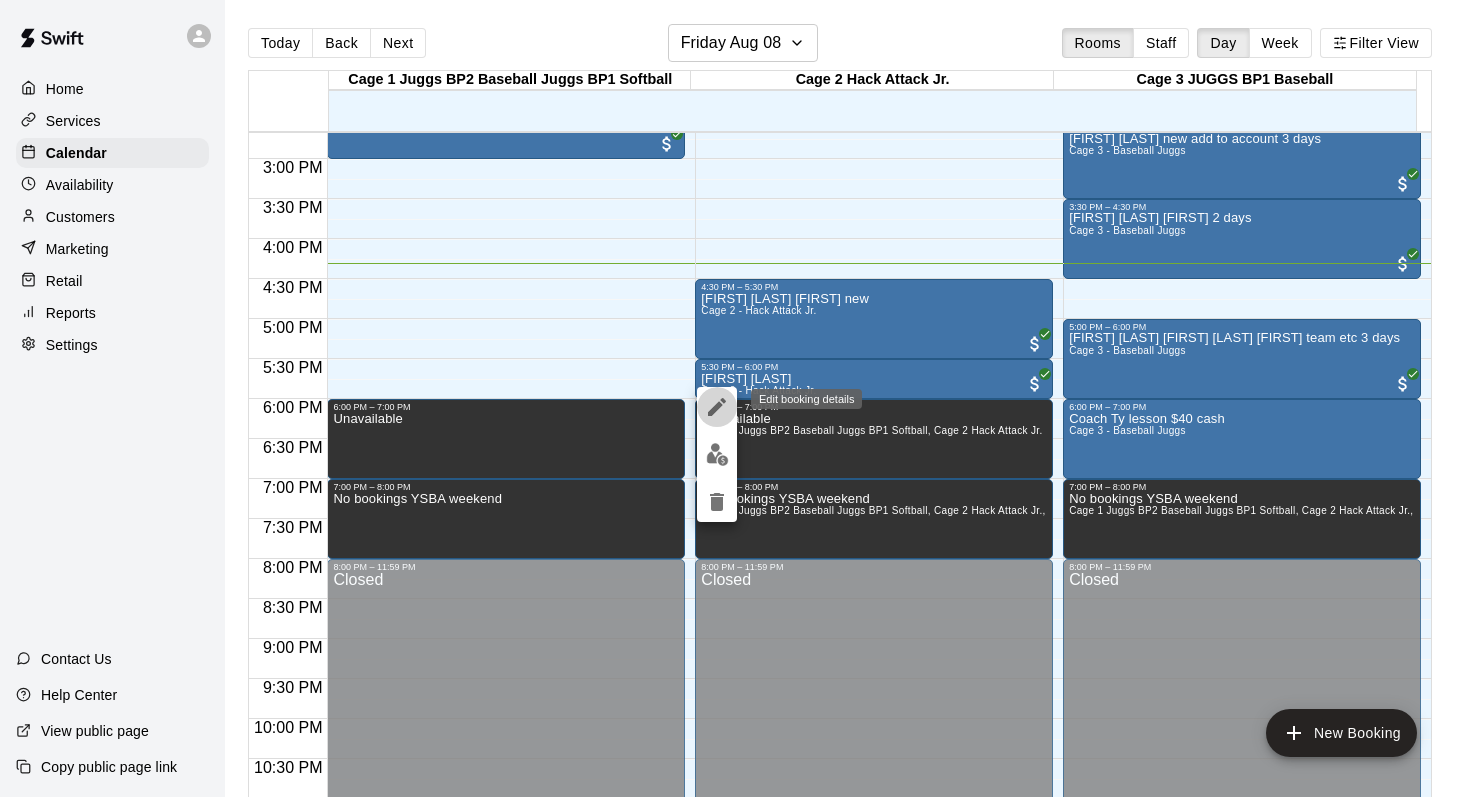 click 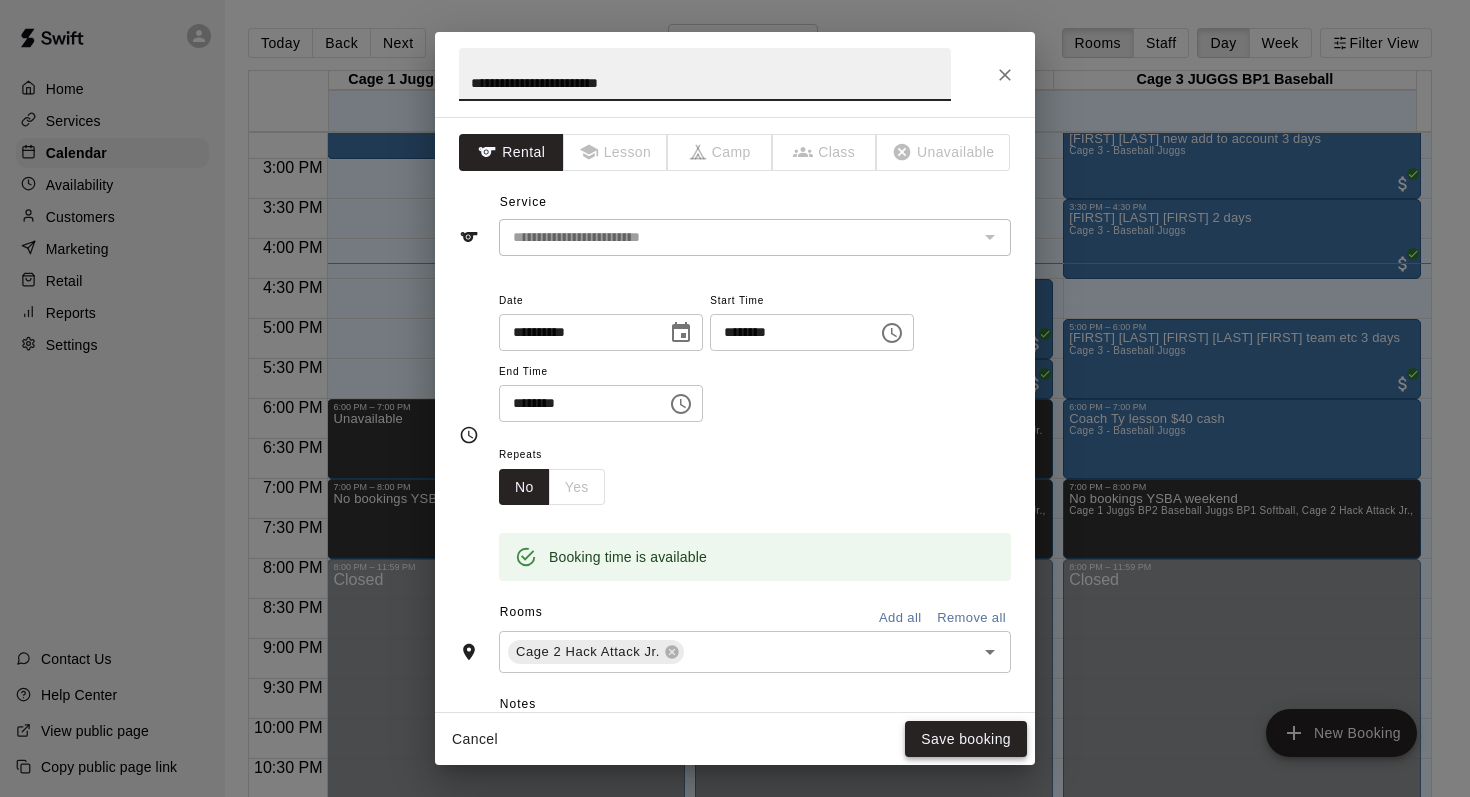 type on "**********" 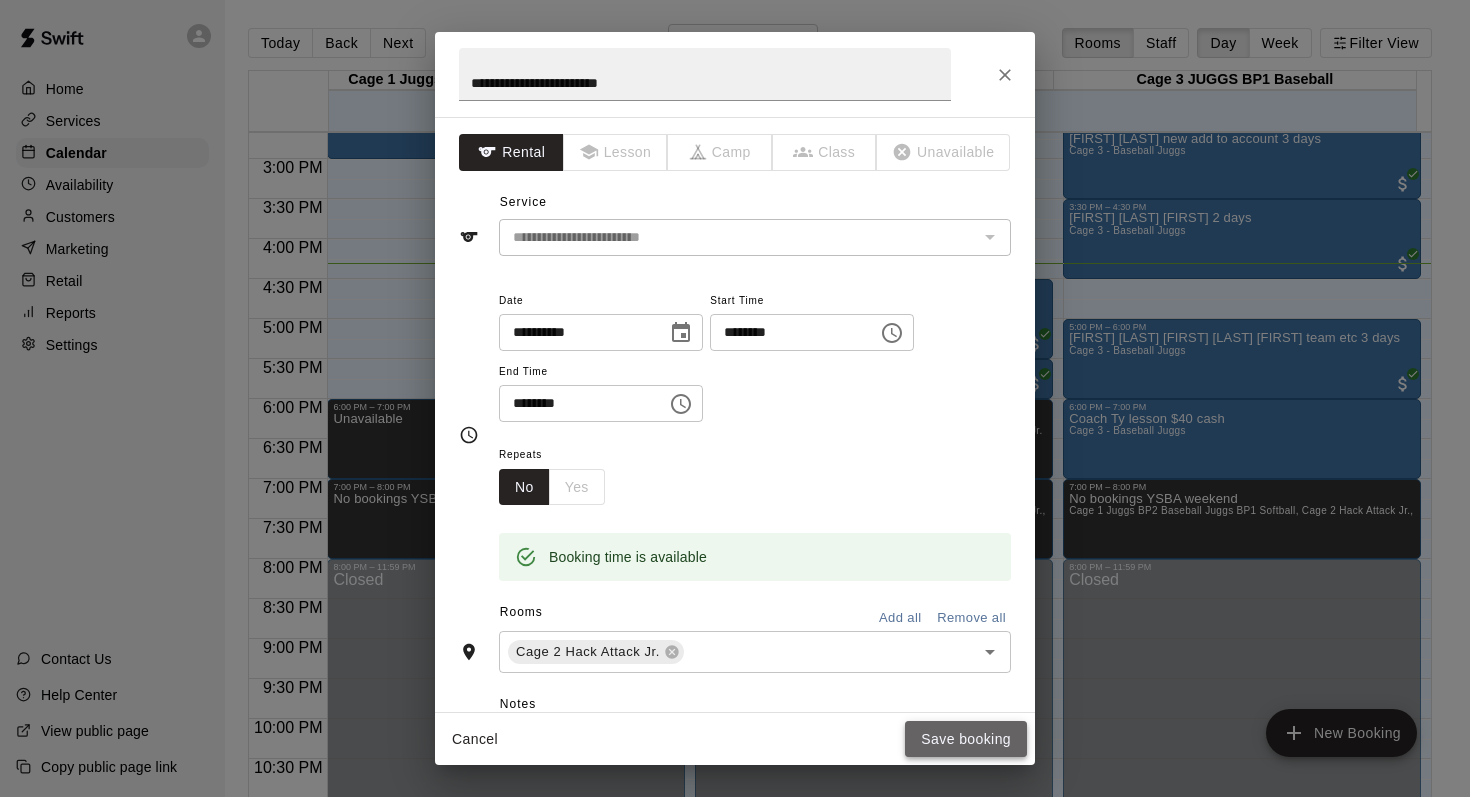 click on "Save booking" at bounding box center (966, 739) 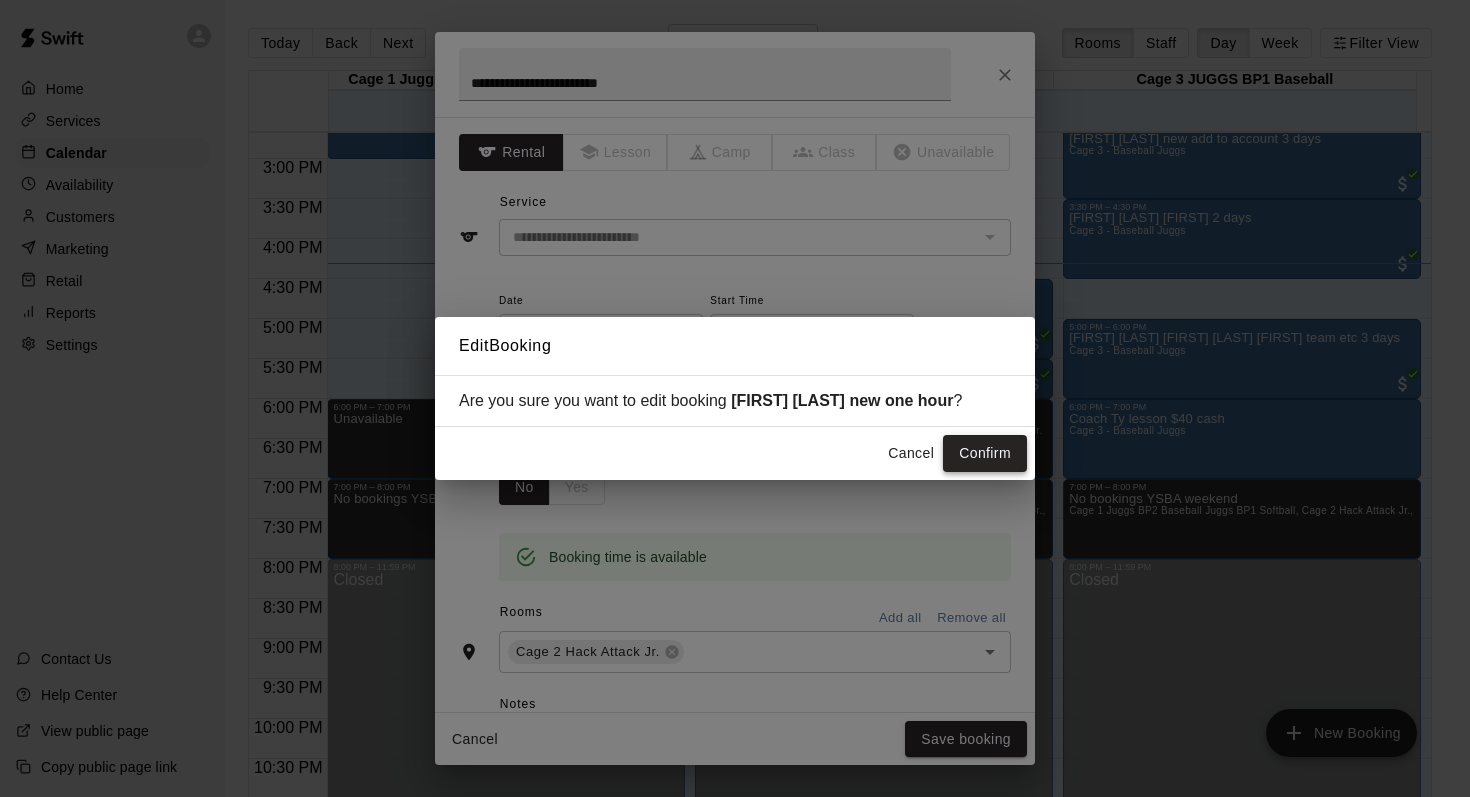 click on "Confirm" at bounding box center [985, 453] 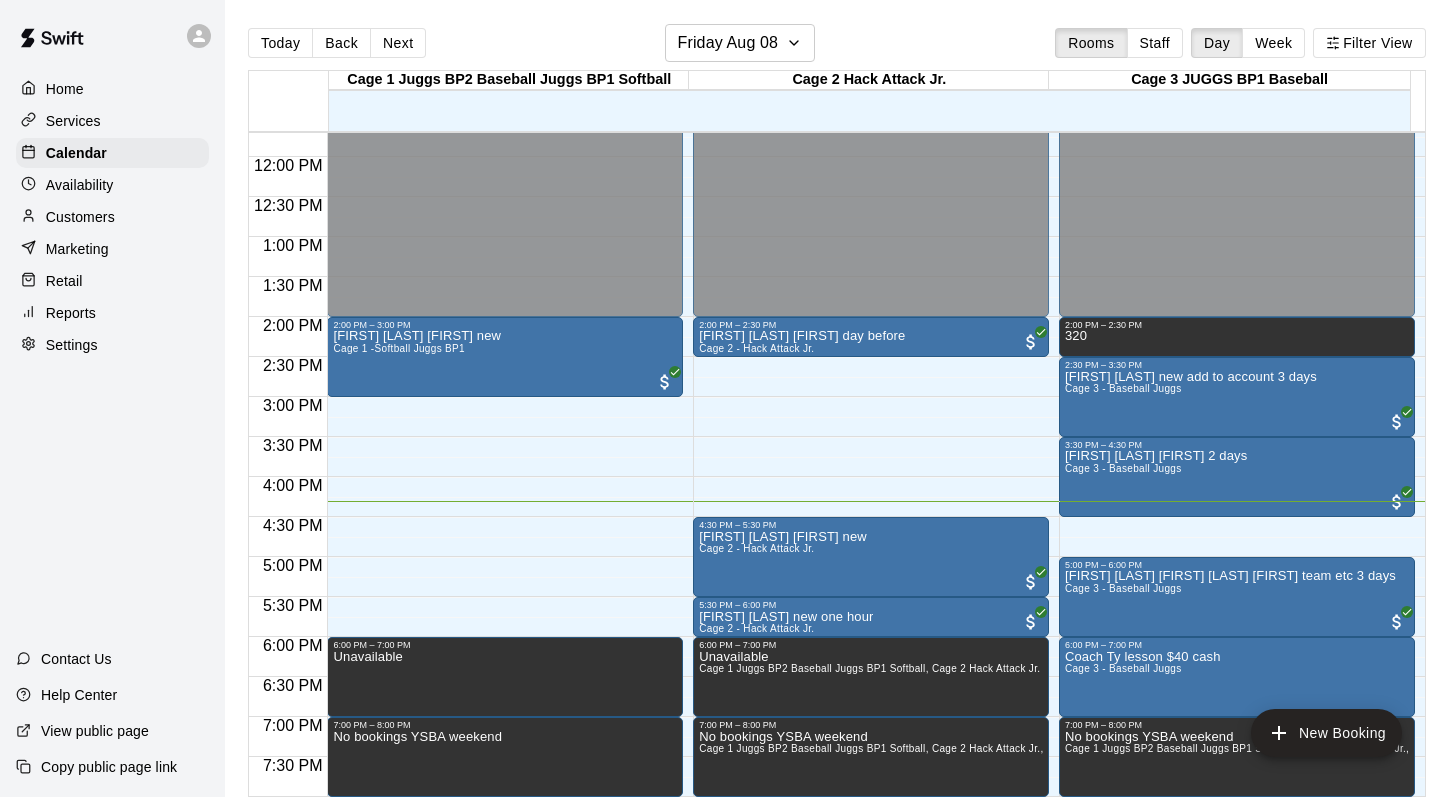 scroll, scrollTop: 932, scrollLeft: 0, axis: vertical 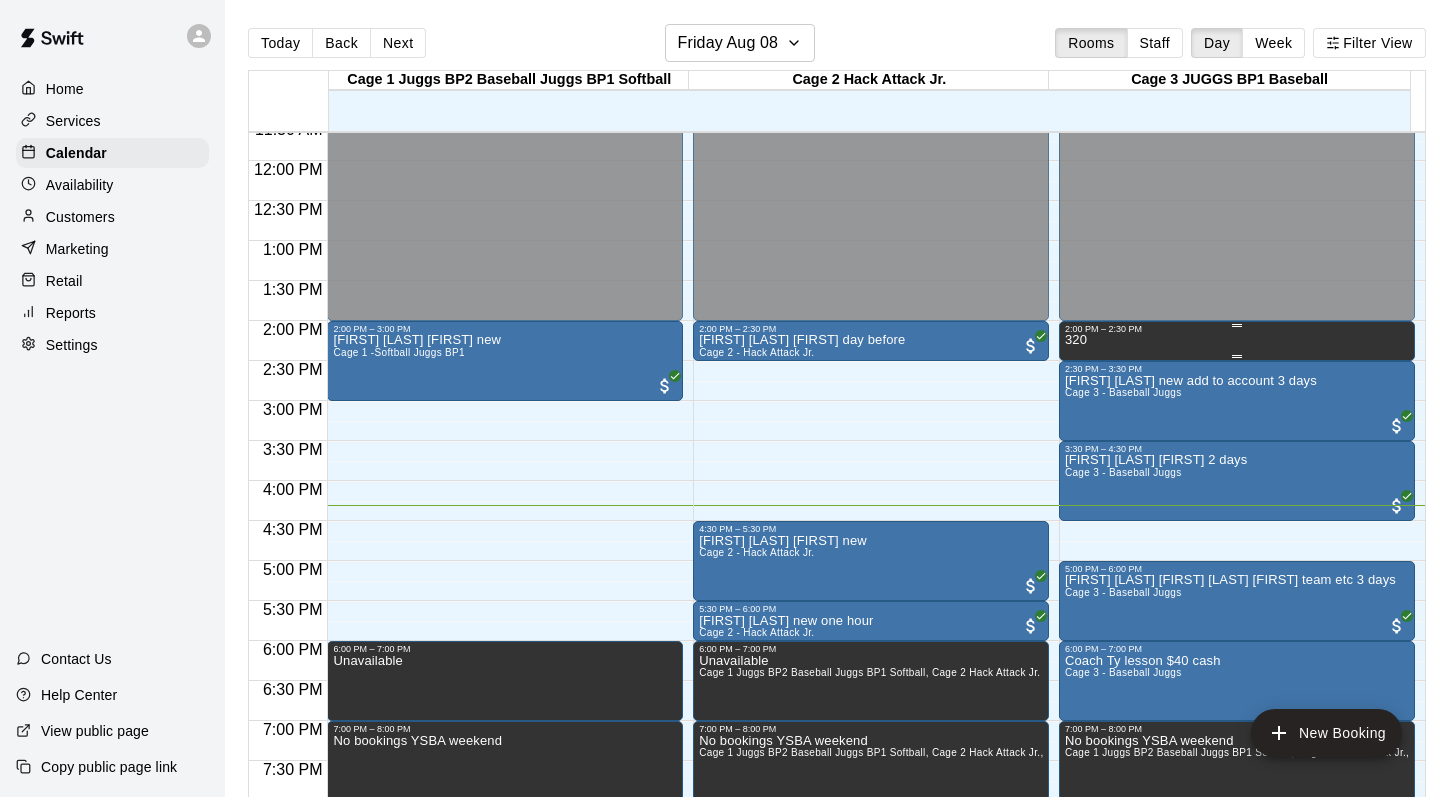 click on "2:00 PM – 2:30 PM" at bounding box center (1237, 329) 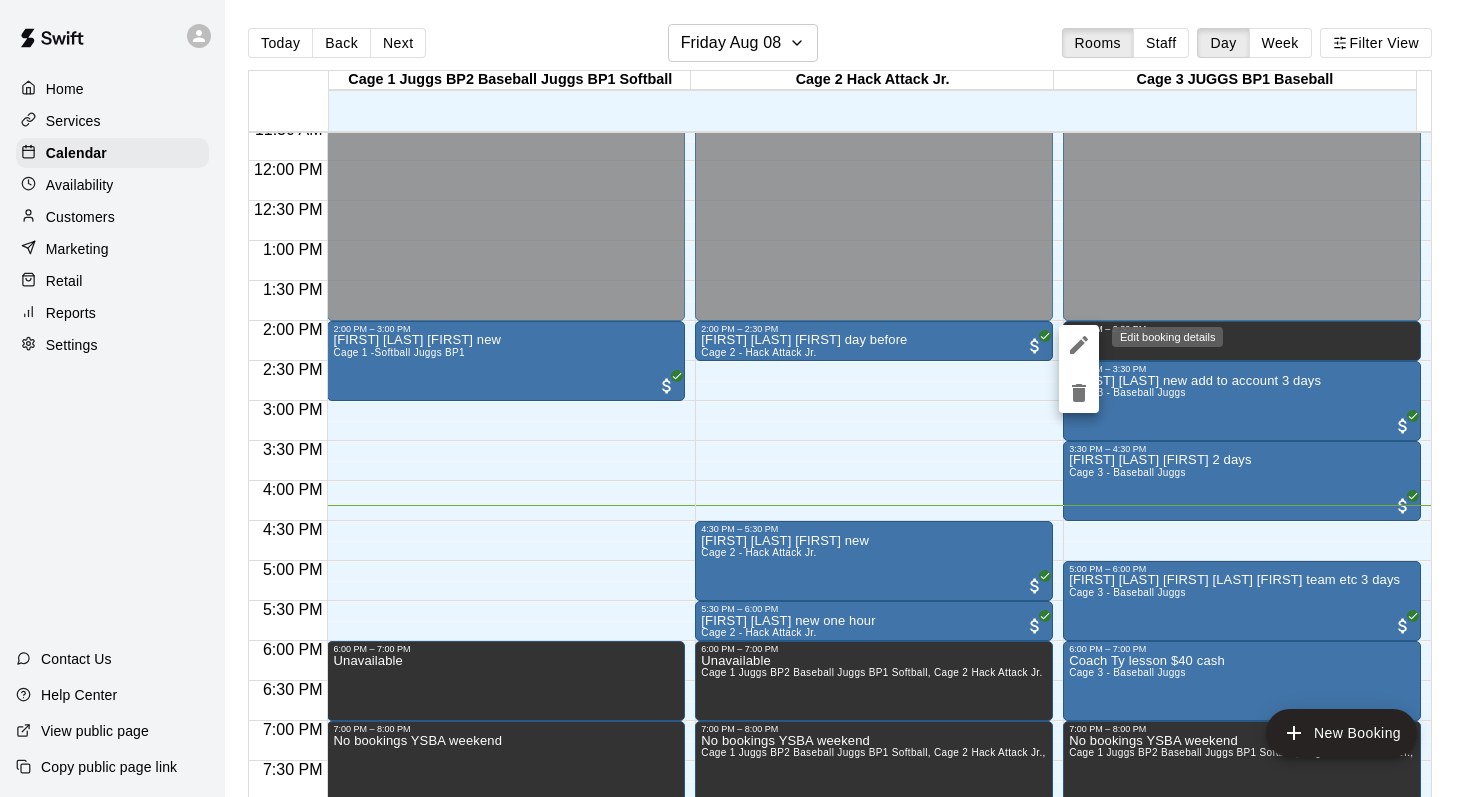 click 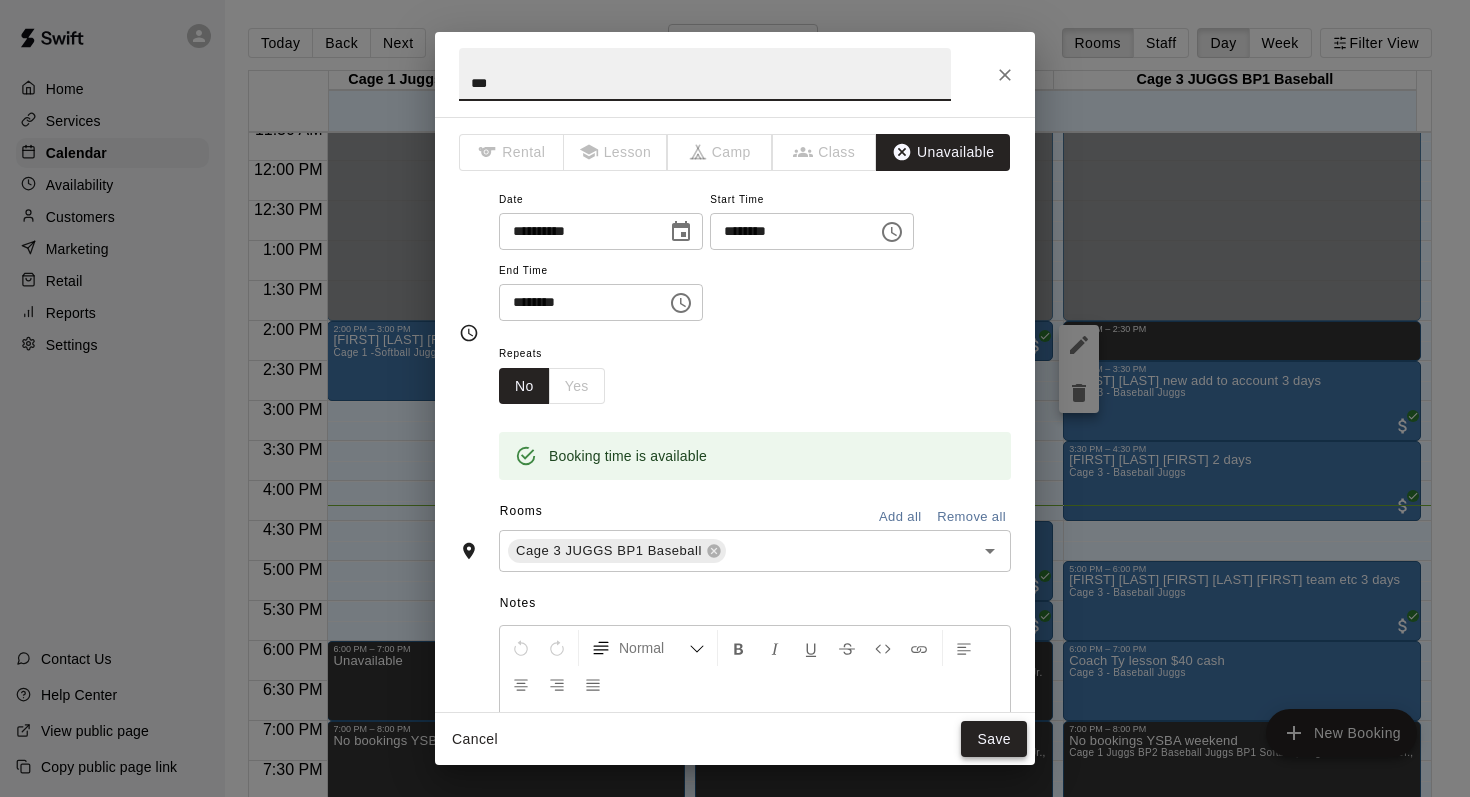 type on "***" 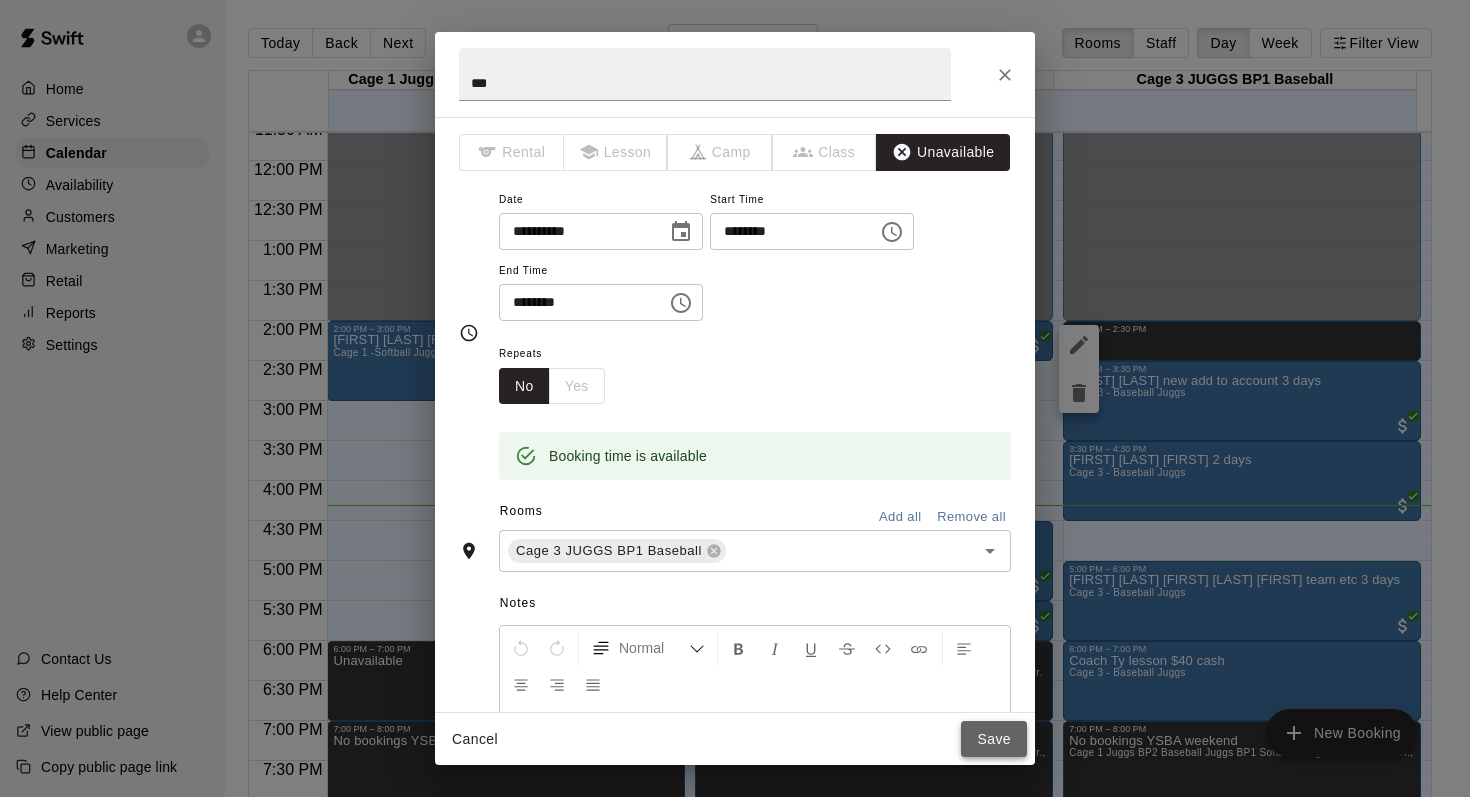 click on "Save" at bounding box center (994, 739) 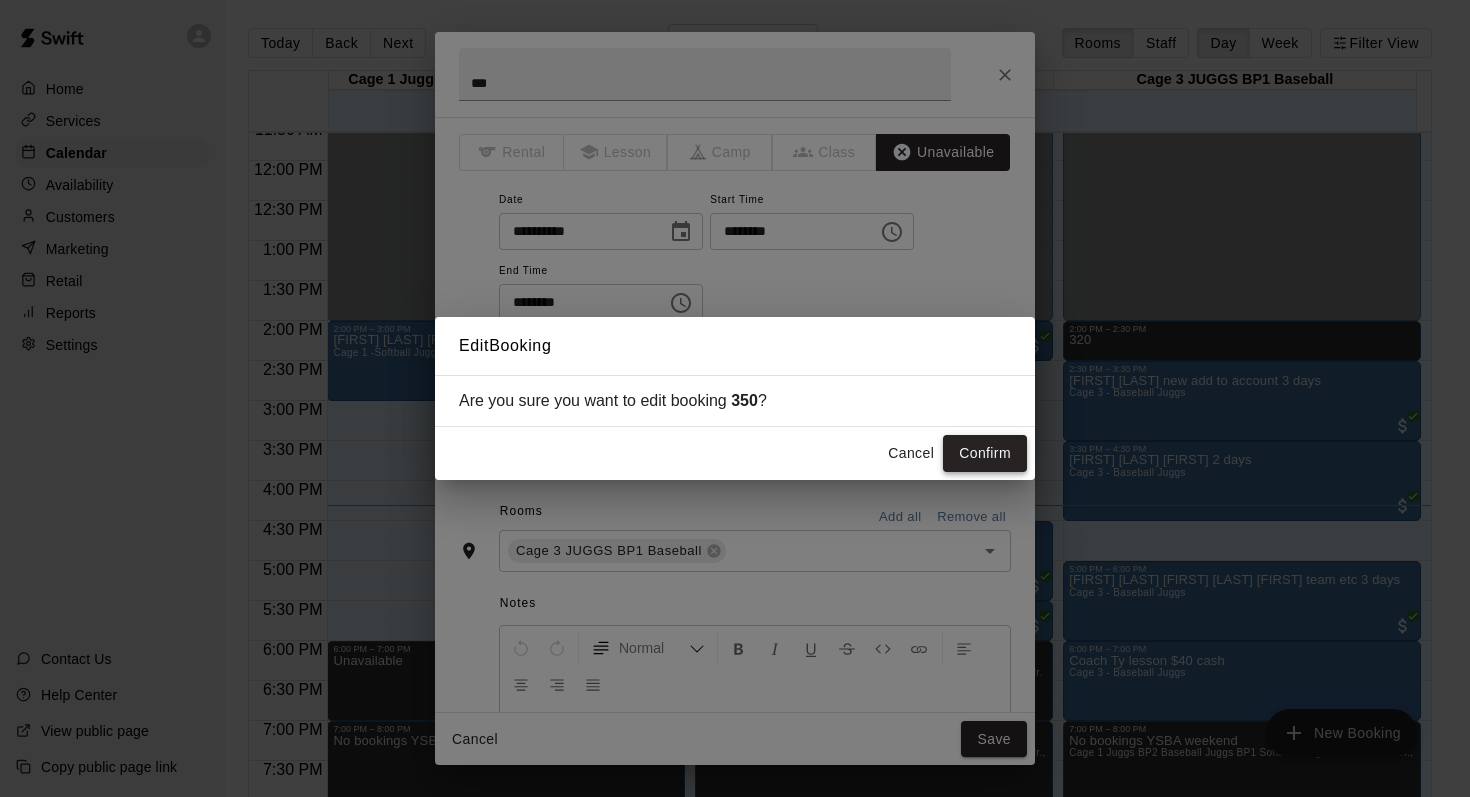 click on "Confirm" at bounding box center [985, 453] 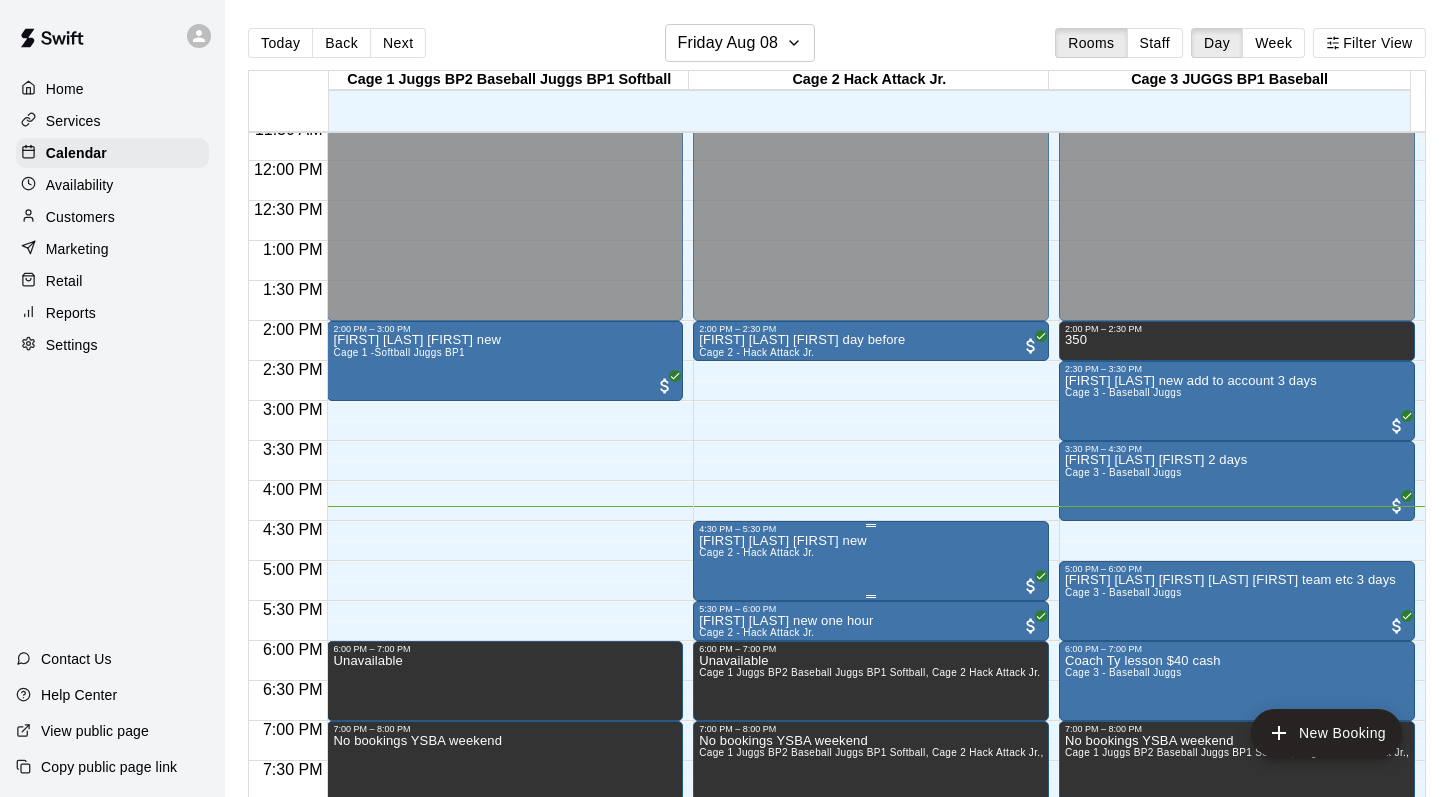 click on "Cage 2 - Hack Attack Jr." at bounding box center (756, 552) 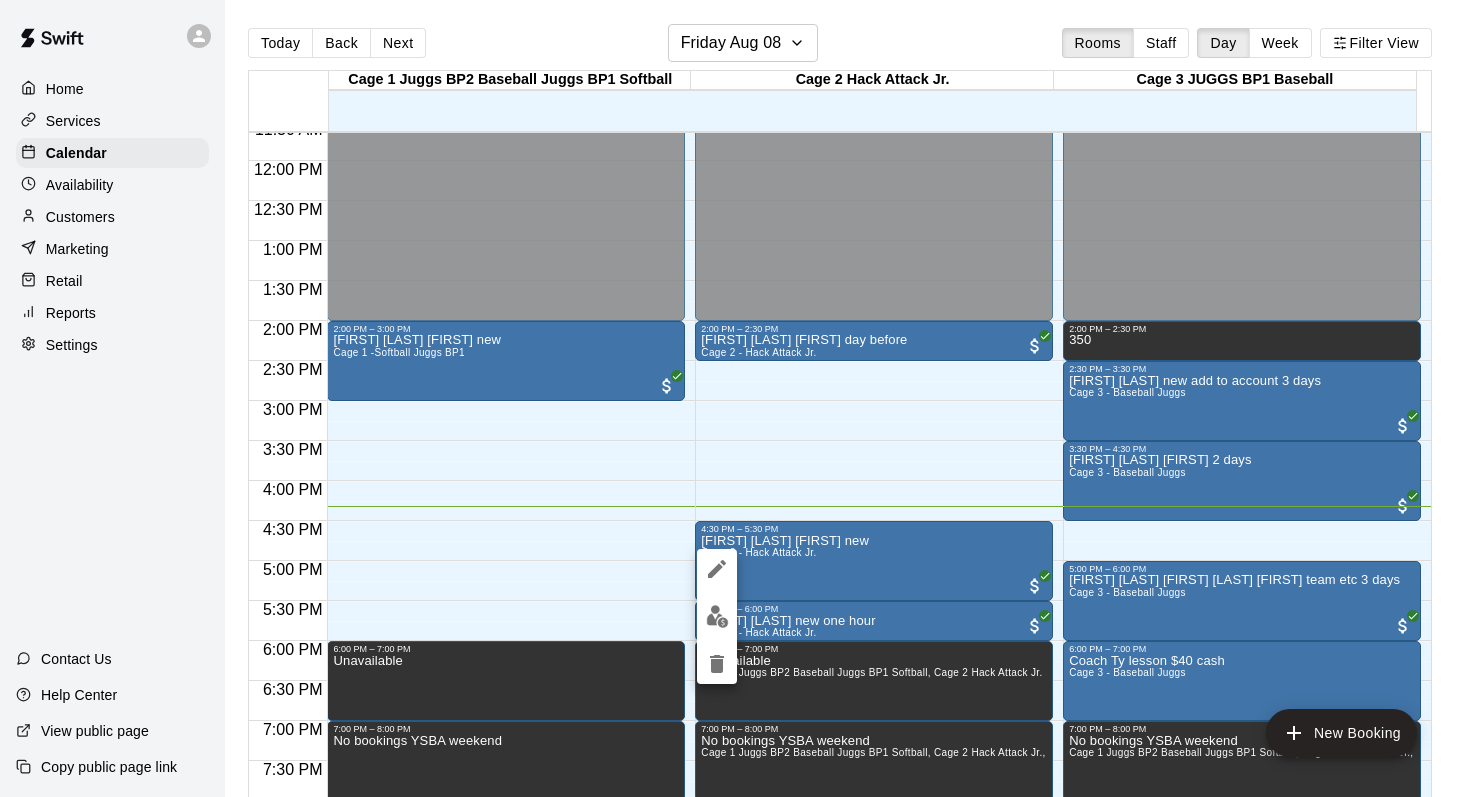 click 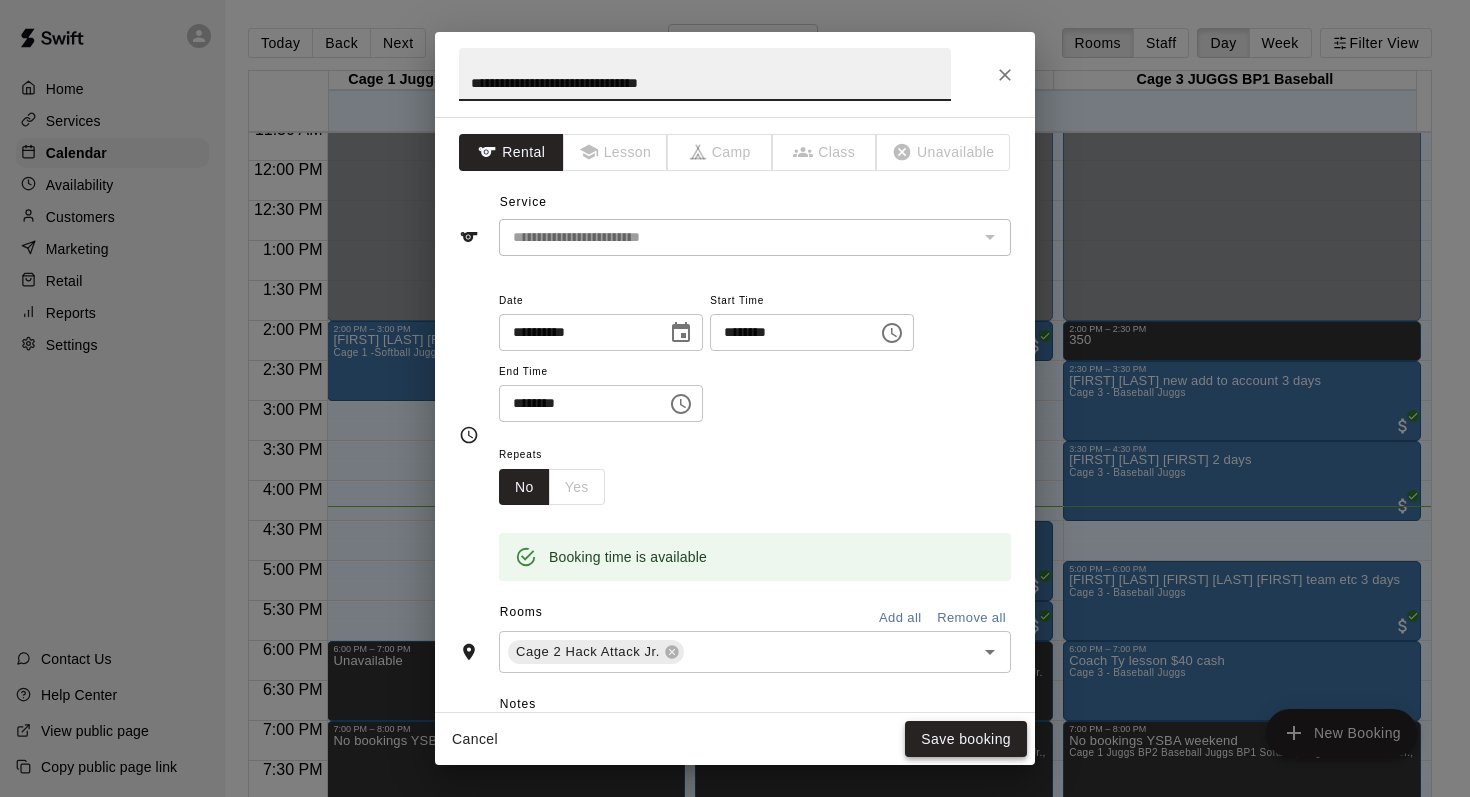 type on "**********" 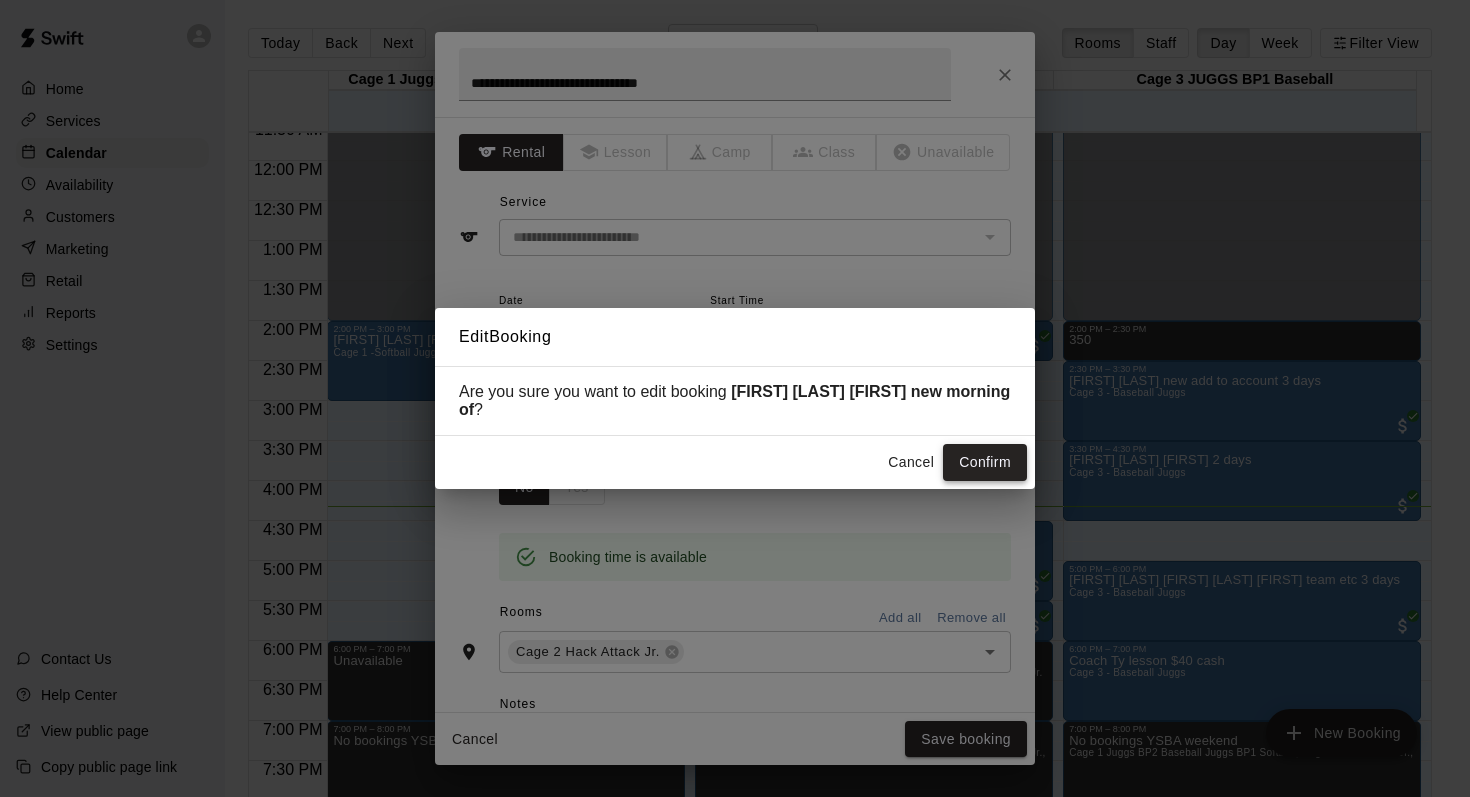 click on "Confirm" at bounding box center (985, 462) 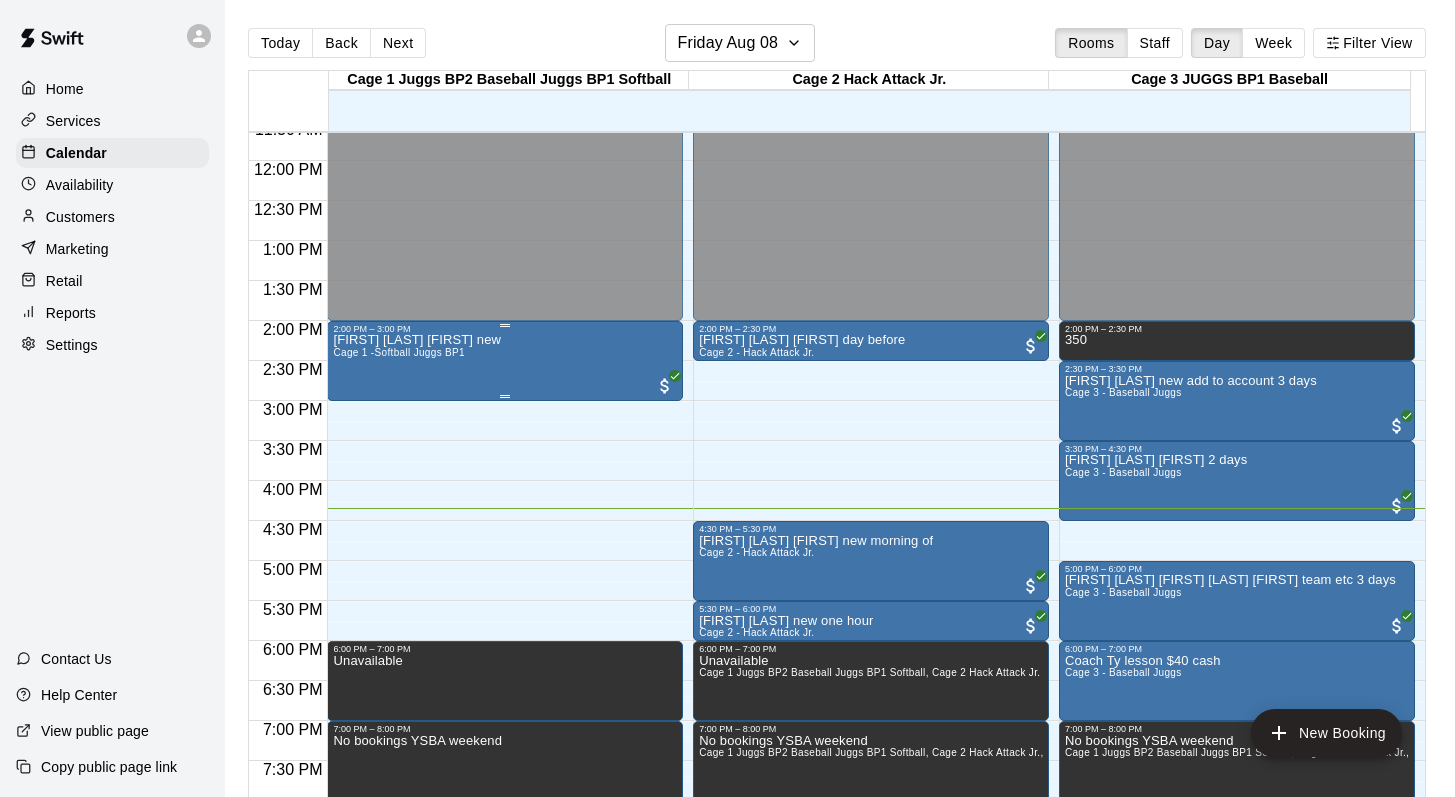 click on "Geri Acos  Dan new" at bounding box center (417, 340) 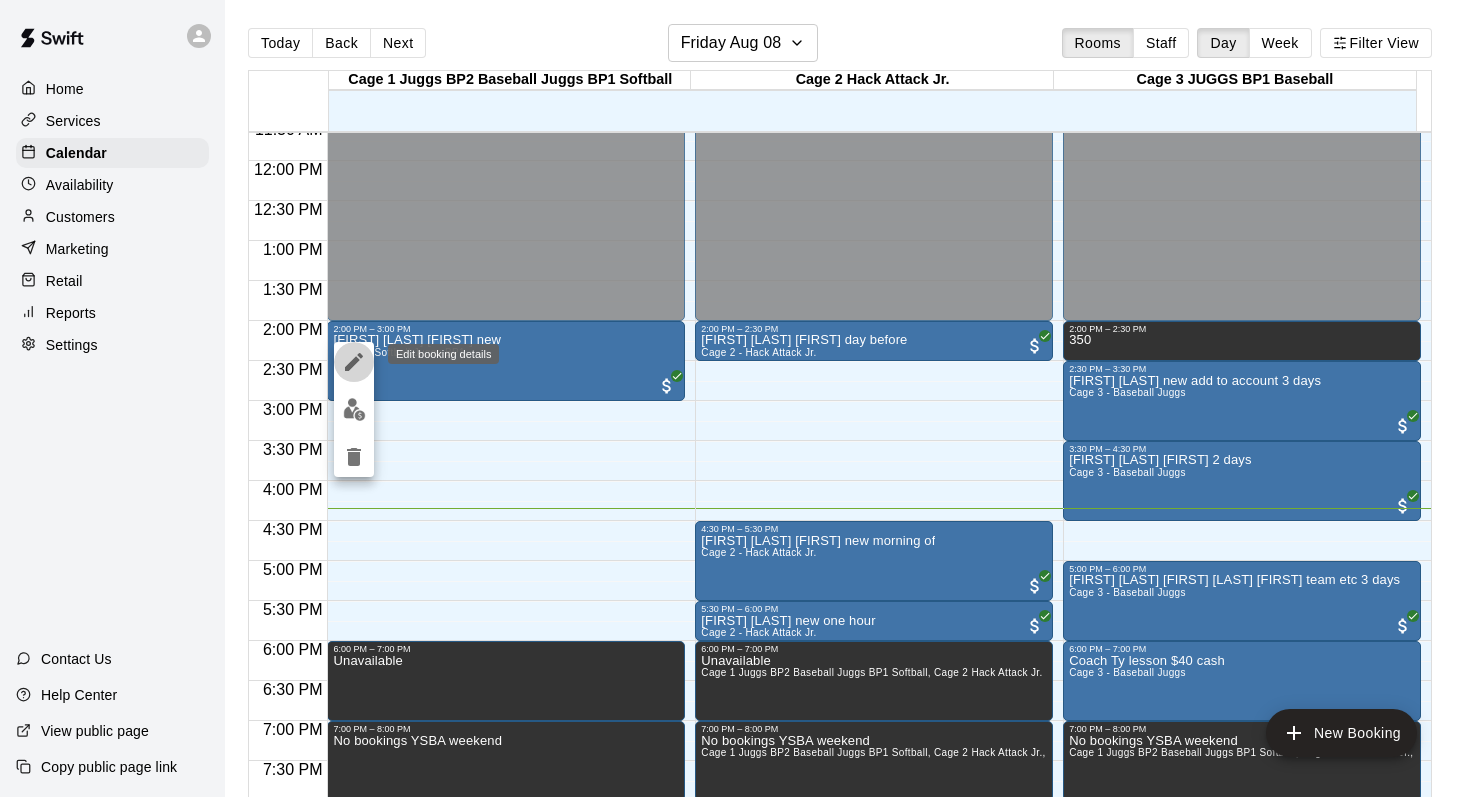 click 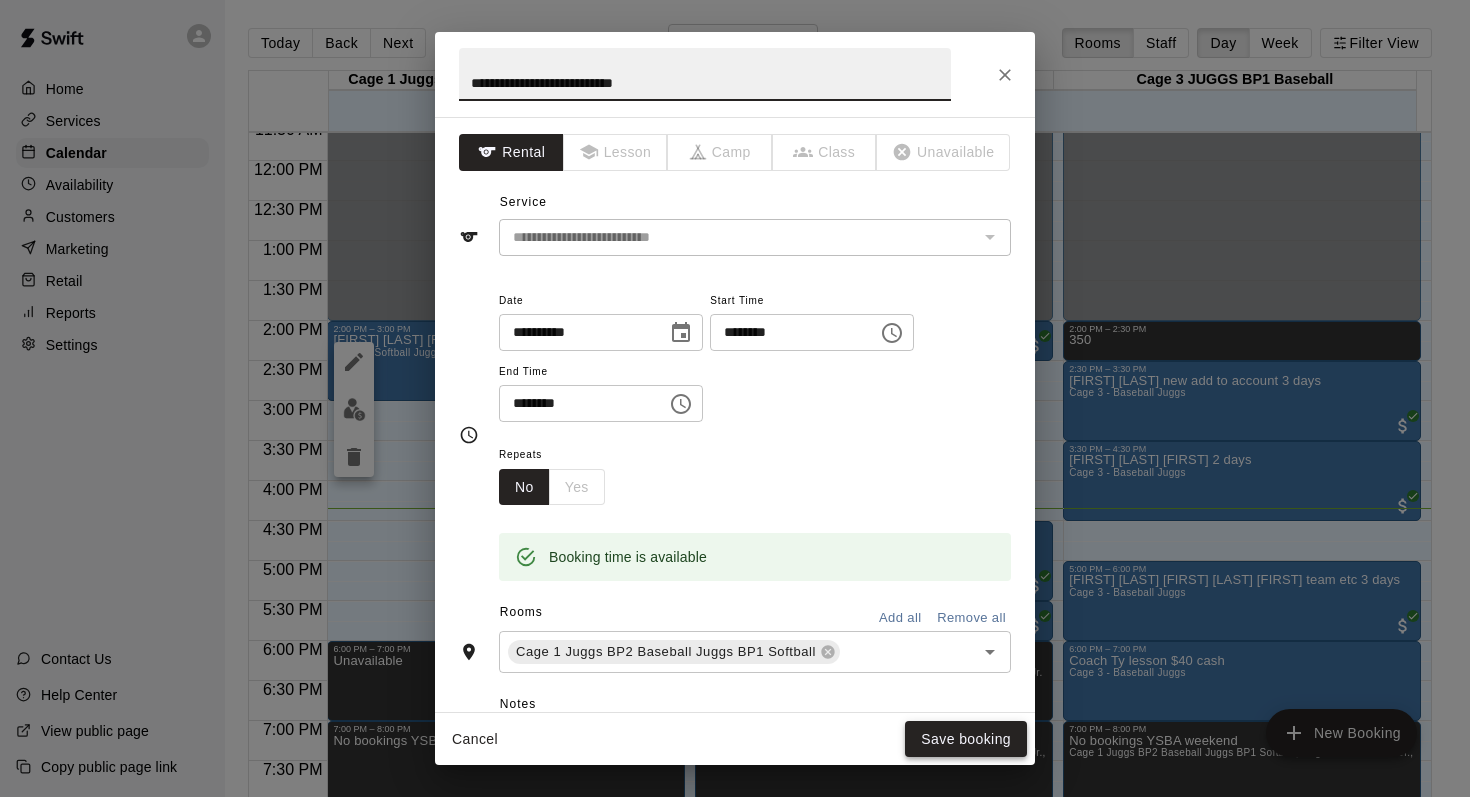 type on "**********" 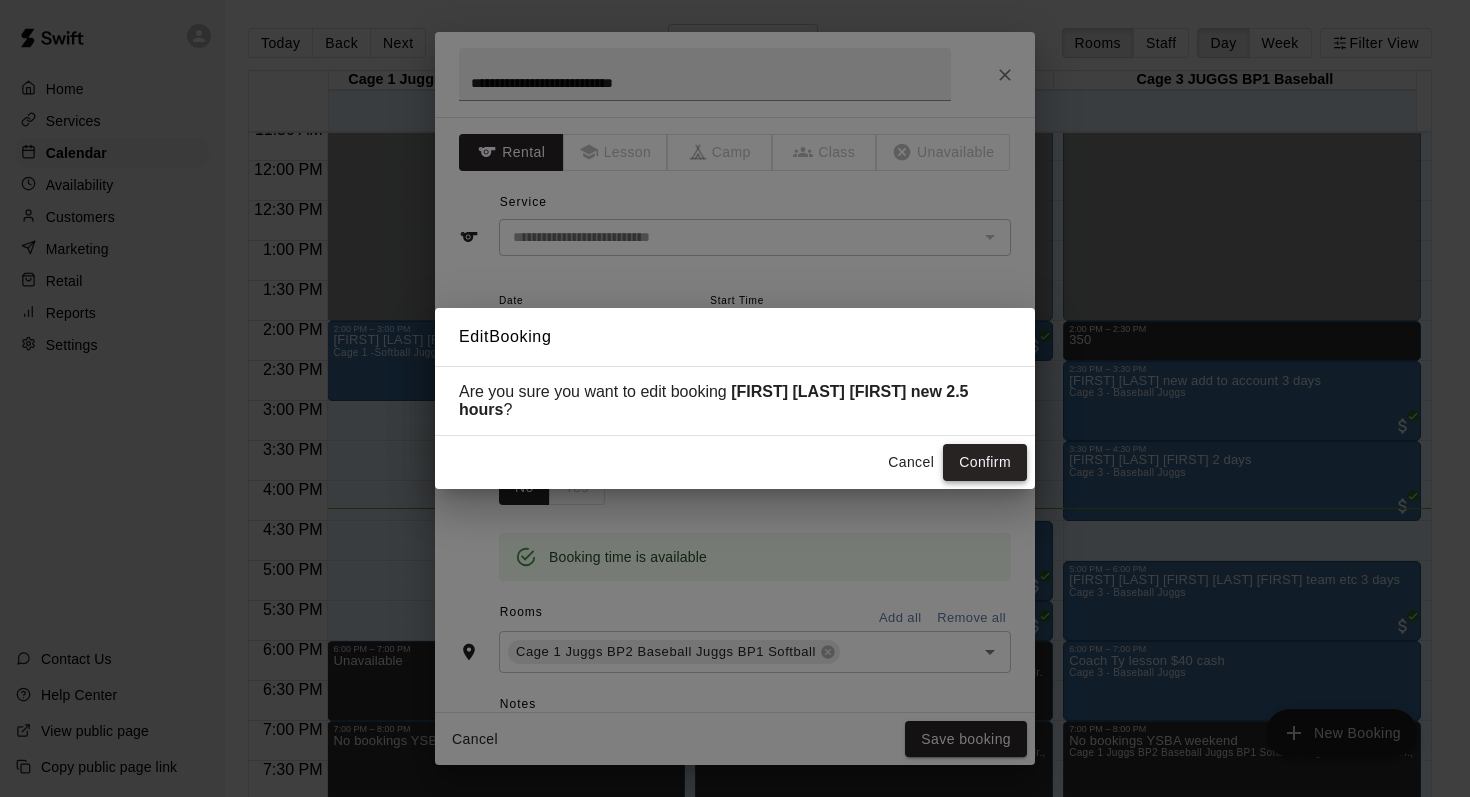 click on "Confirm" at bounding box center (985, 462) 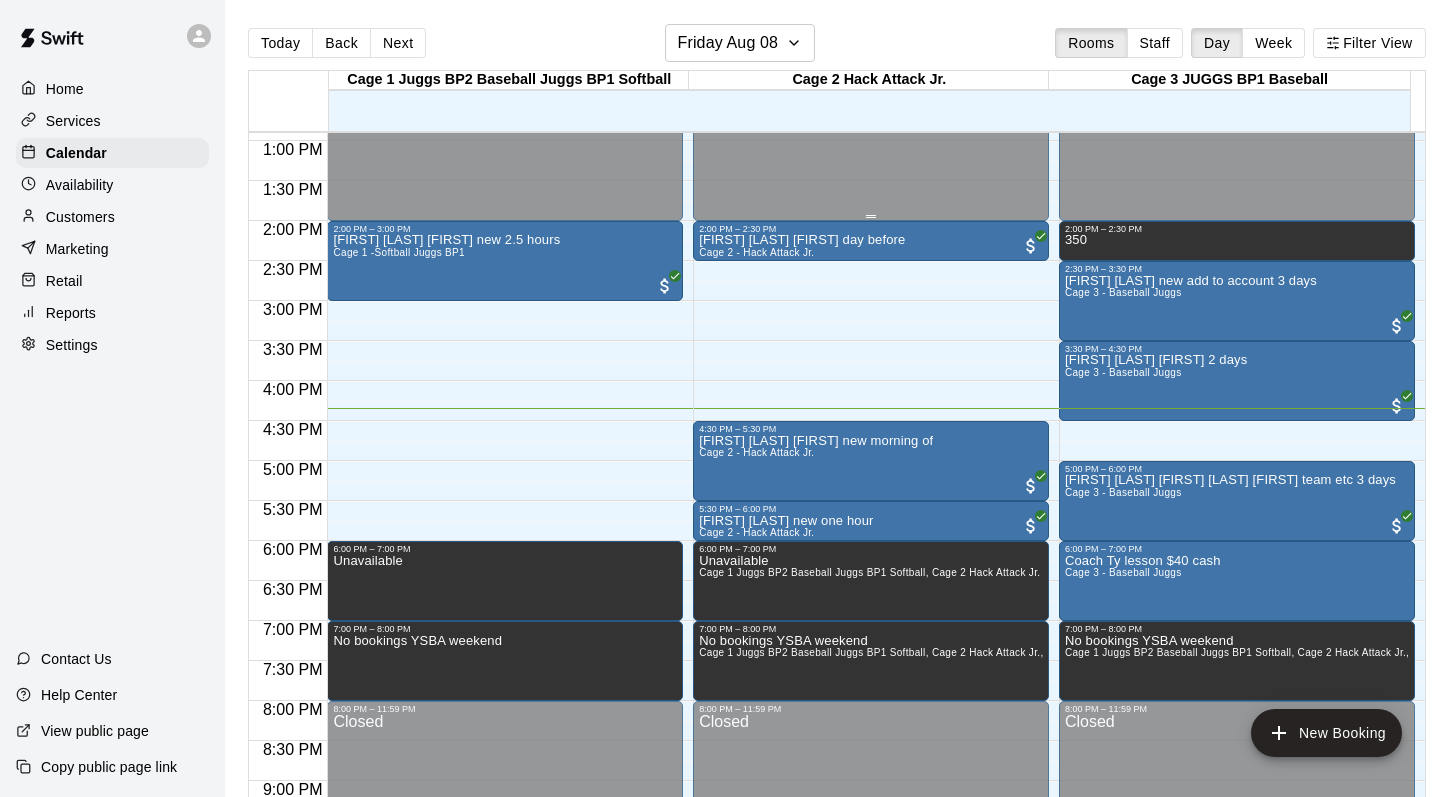 scroll, scrollTop: 1054, scrollLeft: 0, axis: vertical 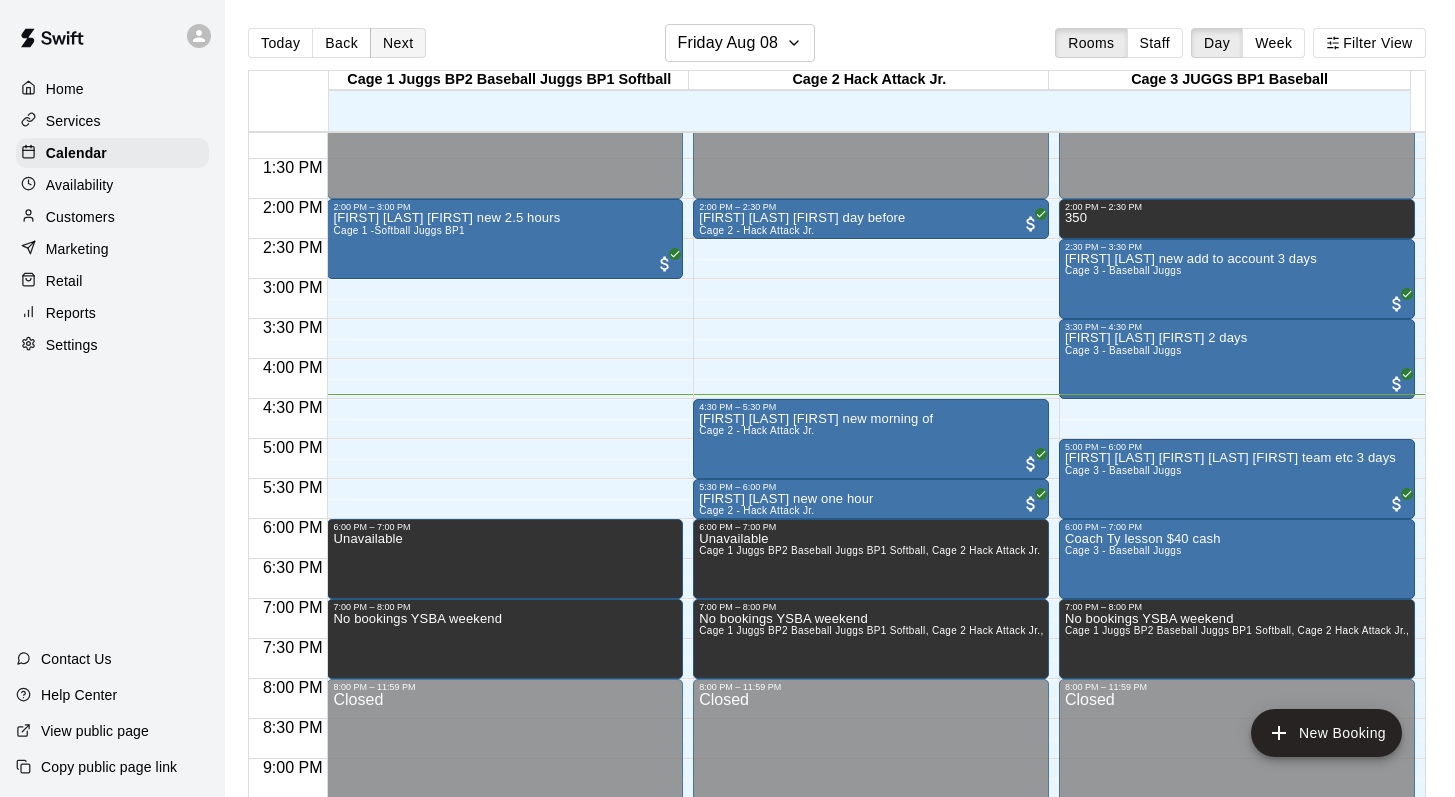 click on "Next" at bounding box center (398, 43) 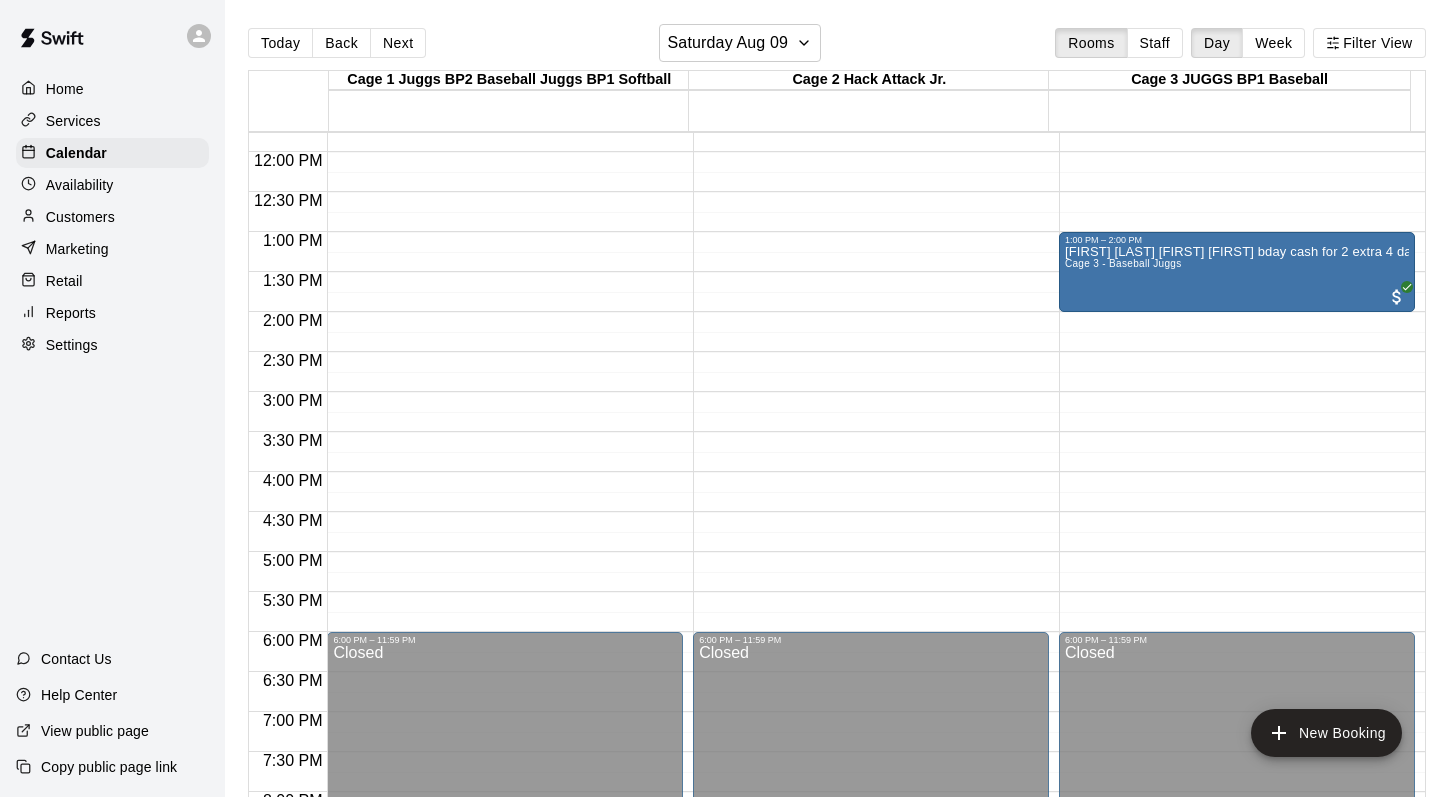 scroll, scrollTop: 951, scrollLeft: 0, axis: vertical 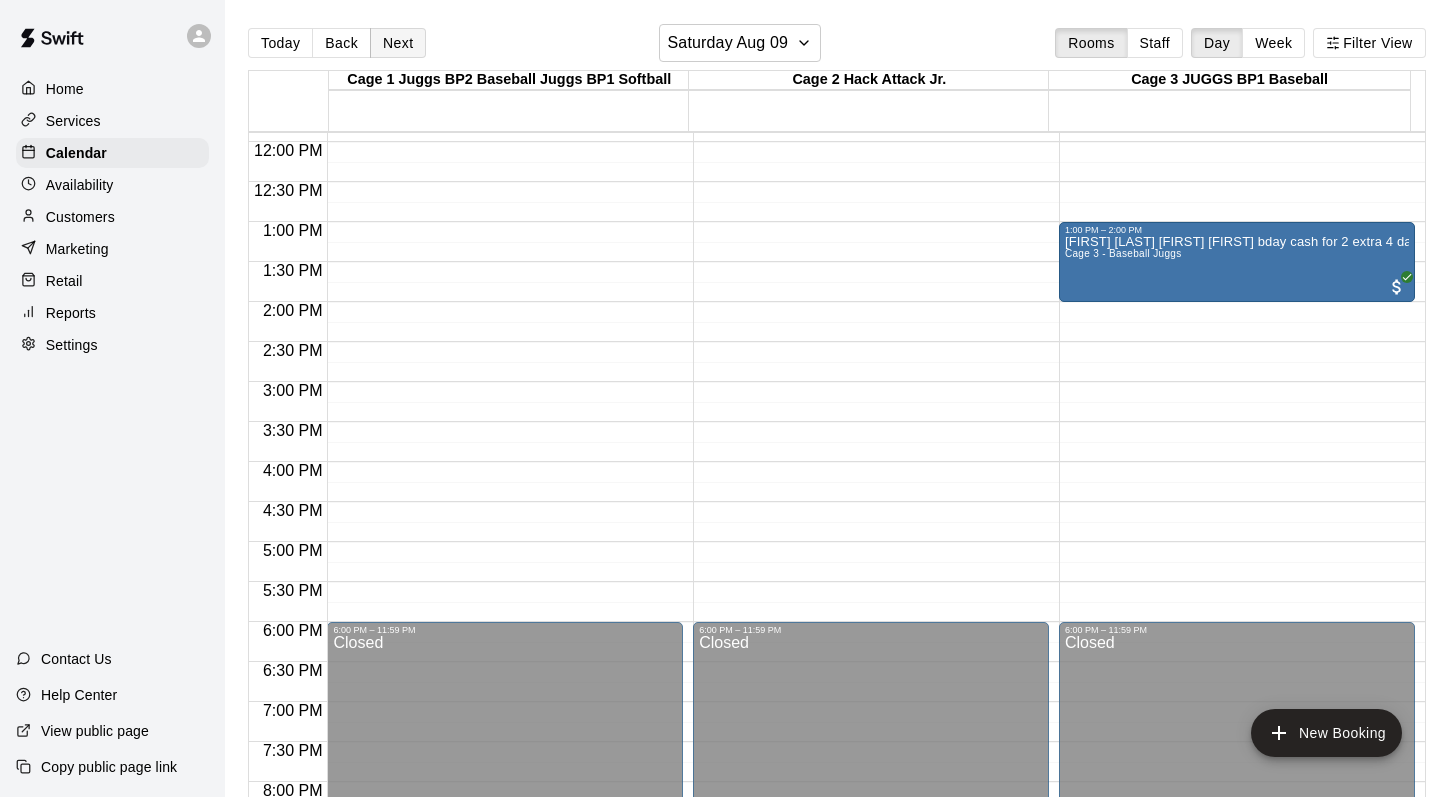 click on "Next" at bounding box center (398, 43) 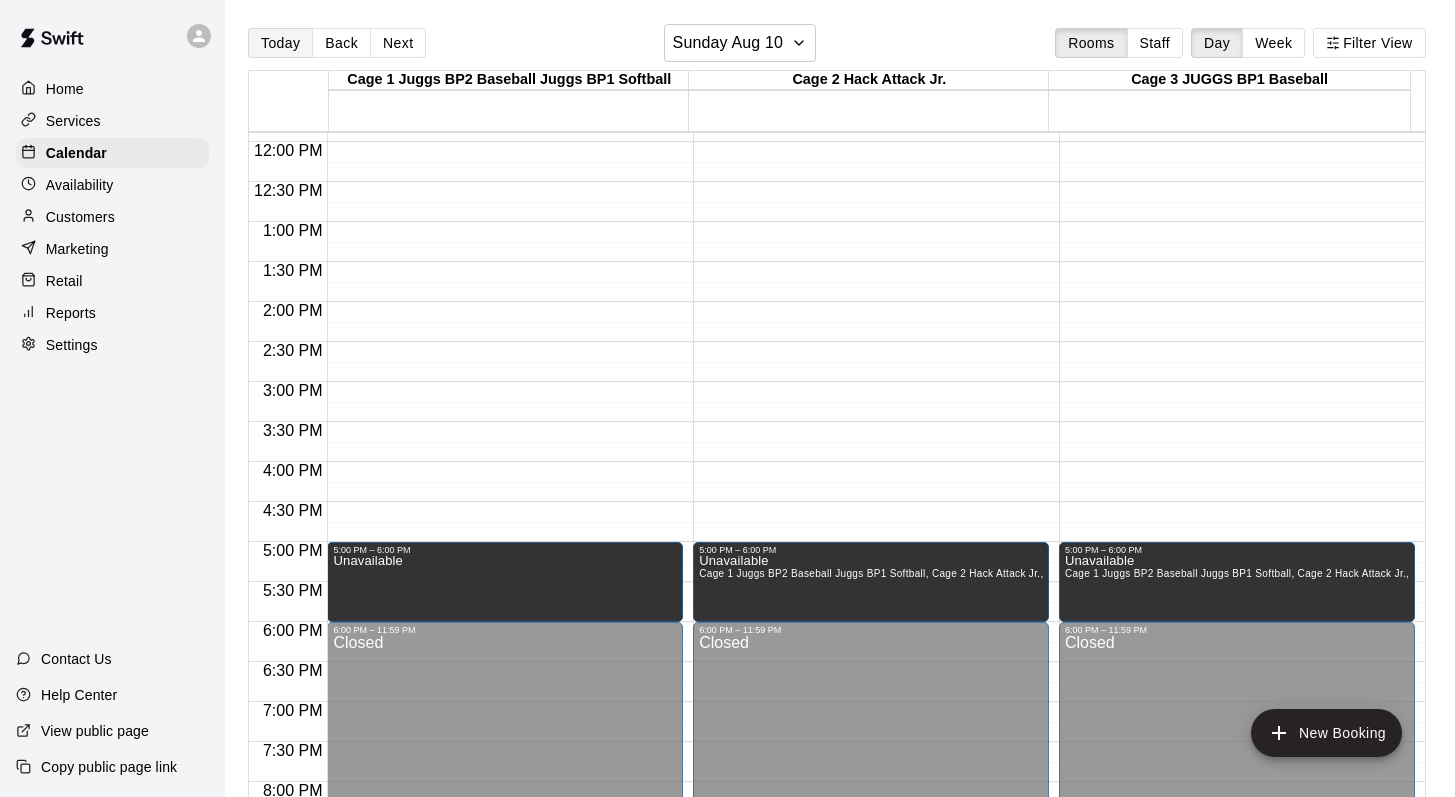 click on "Today" at bounding box center [280, 43] 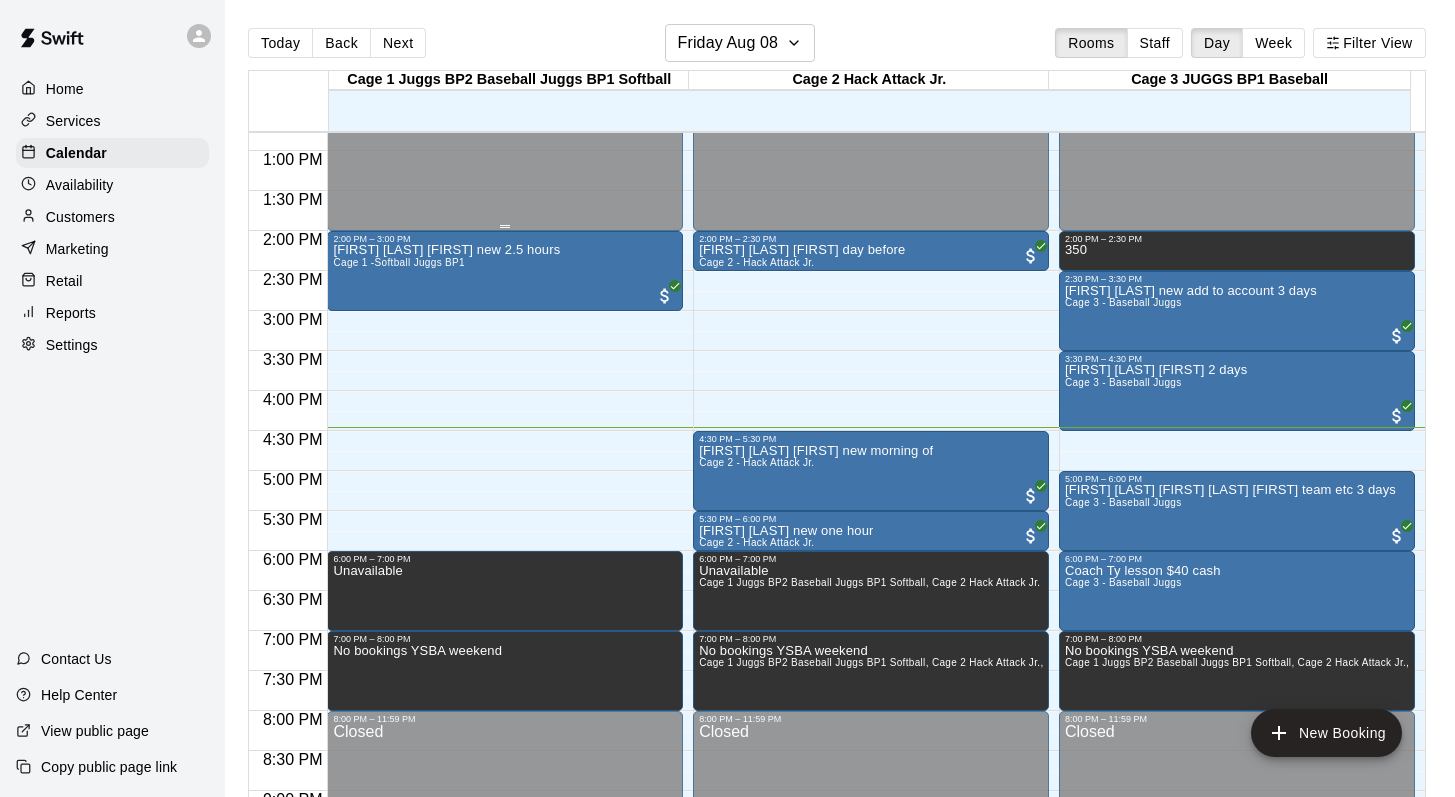 scroll, scrollTop: 1027, scrollLeft: 0, axis: vertical 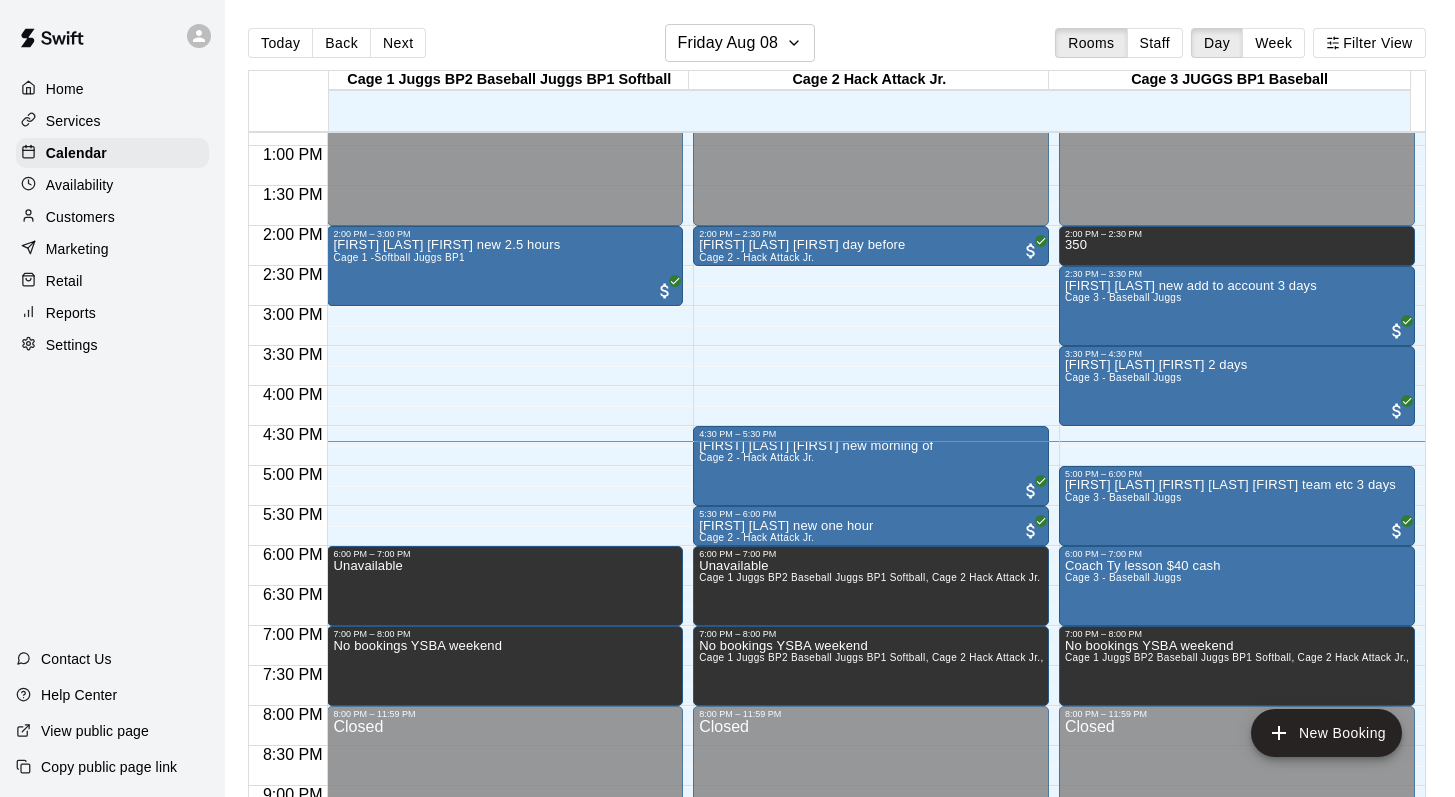 click at bounding box center [869, 101] 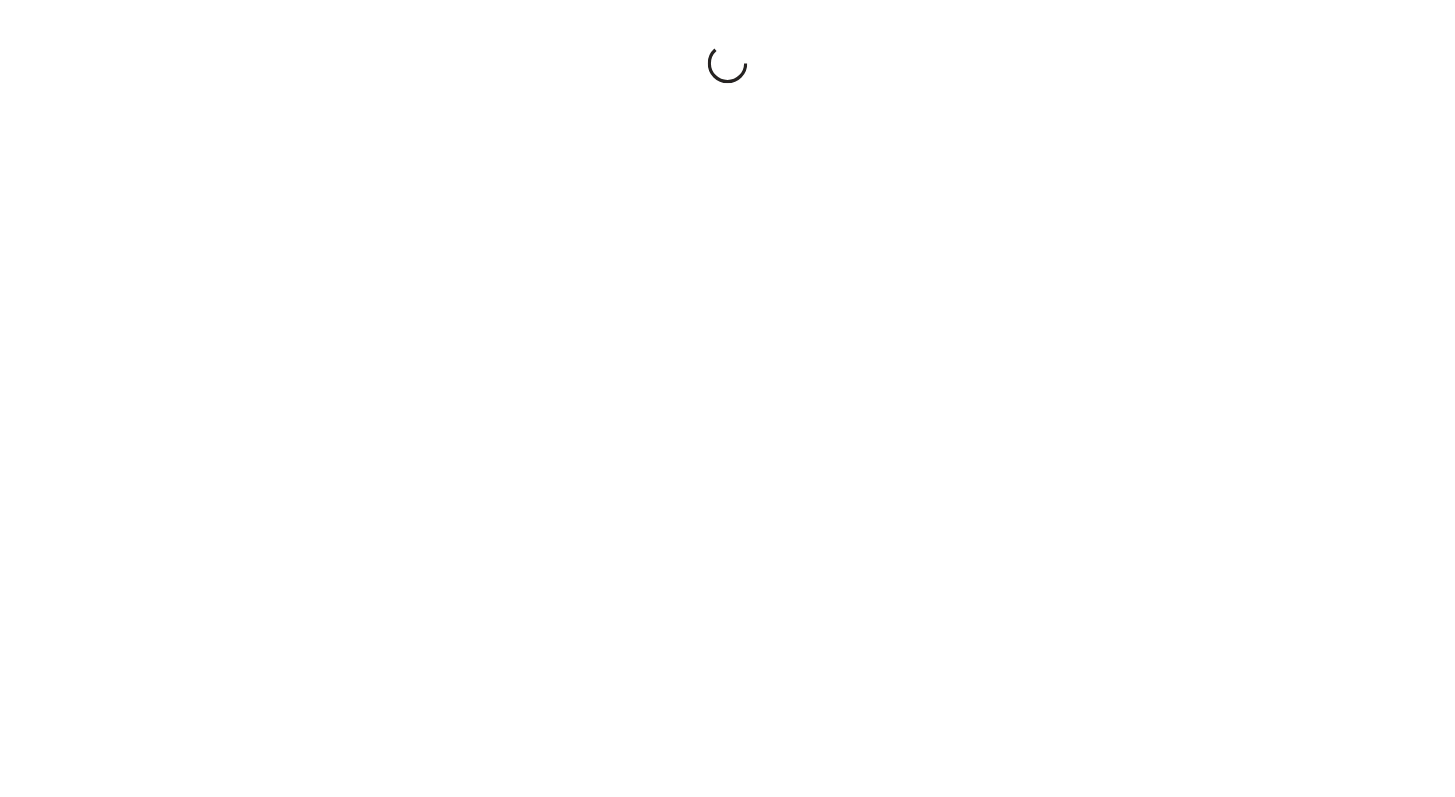scroll, scrollTop: 0, scrollLeft: 0, axis: both 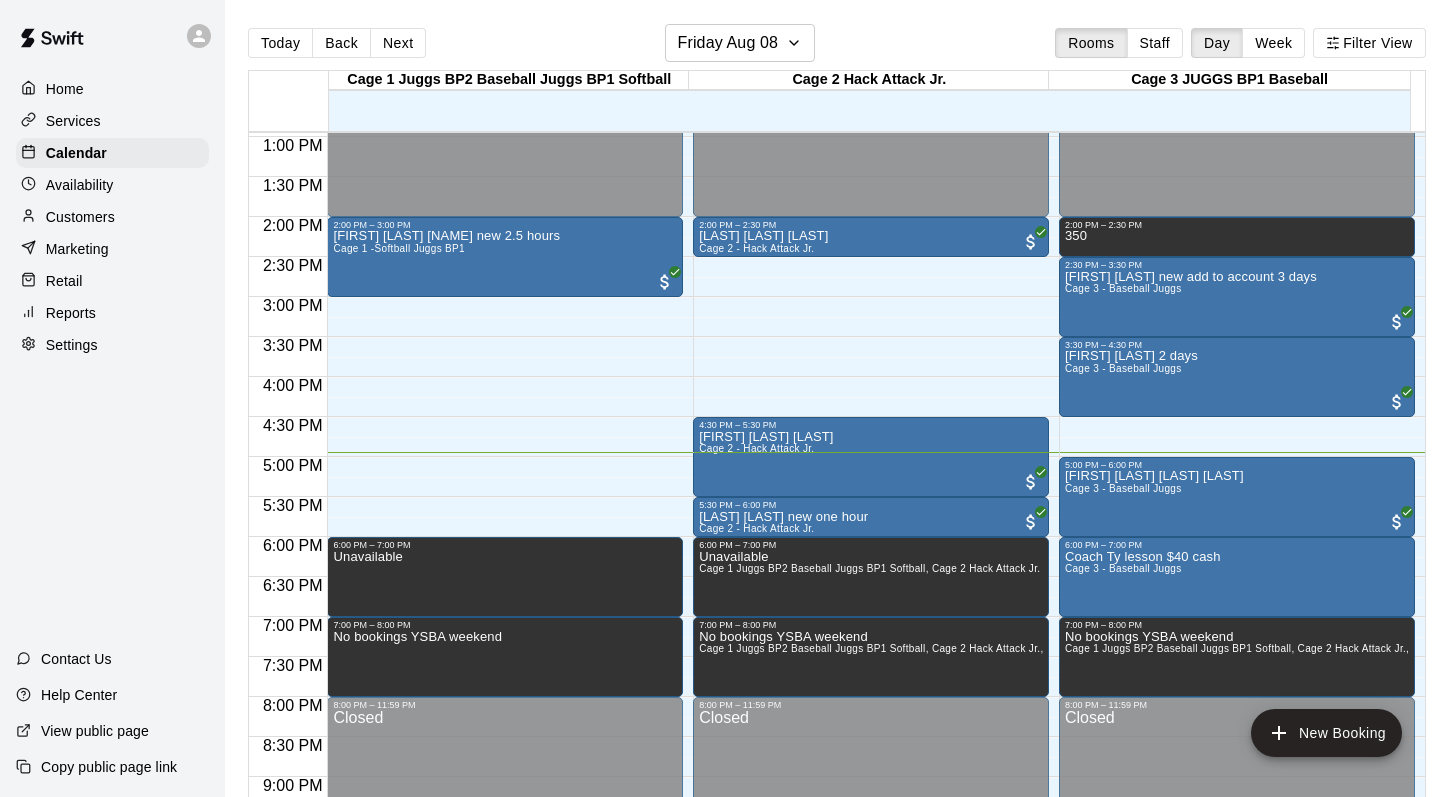 click at bounding box center [869, 101] 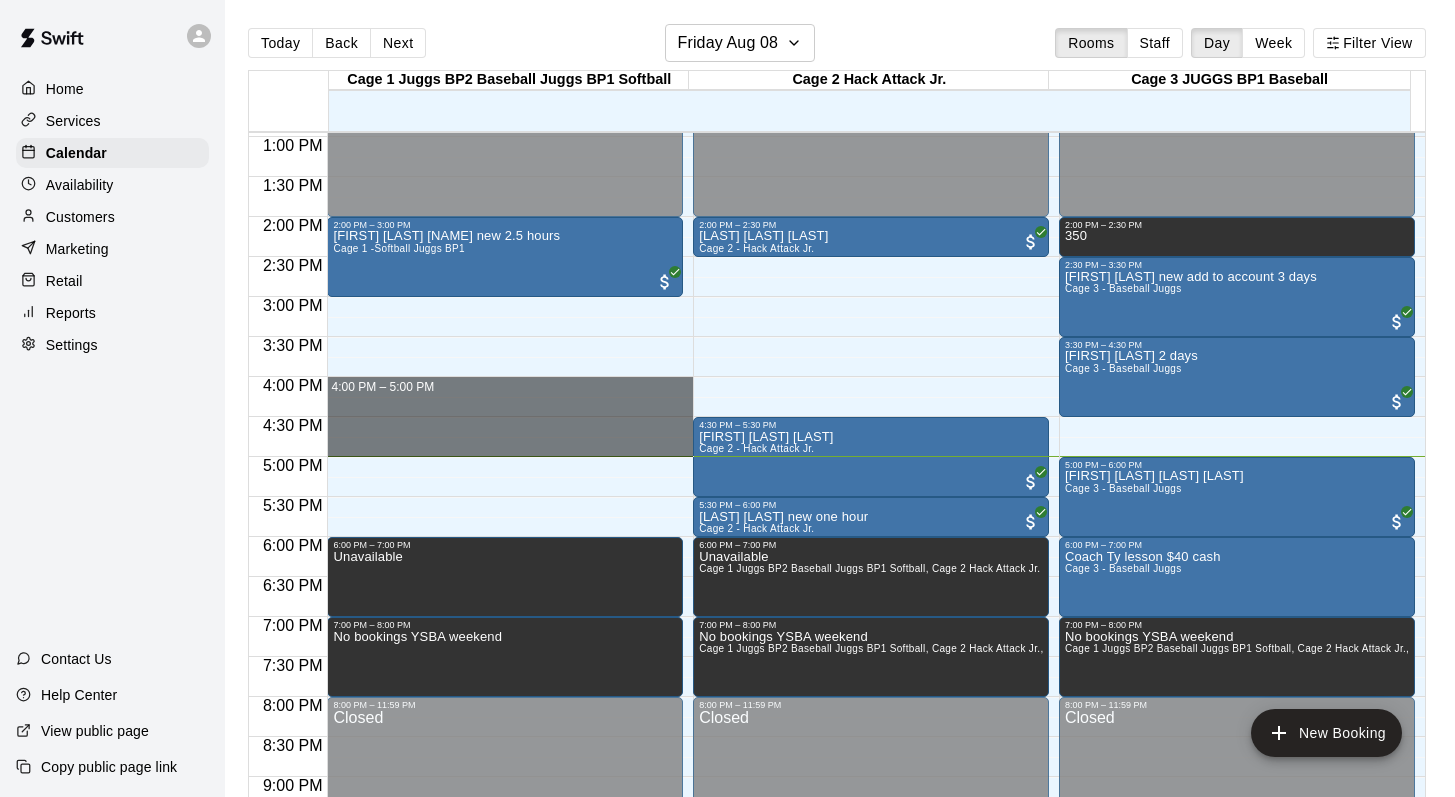 drag, startPoint x: 565, startPoint y: 442, endPoint x: 554, endPoint y: -159, distance: 601.10065 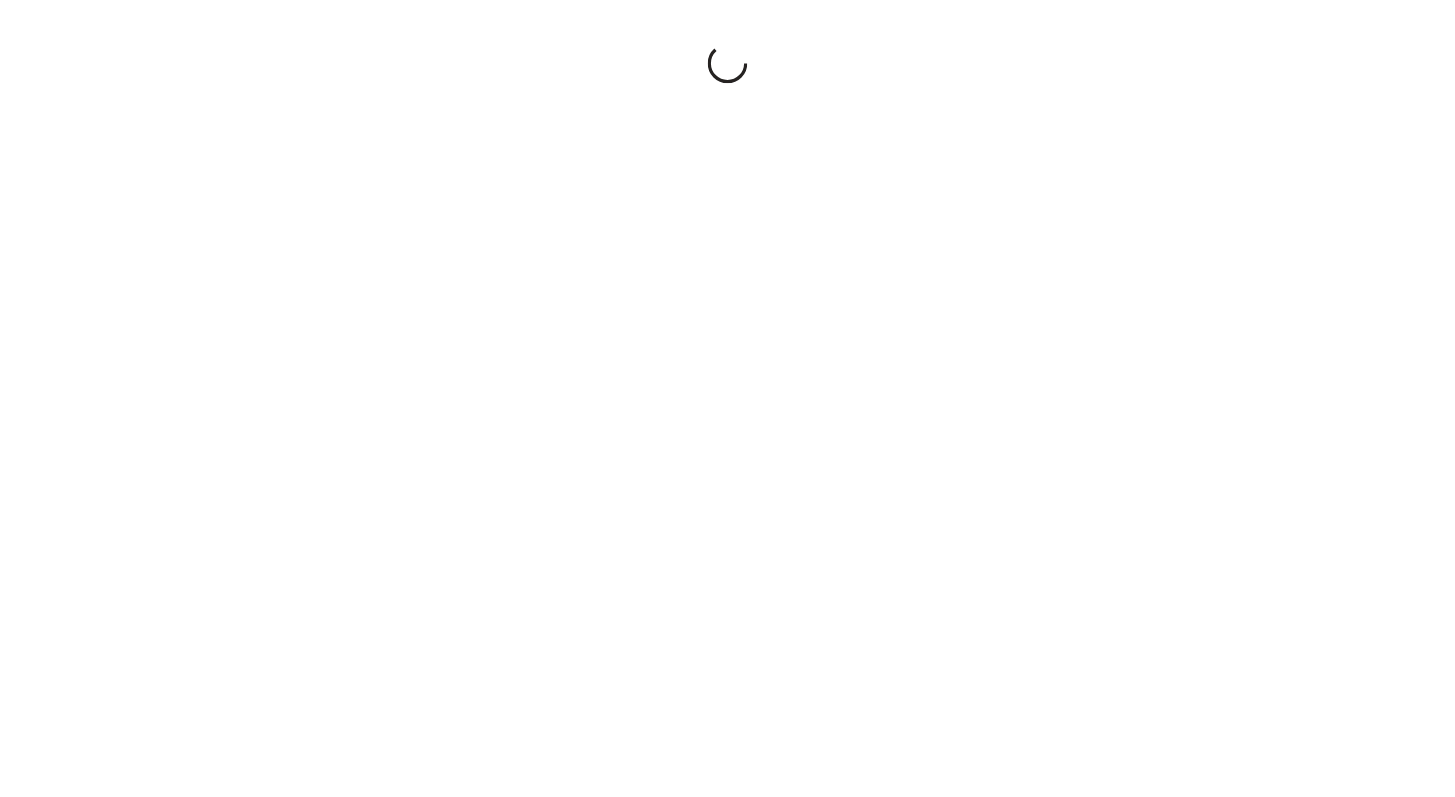 scroll, scrollTop: 0, scrollLeft: 0, axis: both 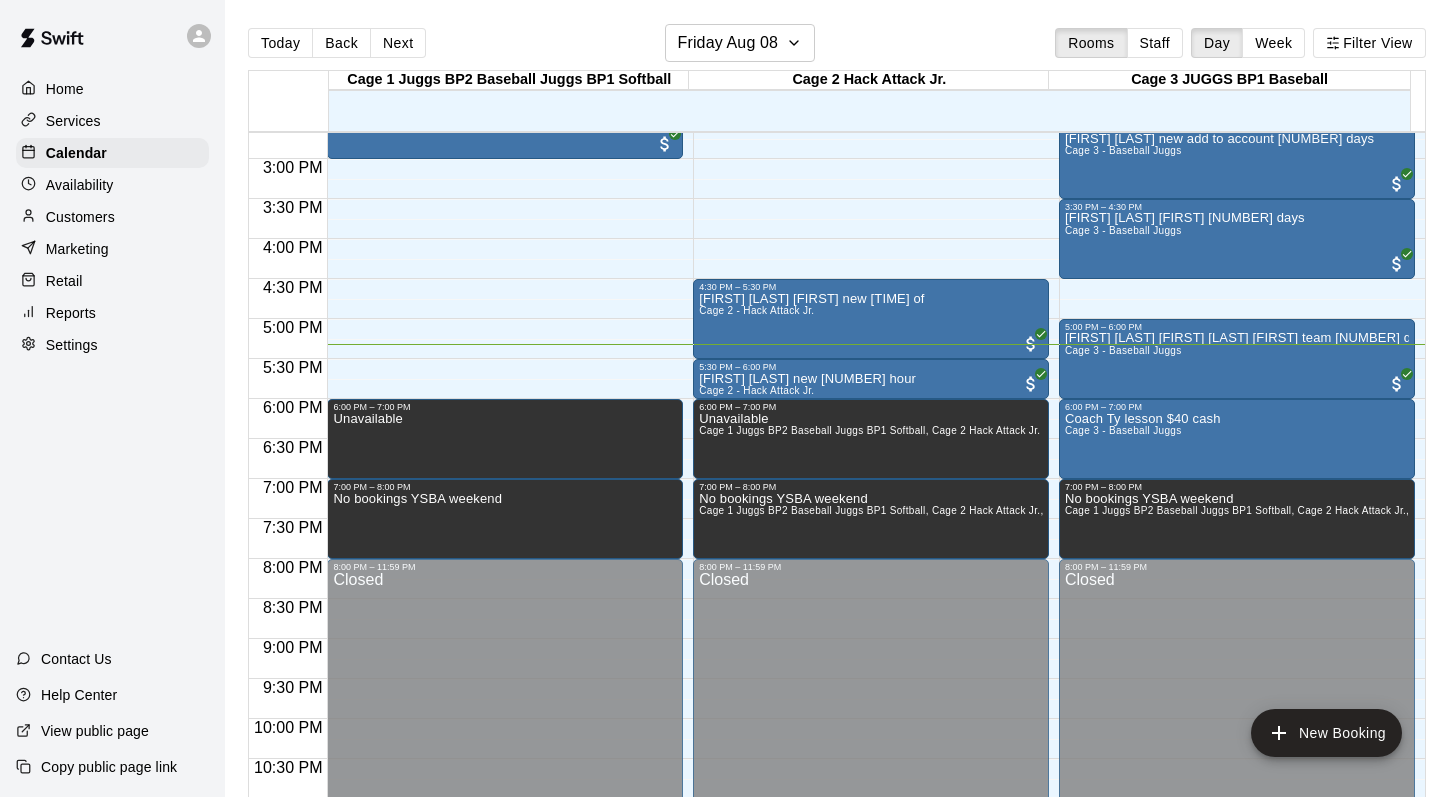 click on "Today Back Next Friday Aug 08 Rooms Staff Day Week Filter View Cage 1 Juggs BP2 Baseball Juggs BP1 Softball 08 Fri Cage 2 Hack Attack Jr. 08 Fri Cage 3 JUGGS BP1 Baseball 08 Fri 12:00 AM 12:30 AM 1:00 AM 1:30 AM 2:00 AM 2:30 AM 3:00 AM 3:30 AM 4:00 AM 4:30 AM 5:00 AM 5:30 AM 6:00 AM 6:30 AM 7:00 AM 7:30 AM 8:00 AM 8:30 AM 9:00 AM 9:30 AM 10:00 AM 10:30 AM 11:00 AM 11:30 AM 12:00 PM 12:30 PM 1:00 PM 1:30 PM 2:00 PM 2:30 PM 3:00 PM 3:30 PM 4:00 PM 4:30 PM 5:00 PM 5:30 PM 6:00 PM 6:30 PM 7:00 PM 7:30 PM 8:00 PM 8:30 PM 9:00 PM 9:30 PM 10:00 PM 10:30 PM 11:00 PM 11:30 PM 12:00 AM – 2:00 PM Closed 2:00 PM – 3:00 PM [FIRST] [LAST]  [FIRST] new [NUMBER] hours Cage 1 -Softball  Juggs BP1 6:00 PM – 7:00 PM Unavailable 7:00 PM – 8:00 PM No bookings YSBA weekend 8:00 PM – 11:59 PM Closed 12:00 AM – 2:00 PM Closed 2:00 PM – 2:30 PM [FIRST] [LAST] [FIRST] day before Cage 2 - Hack Attack Jr.  4:30 PM – 5:30 PM [FIRST] [LAST]  [FIRST] new [TIME] of Cage 2 - Hack Attack Jr.  5:30 PM – 6:00 PM [FIRST] [LAST] new [NUMBER] hour Closed" at bounding box center [840, 414] 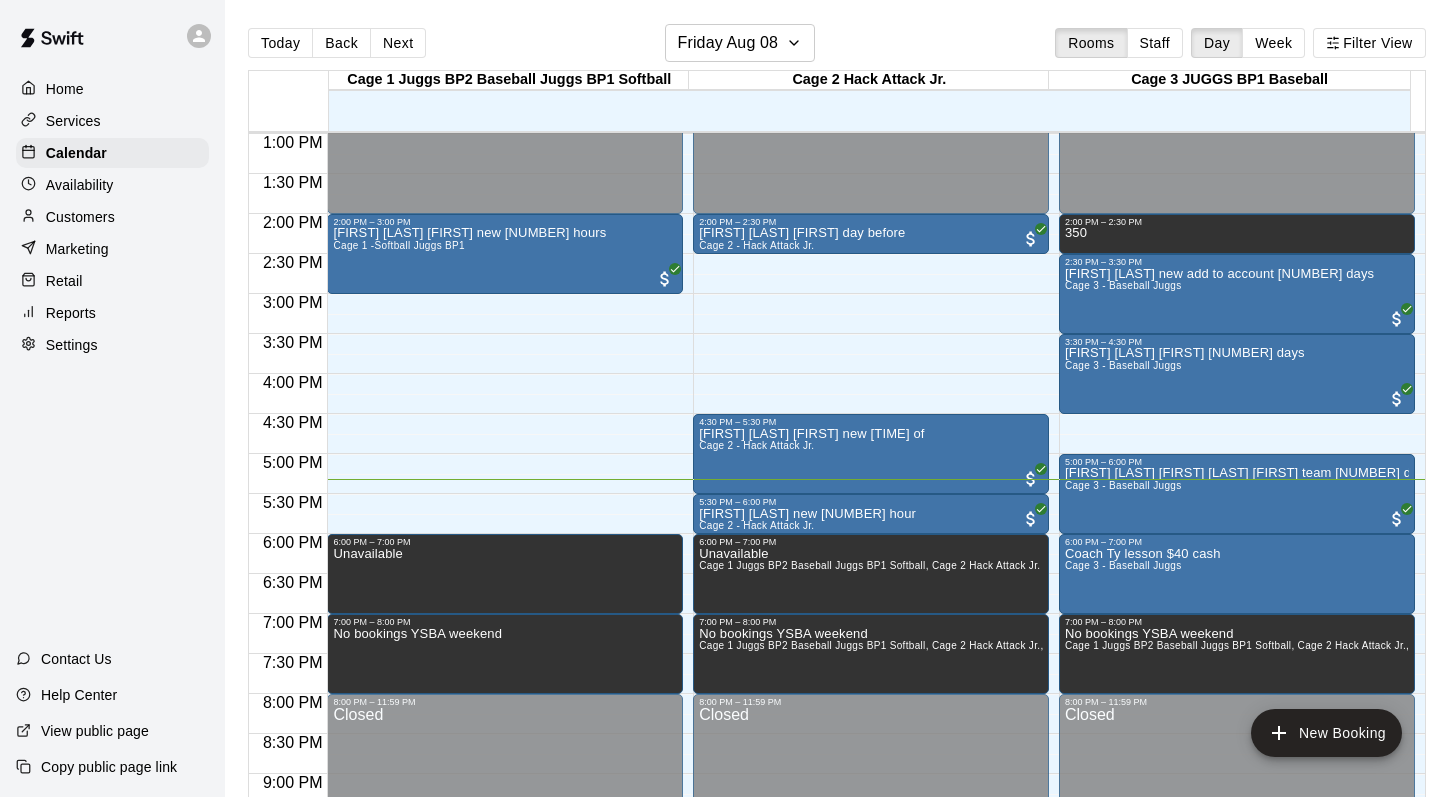 click on "Customers" at bounding box center (80, 217) 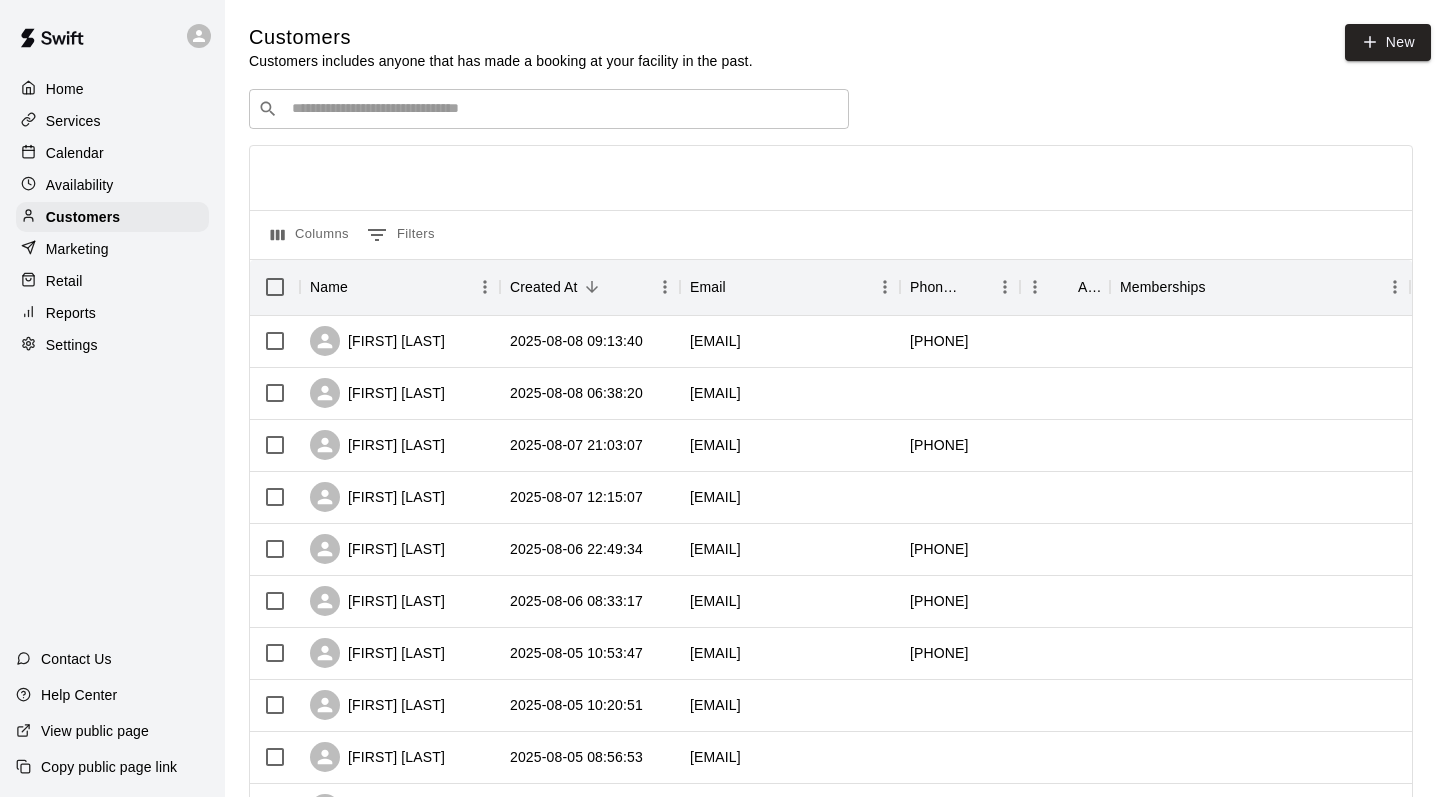 click at bounding box center [563, 109] 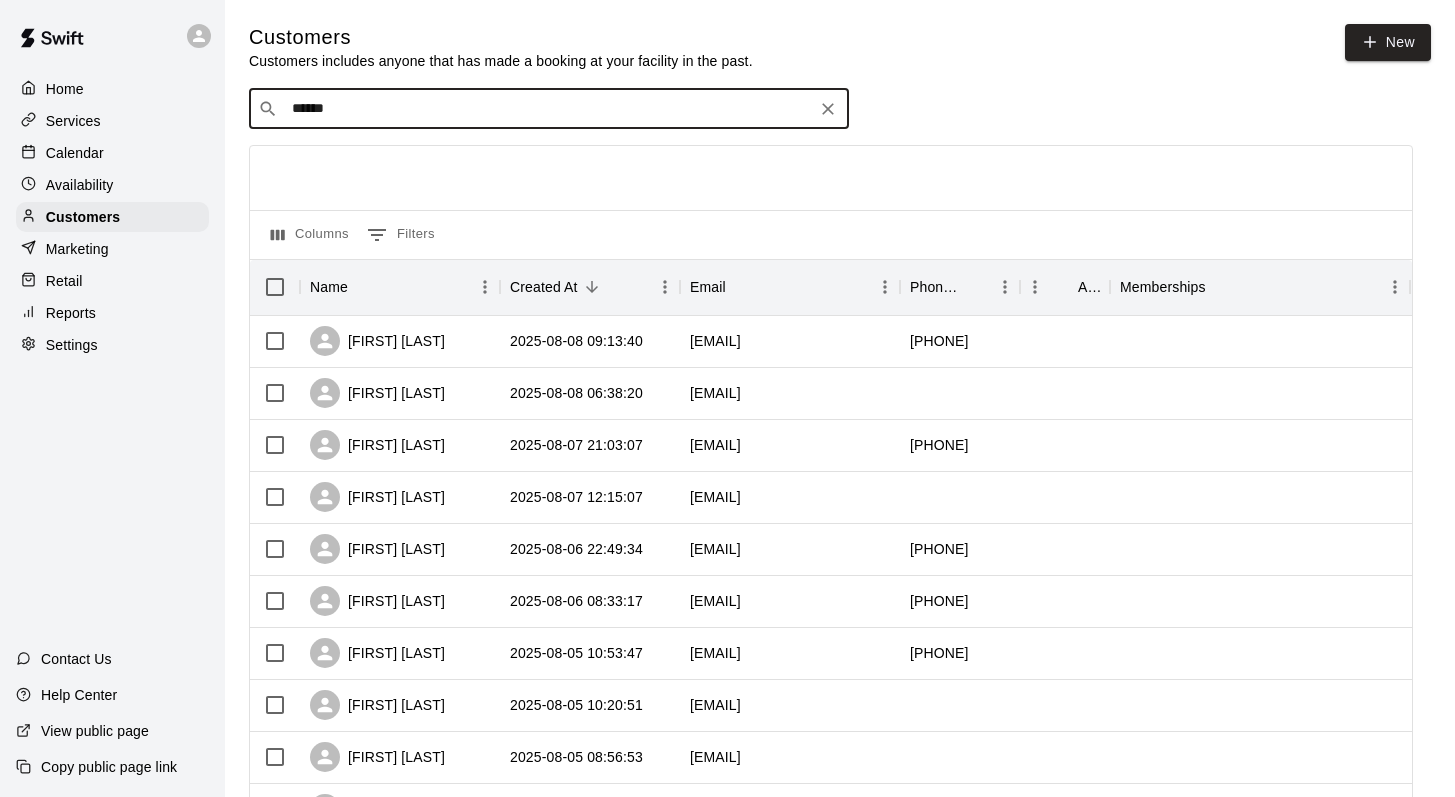 type on "*******" 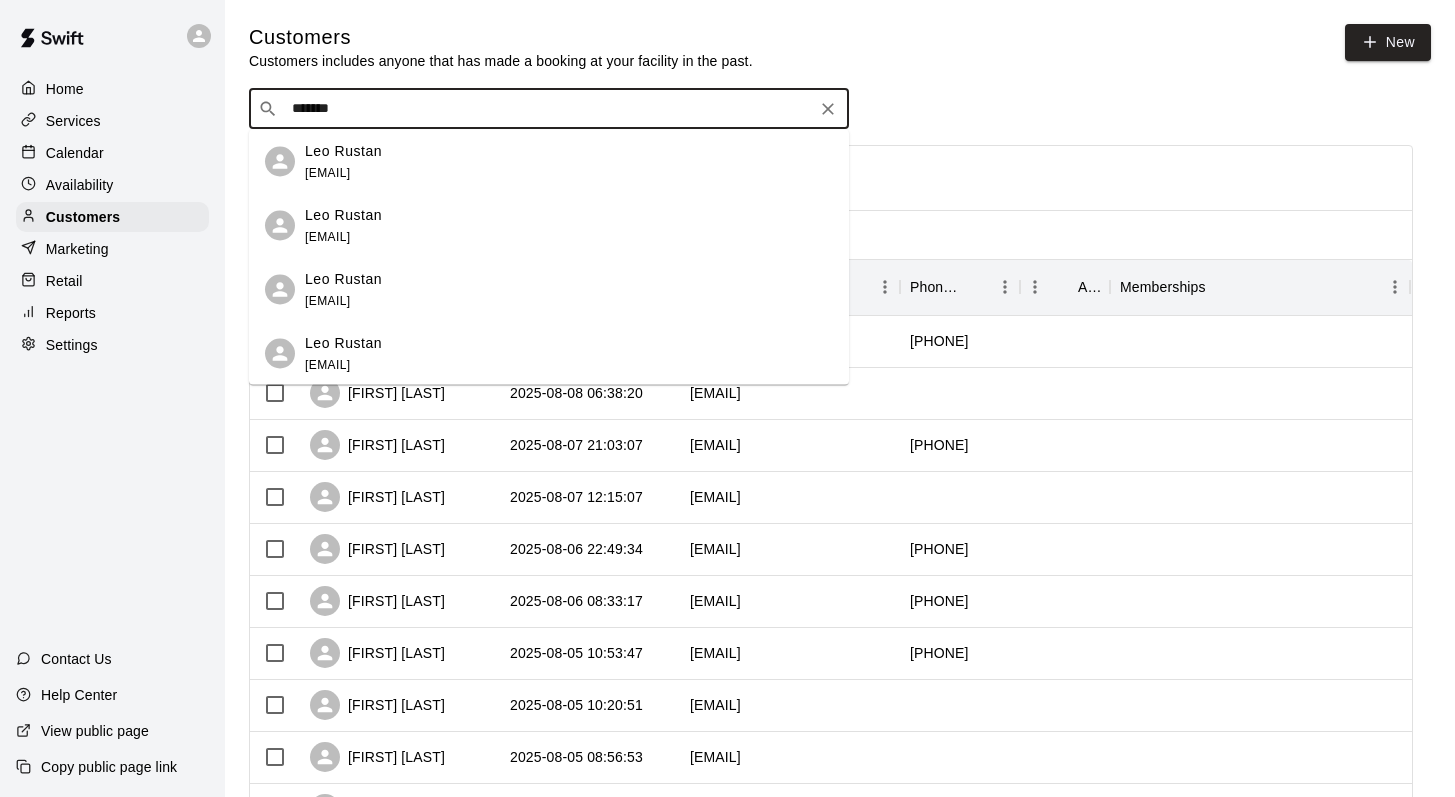 click on "[FIRST] [LAST] [EMAIL]" at bounding box center [343, 161] 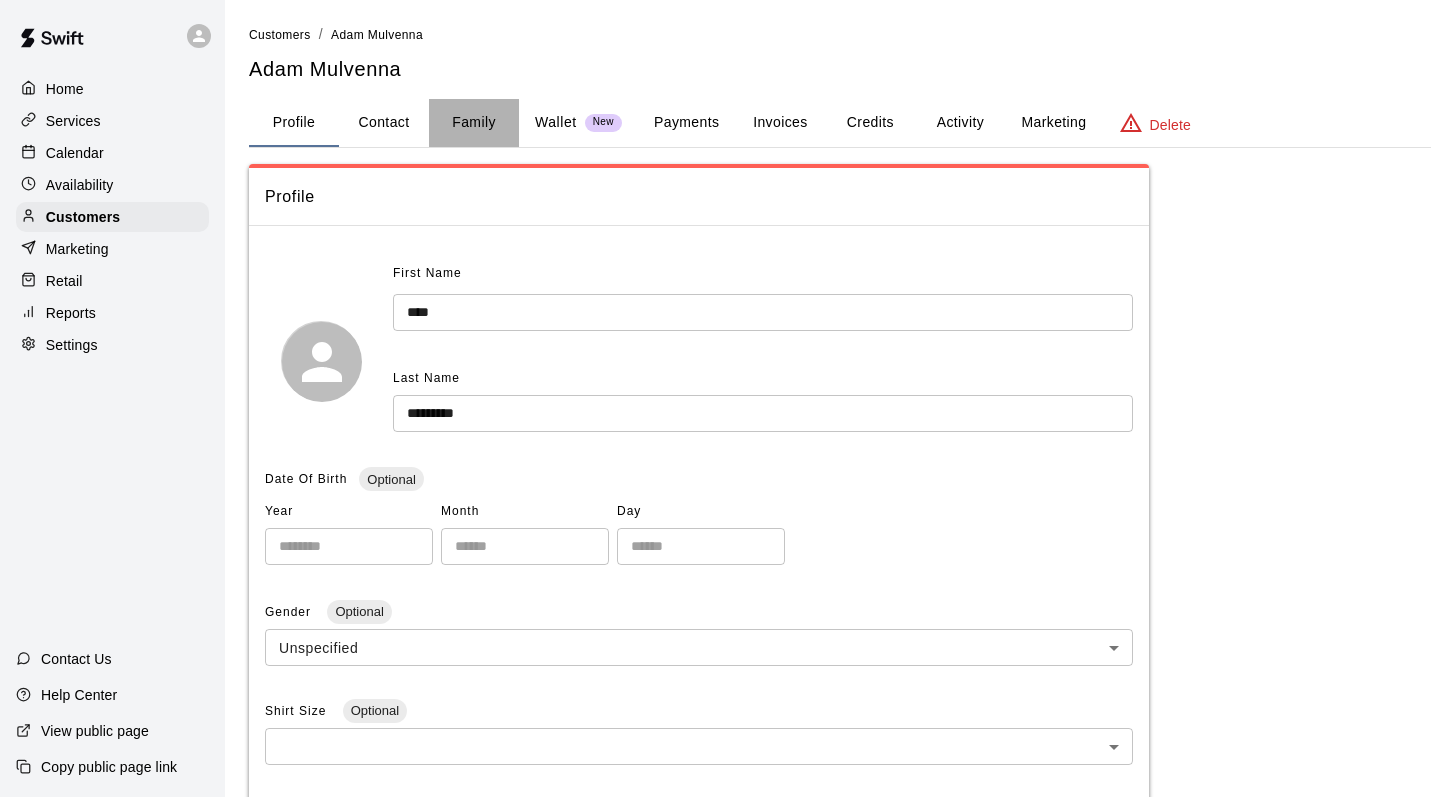 click on "Family" at bounding box center (474, 123) 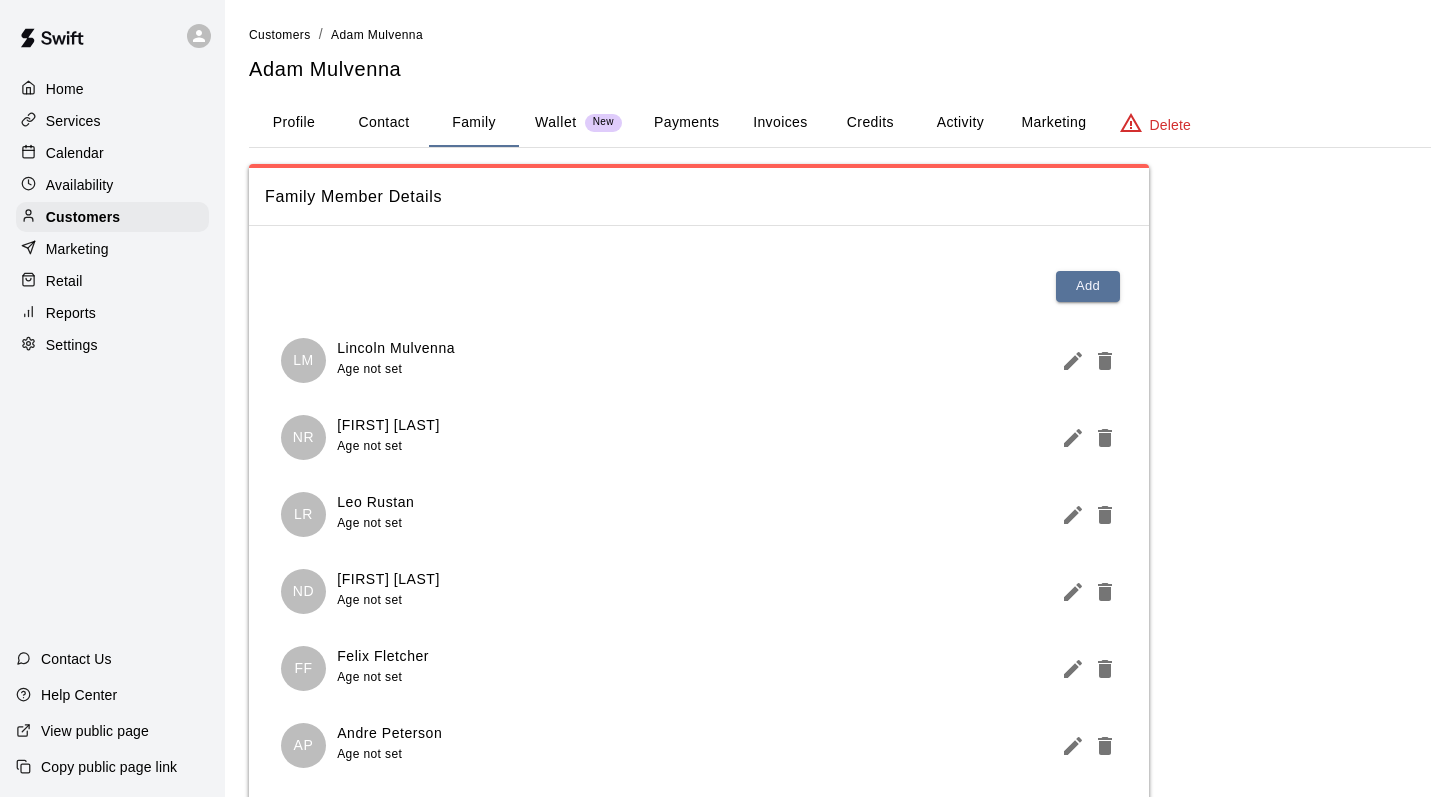 click on "Calendar" at bounding box center (75, 153) 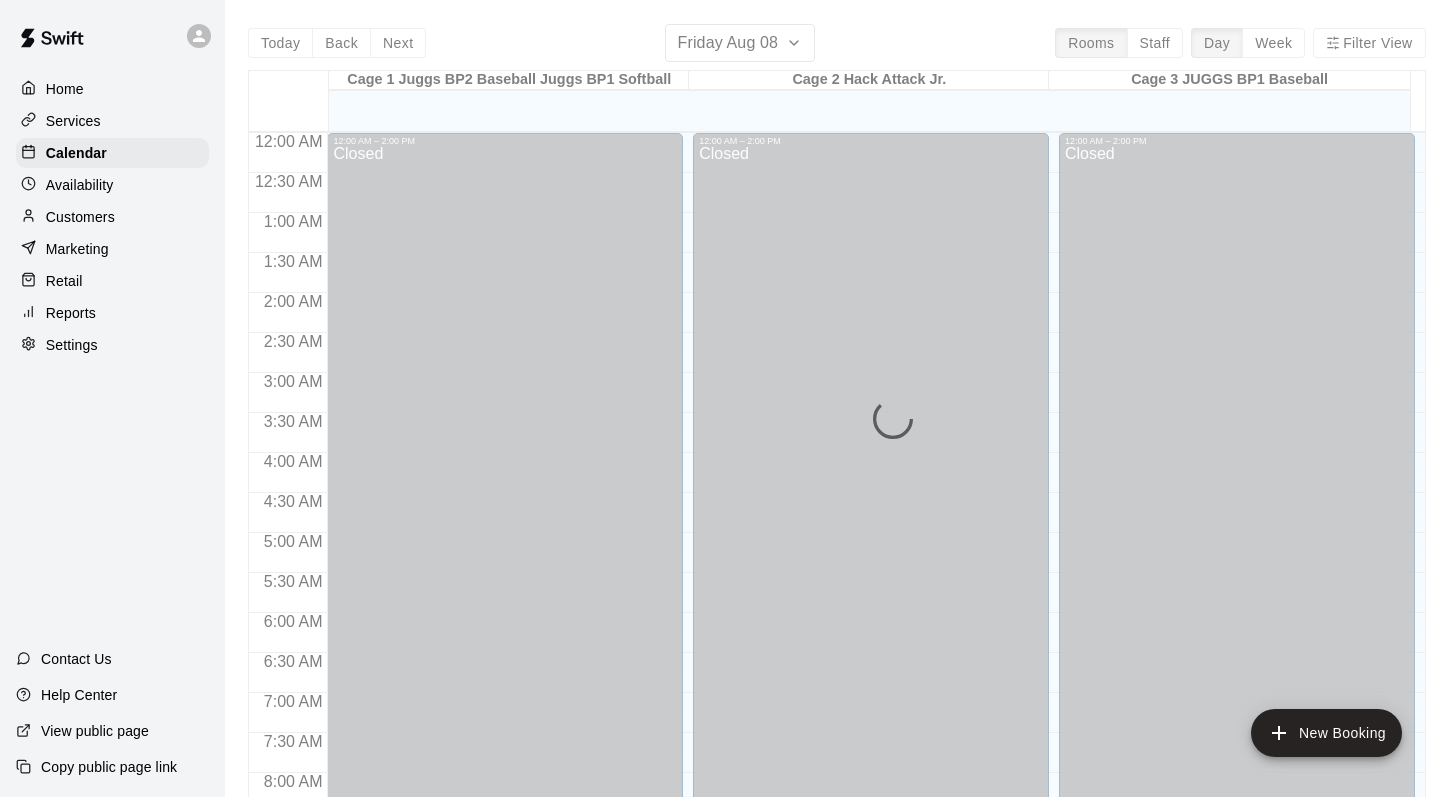 scroll, scrollTop: 1174, scrollLeft: 0, axis: vertical 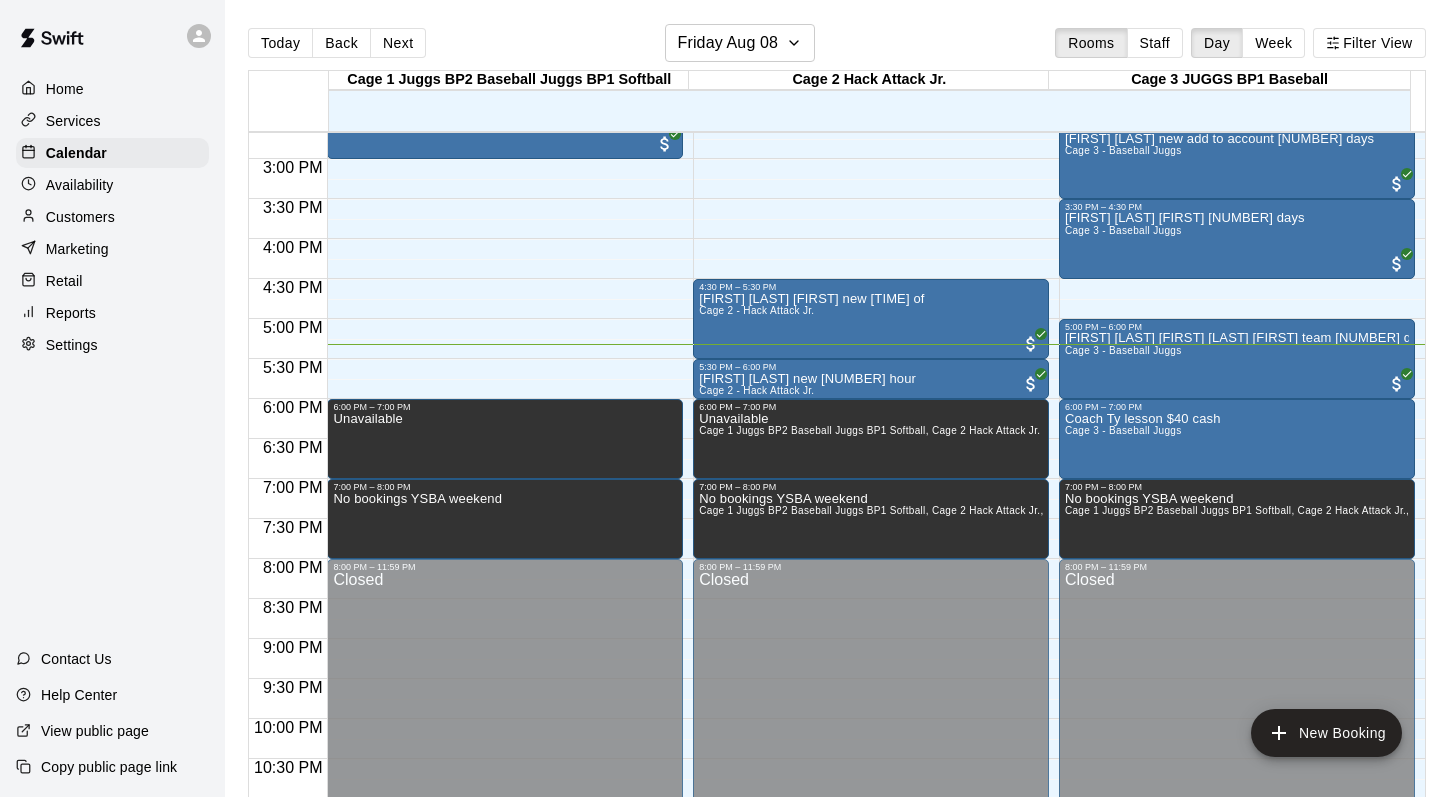 click on "Customers" at bounding box center (80, 217) 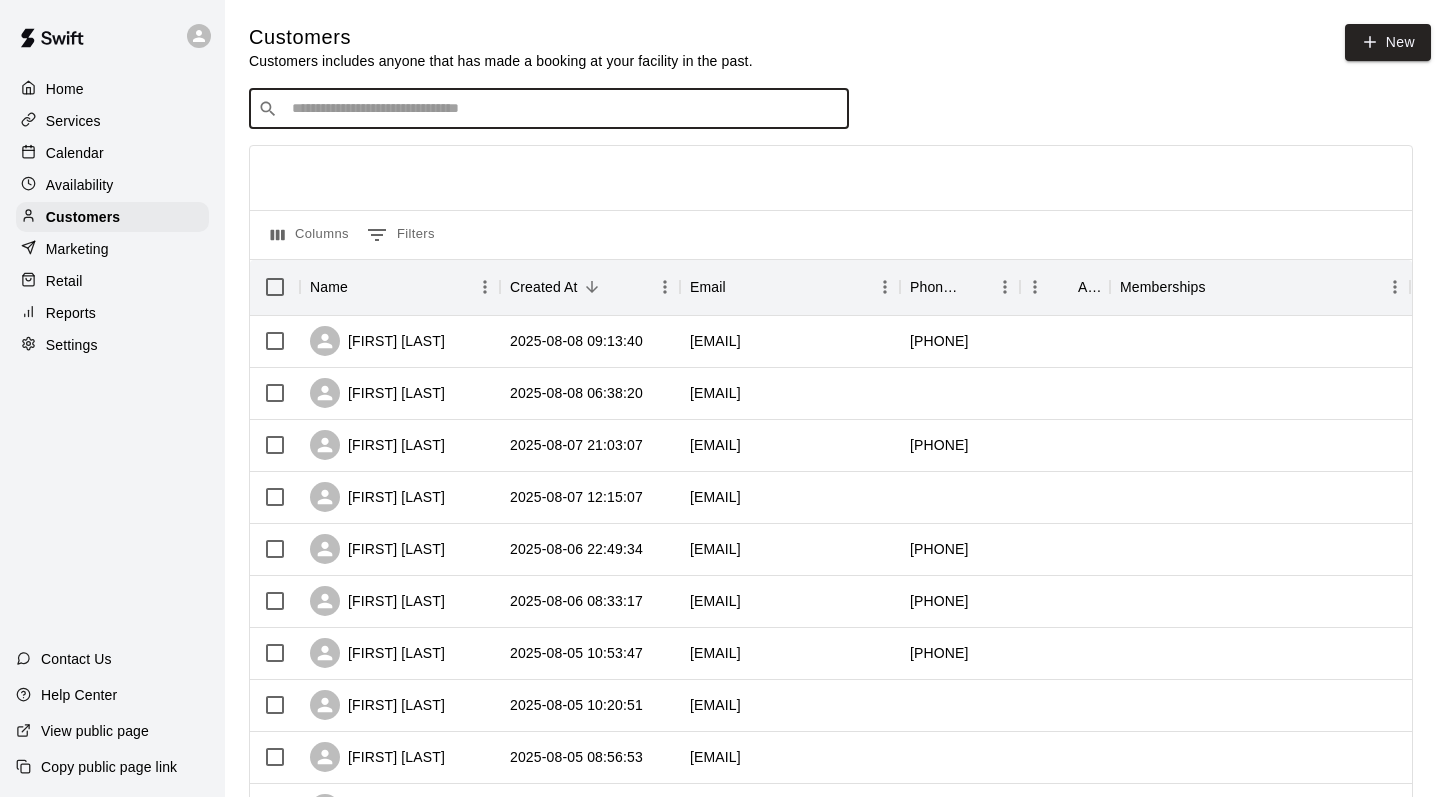 click at bounding box center [563, 109] 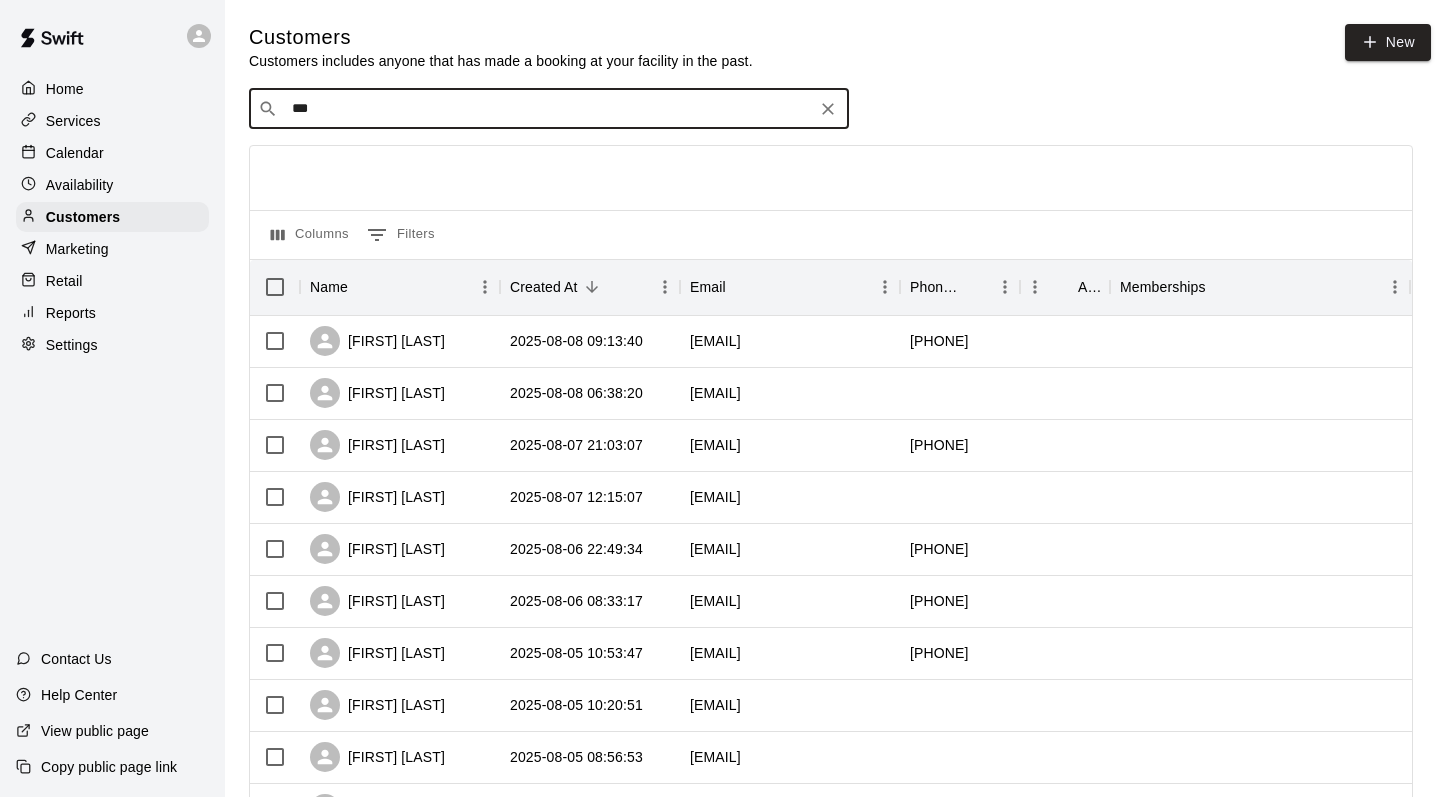 type on "****" 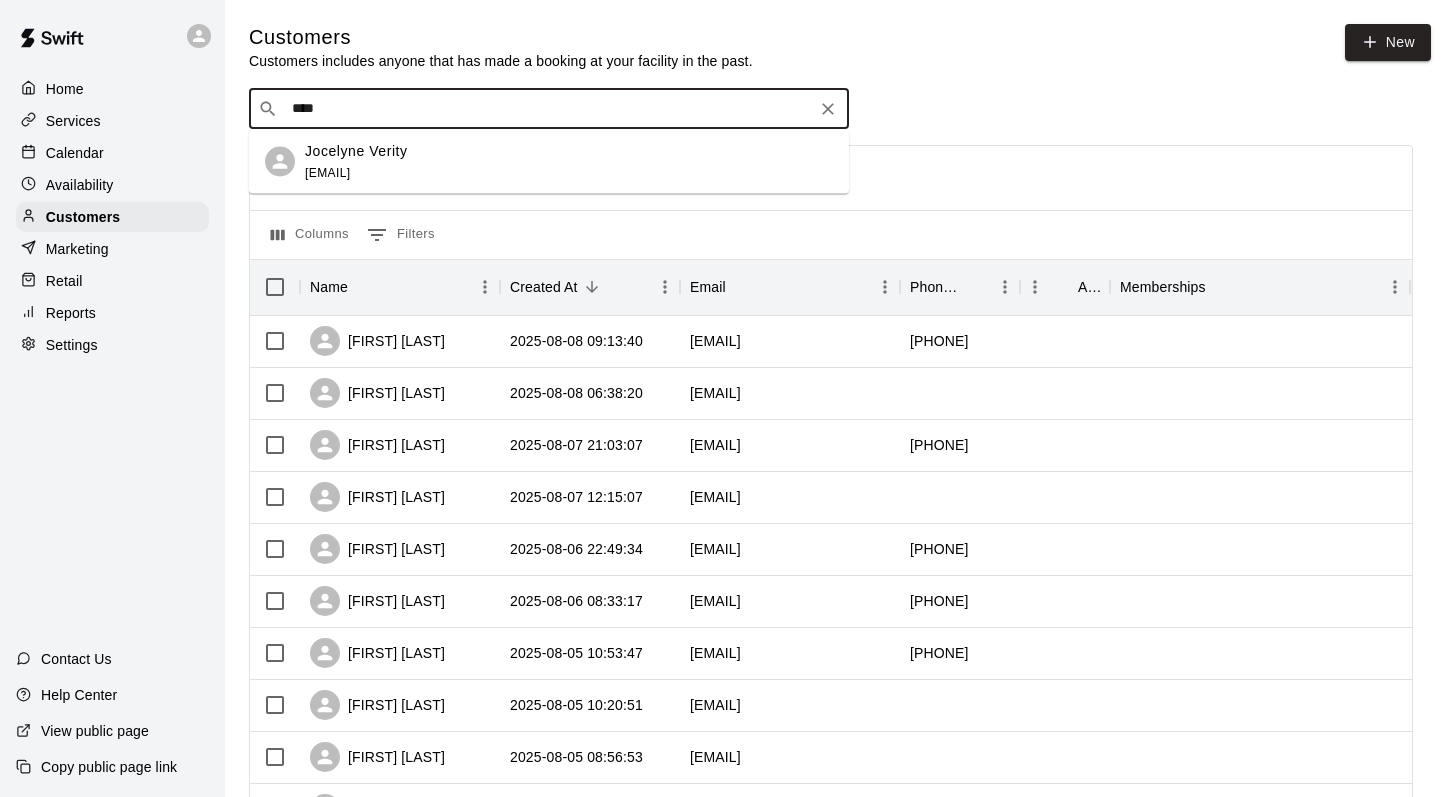click on "Jocelyne Verity" at bounding box center (356, 150) 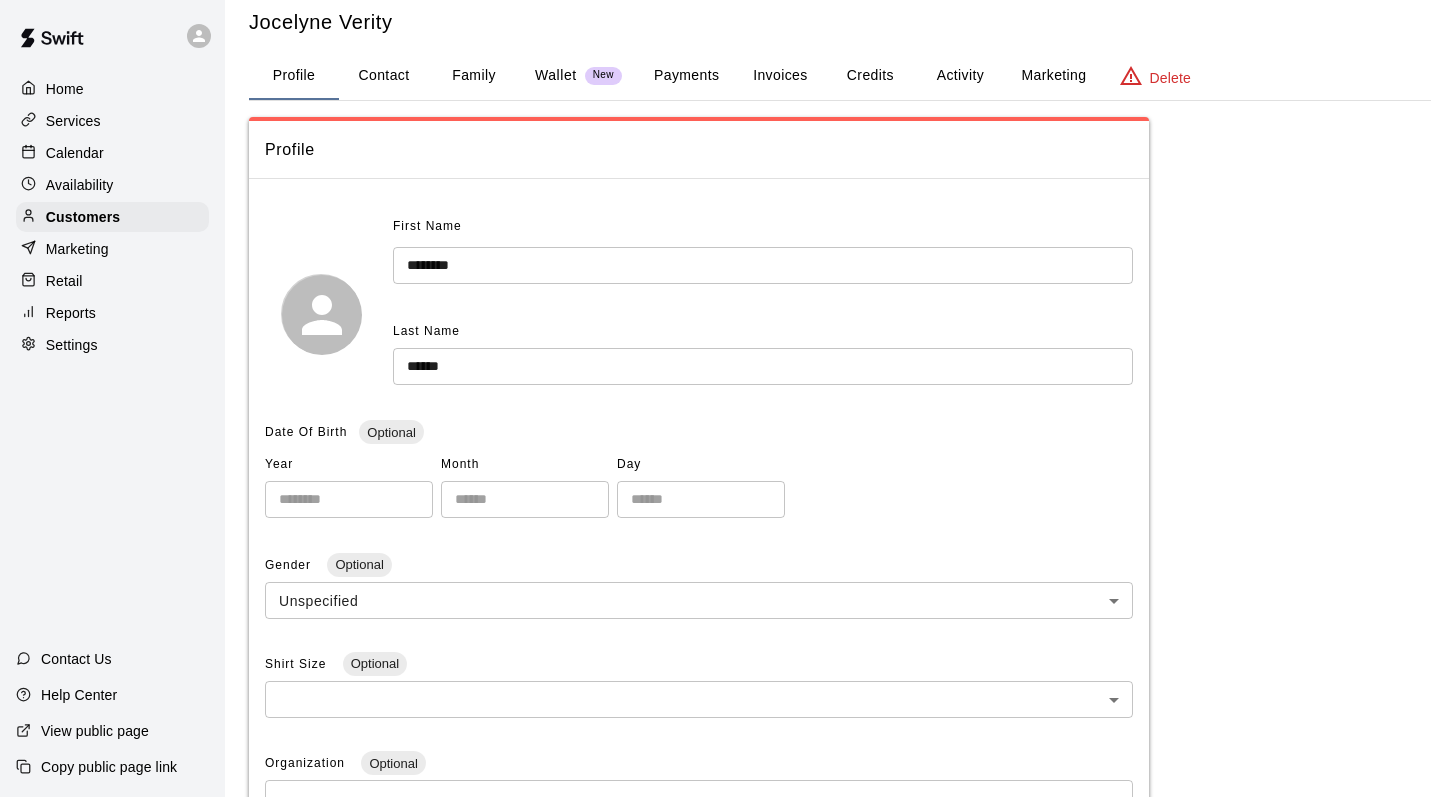 scroll, scrollTop: 0, scrollLeft: 0, axis: both 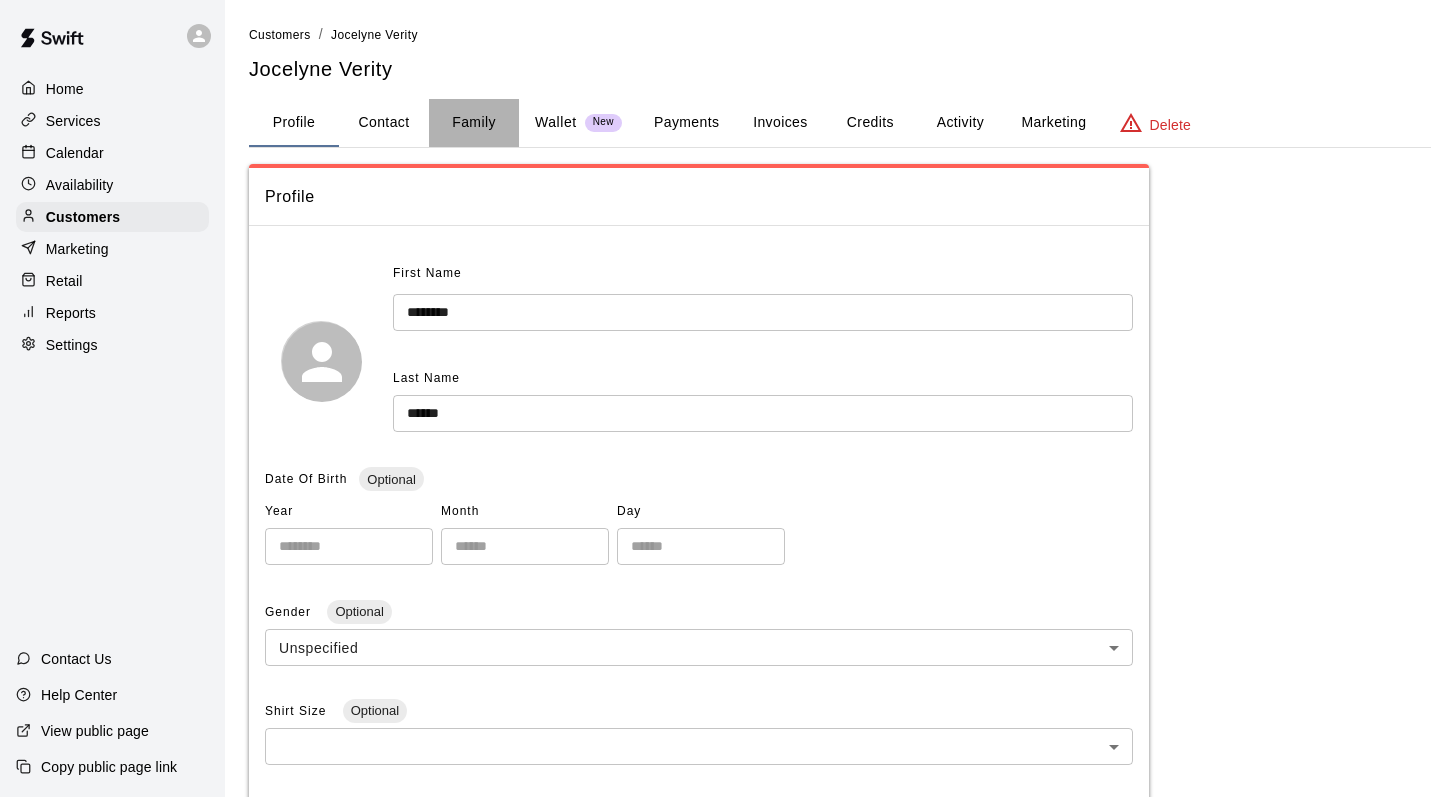 click on "Family" at bounding box center [474, 123] 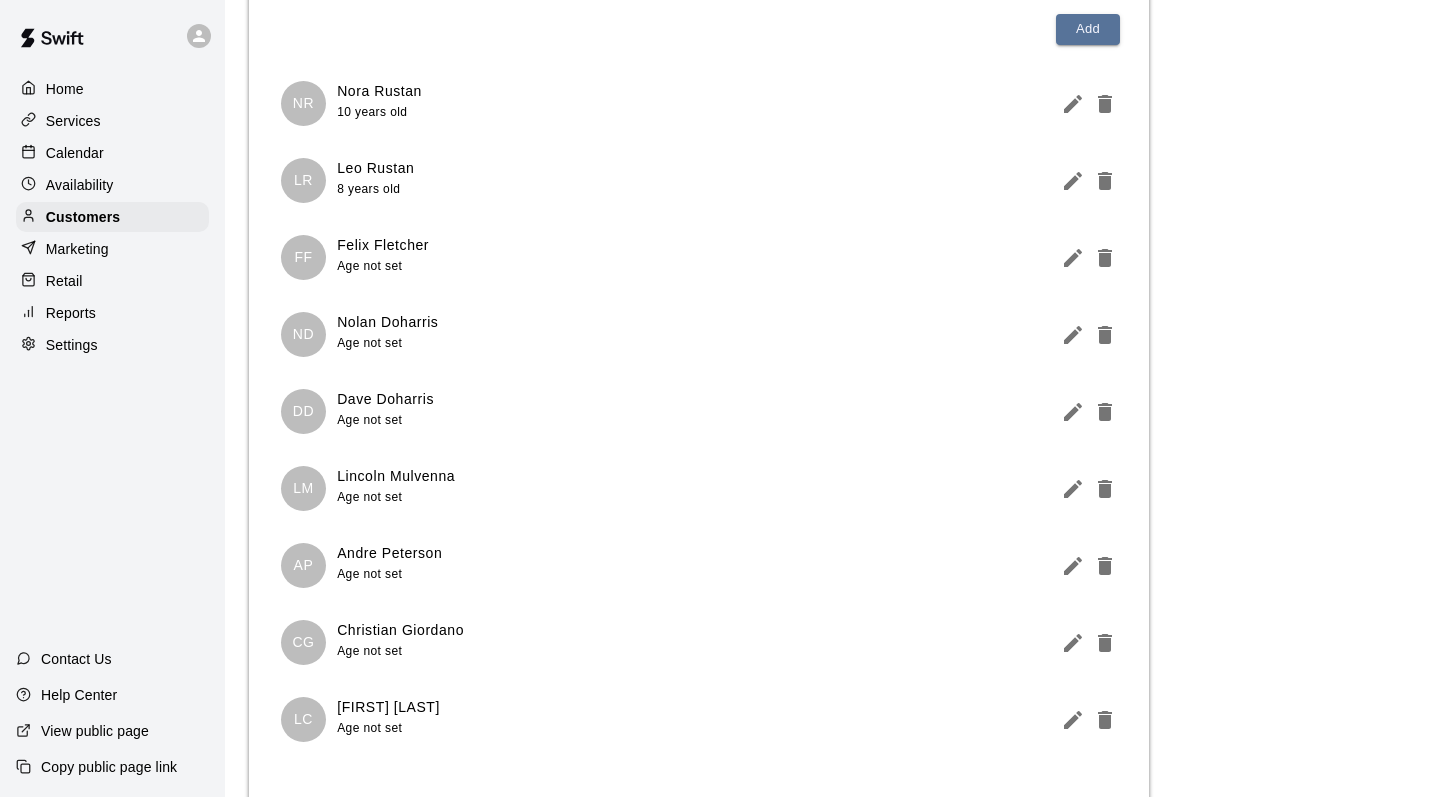 scroll, scrollTop: 0, scrollLeft: 0, axis: both 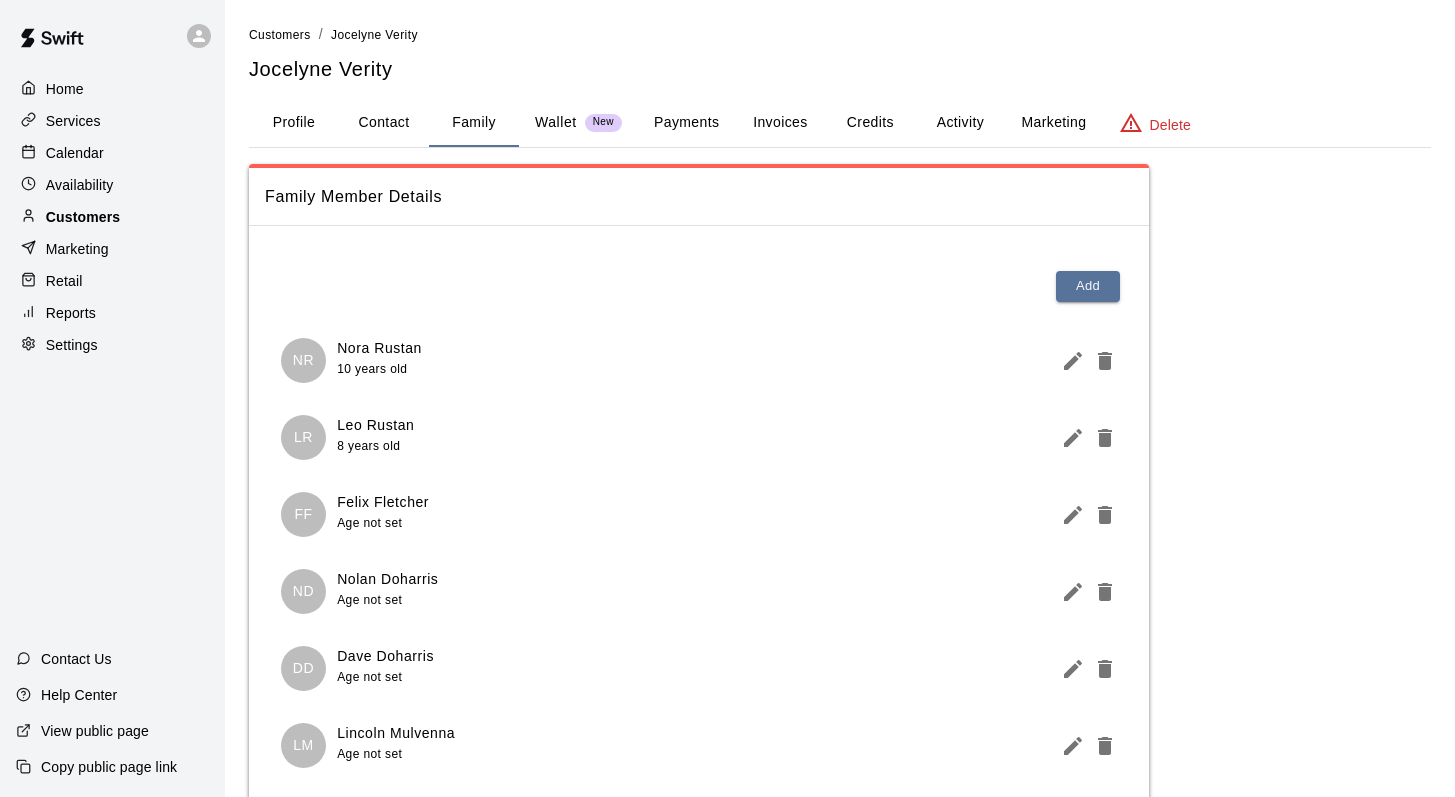 click on "Customers" at bounding box center (83, 217) 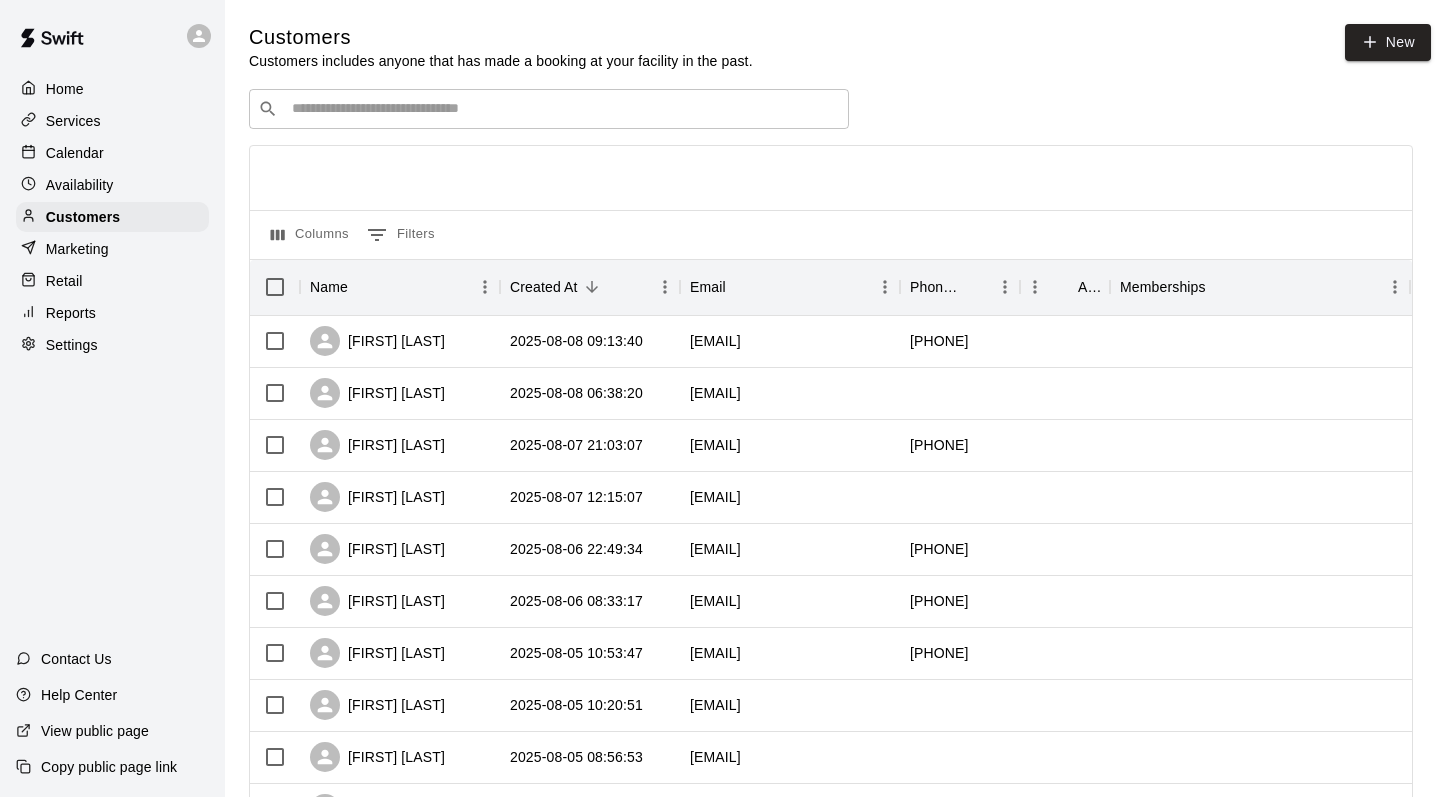 click at bounding box center [563, 109] 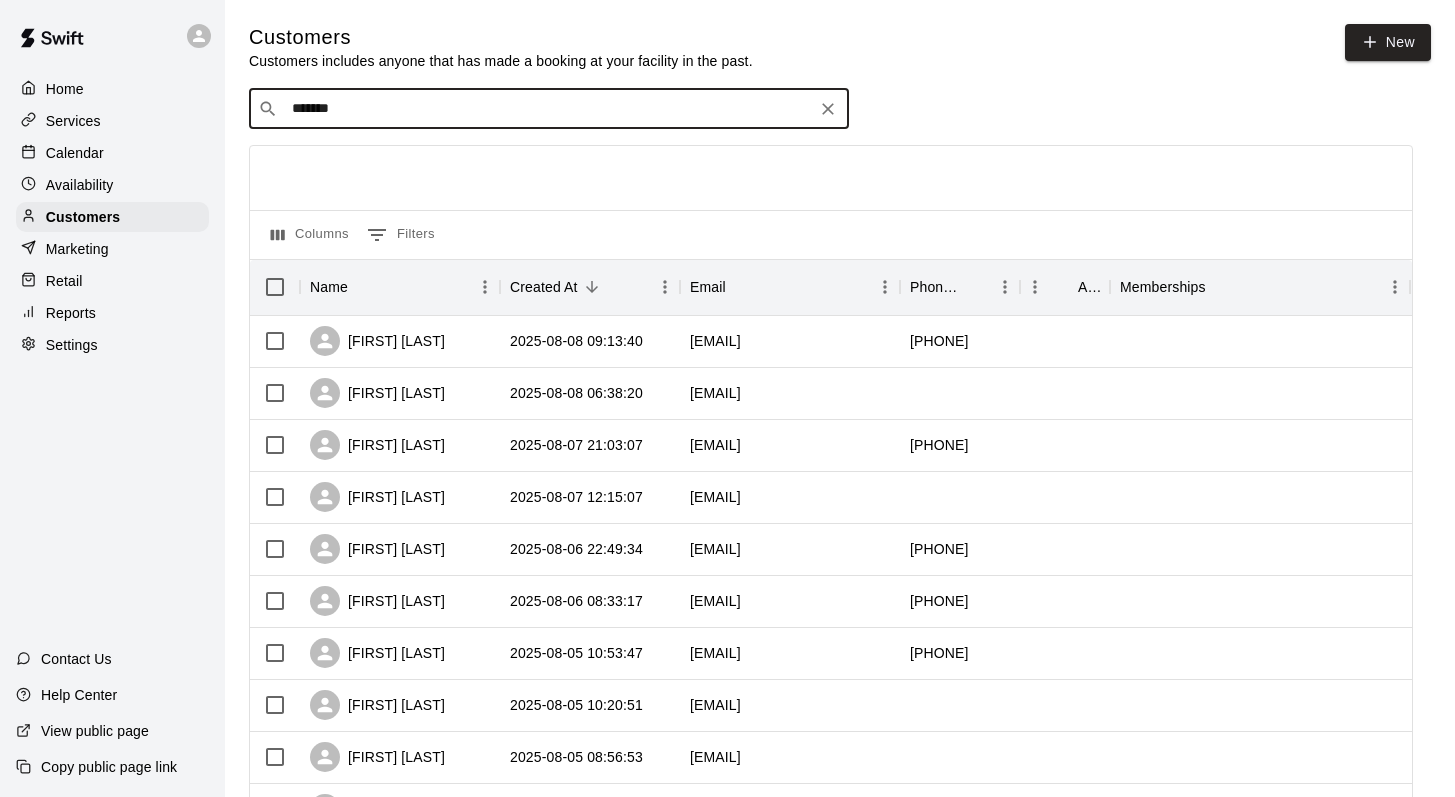 type on "********" 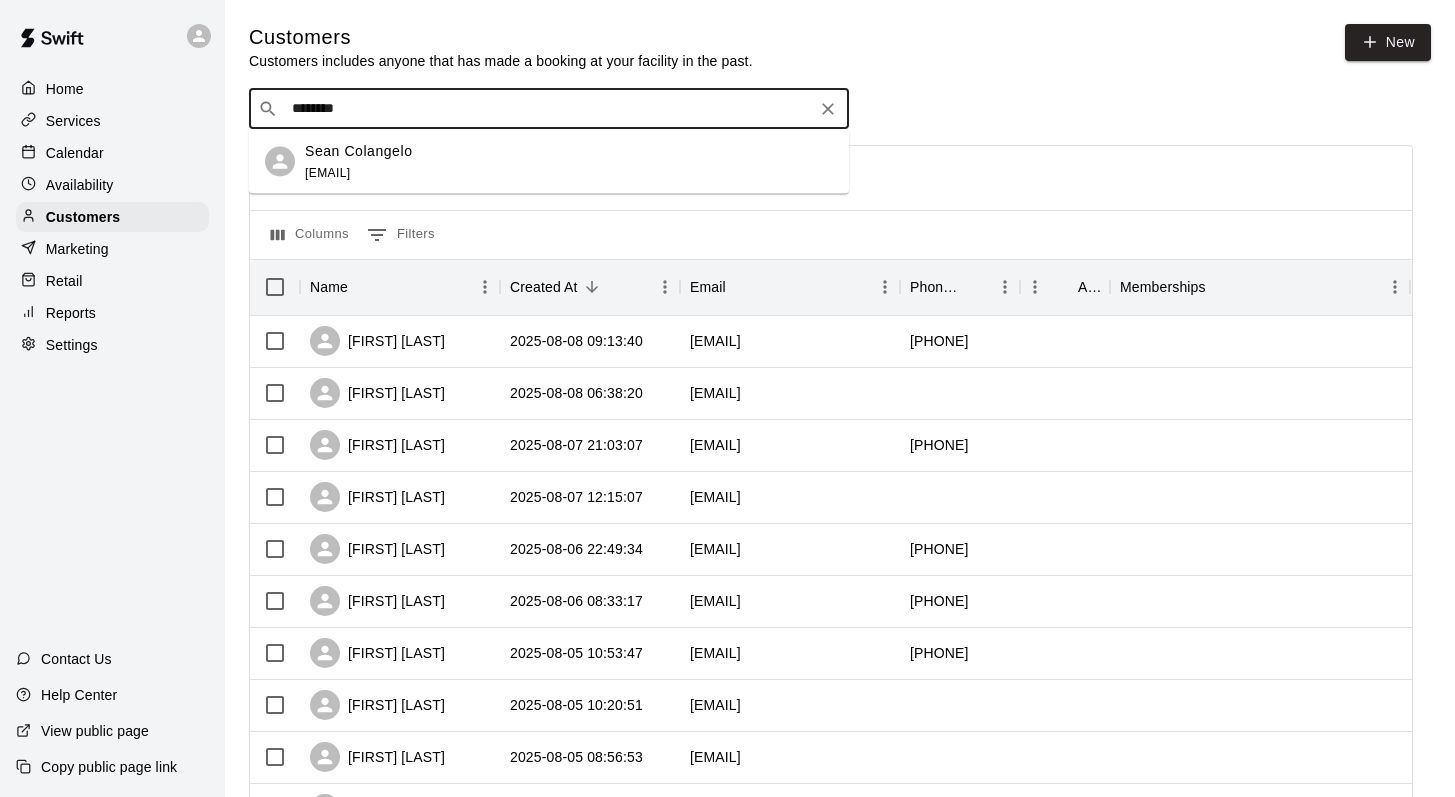click on "Sean Colangelo" at bounding box center [358, 150] 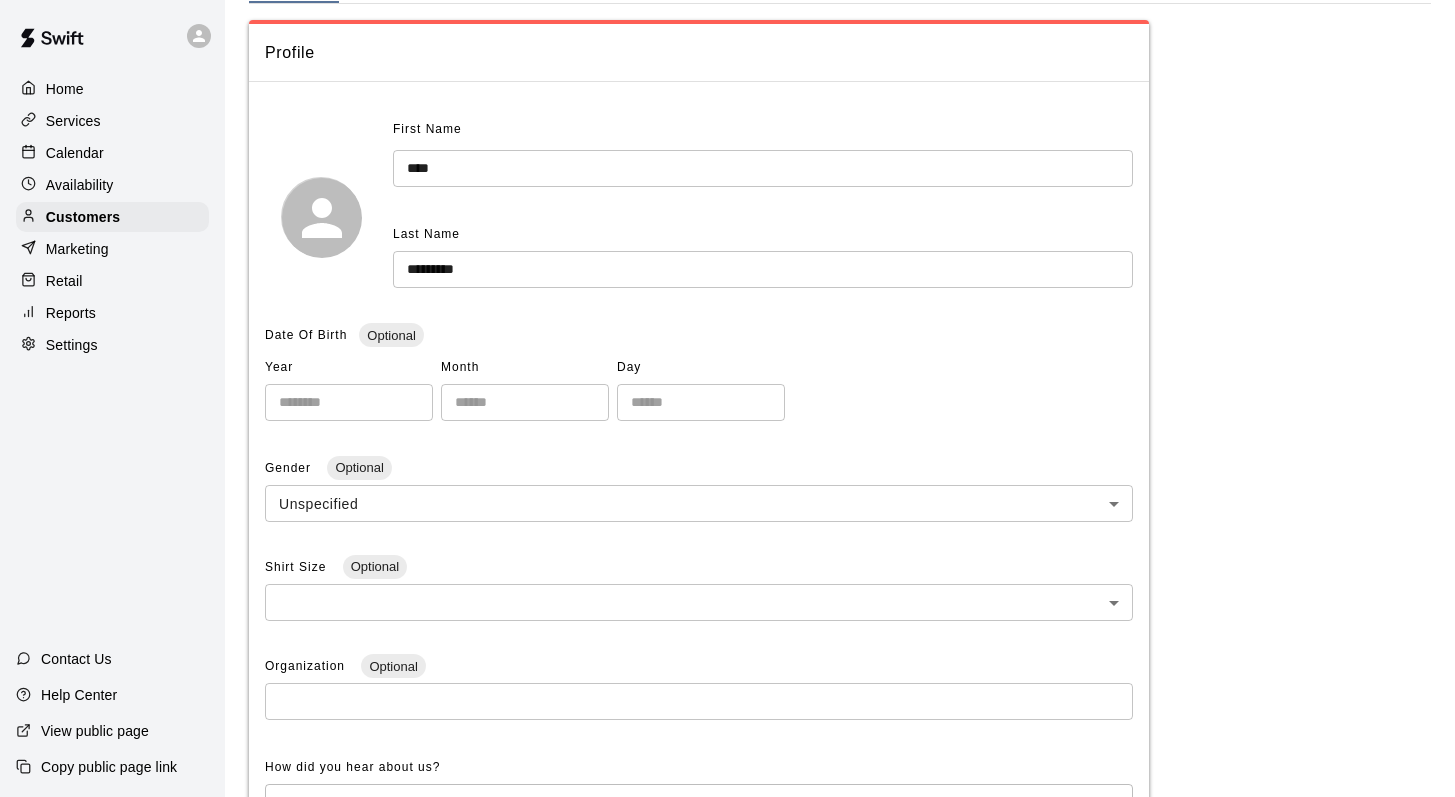 scroll, scrollTop: 0, scrollLeft: 0, axis: both 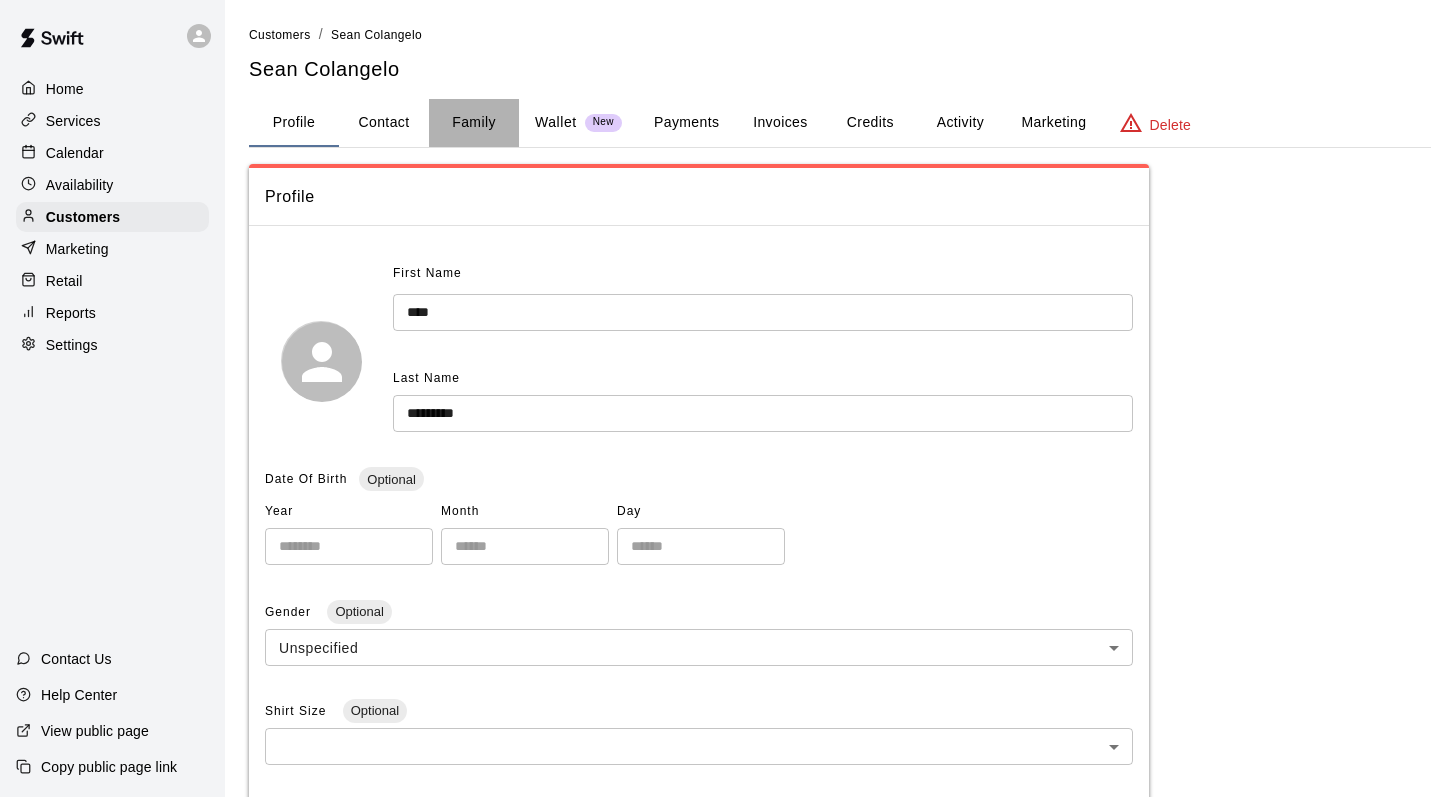 click on "Family" at bounding box center [474, 123] 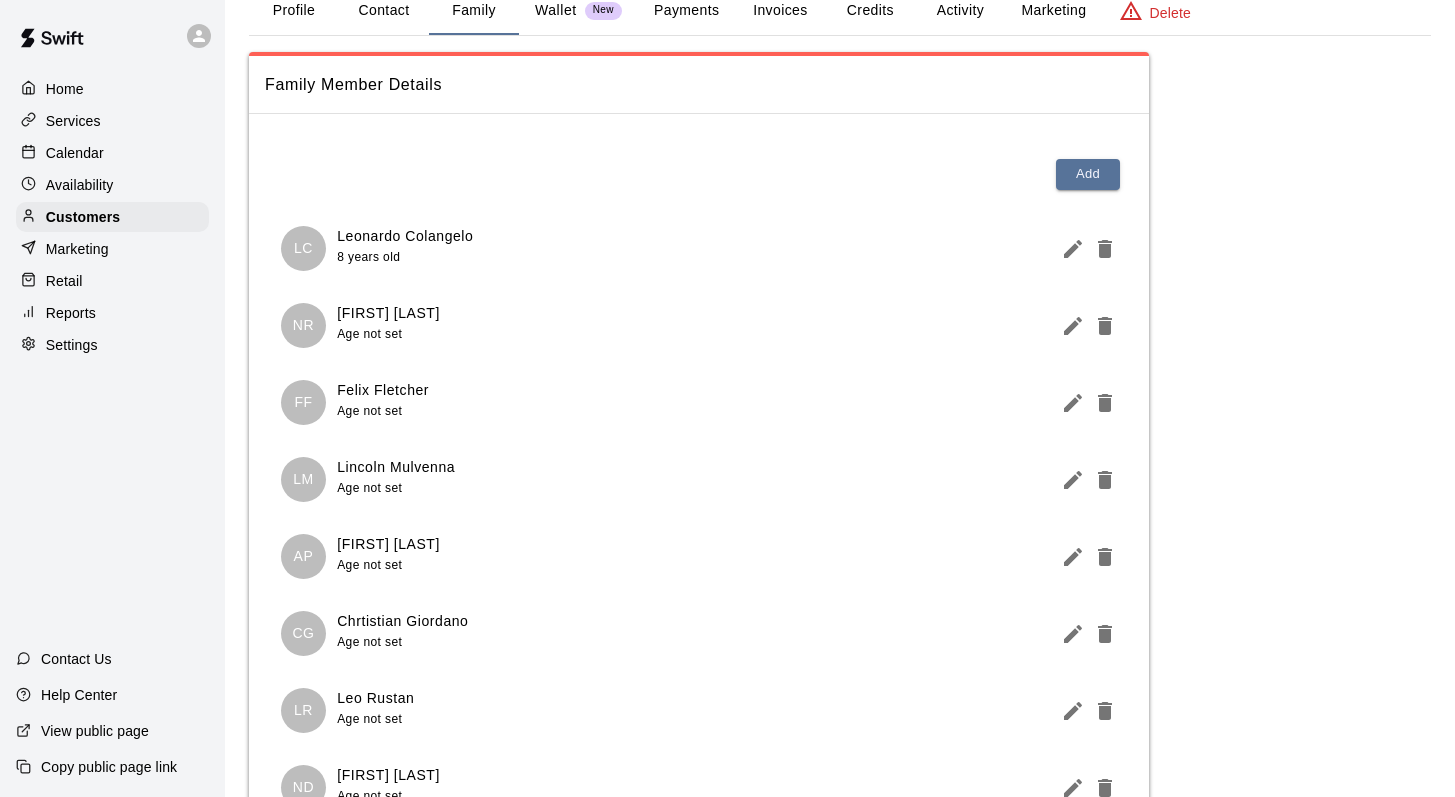 scroll, scrollTop: 0, scrollLeft: 0, axis: both 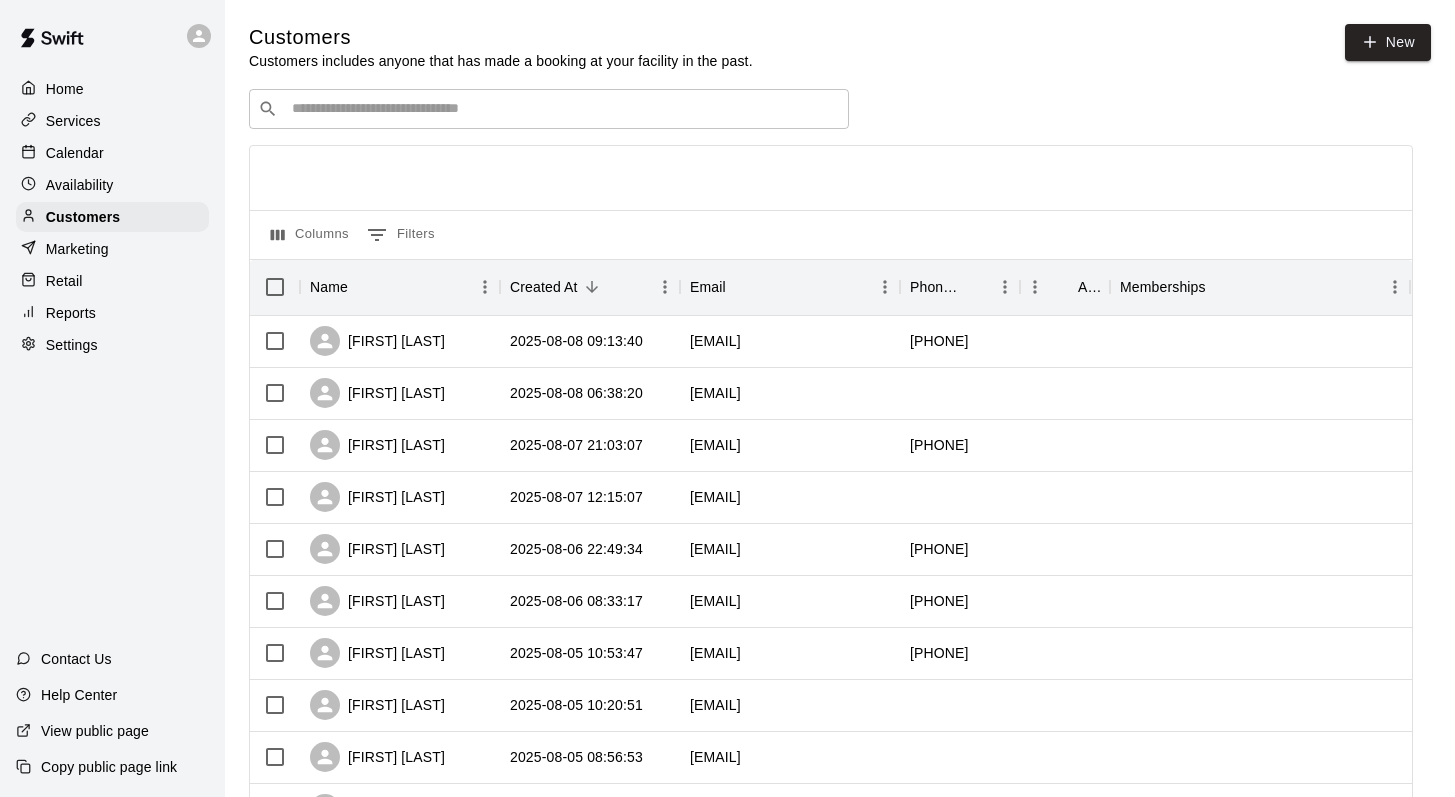 click at bounding box center (563, 109) 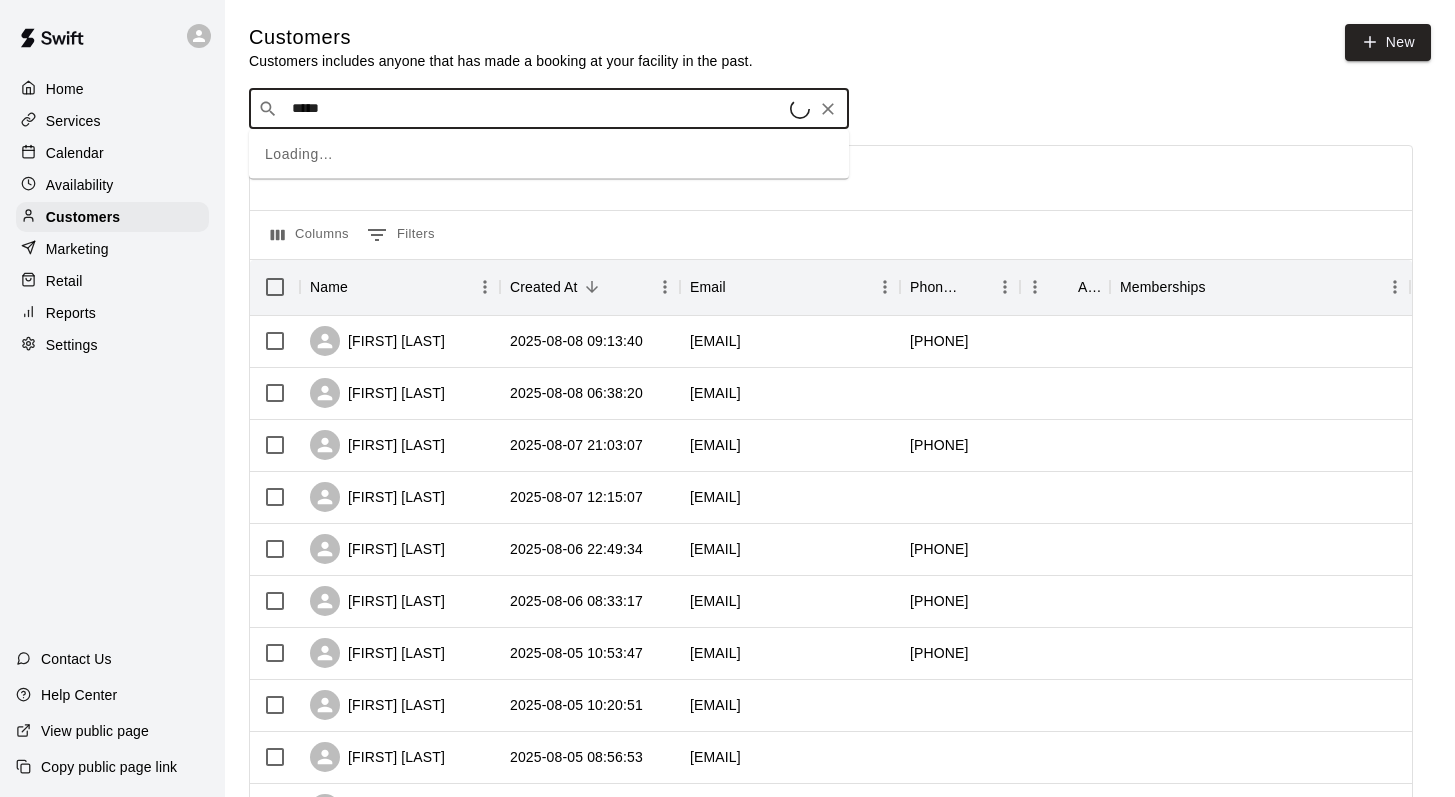 type on "******" 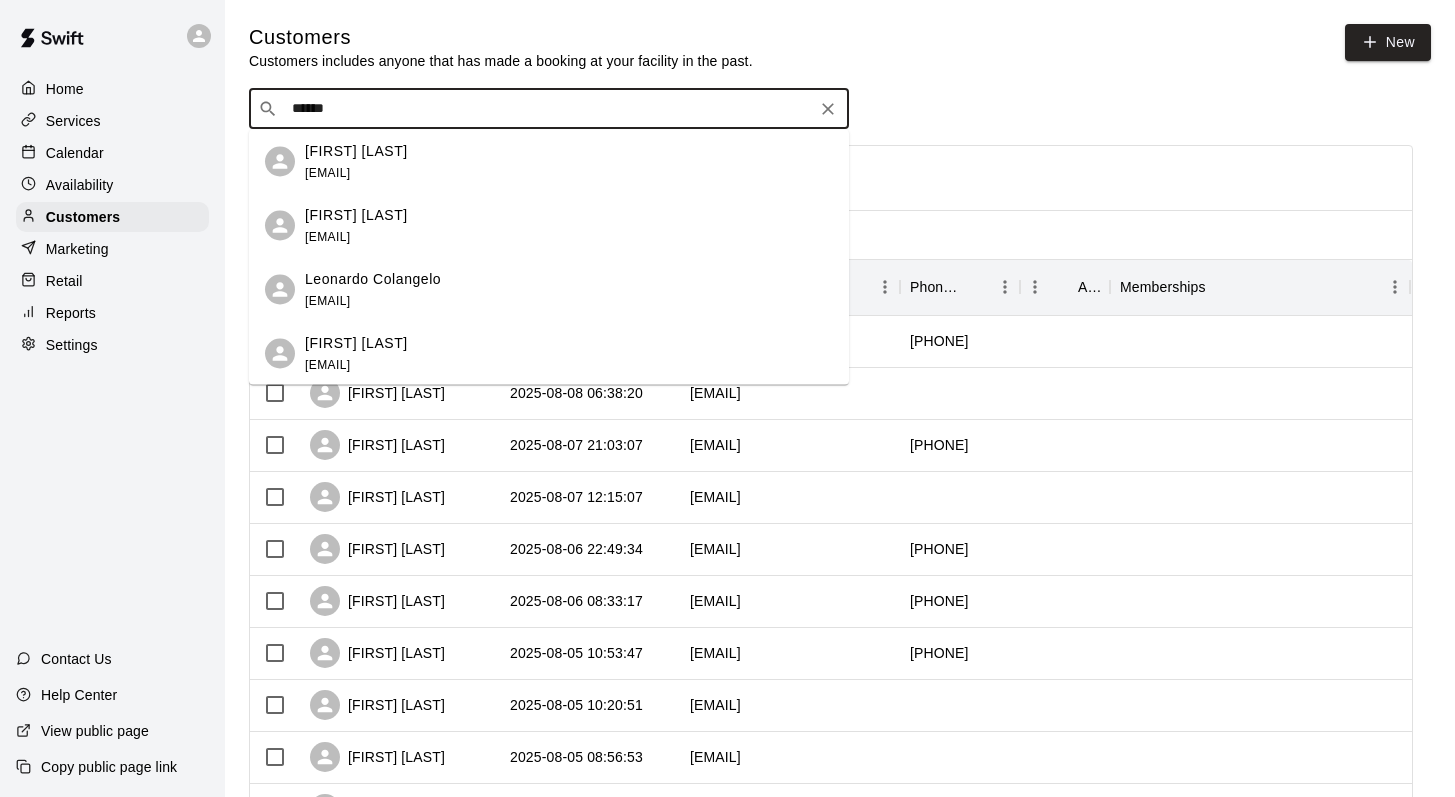 click on "Leonardo  Colangelo" at bounding box center [356, 150] 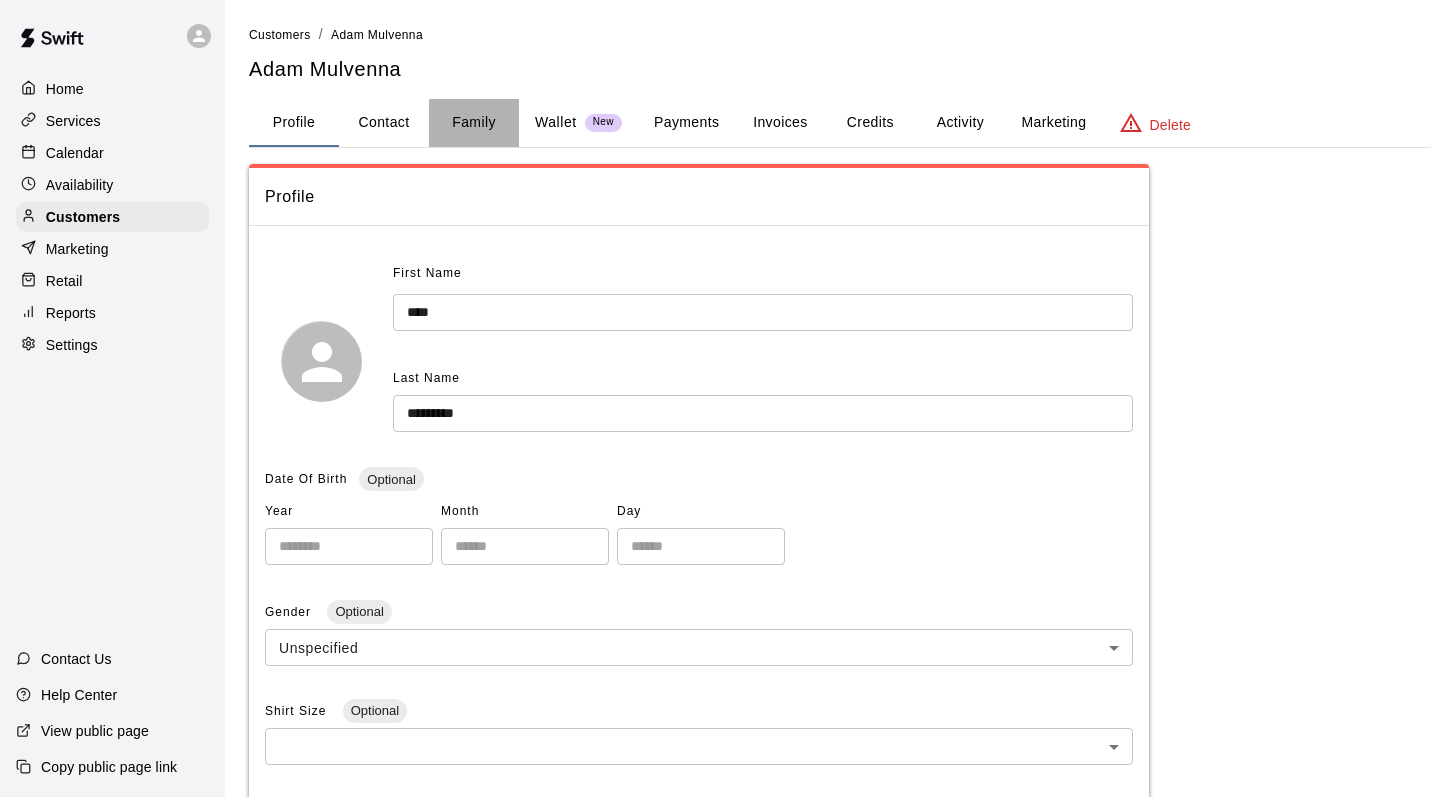 click on "Family" at bounding box center [474, 123] 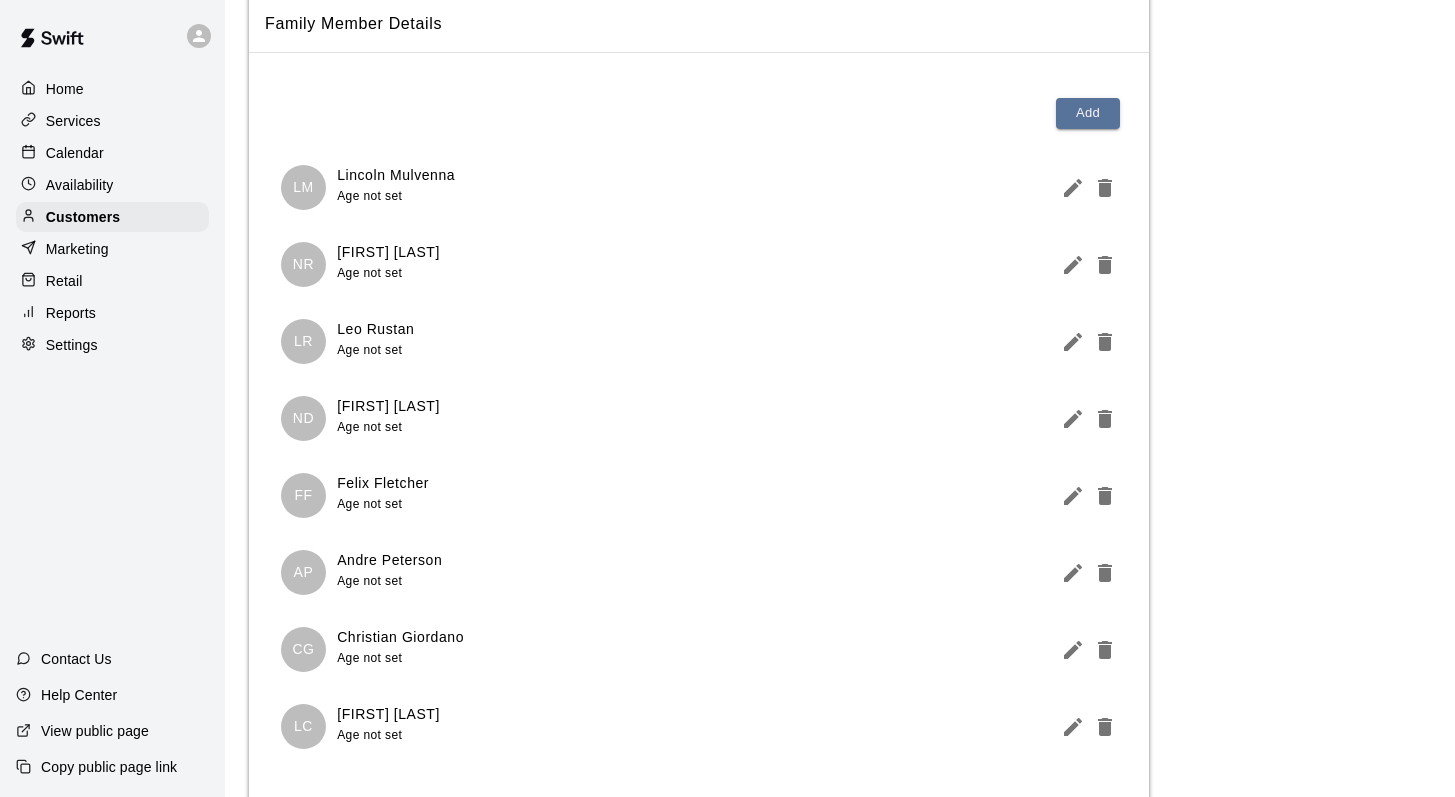 scroll, scrollTop: 0, scrollLeft: 0, axis: both 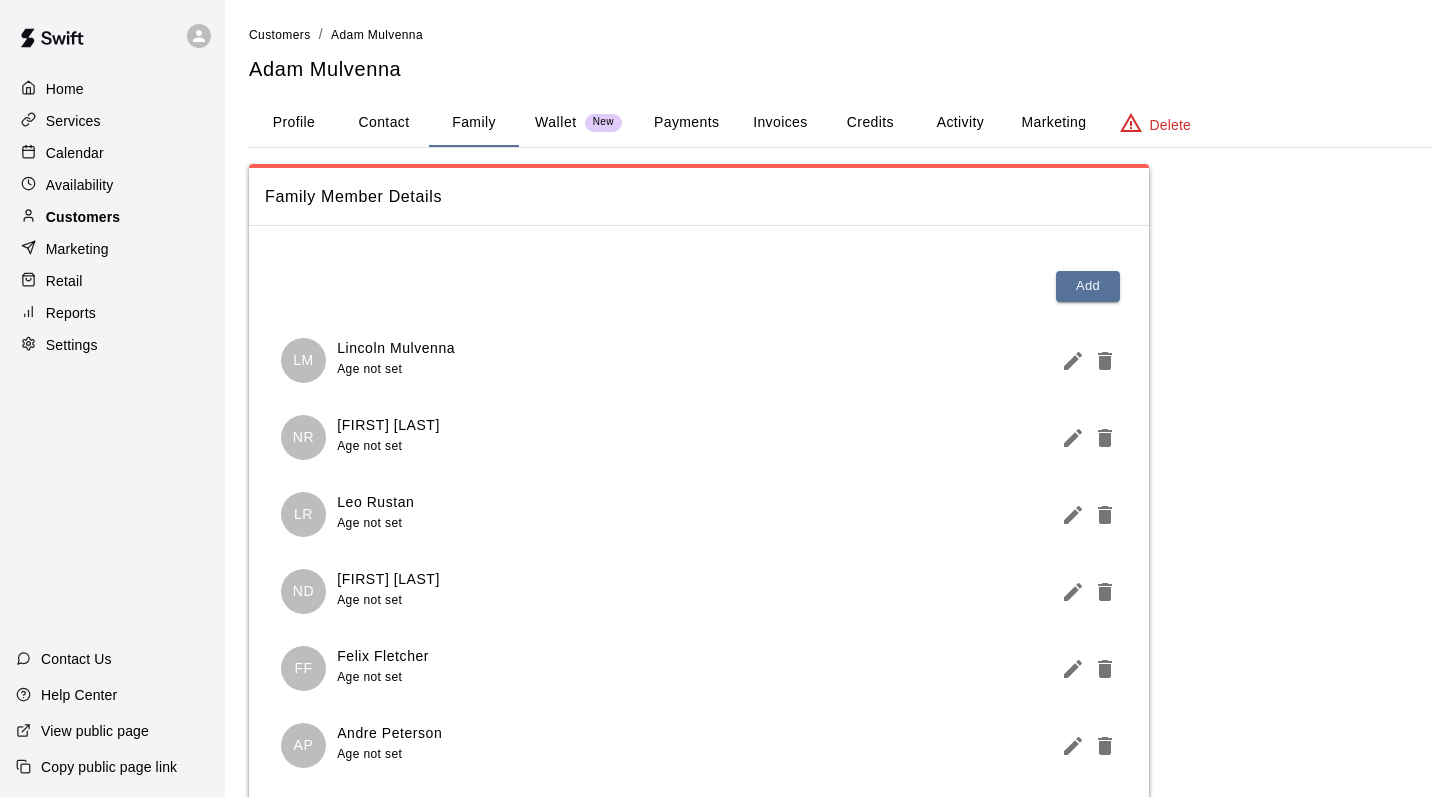 click on "Customers" at bounding box center (83, 217) 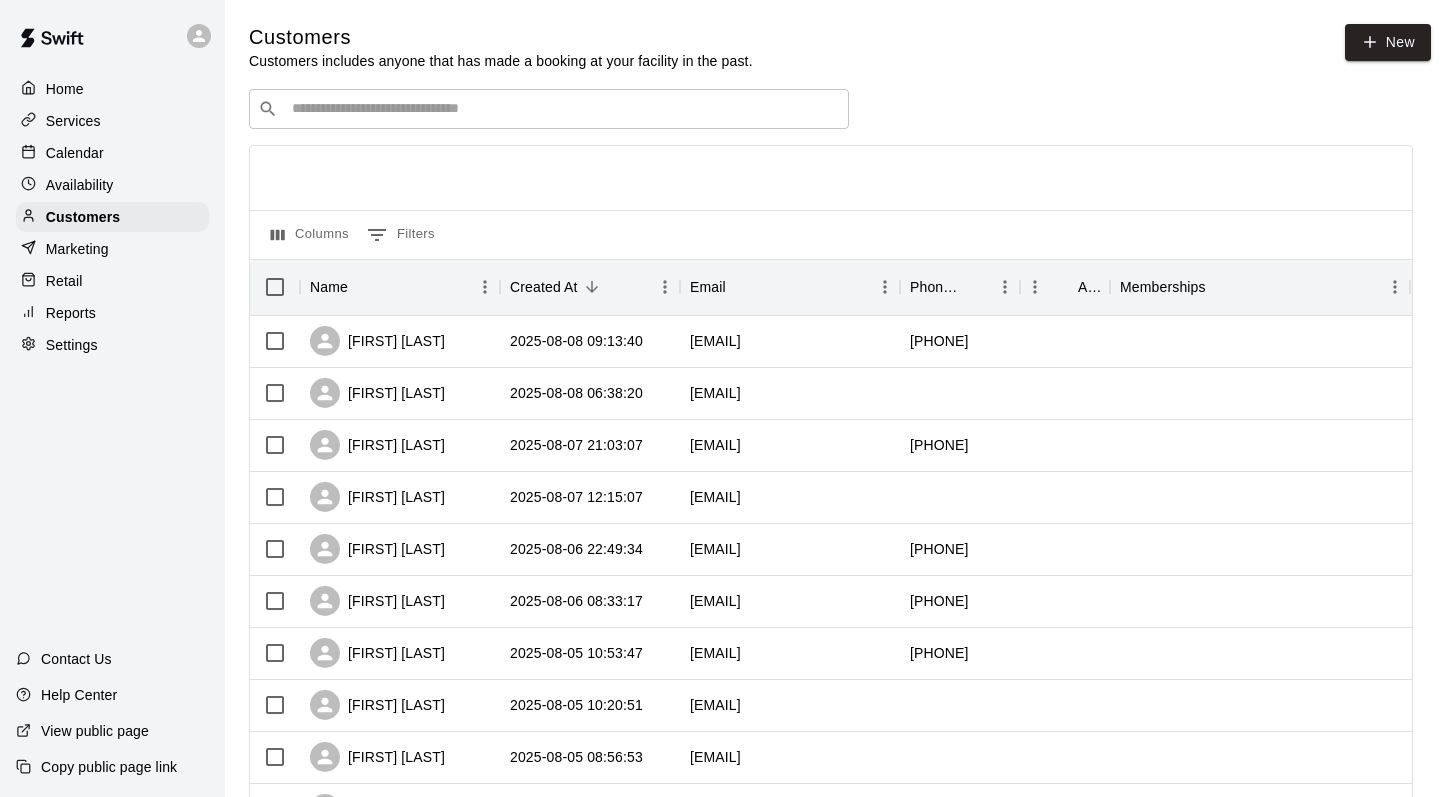 click at bounding box center (563, 109) 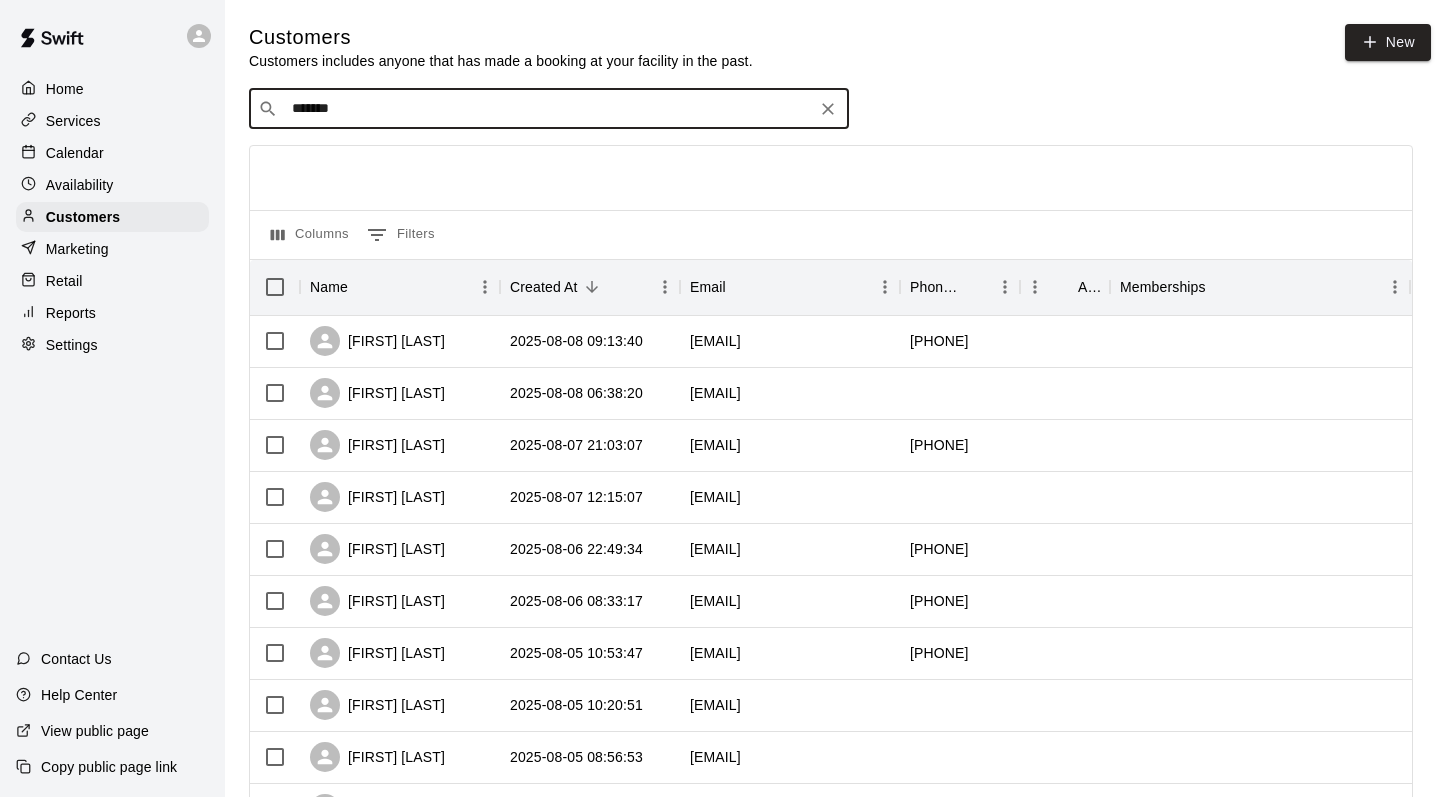 type on "********" 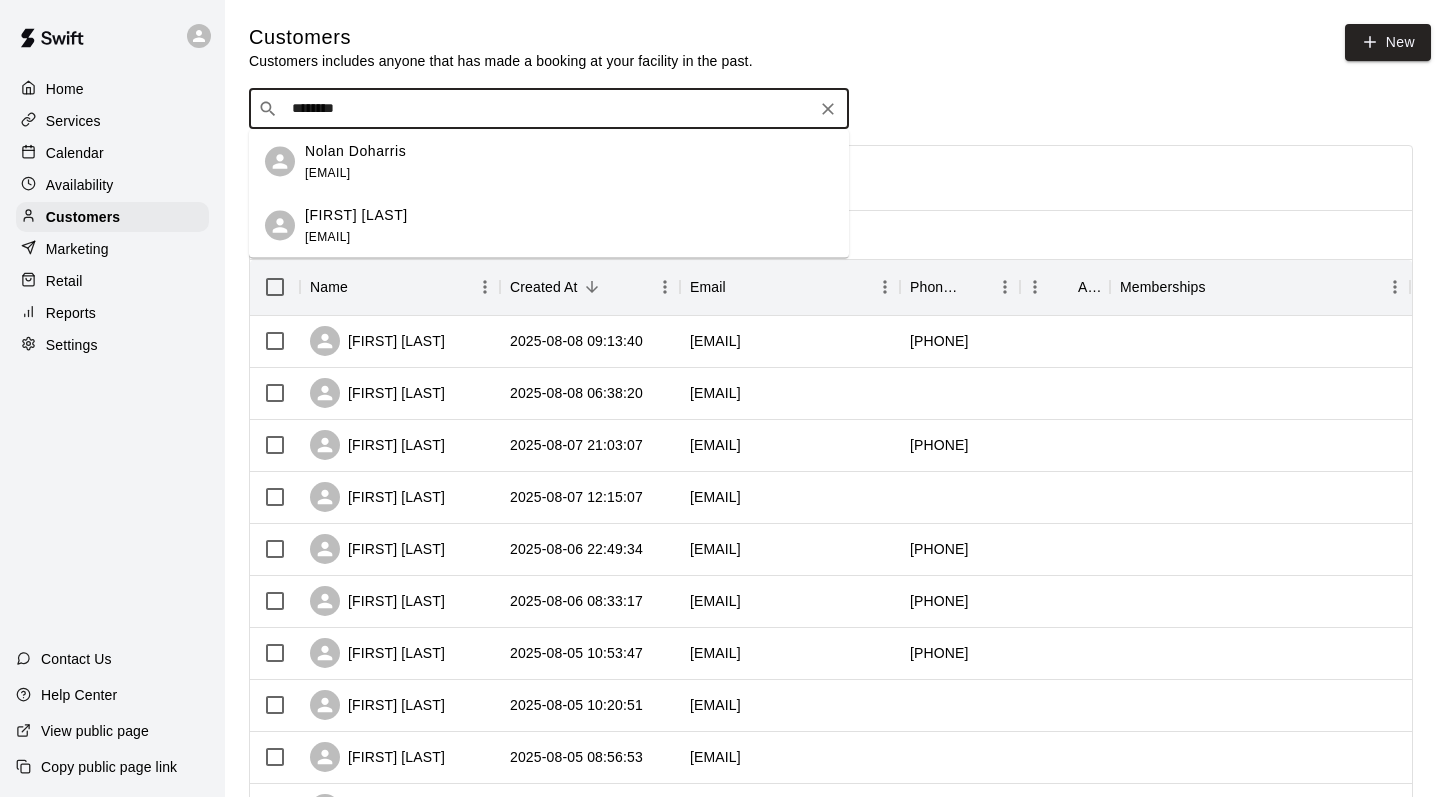 click on "laura.n.esaw@gmail.com" at bounding box center (327, 236) 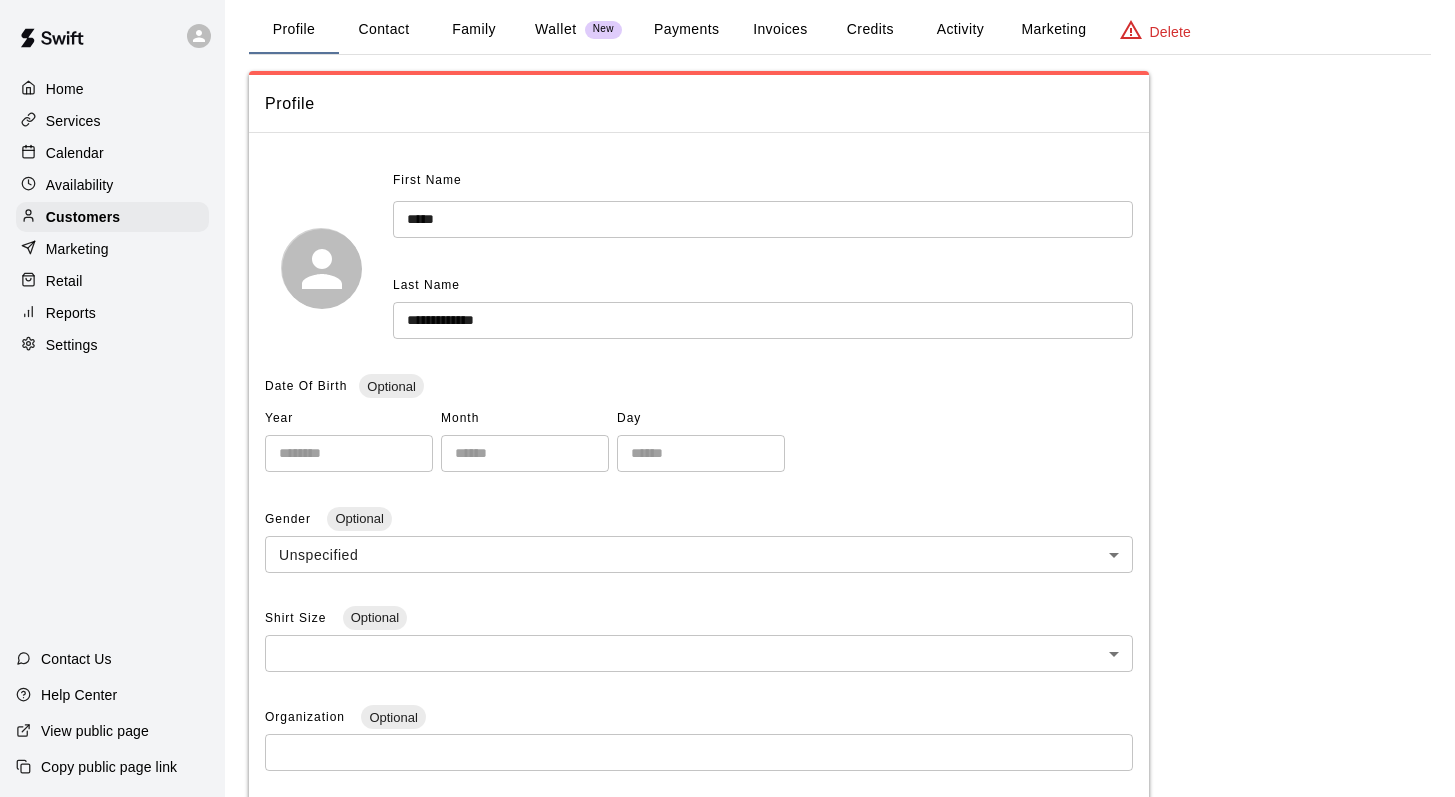 scroll, scrollTop: 0, scrollLeft: 0, axis: both 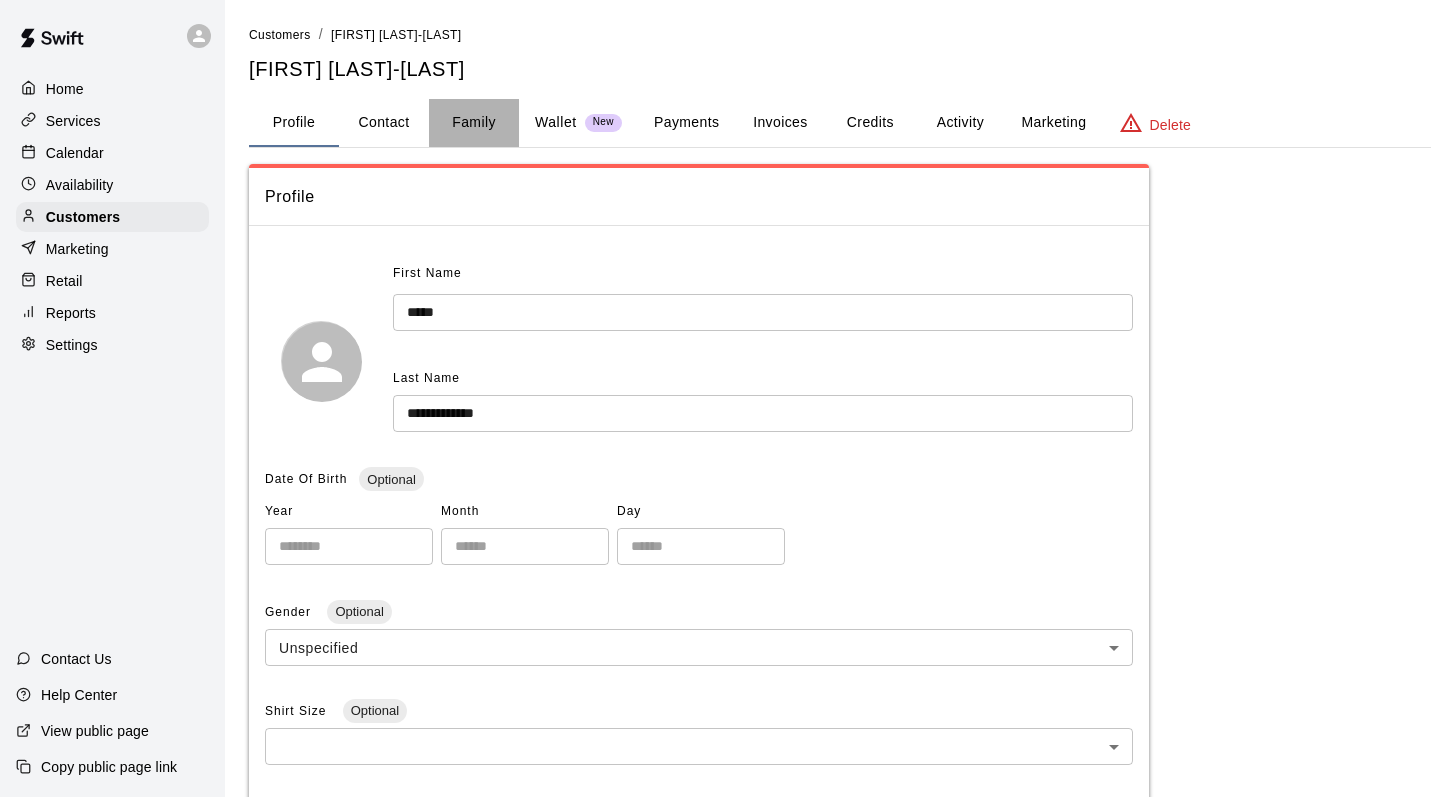 click on "Family" at bounding box center [474, 123] 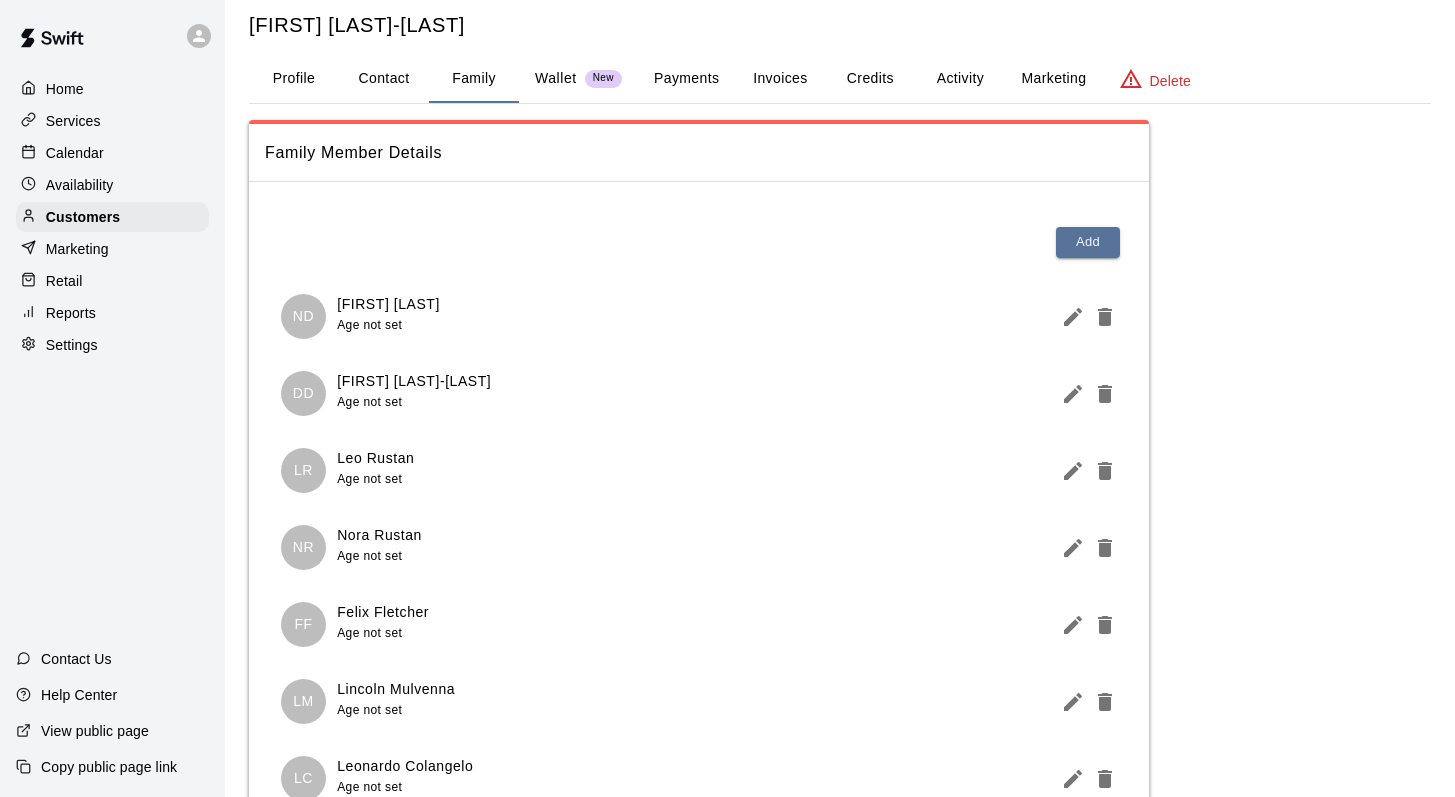 scroll, scrollTop: 0, scrollLeft: 0, axis: both 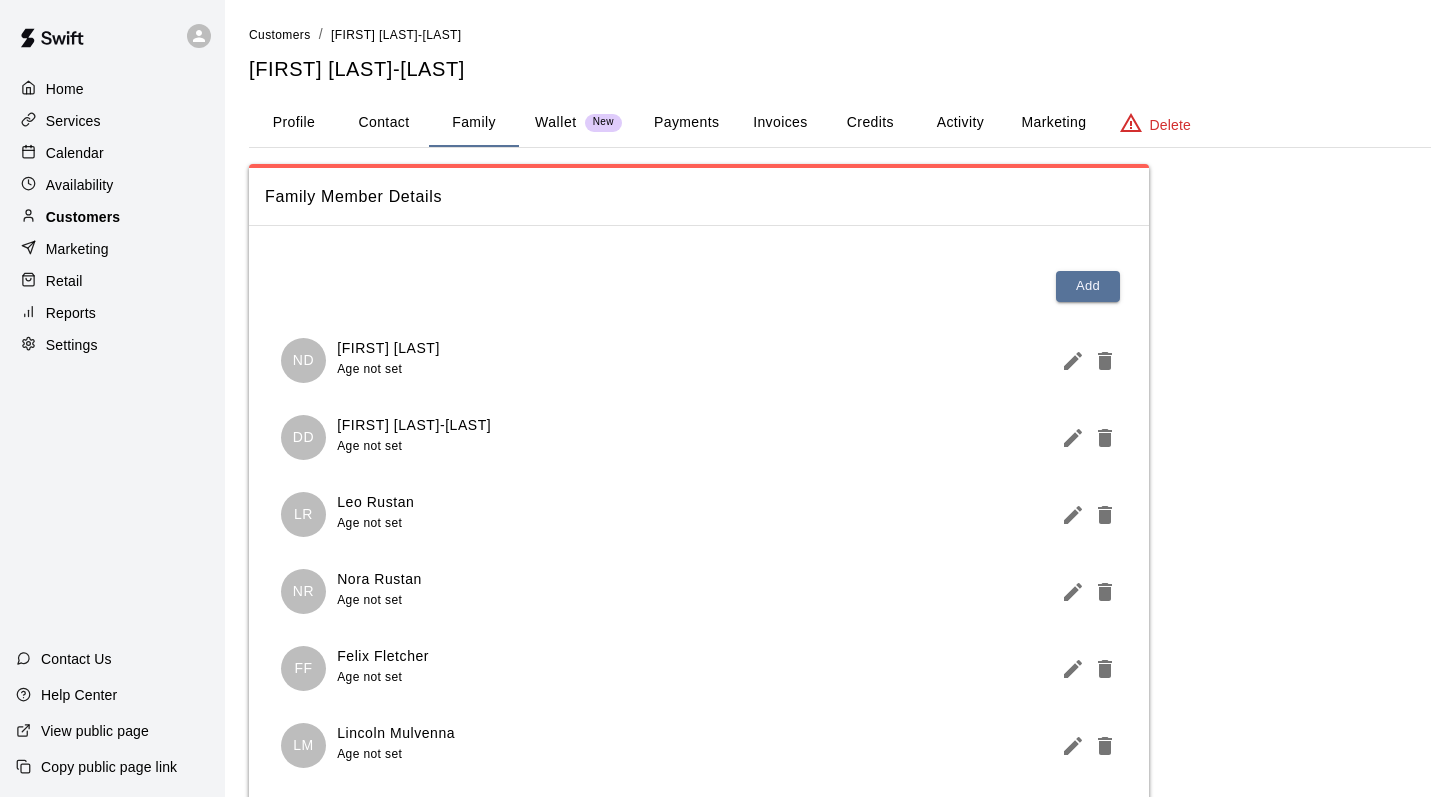 click on "Customers" at bounding box center [83, 217] 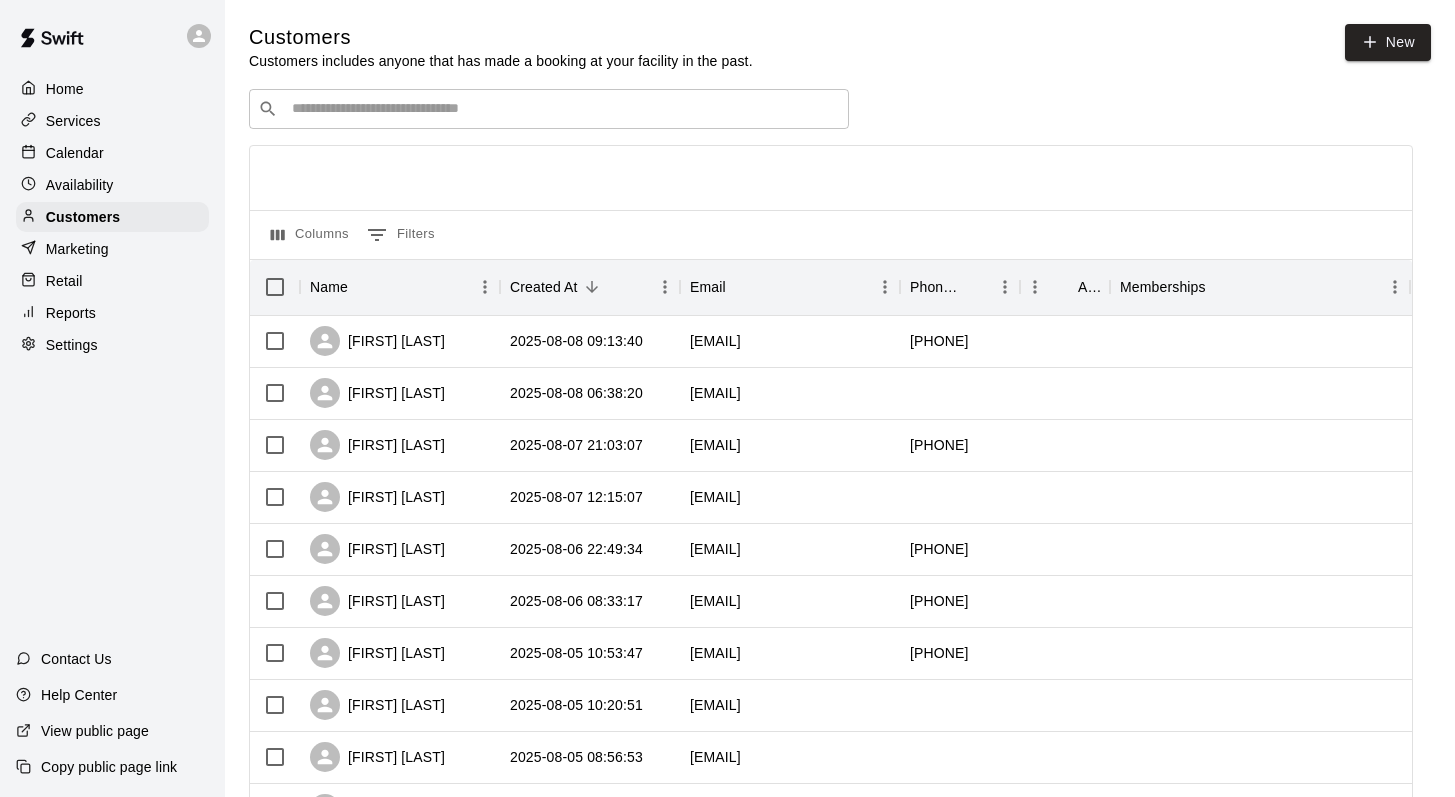 click on "​ ​" at bounding box center [549, 109] 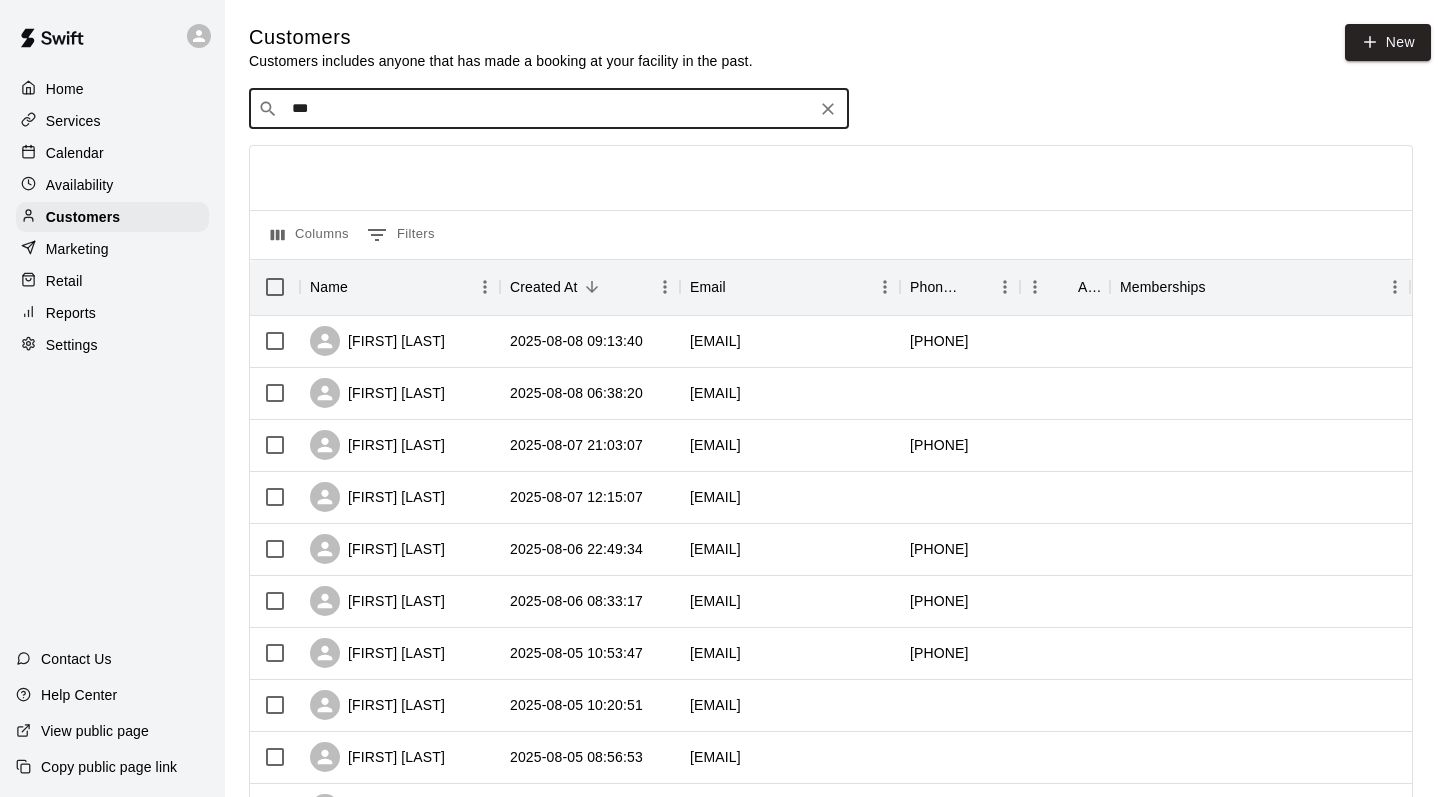 type on "****" 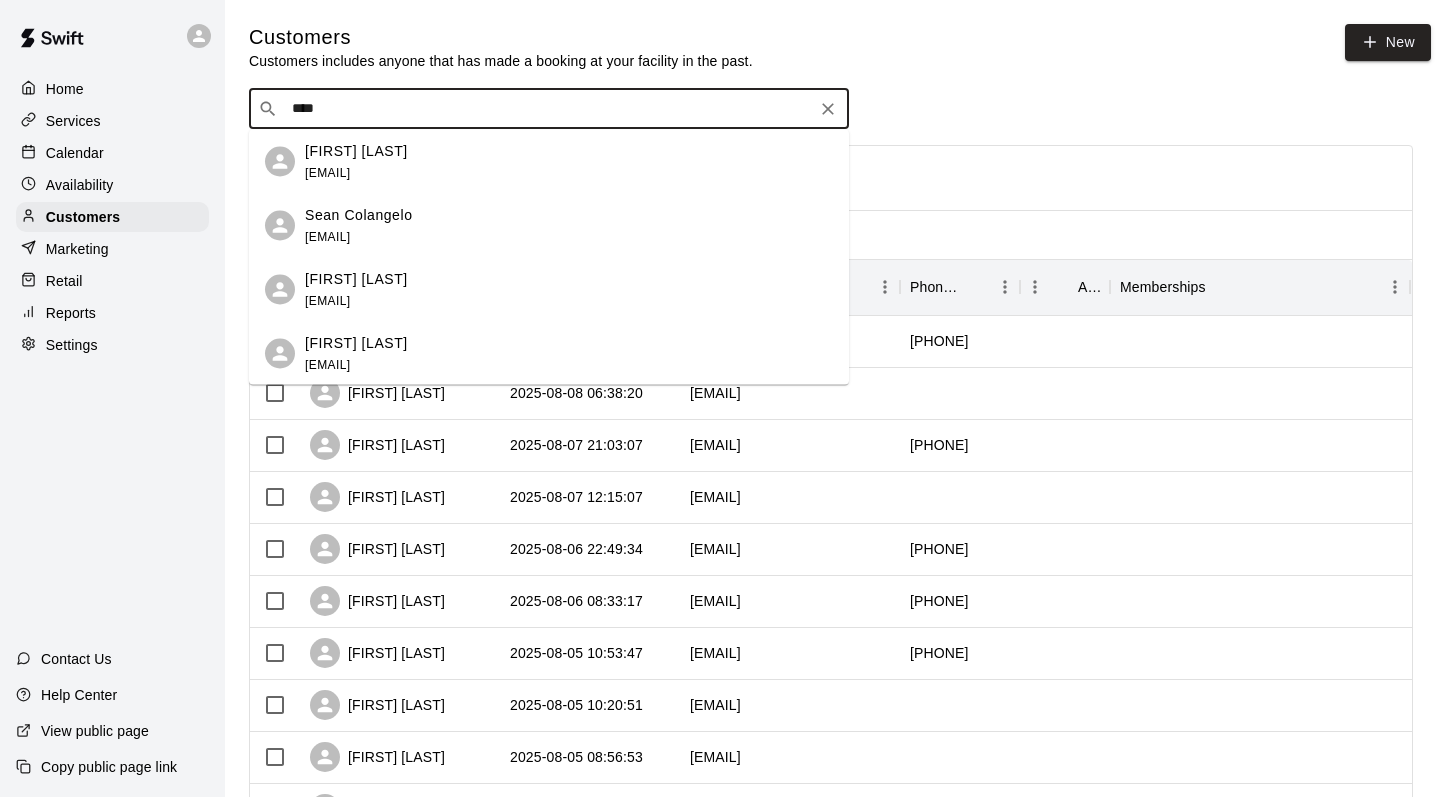 click on "sean_colangelo@rogers.com" at bounding box center [327, 236] 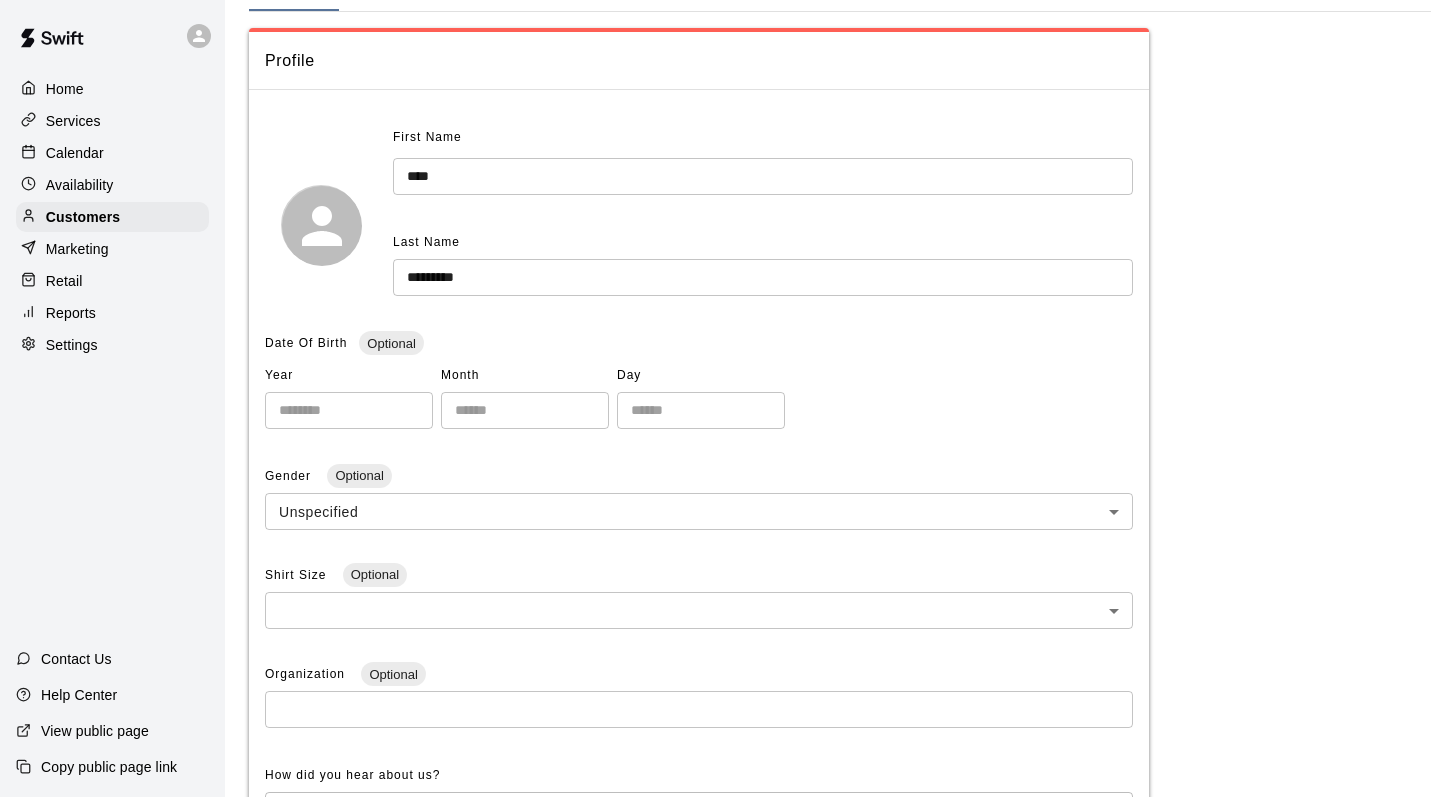 scroll, scrollTop: 0, scrollLeft: 0, axis: both 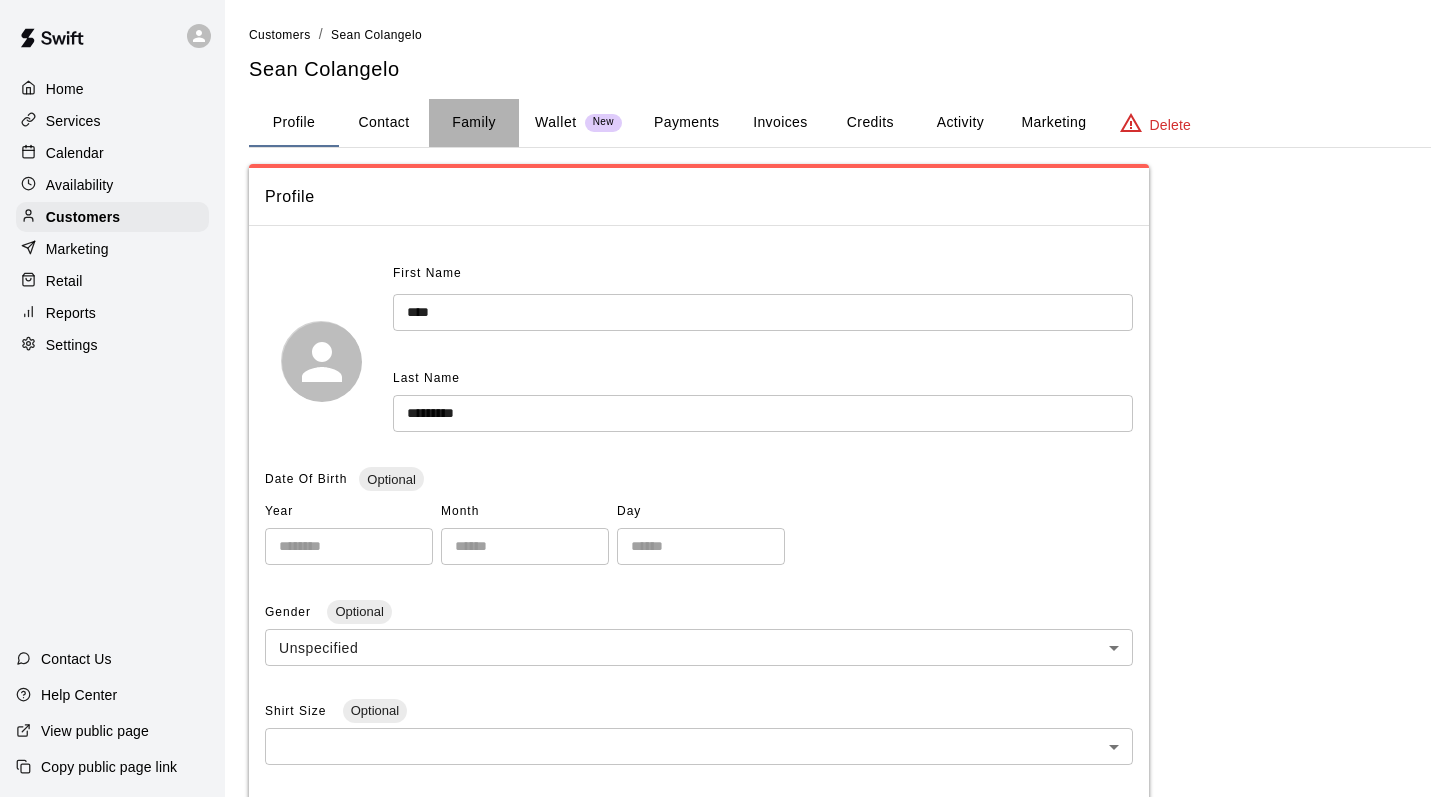 click on "Family" at bounding box center (474, 123) 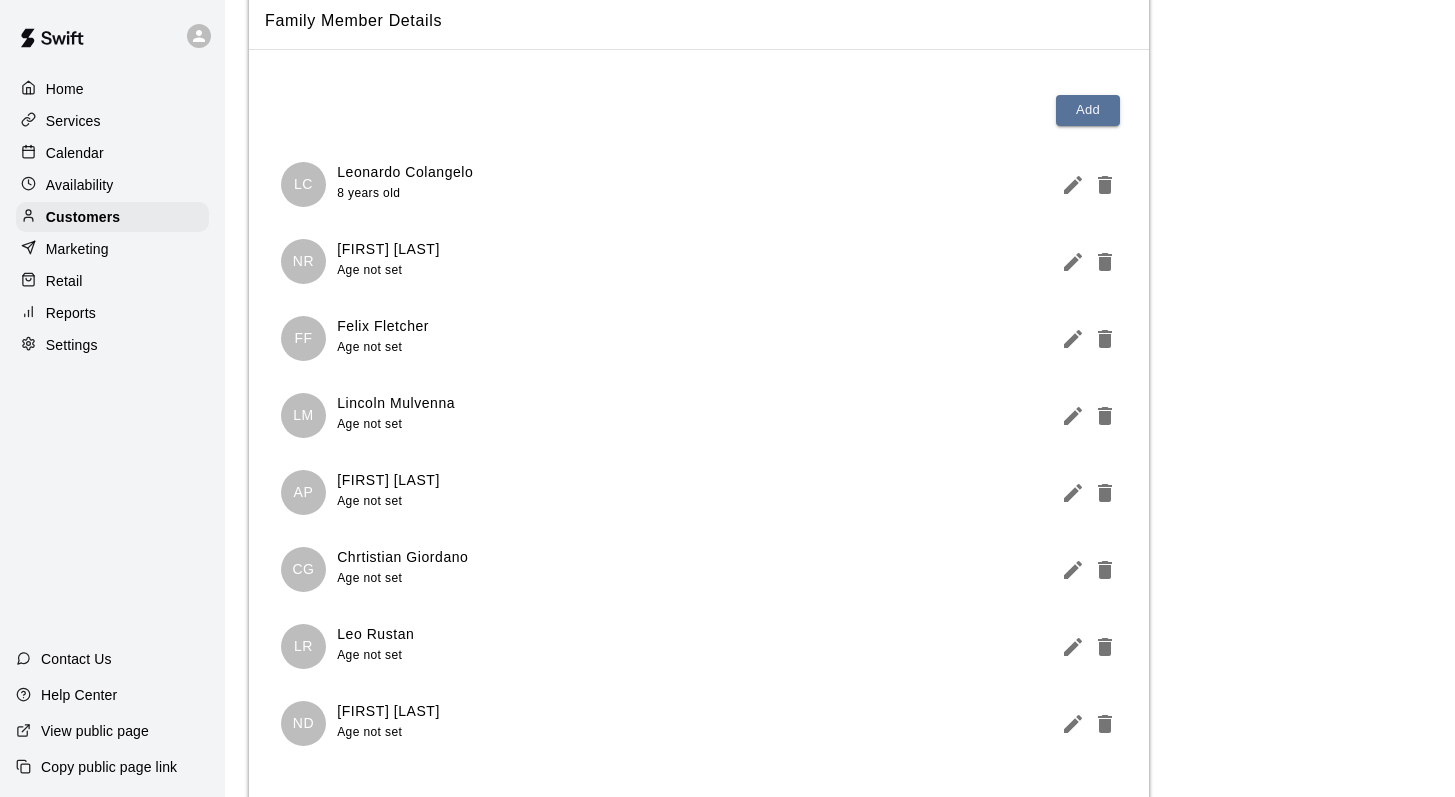 scroll, scrollTop: 0, scrollLeft: 0, axis: both 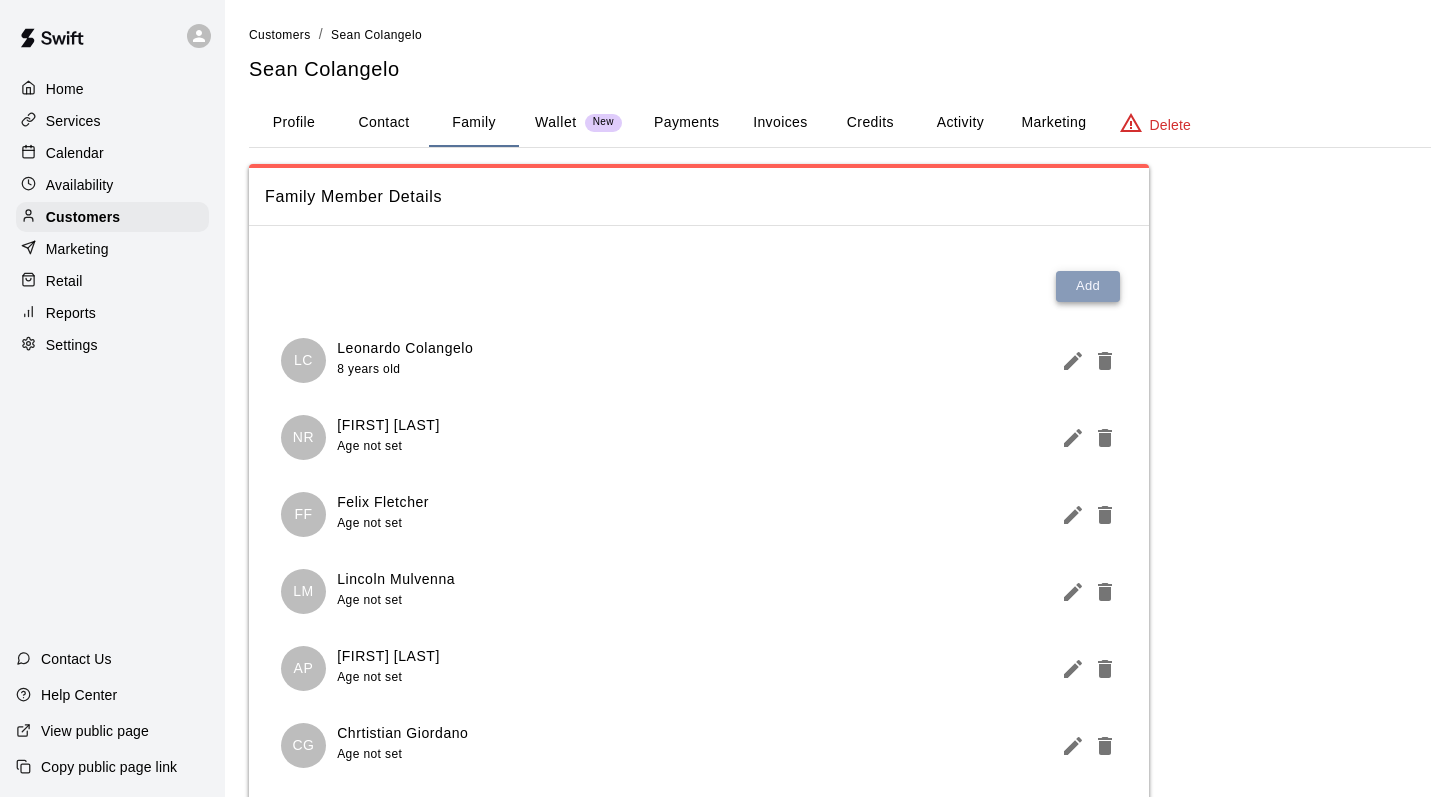 click on "Add" at bounding box center (1088, 286) 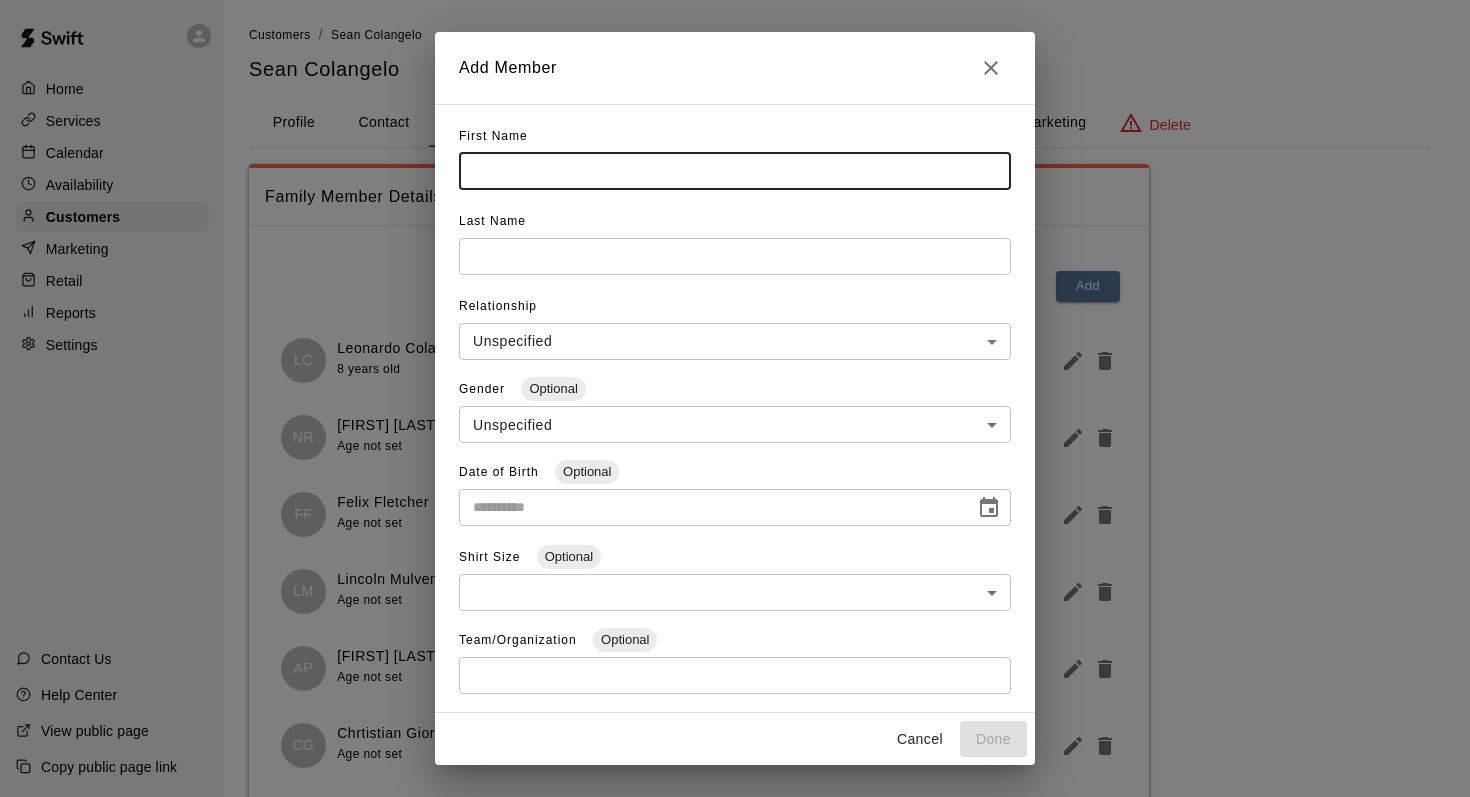 click at bounding box center [735, 171] 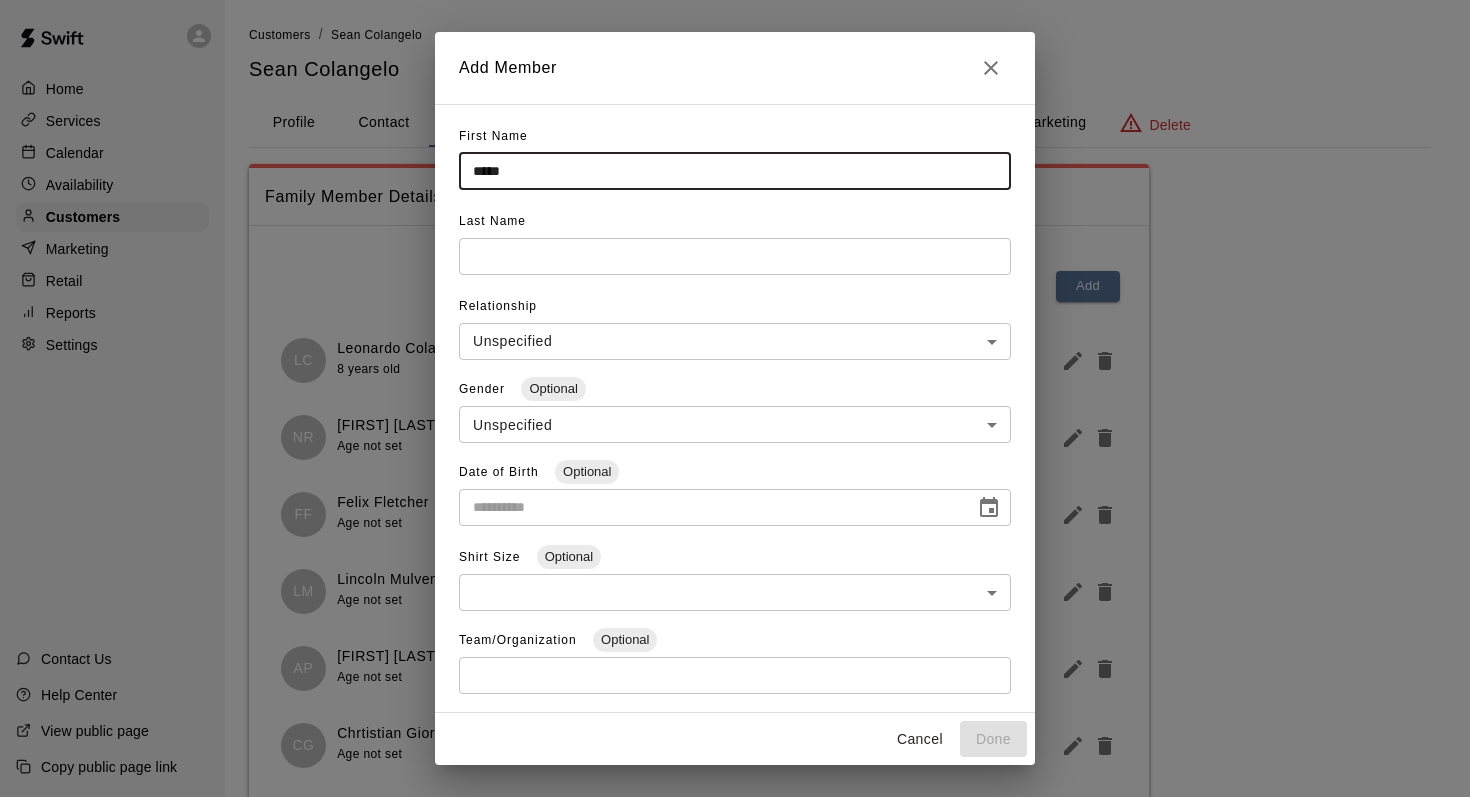 type on "****" 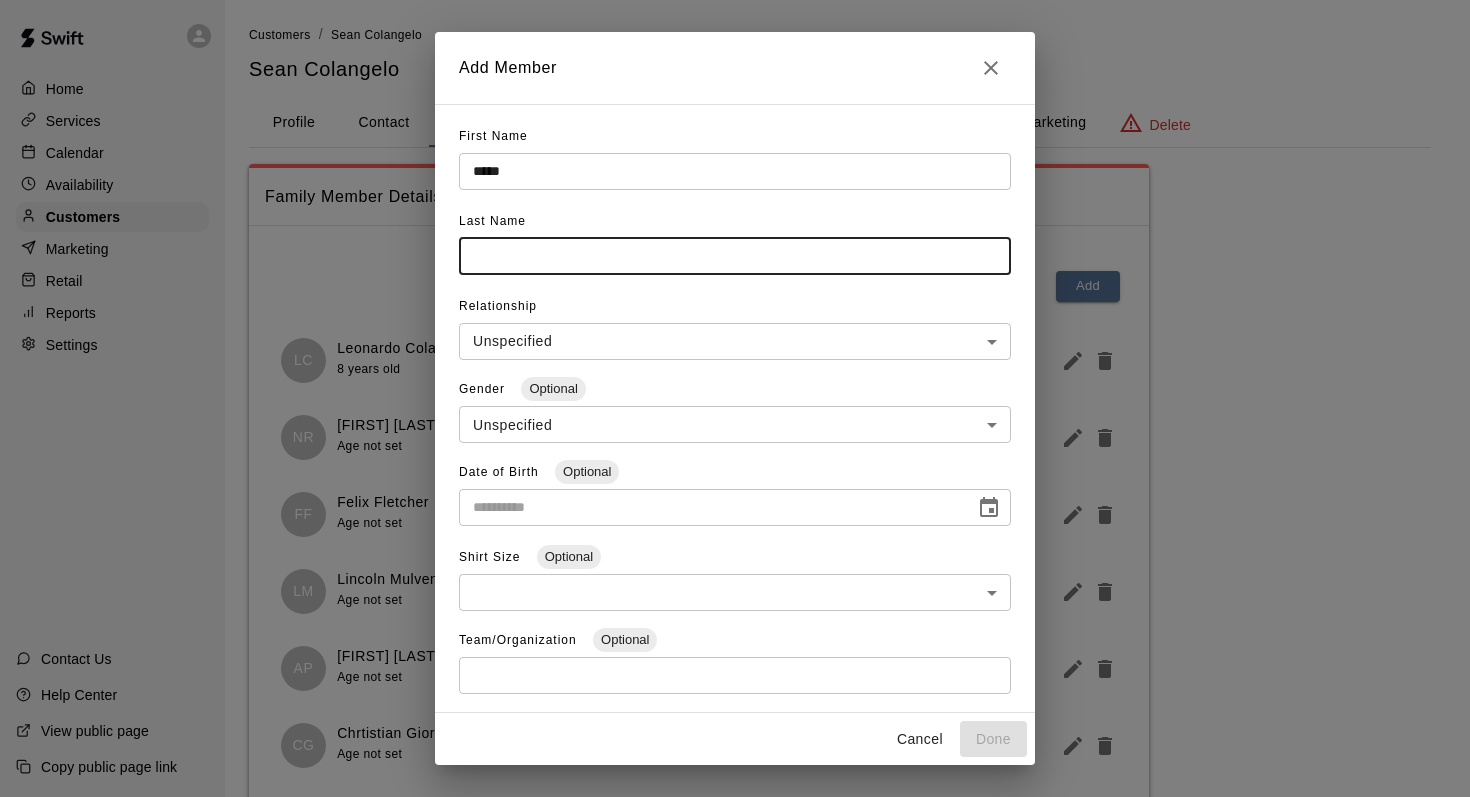 click at bounding box center [735, 256] 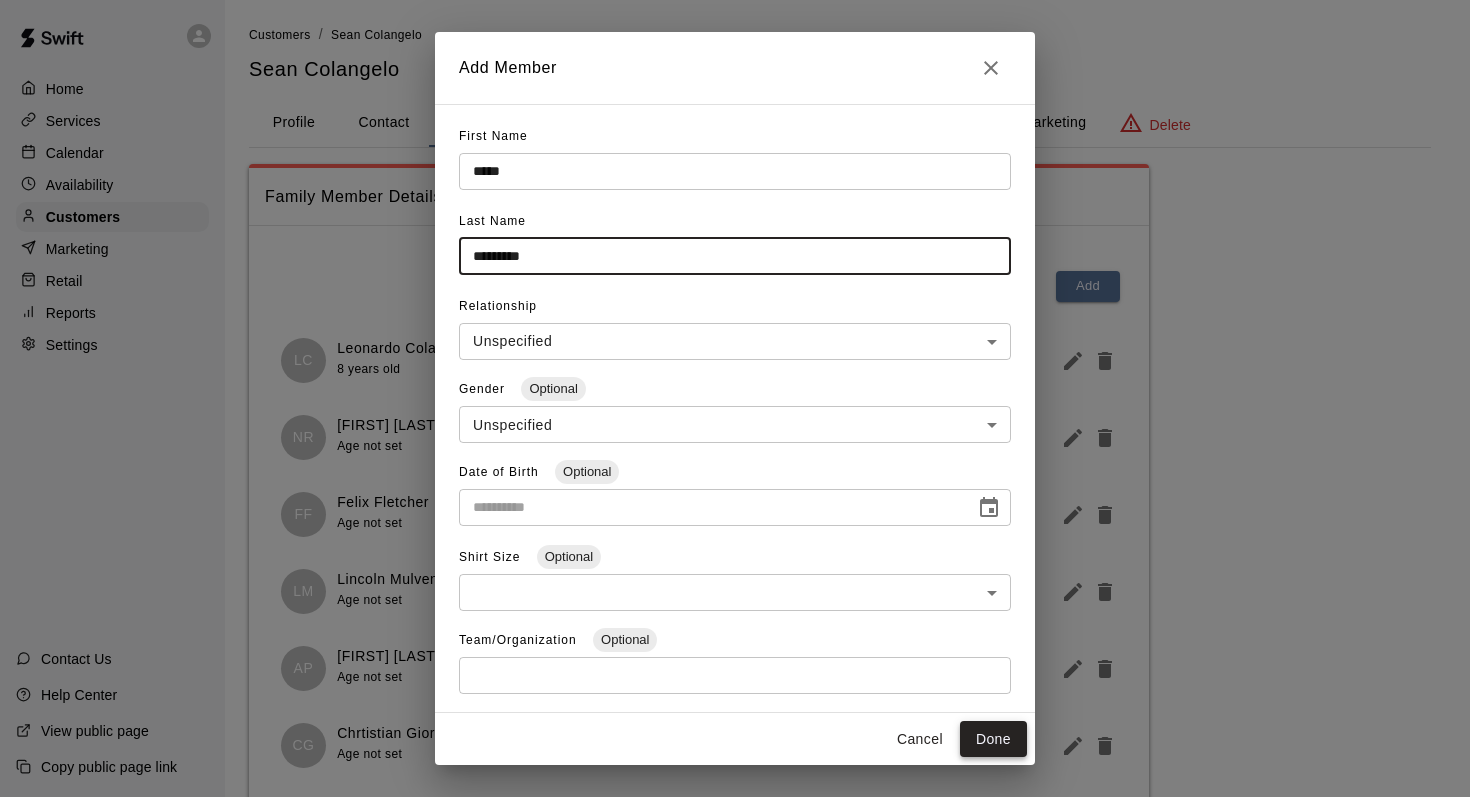 type on "*********" 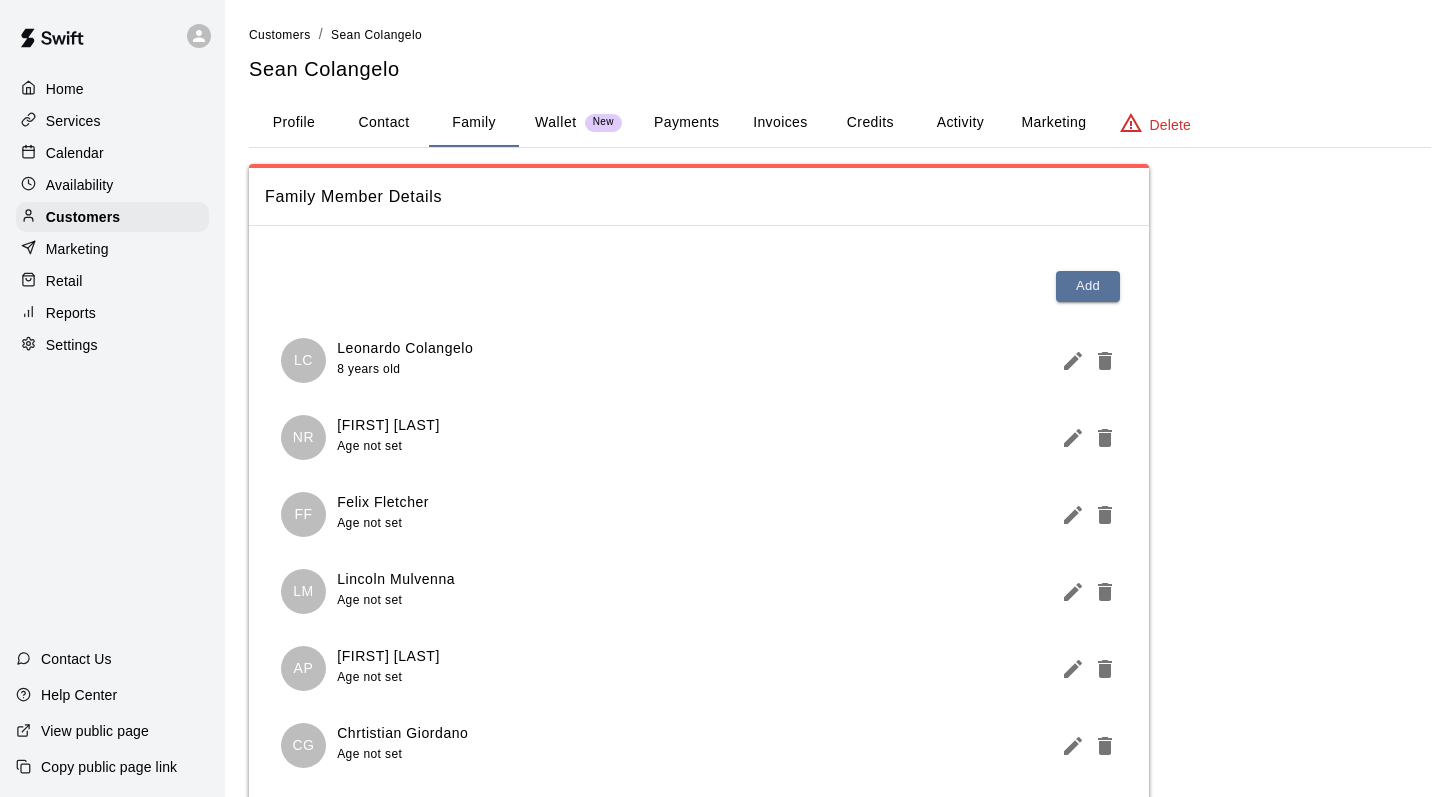 click on "Calendar" at bounding box center (75, 153) 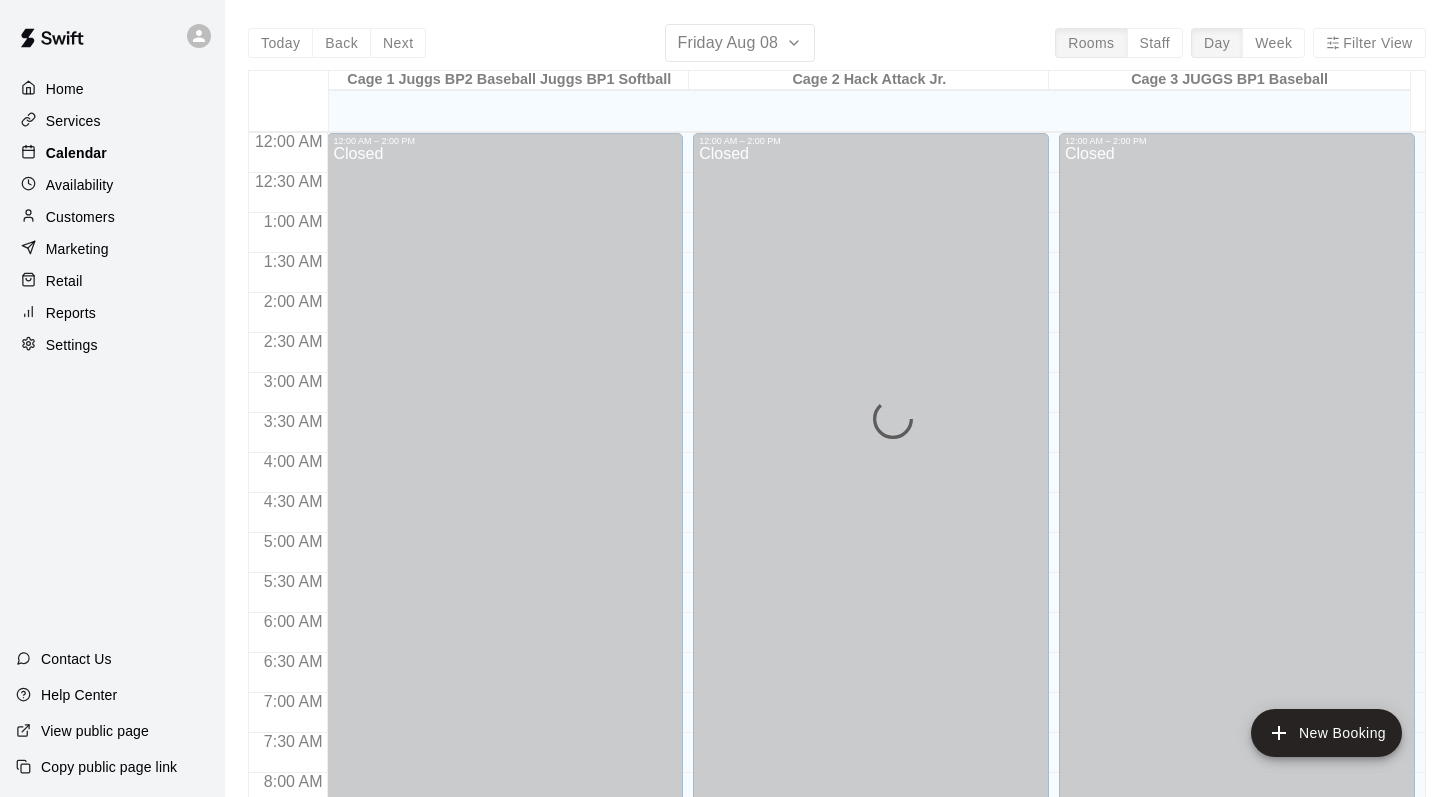 scroll, scrollTop: 1174, scrollLeft: 0, axis: vertical 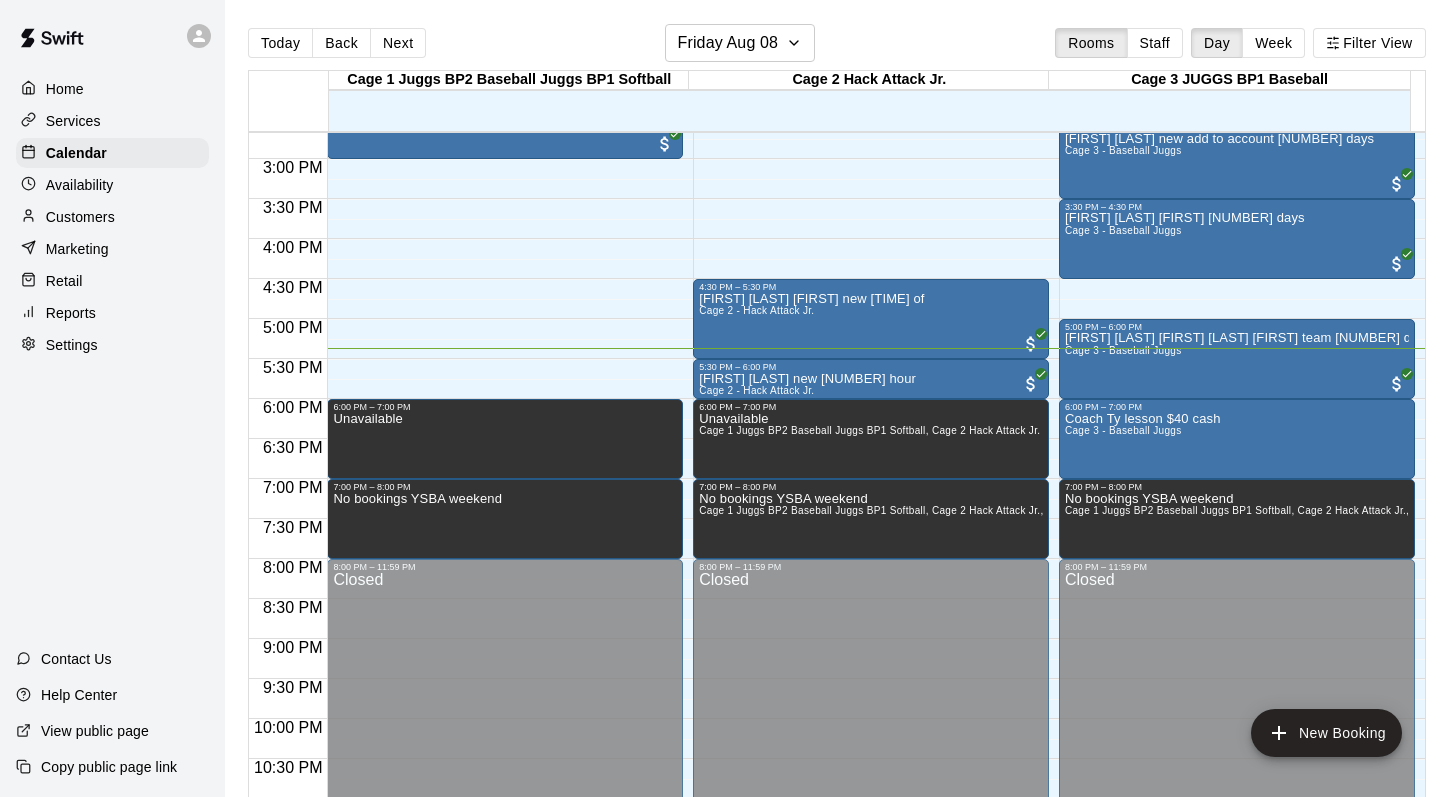 click on "Customers" at bounding box center (80, 217) 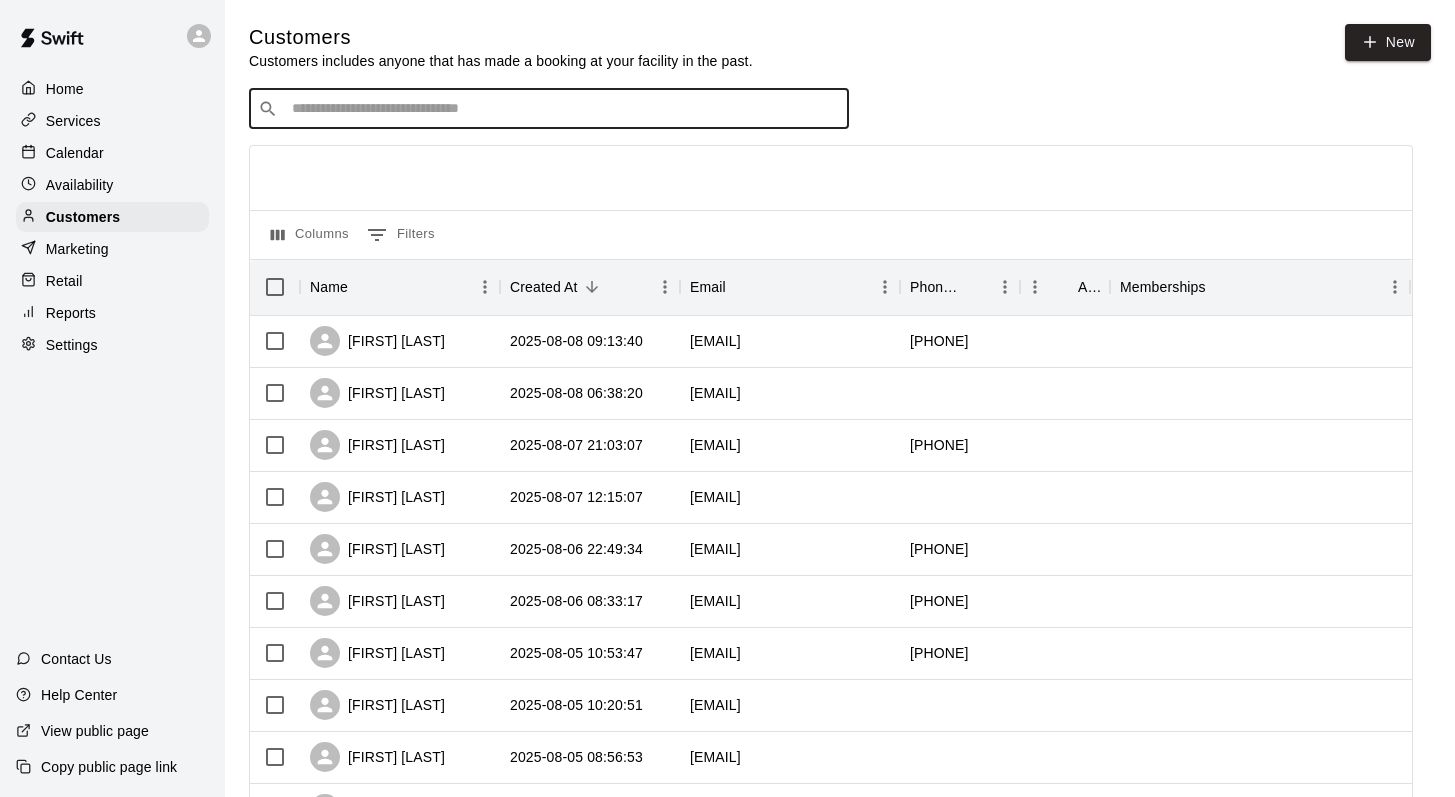 click at bounding box center (563, 109) 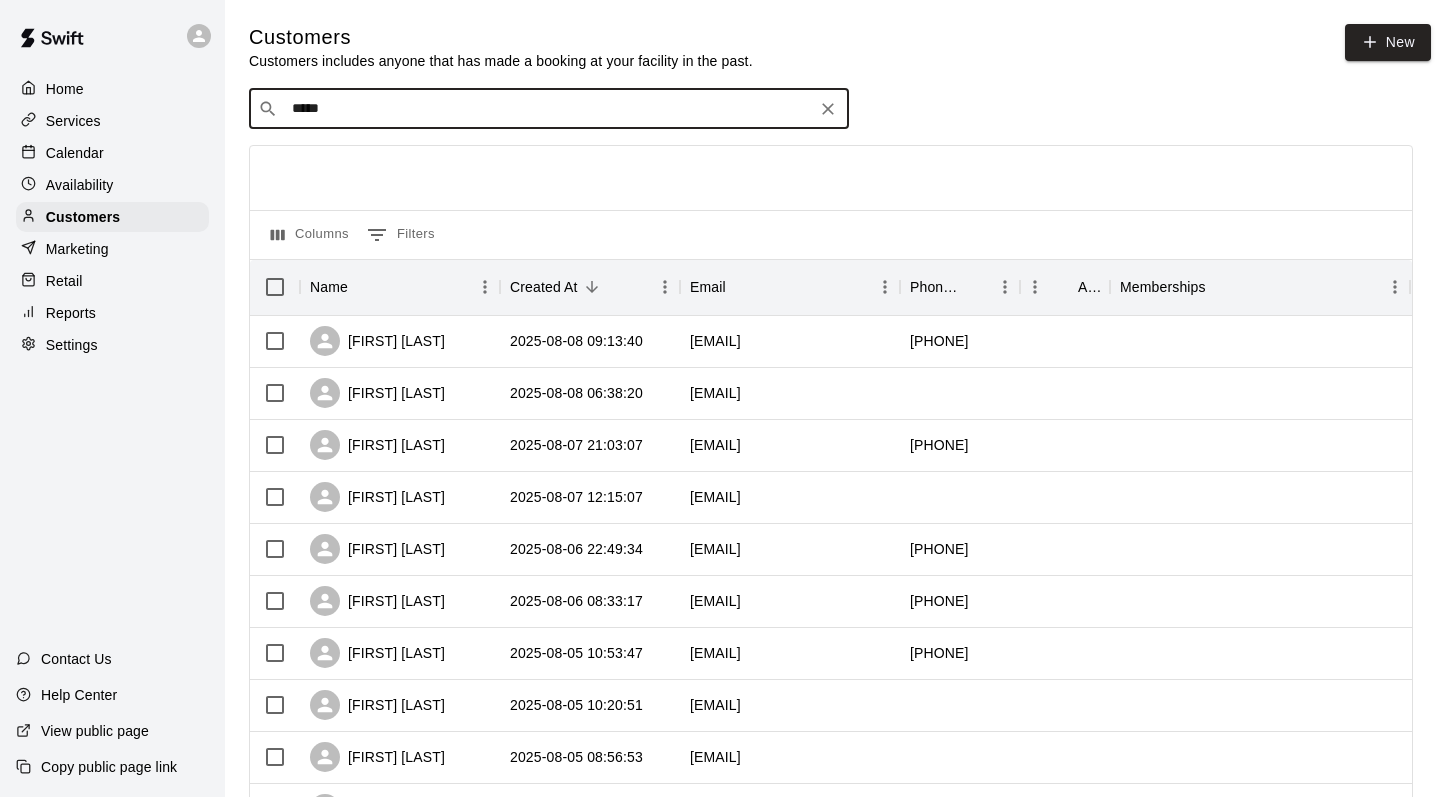 type on "******" 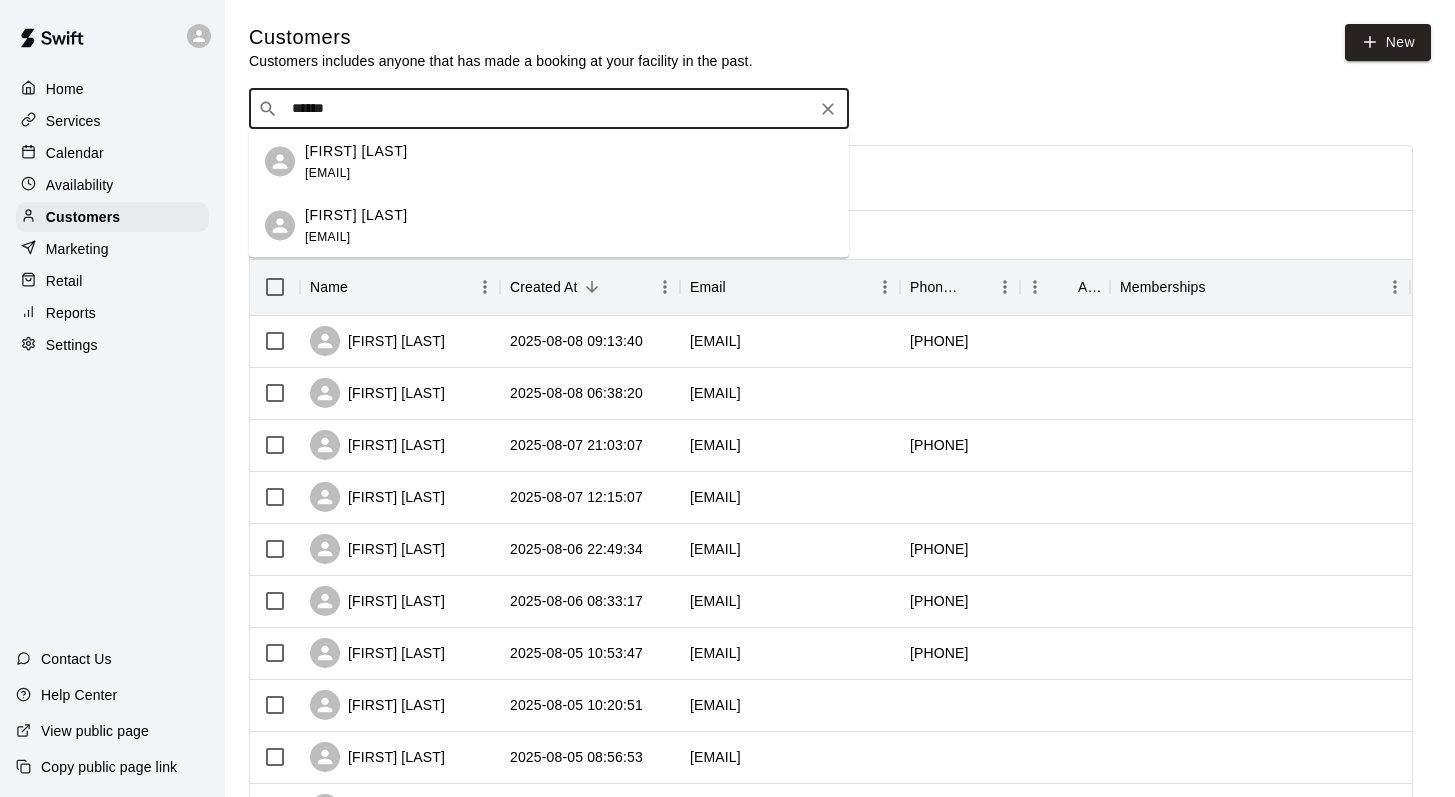 click on "Maddox Berry" at bounding box center [356, 150] 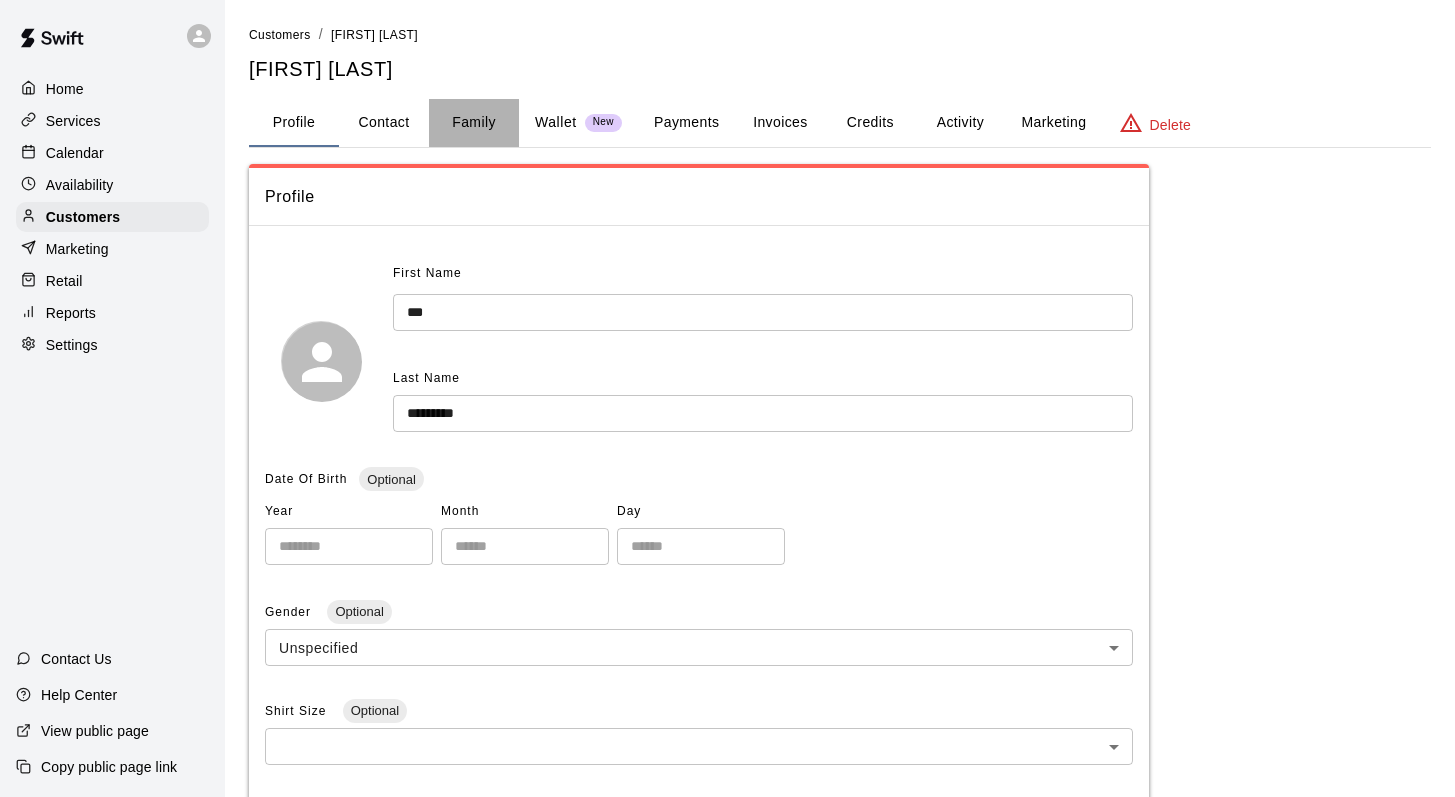 click on "Family" at bounding box center (474, 123) 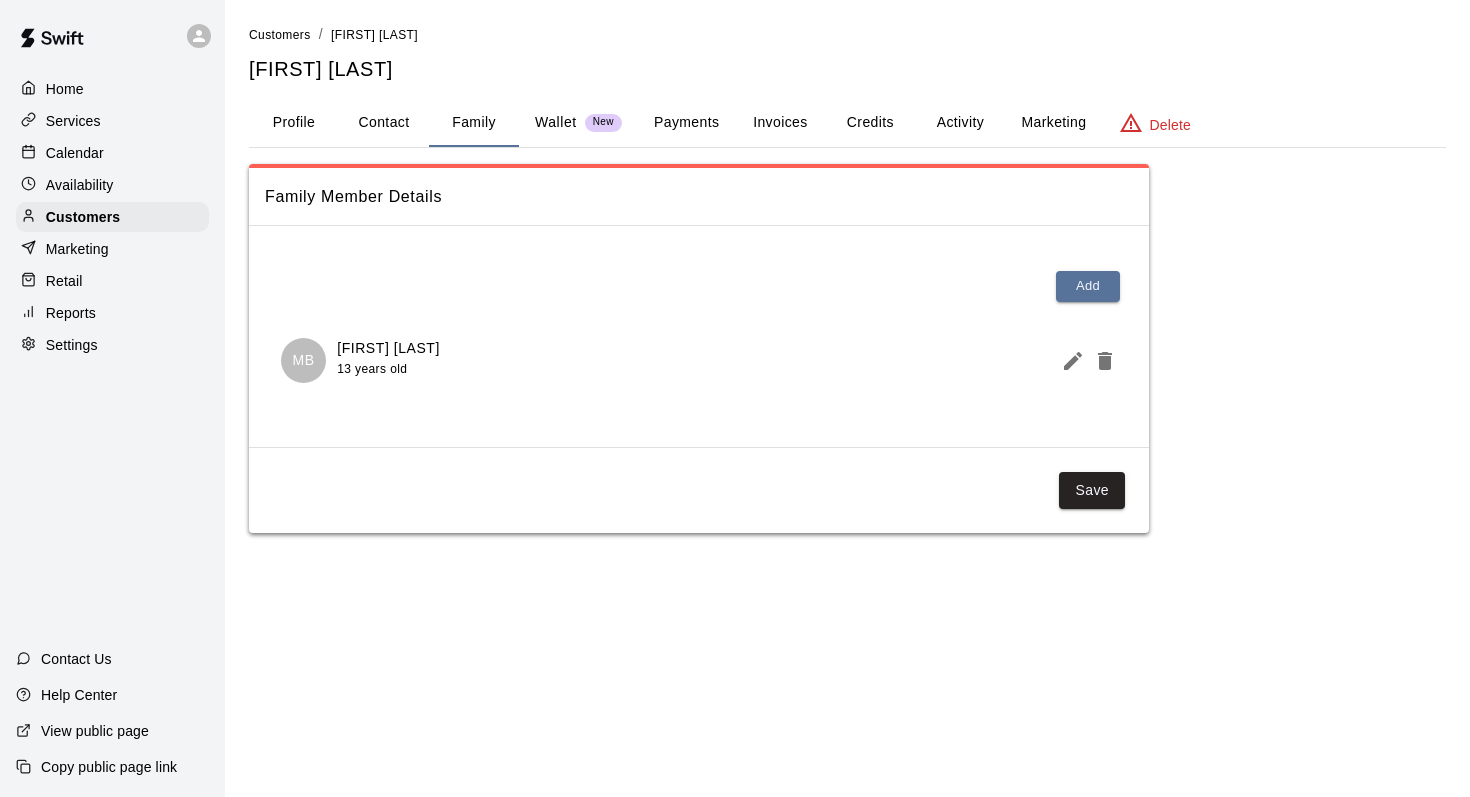 click on "Calendar" at bounding box center (75, 153) 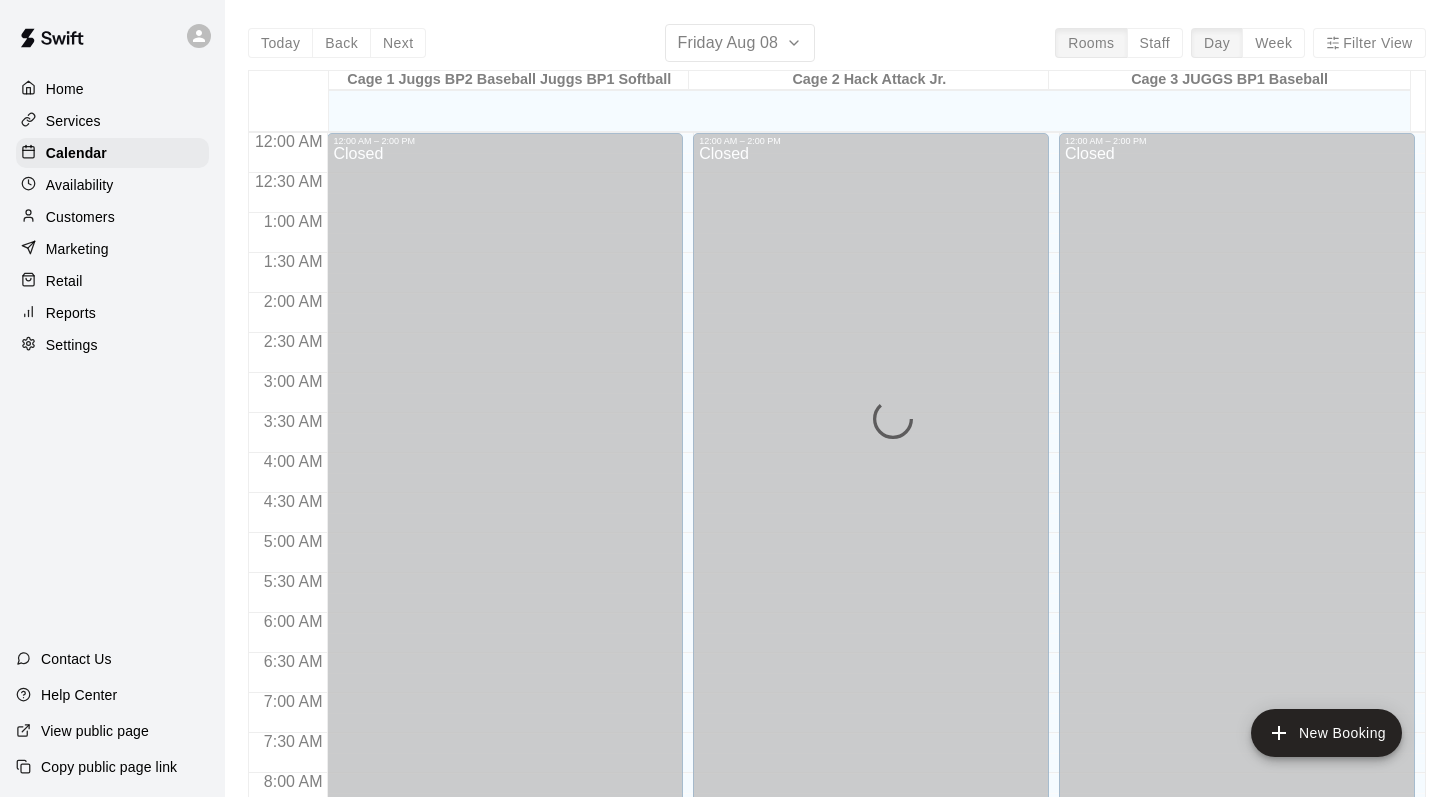 scroll, scrollTop: 1174, scrollLeft: 0, axis: vertical 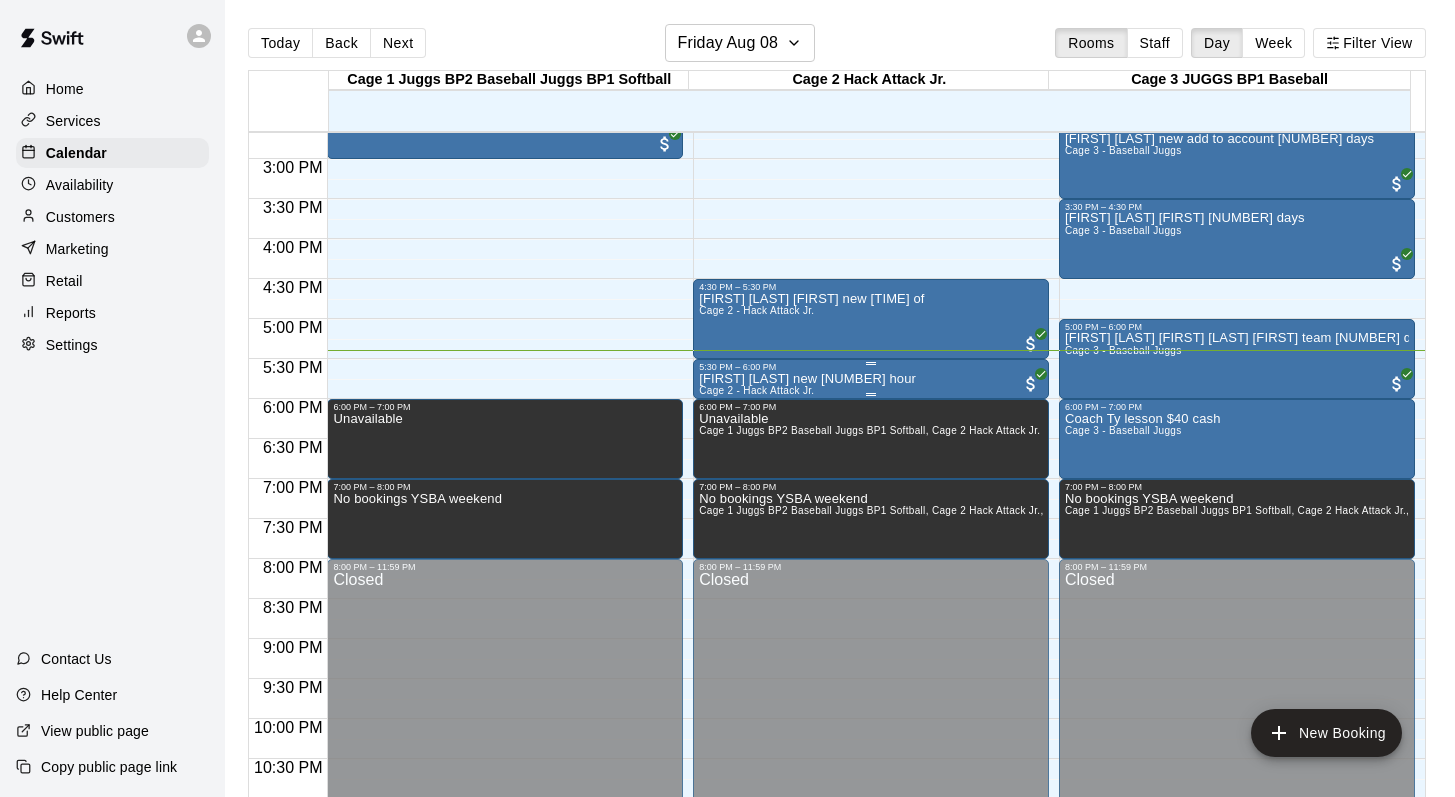 click on "5:30 PM – 6:00 PM" at bounding box center [871, 367] 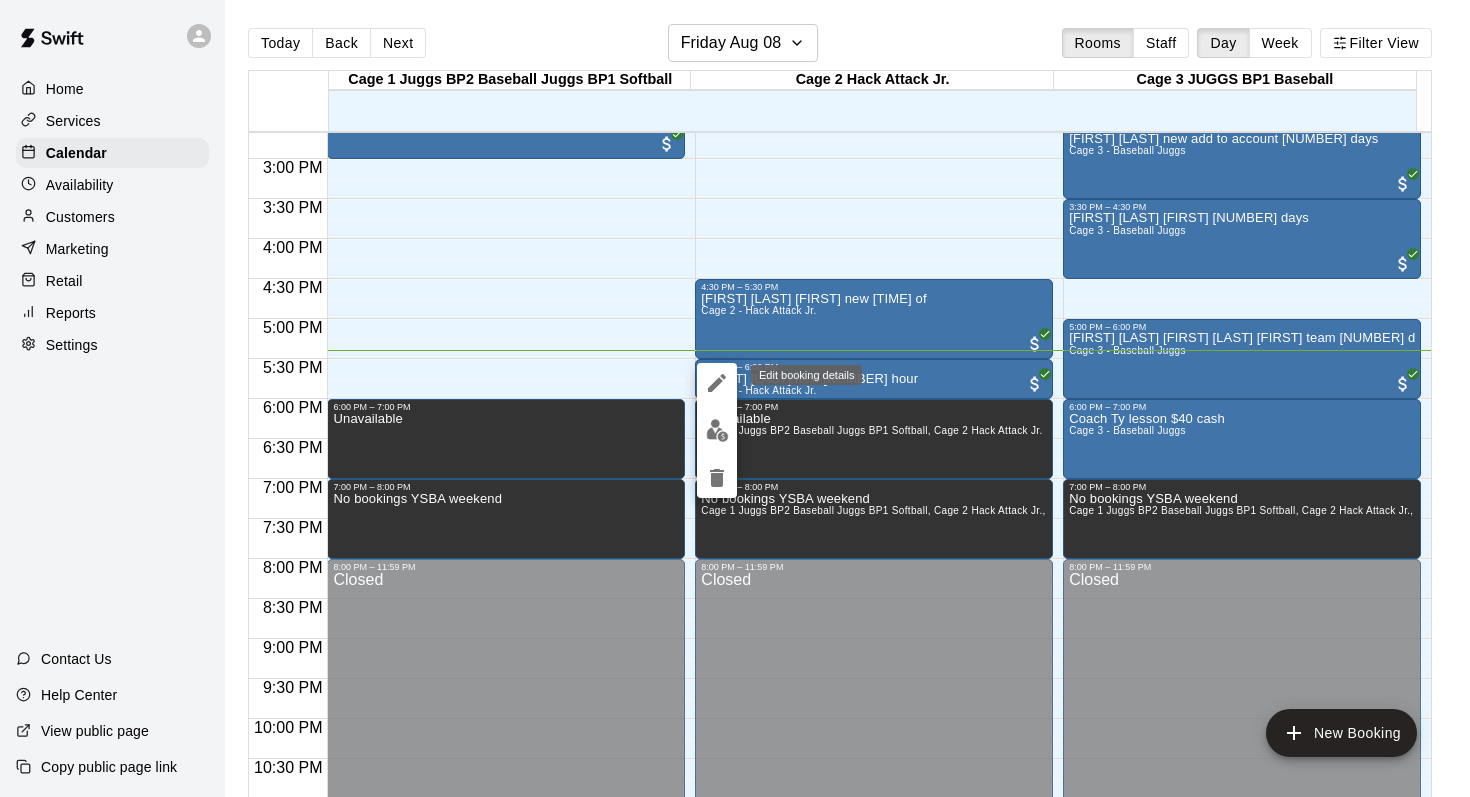 click 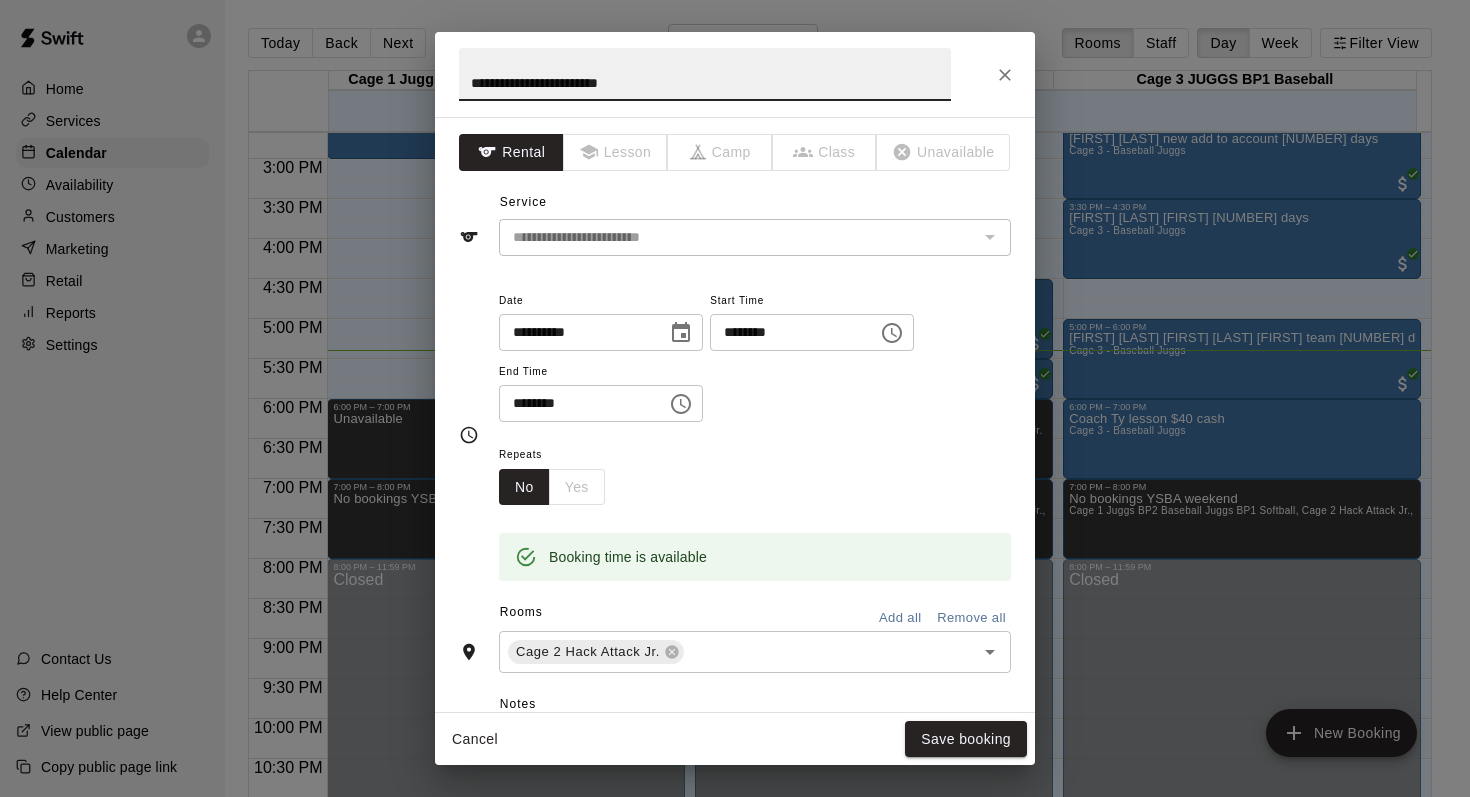 click on "**********" at bounding box center [705, 74] 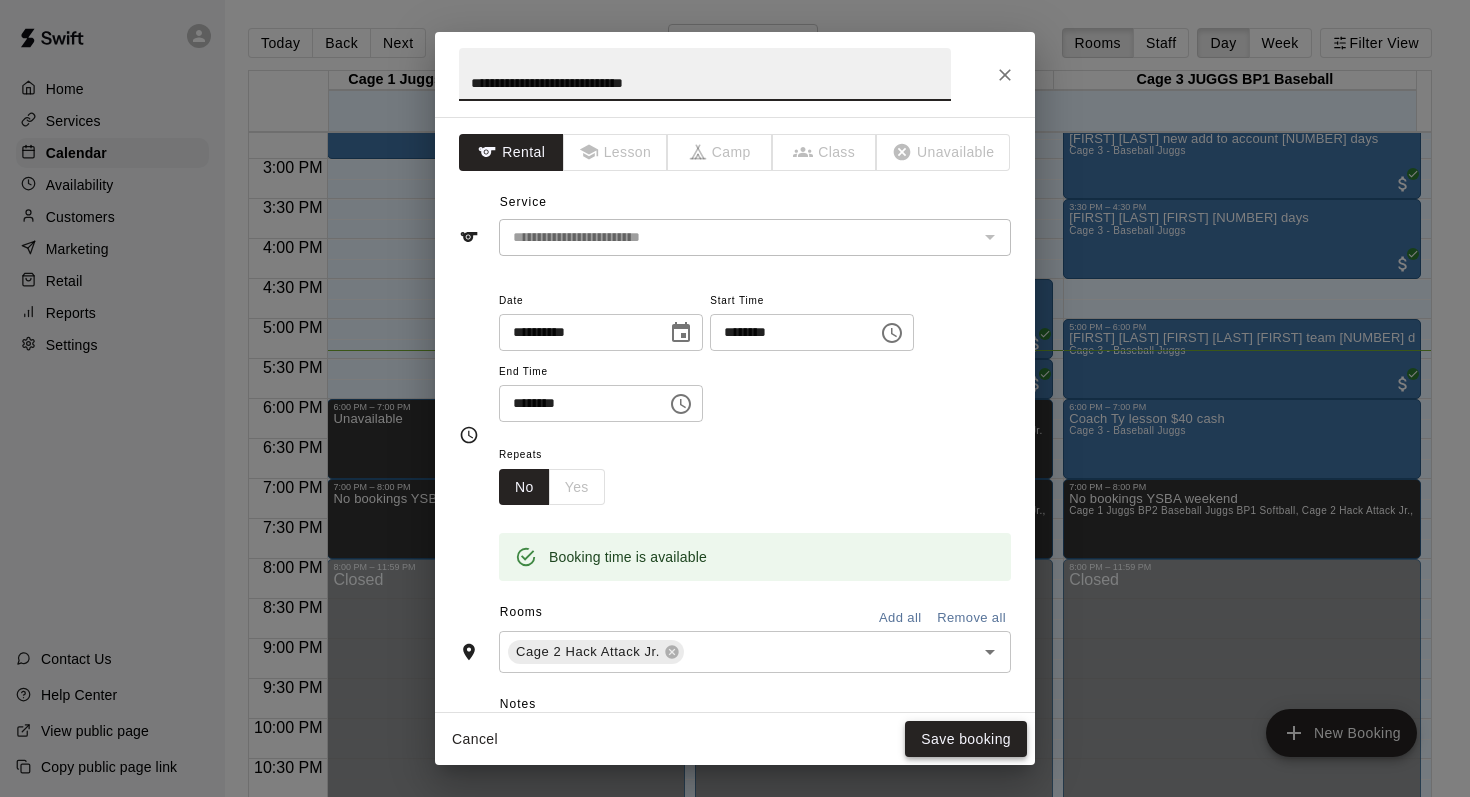 type on "**********" 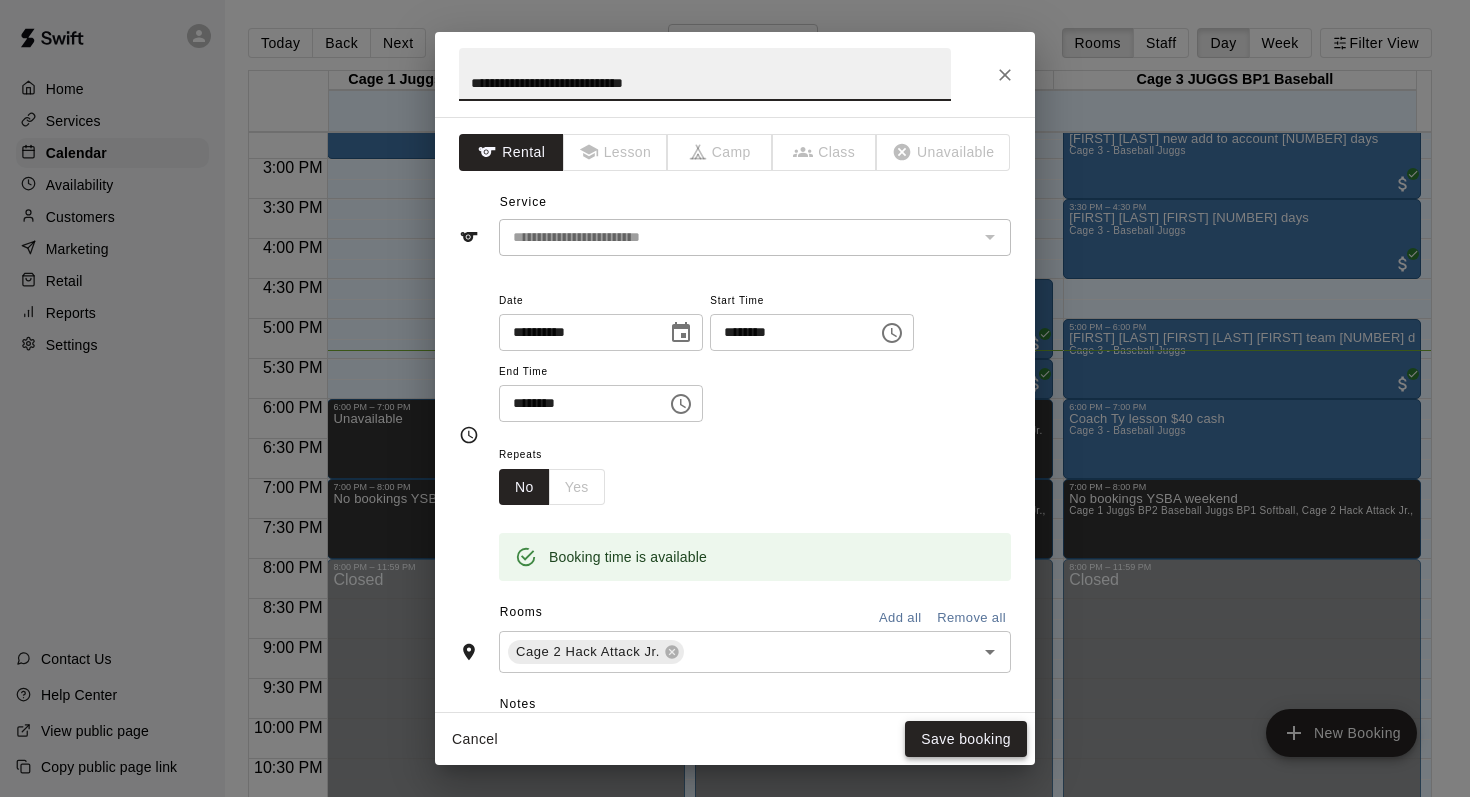 click on "Save booking" at bounding box center (966, 739) 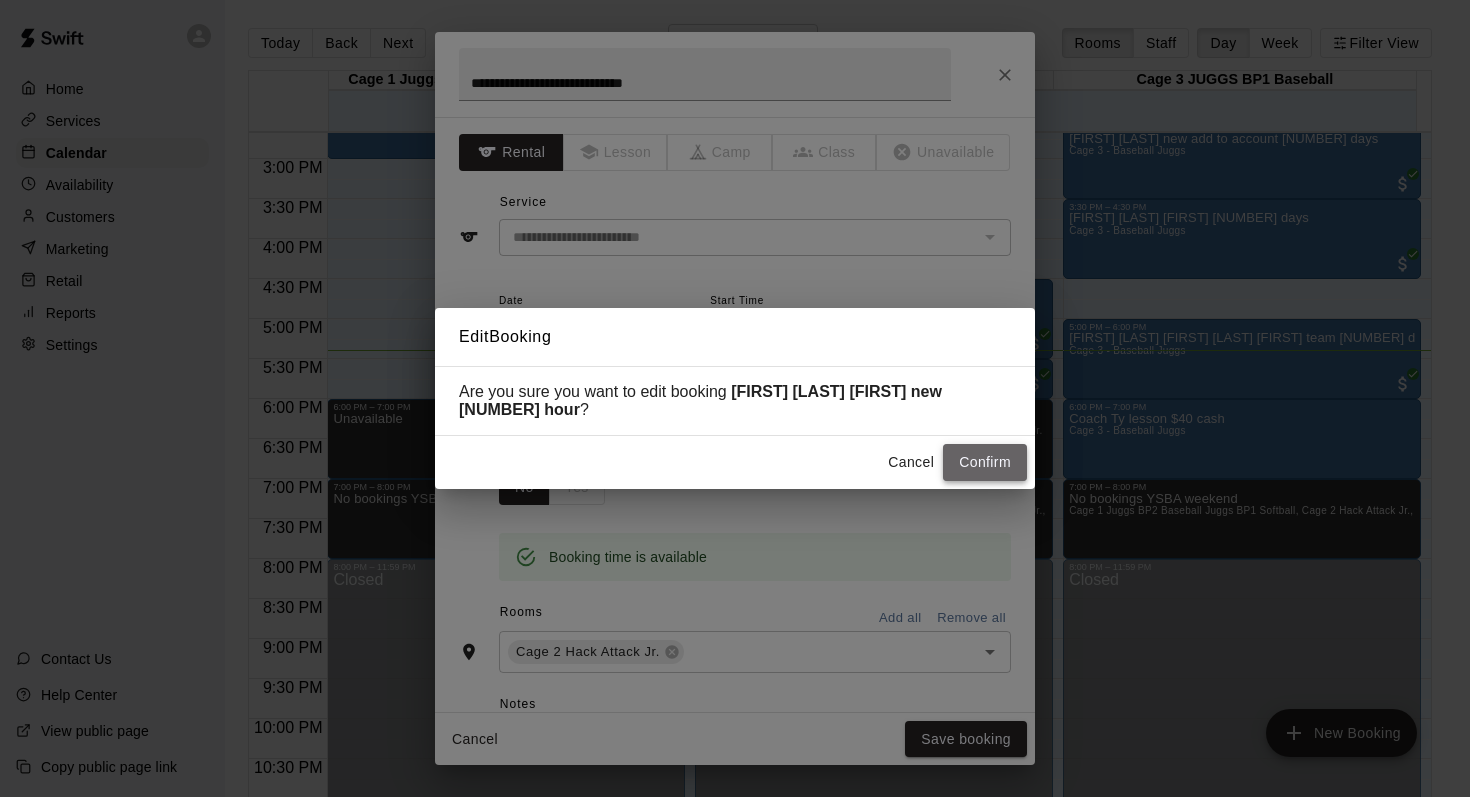click on "Confirm" at bounding box center (985, 462) 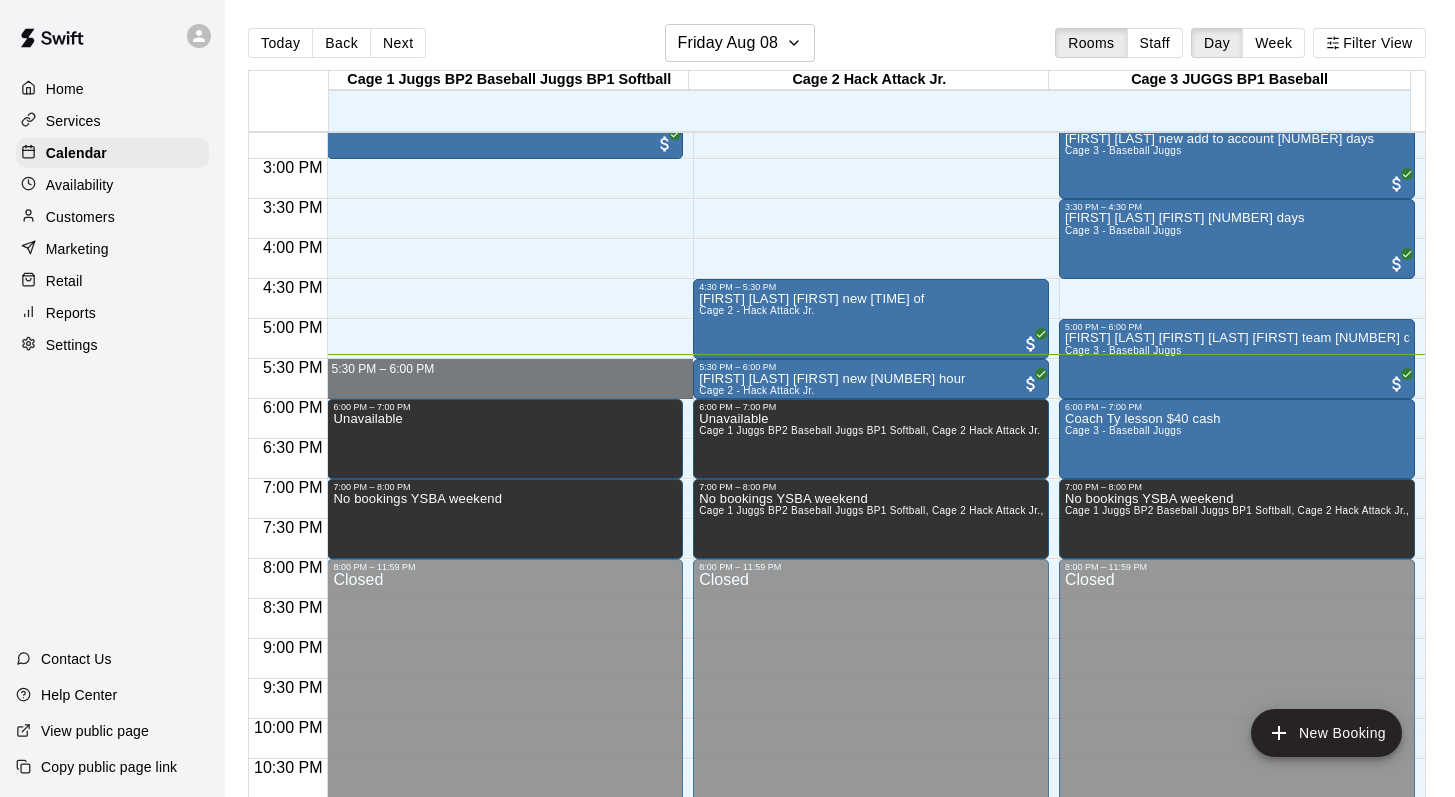 drag, startPoint x: 430, startPoint y: 363, endPoint x: 425, endPoint y: 385, distance: 22.561028 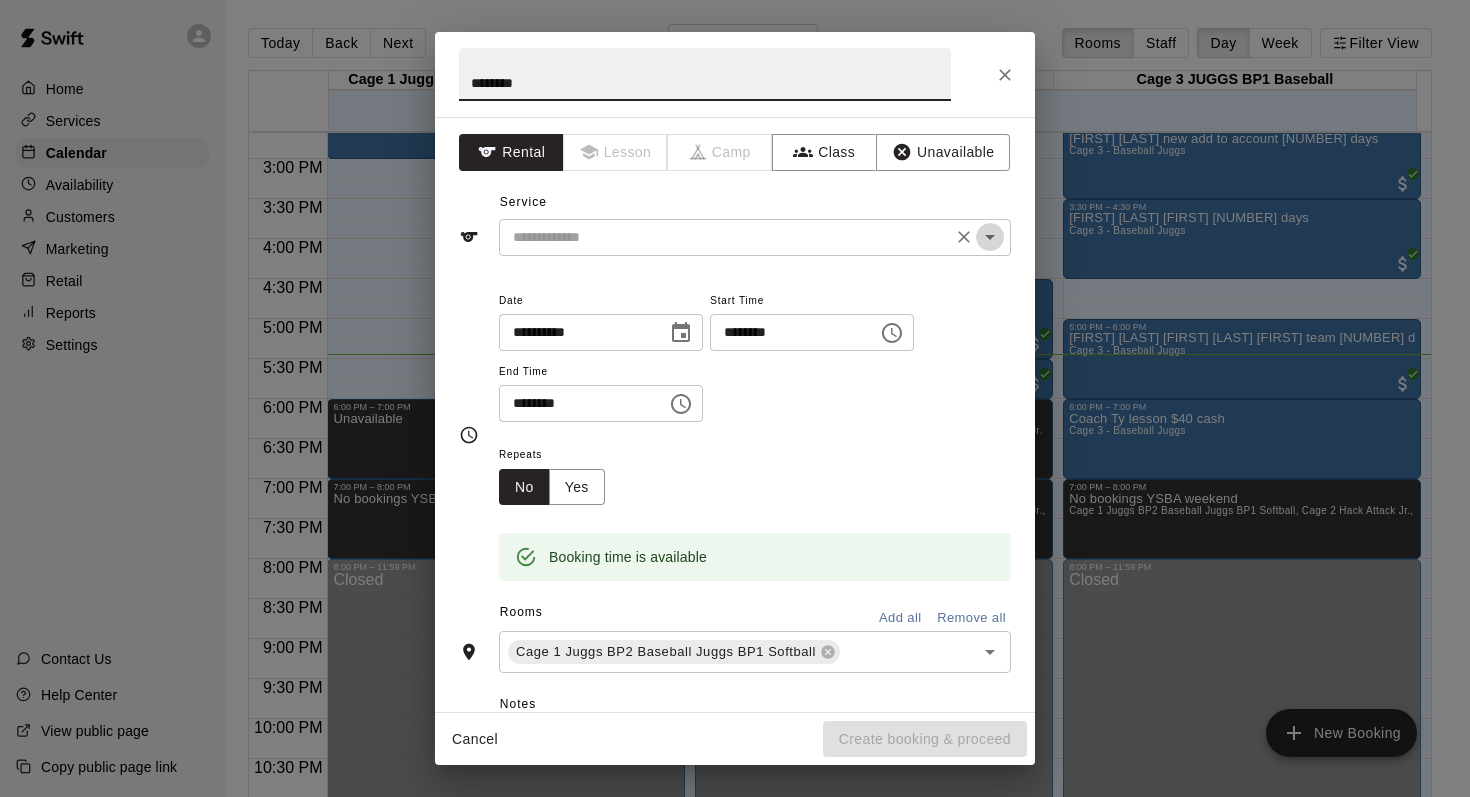 click 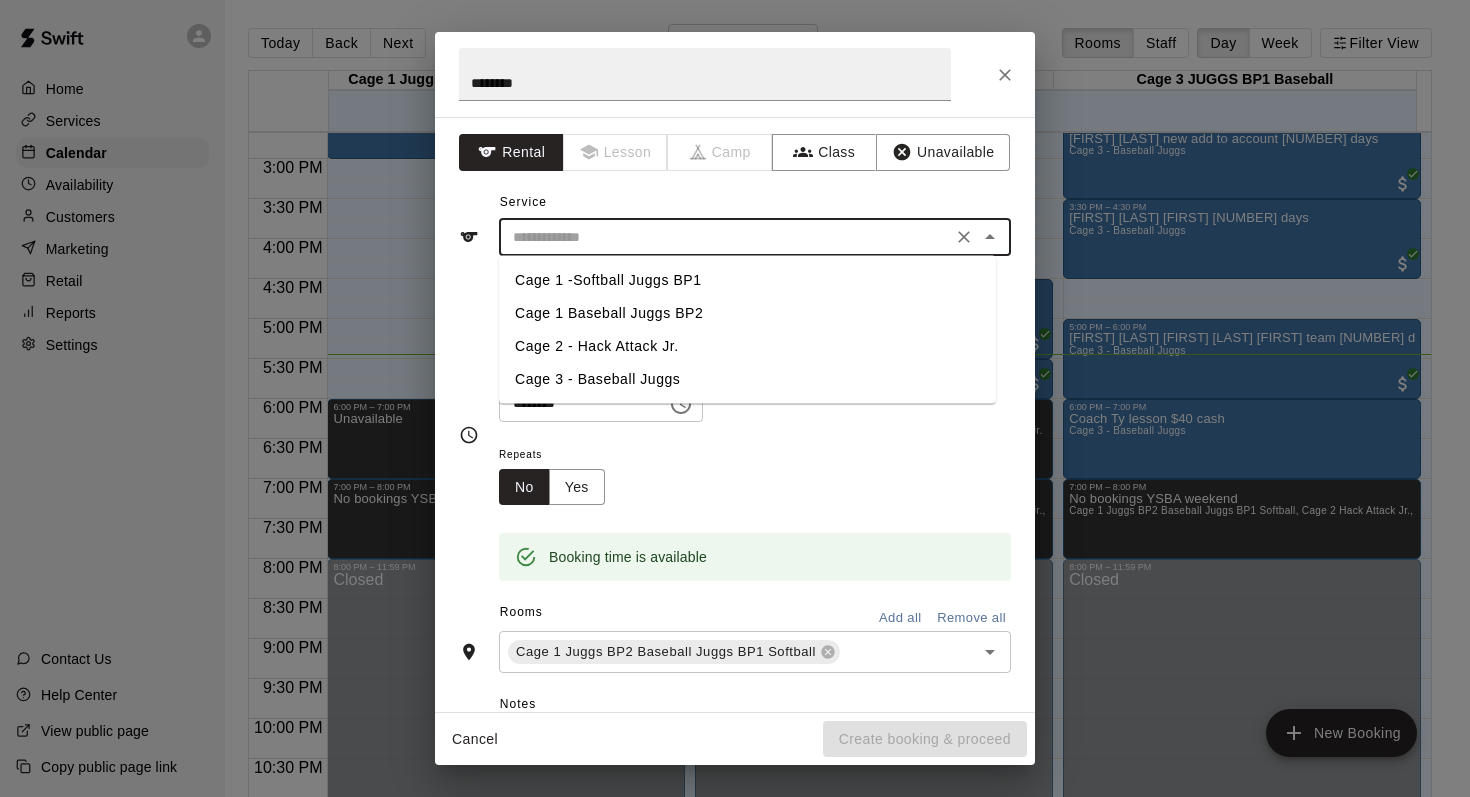 click on "Cage 1 -Softball  Juggs BP1" at bounding box center [747, 280] 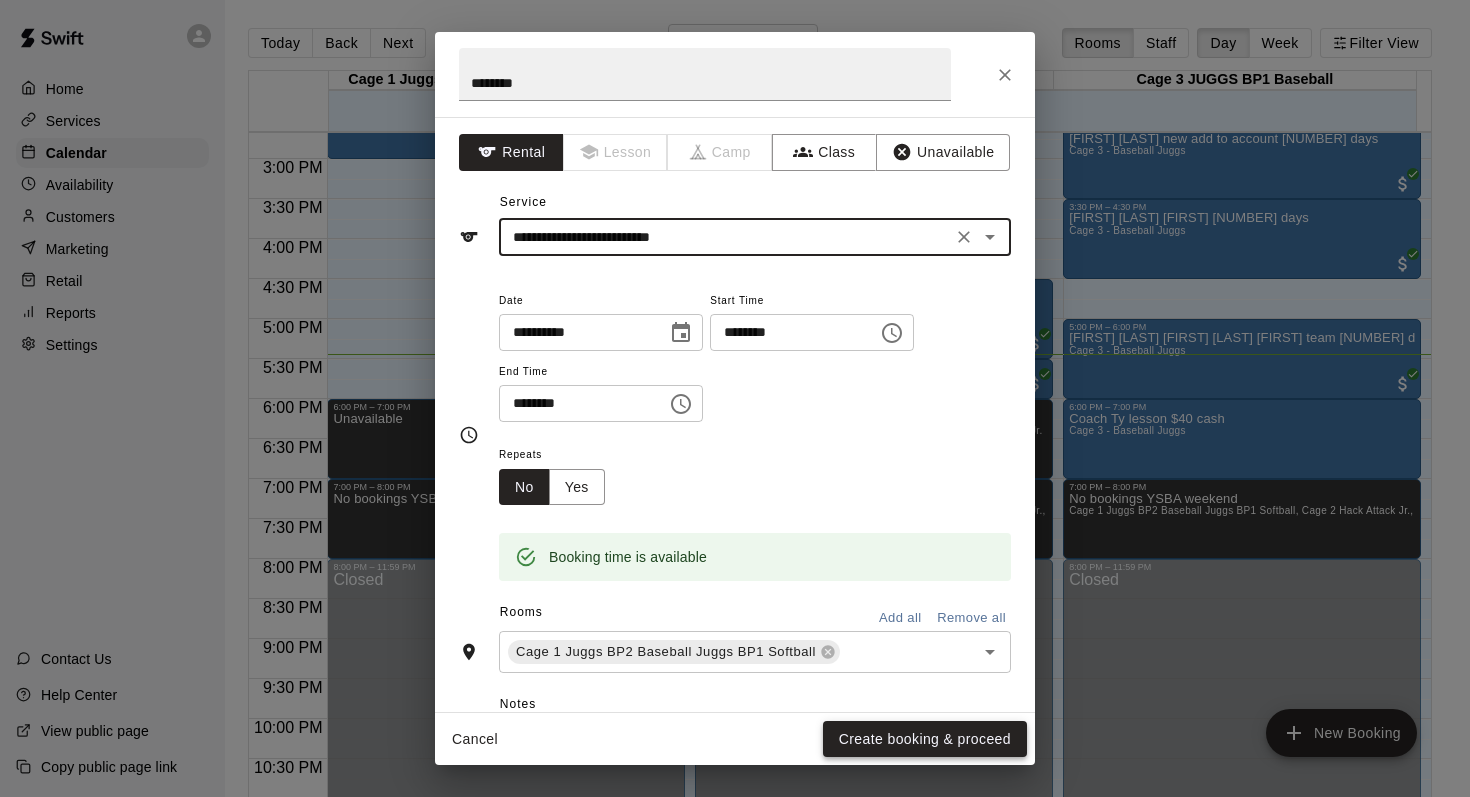 click on "Create booking & proceed" at bounding box center [925, 739] 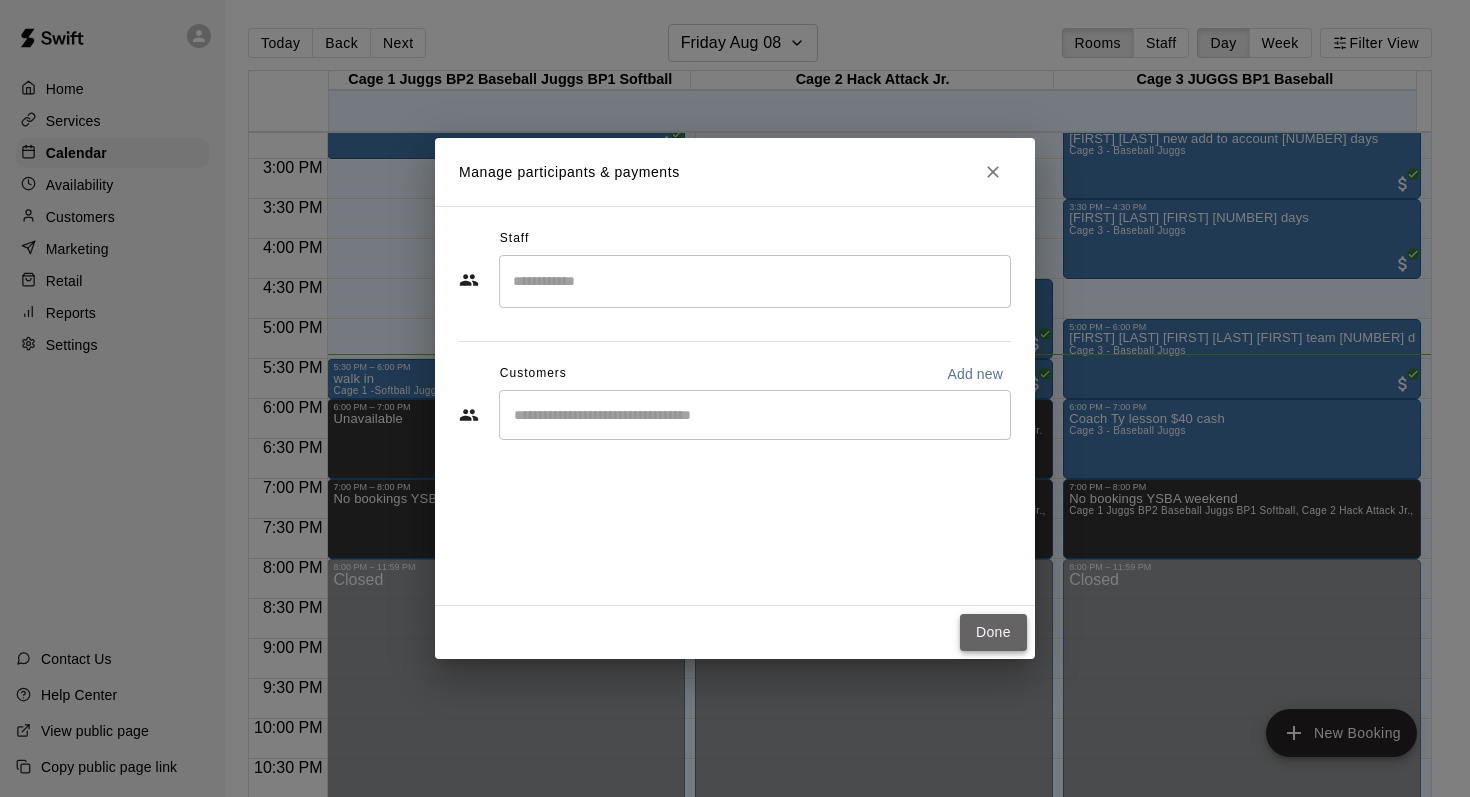 click on "Done" at bounding box center [993, 632] 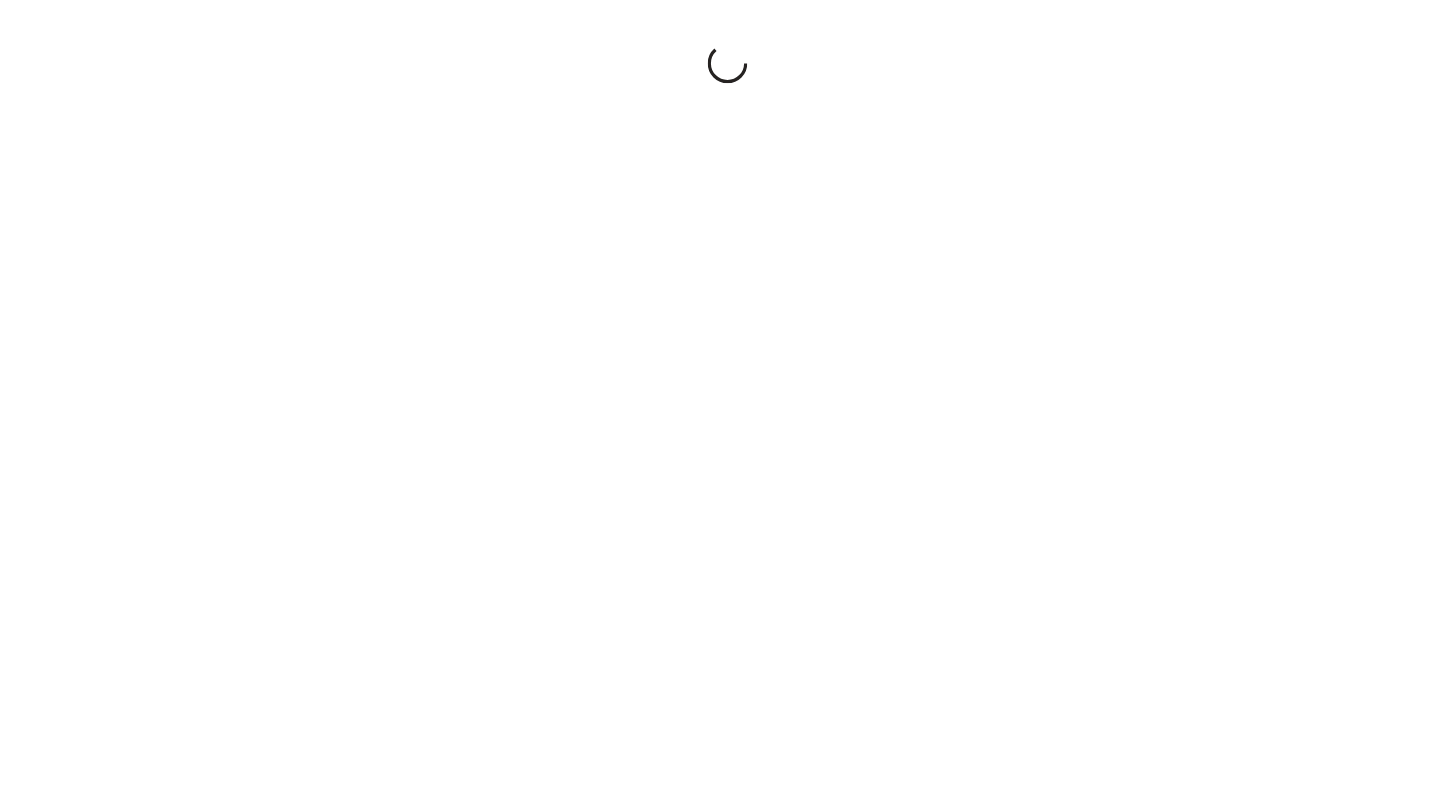 scroll, scrollTop: 0, scrollLeft: 0, axis: both 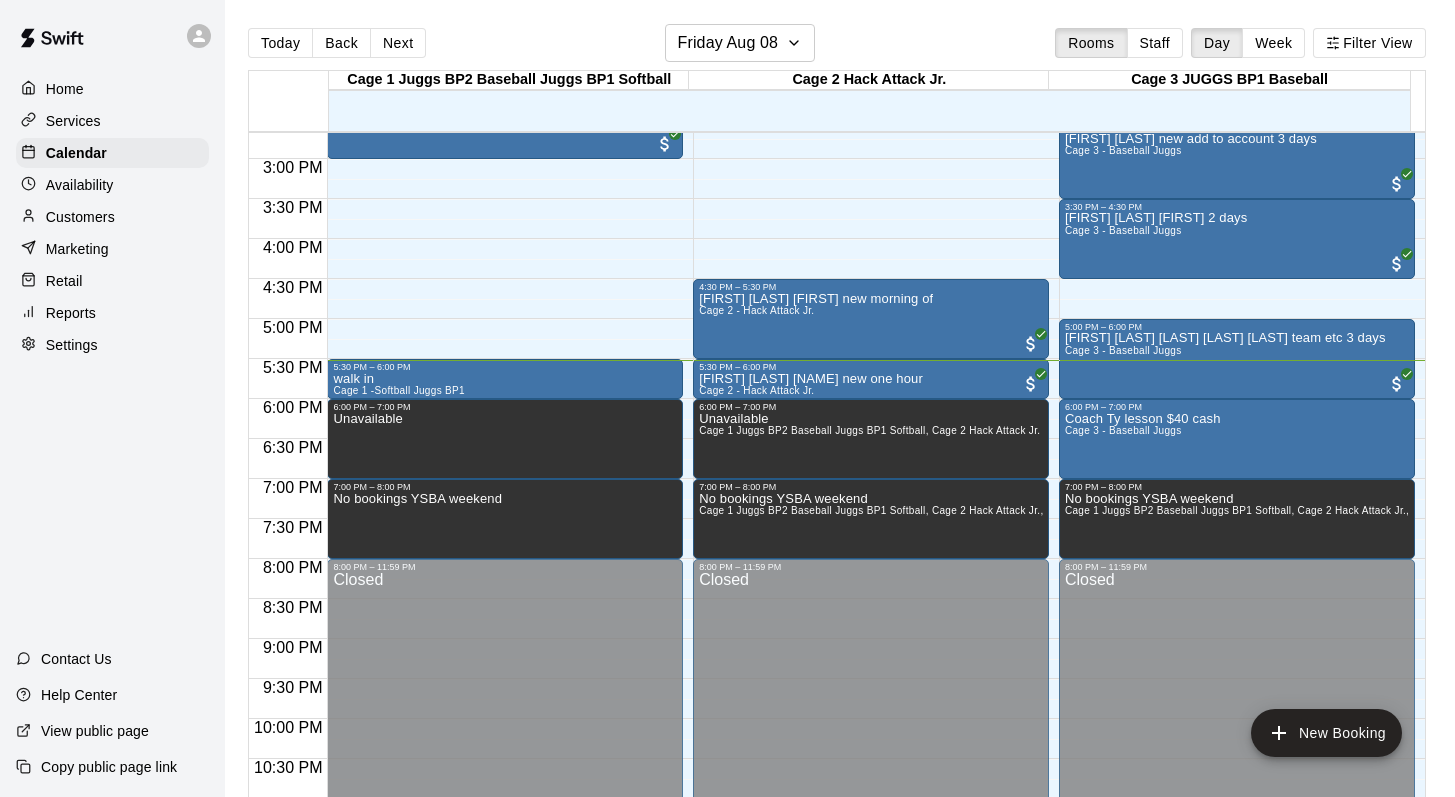 click on "Today Back Next Friday Aug 08 Rooms Staff Day Week Filter View" at bounding box center (837, 47) 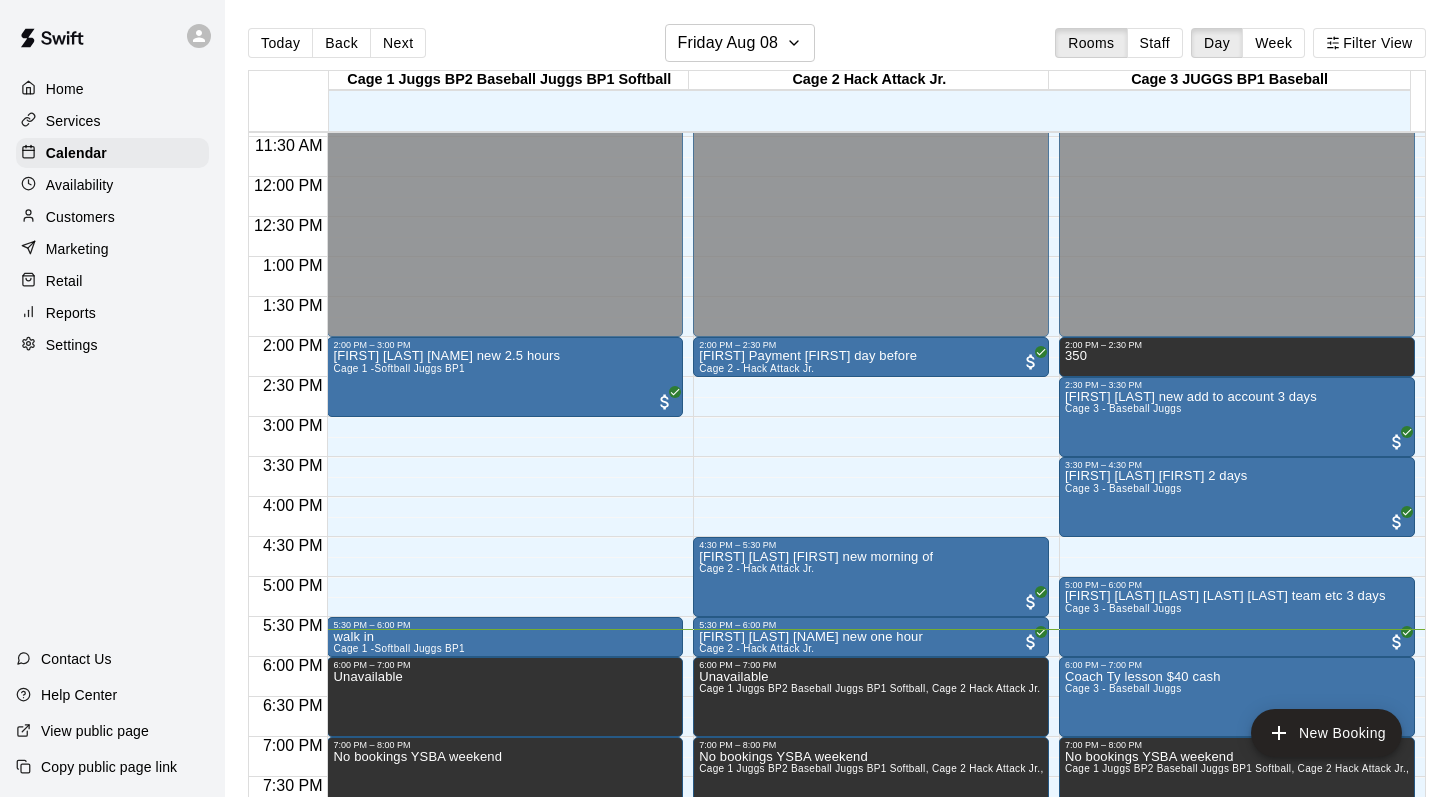 scroll, scrollTop: 880, scrollLeft: 0, axis: vertical 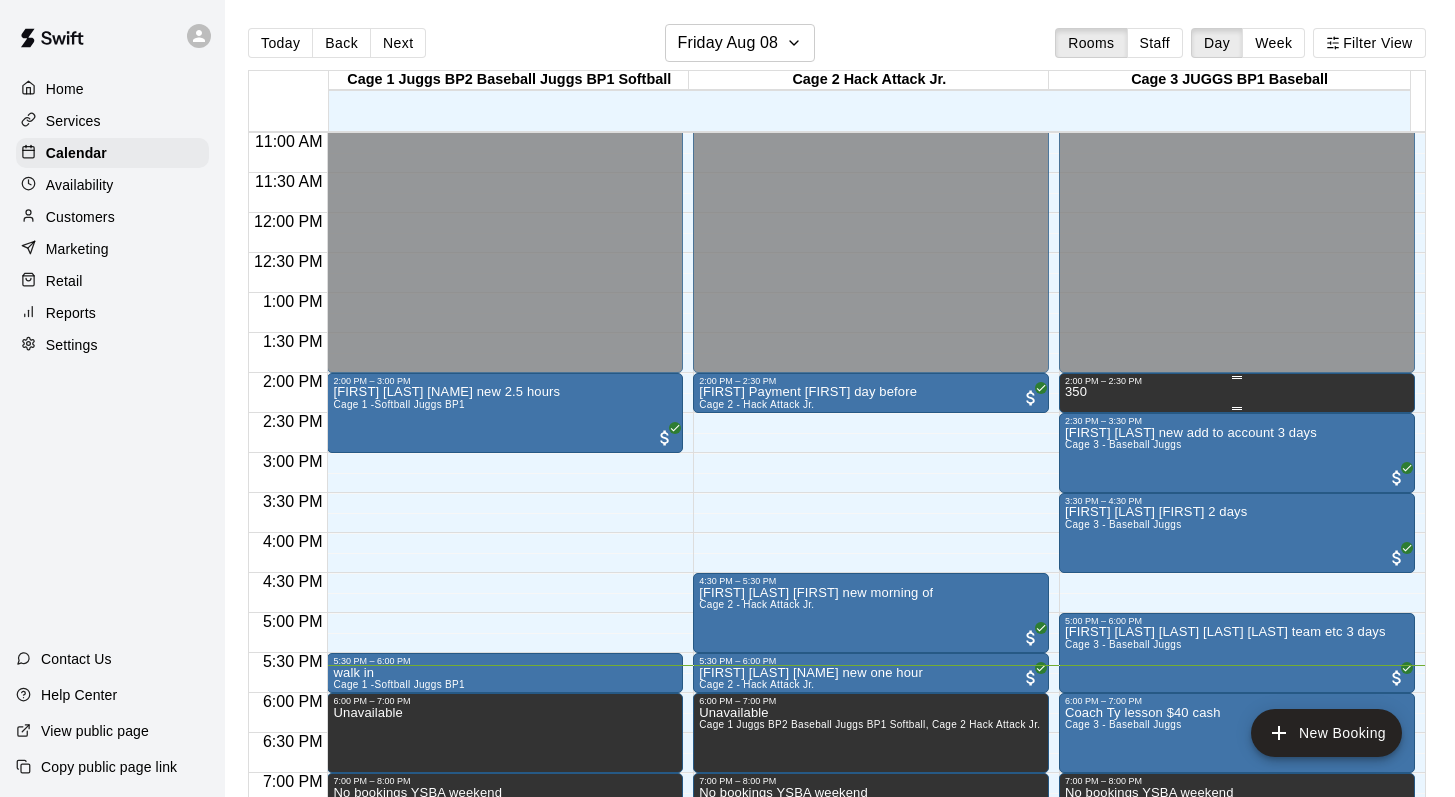 click on "350" at bounding box center [1237, 784] 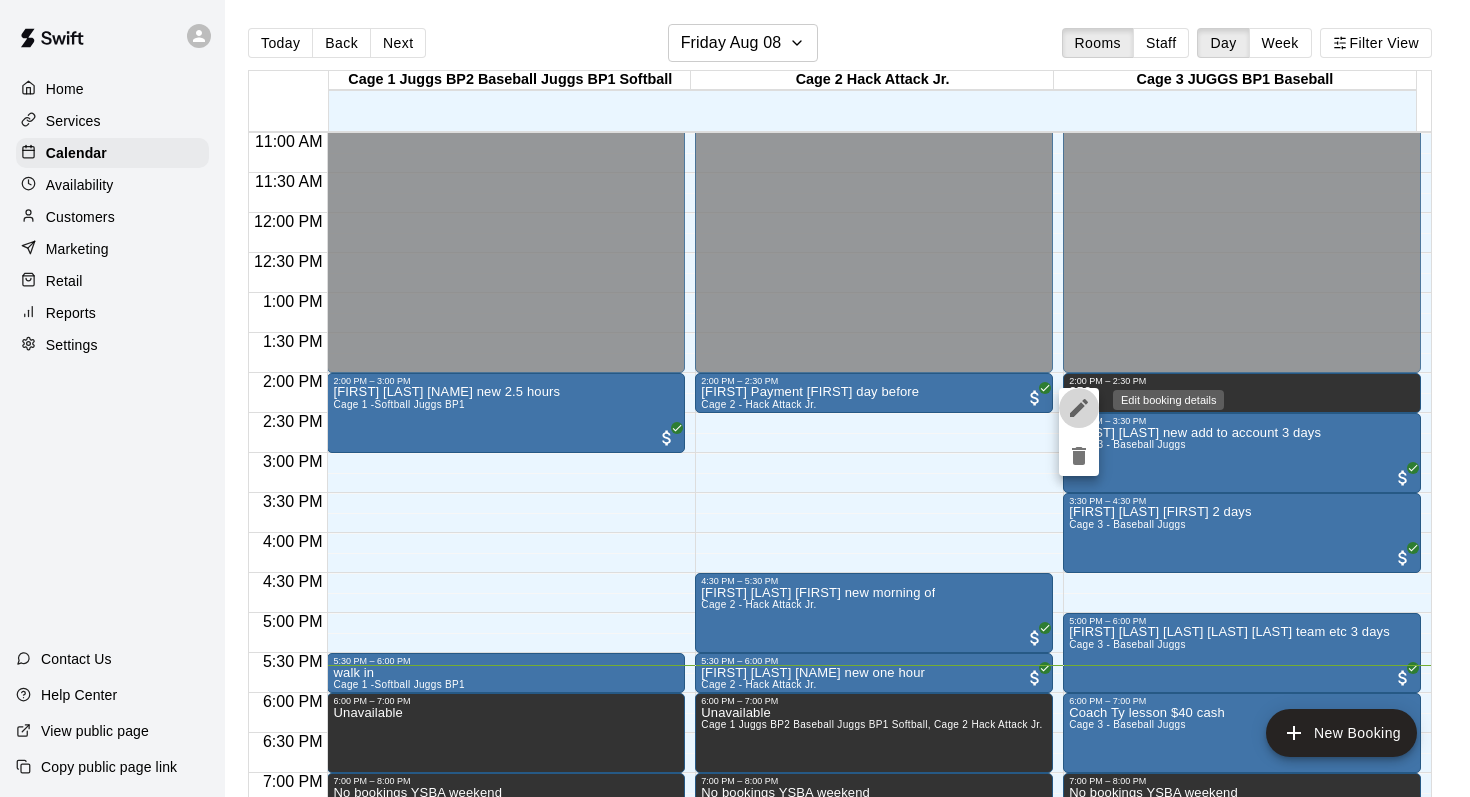click 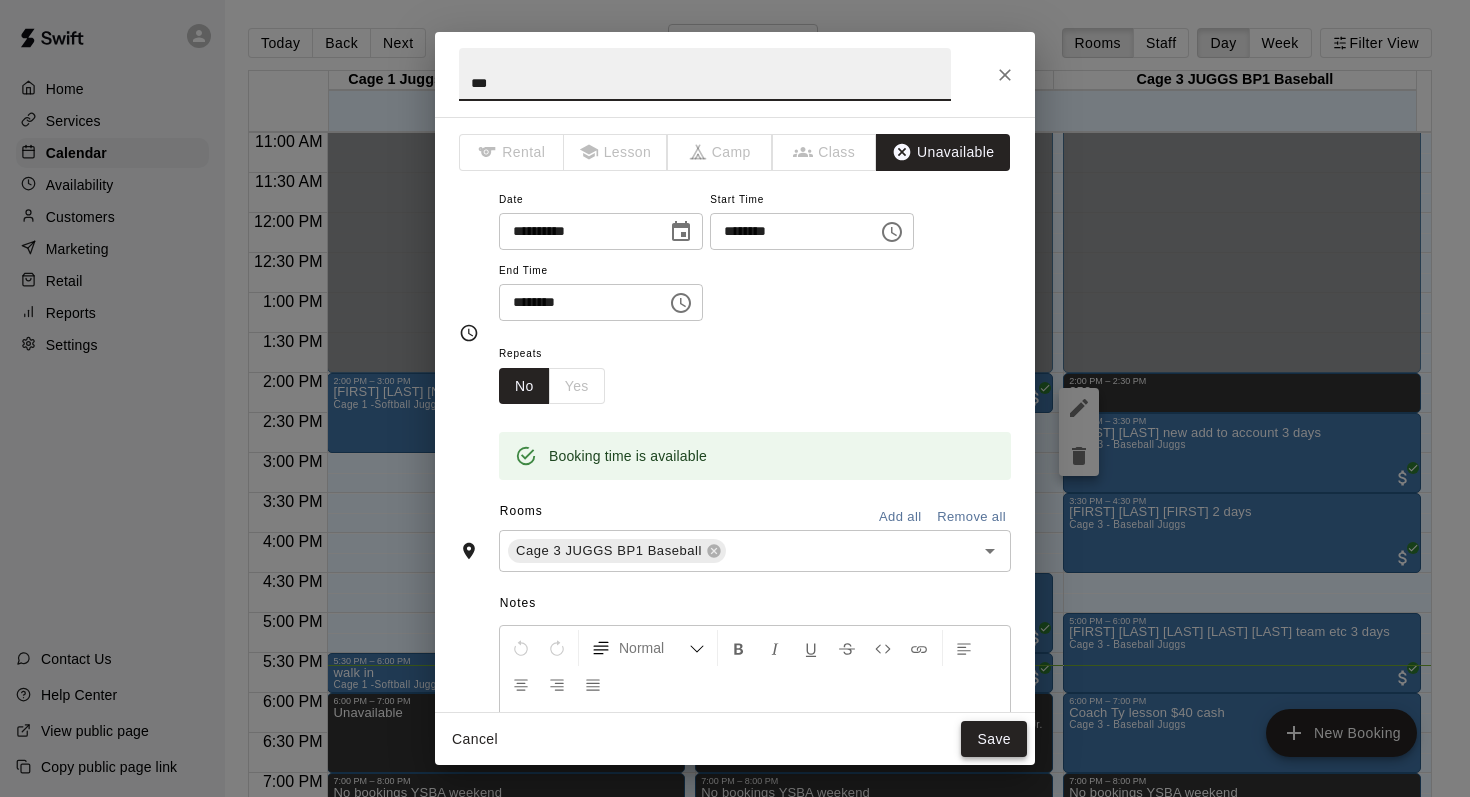 type on "***" 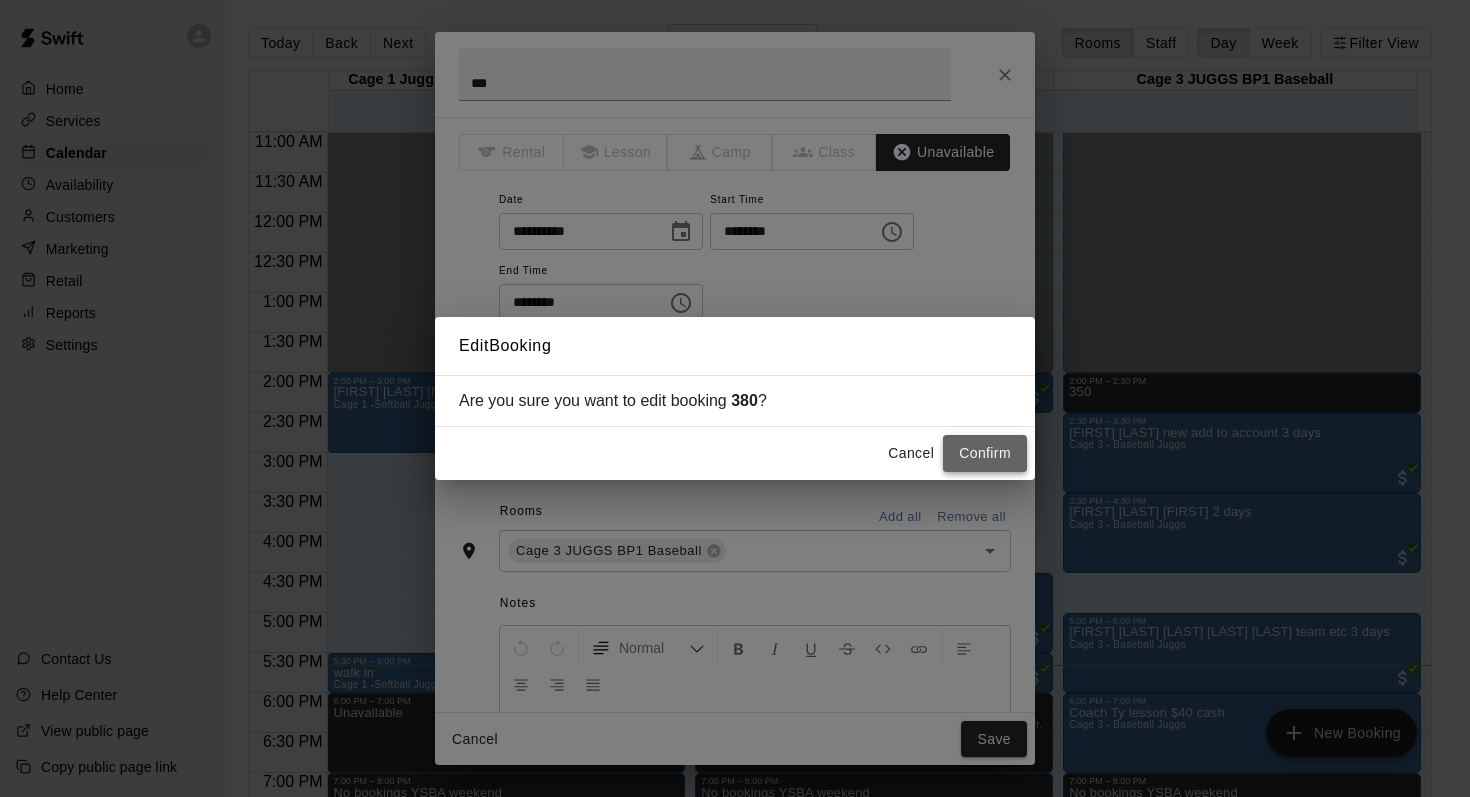 click on "Confirm" at bounding box center [985, 453] 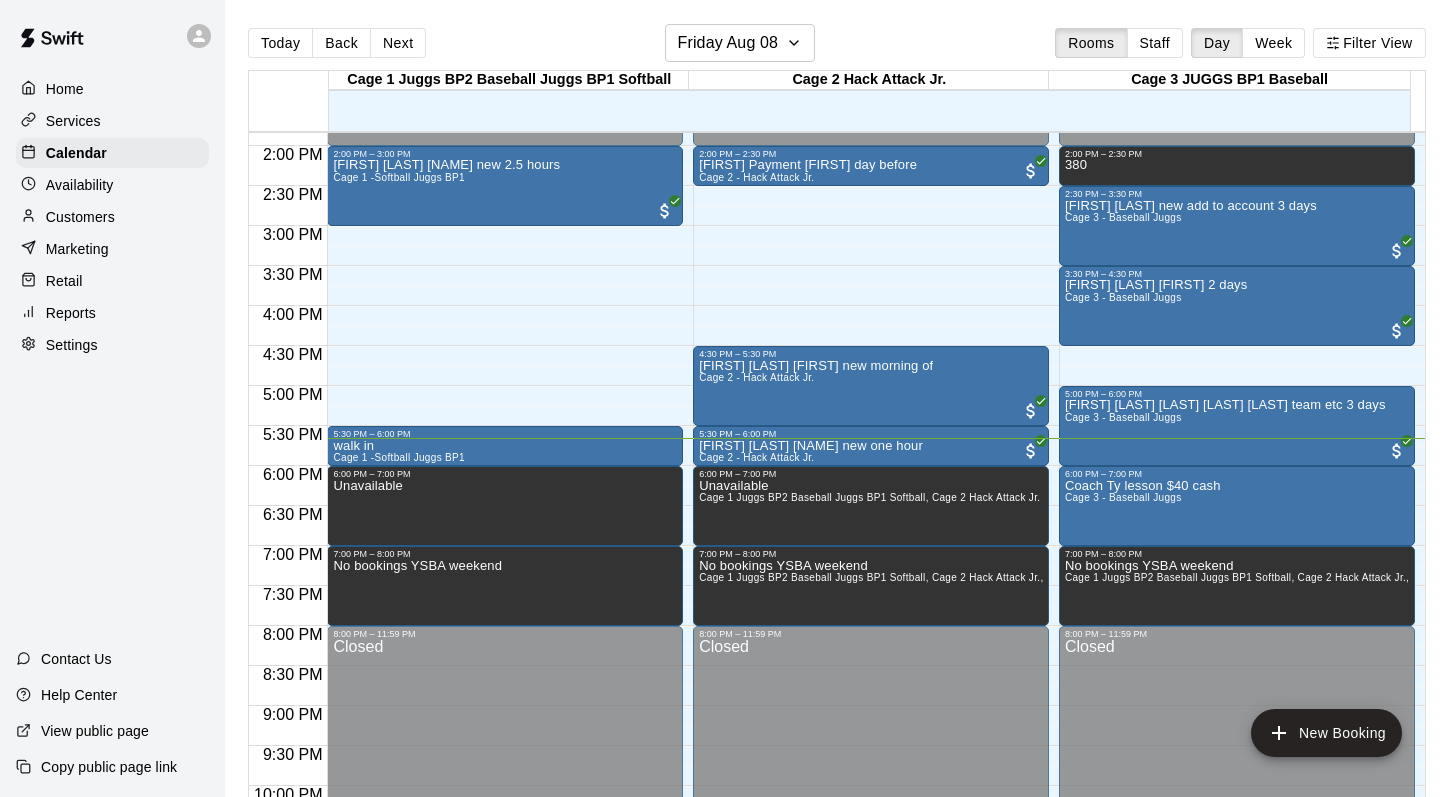 scroll, scrollTop: 1122, scrollLeft: 0, axis: vertical 